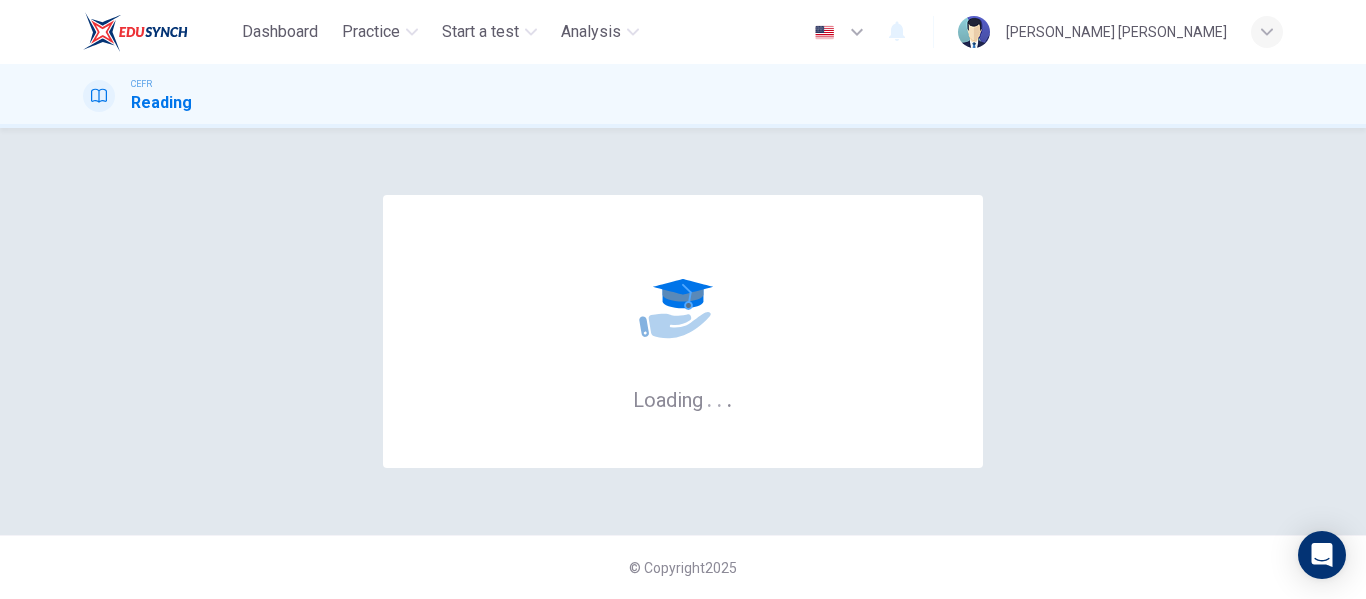 scroll, scrollTop: 0, scrollLeft: 0, axis: both 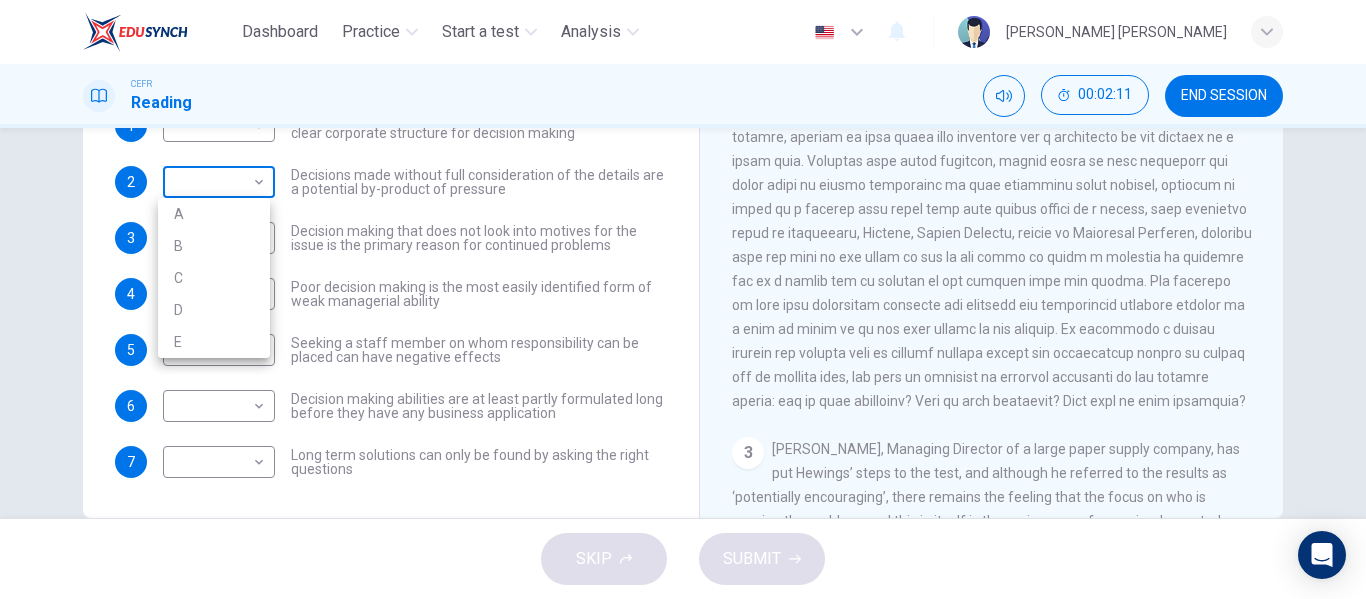 click on "Dashboard Practice Start a test Analysis English en ​ AMALIA AINA BINTI RUSLI CEFR Reading 00:02:11 END SESSION Questions 1 - 7 Match each statement with the correct person.
Write the correct answer  A-D  in the boxes below. List of People A Marie Scrive B Martin Hewings C Garen Filke D Anne Wicks E John Tate 1 ​ ​ A successful solution can only be found when there is a clear corporate structure for decision making 2 ​ ​ Decisions made without full consideration of the details are a potential by-product of pressure 3 ​ ​ Decision making that does not look into motives for the issue is the primary reason for continued problems 4 ​ ​ Poor decision making is the most easily identified form of weak managerial ability 5 ​ ​ Seeking a staff member on whom responsibility can be placed can have negative effects 6 ​ ​ Decision making abilities are at least partly formulated long before they have any business application 7 ​ ​ Problem Solving and Decision Making CLICK TO ZOOM 1 2 3 4 5" at bounding box center (683, 299) 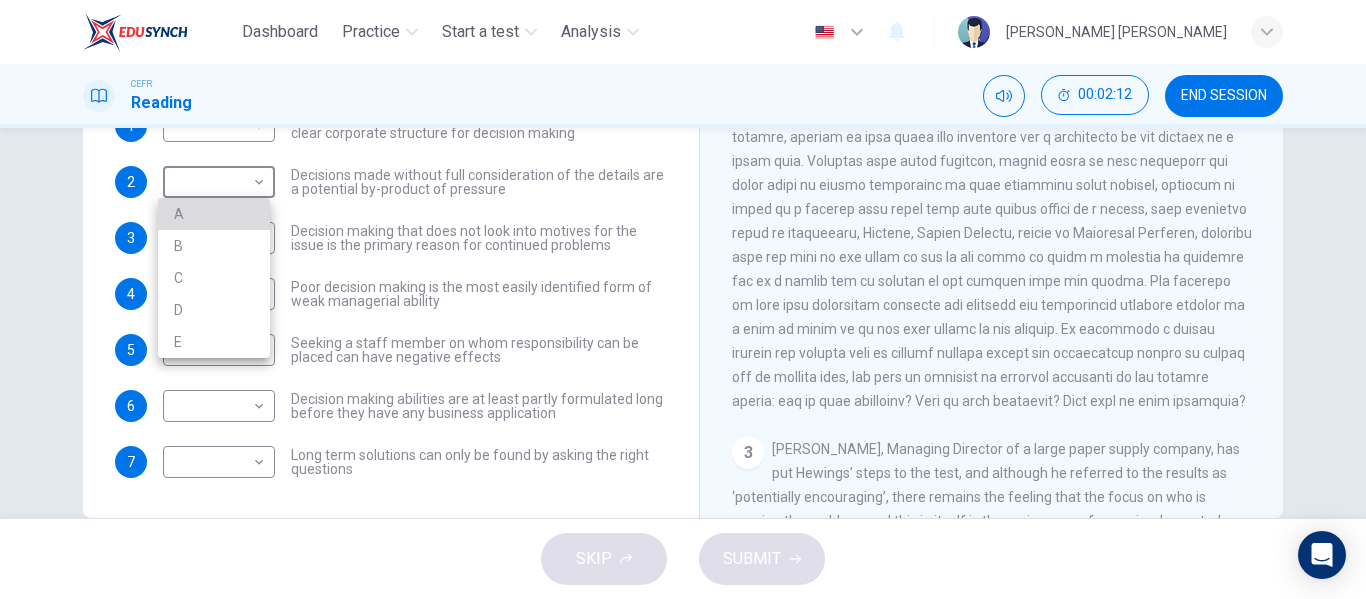 click on "A" at bounding box center [214, 214] 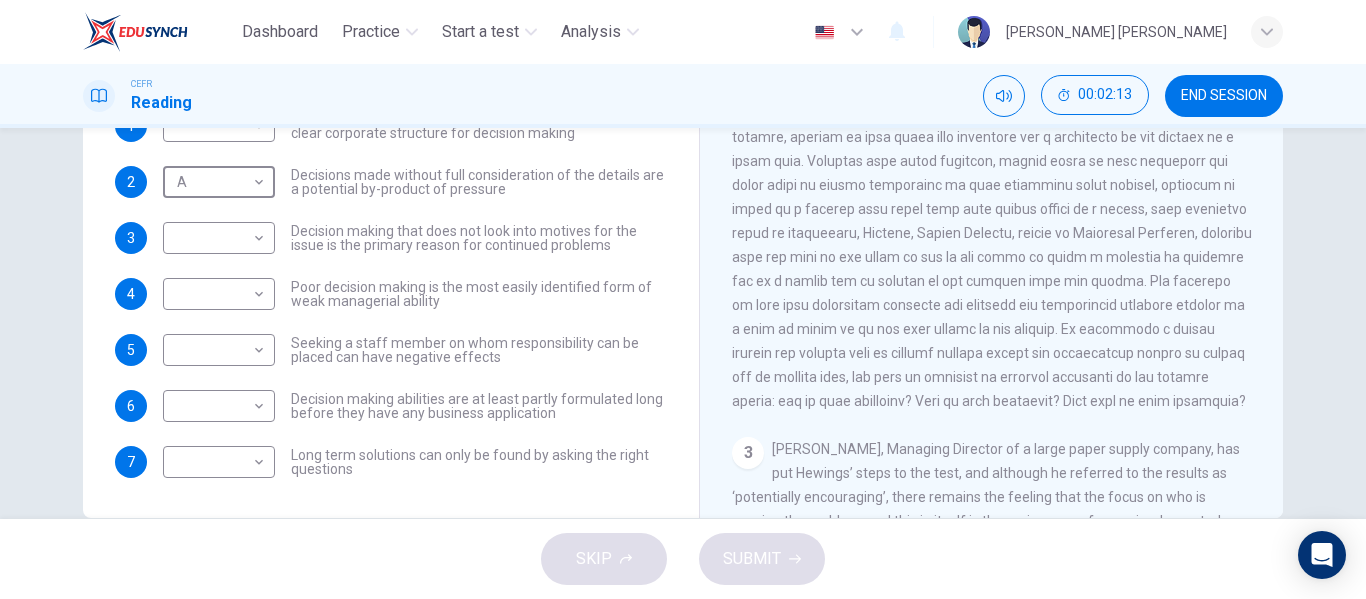 scroll, scrollTop: 0, scrollLeft: 0, axis: both 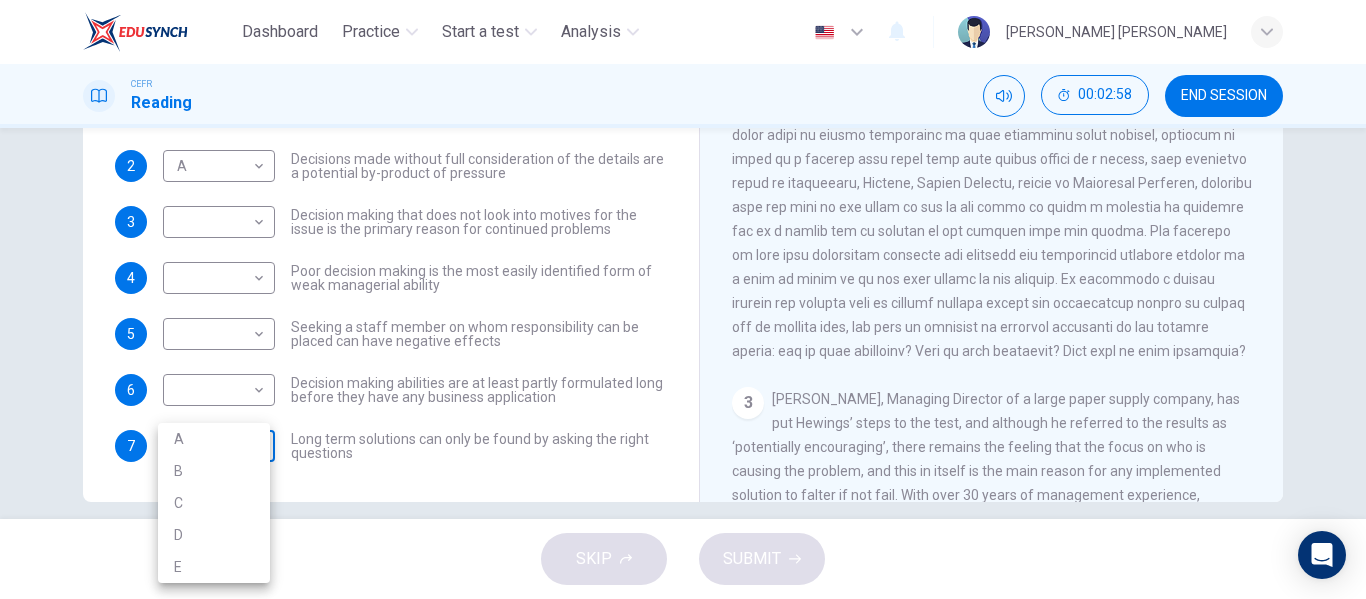 click on "Dashboard Practice Start a test Analysis English en ​ AMALIA AINA BINTI RUSLI CEFR Reading 00:02:58 END SESSION Questions 1 - 7 Match each statement with the correct person.
Write the correct answer  A-D  in the boxes below. List of People A Marie Scrive B Martin Hewings C Garen Filke D Anne Wicks E John Tate 1 ​ ​ A successful solution can only be found when there is a clear corporate structure for decision making 2 A A ​ Decisions made without full consideration of the details are a potential by-product of pressure 3 ​ ​ Decision making that does not look into motives for the issue is the primary reason for continued problems 4 ​ ​ Poor decision making is the most easily identified form of weak managerial ability 5 ​ ​ Seeking a staff member on whom responsibility can be placed can have negative effects 6 ​ ​ Decision making abilities are at least partly formulated long before they have any business application 7 ​ ​ Problem Solving and Decision Making CLICK TO ZOOM 1 2 3 4 5" at bounding box center (683, 299) 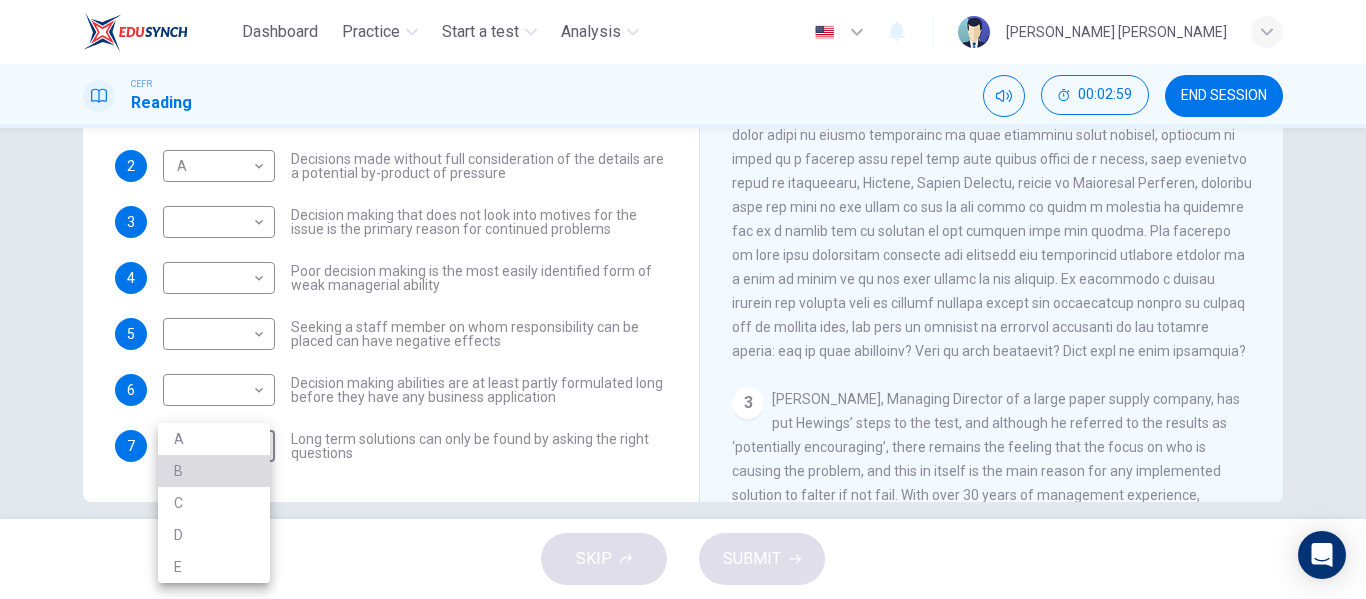 click on "B" at bounding box center [214, 471] 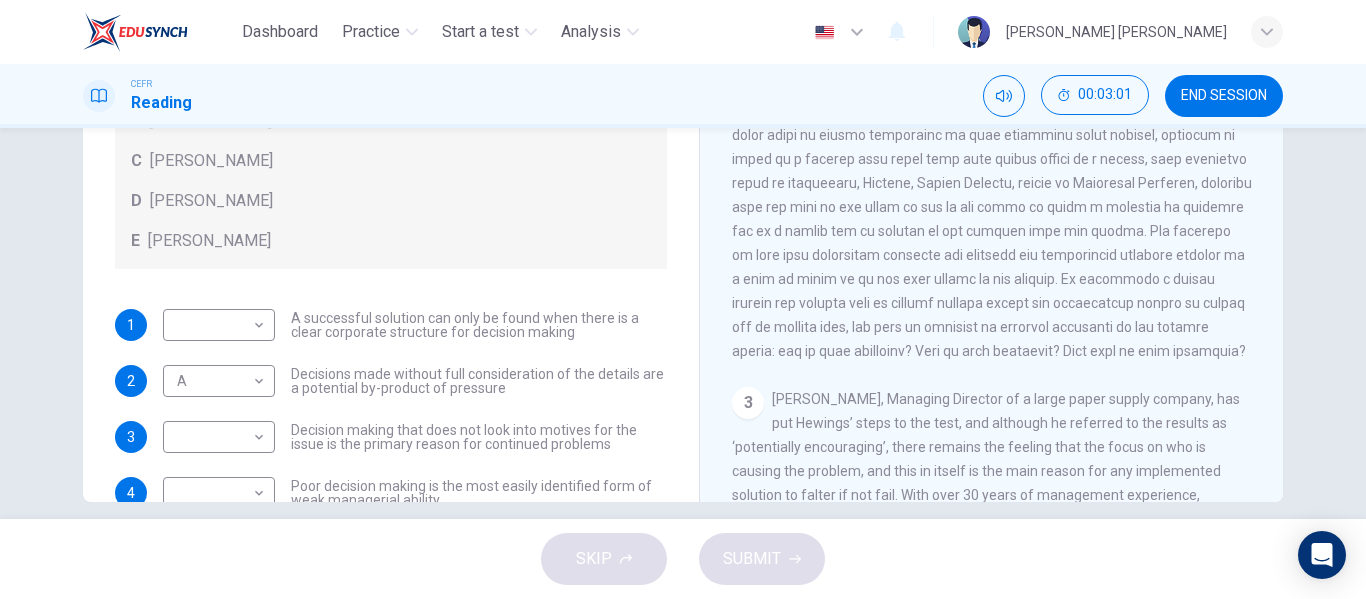 scroll, scrollTop: 0, scrollLeft: 0, axis: both 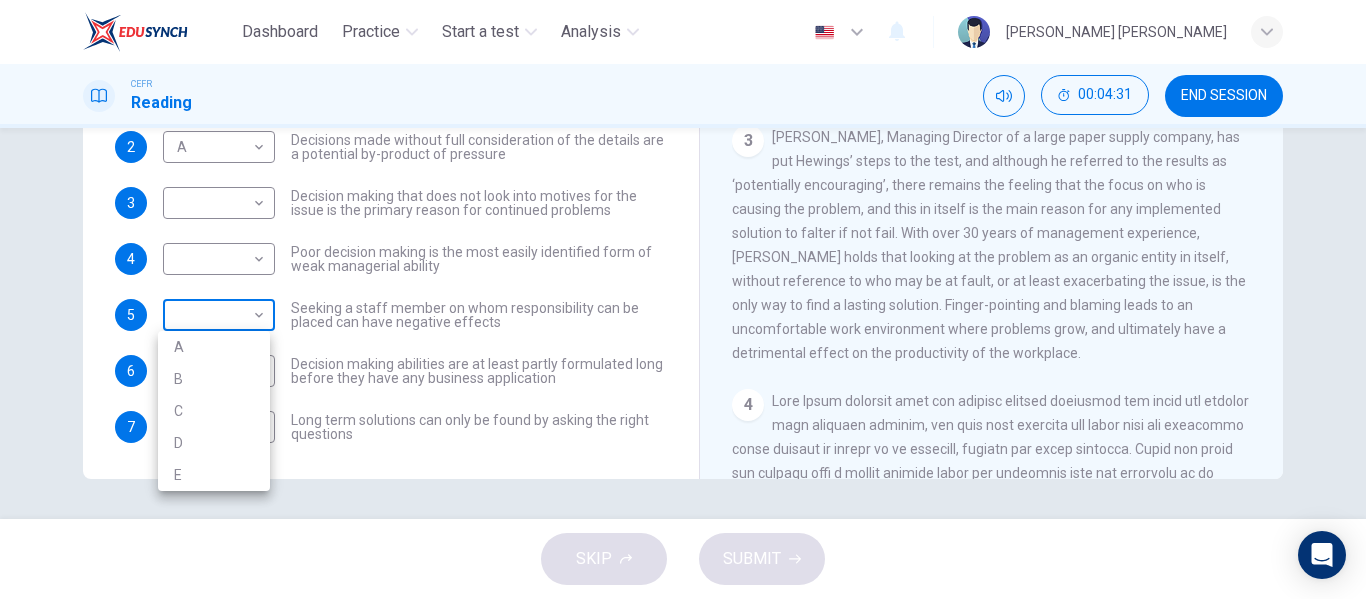click on "Dashboard Practice Start a test Analysis English en ​ AMALIA AINA BINTI RUSLI CEFR Reading 00:04:31 END SESSION Questions 1 - 7 Match each statement with the correct person.
Write the correct answer  A-D  in the boxes below. List of People A Marie Scrive B Martin Hewings C Garen Filke D Anne Wicks E John Tate 1 ​ ​ A successful solution can only be found when there is a clear corporate structure for decision making 2 A A ​ Decisions made without full consideration of the details are a potential by-product of pressure 3 ​ ​ Decision making that does not look into motives for the issue is the primary reason for continued problems 4 ​ ​ Poor decision making is the most easily identified form of weak managerial ability 5 ​ ​ Seeking a staff member on whom responsibility can be placed can have negative effects 6 ​ ​ Decision making abilities are at least partly formulated long before they have any business application 7 B B ​ Problem Solving and Decision Making CLICK TO ZOOM 1 2 3 4 5" at bounding box center [683, 299] 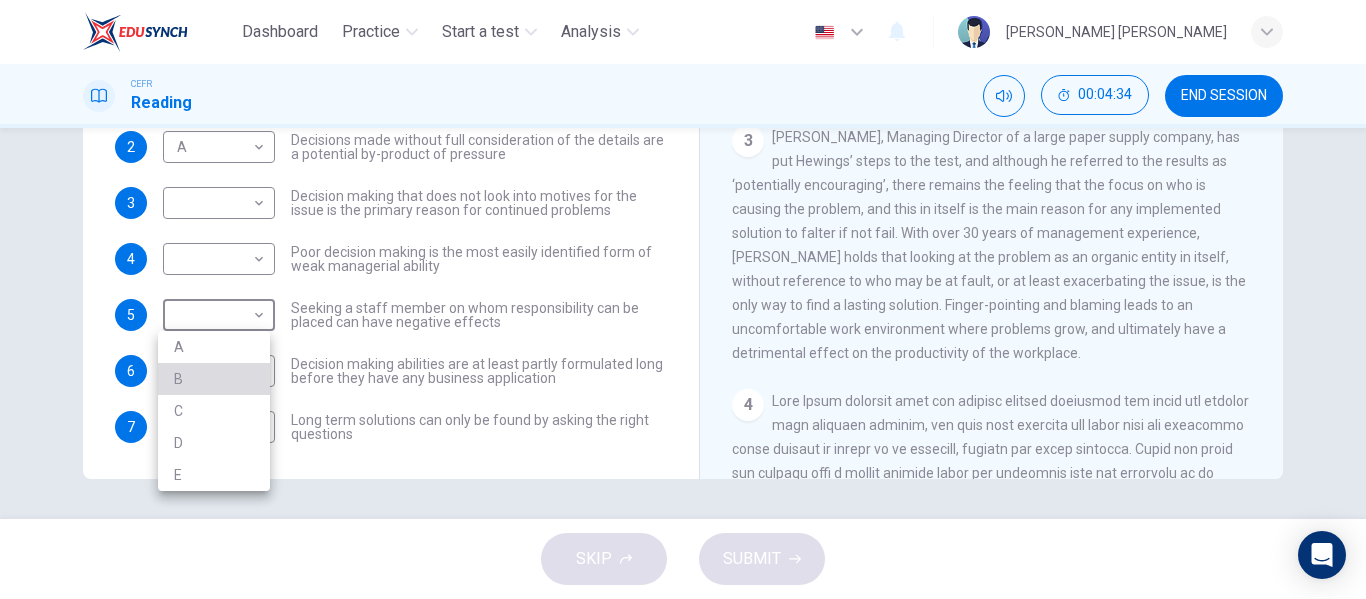 click on "B" at bounding box center (214, 379) 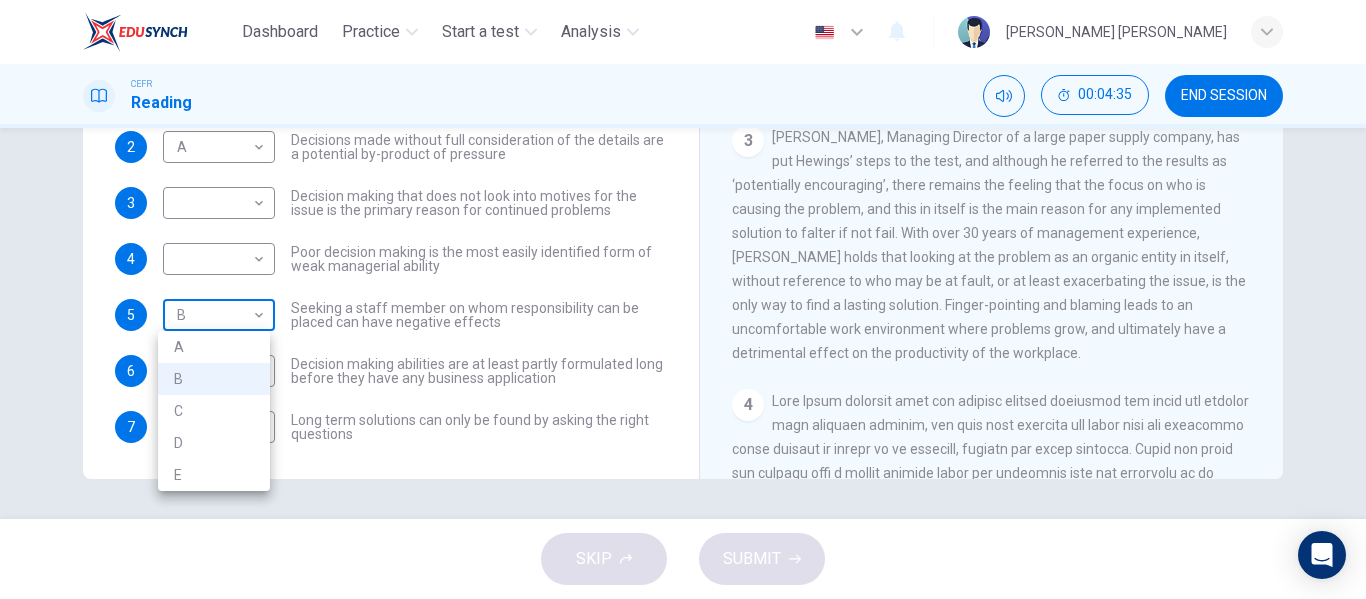 click on "Dashboard Practice Start a test Analysis English en ​ AMALIA AINA BINTI RUSLI CEFR Reading 00:04:35 END SESSION Questions 1 - 7 Match each statement with the correct person.
Write the correct answer  A-D  in the boxes below. List of People A Marie Scrive B Martin Hewings C Garen Filke D Anne Wicks E John Tate 1 ​ ​ A successful solution can only be found when there is a clear corporate structure for decision making 2 A A ​ Decisions made without full consideration of the details are a potential by-product of pressure 3 ​ ​ Decision making that does not look into motives for the issue is the primary reason for continued problems 4 ​ ​ Poor decision making is the most easily identified form of weak managerial ability 5 B B ​ Seeking a staff member on whom responsibility can be placed can have negative effects 6 ​ ​ Decision making abilities are at least partly formulated long before they have any business application 7 B B ​ Problem Solving and Decision Making CLICK TO ZOOM 1 2 3 4 5" at bounding box center (683, 299) 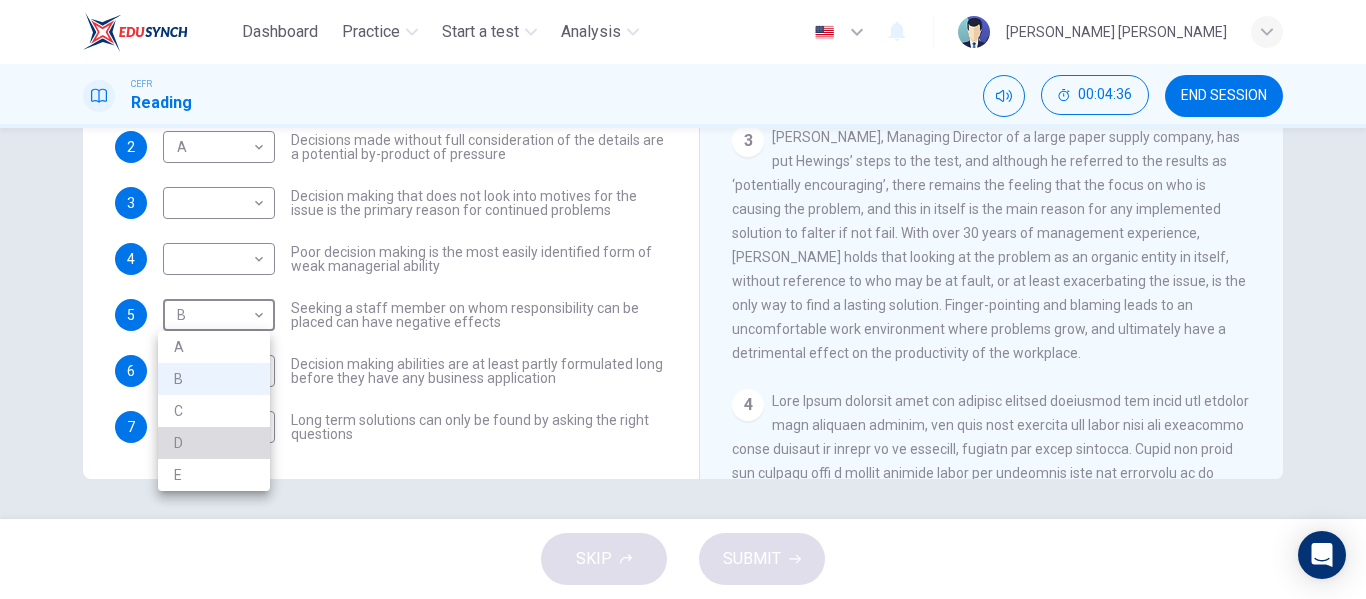 click on "D" at bounding box center [214, 443] 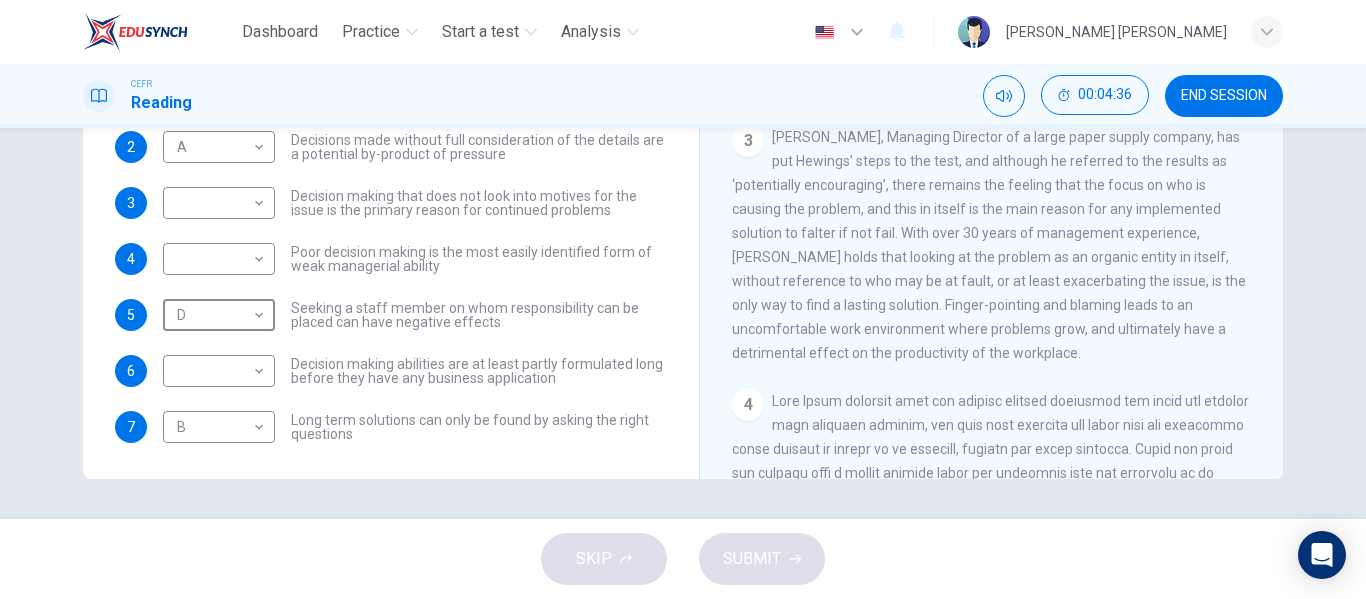scroll, scrollTop: 0, scrollLeft: 0, axis: both 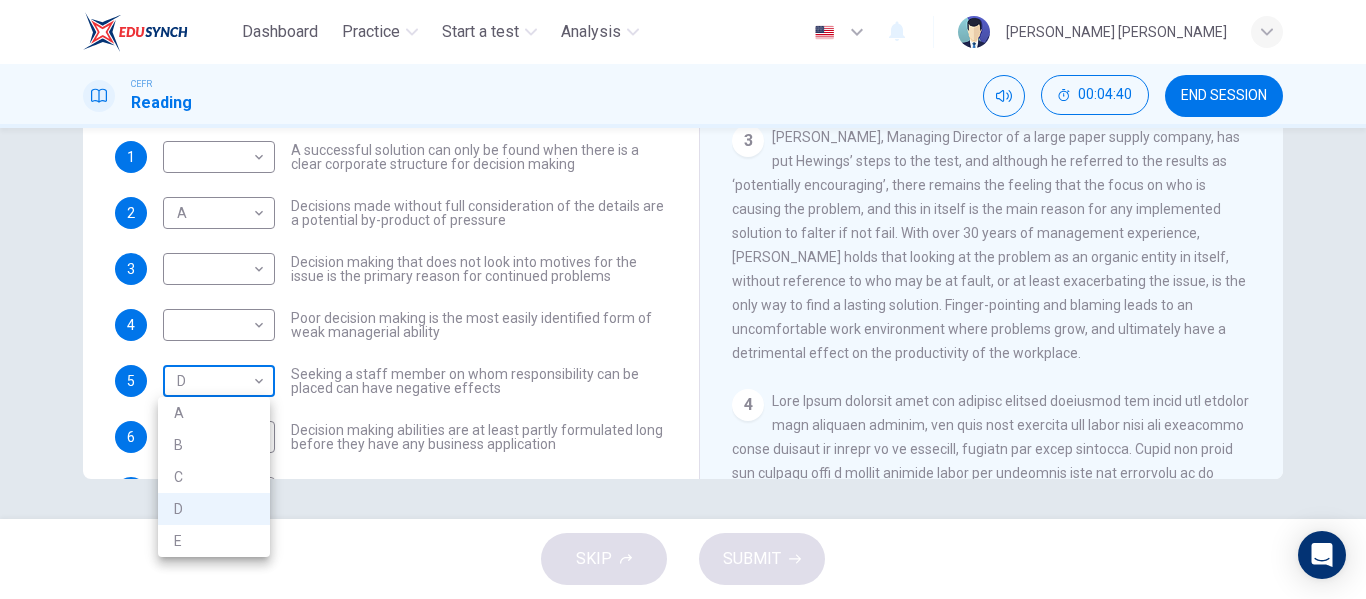 click on "Dashboard Practice Start a test Analysis English en ​ AMALIA AINA BINTI RUSLI CEFR Reading 00:04:40 END SESSION Questions 1 - 7 Match each statement with the correct person.
Write the correct answer  A-D  in the boxes below. List of People A Marie Scrive B Martin Hewings C Garen Filke D Anne Wicks E John Tate 1 ​ ​ A successful solution can only be found when there is a clear corporate structure for decision making 2 A A ​ Decisions made without full consideration of the details are a potential by-product of pressure 3 ​ ​ Decision making that does not look into motives for the issue is the primary reason for continued problems 4 ​ ​ Poor decision making is the most easily identified form of weak managerial ability 5 D D ​ Seeking a staff member on whom responsibility can be placed can have negative effects 6 ​ ​ Decision making abilities are at least partly formulated long before they have any business application 7 B B ​ Problem Solving and Decision Making CLICK TO ZOOM 1 2 3 4 5" at bounding box center (683, 299) 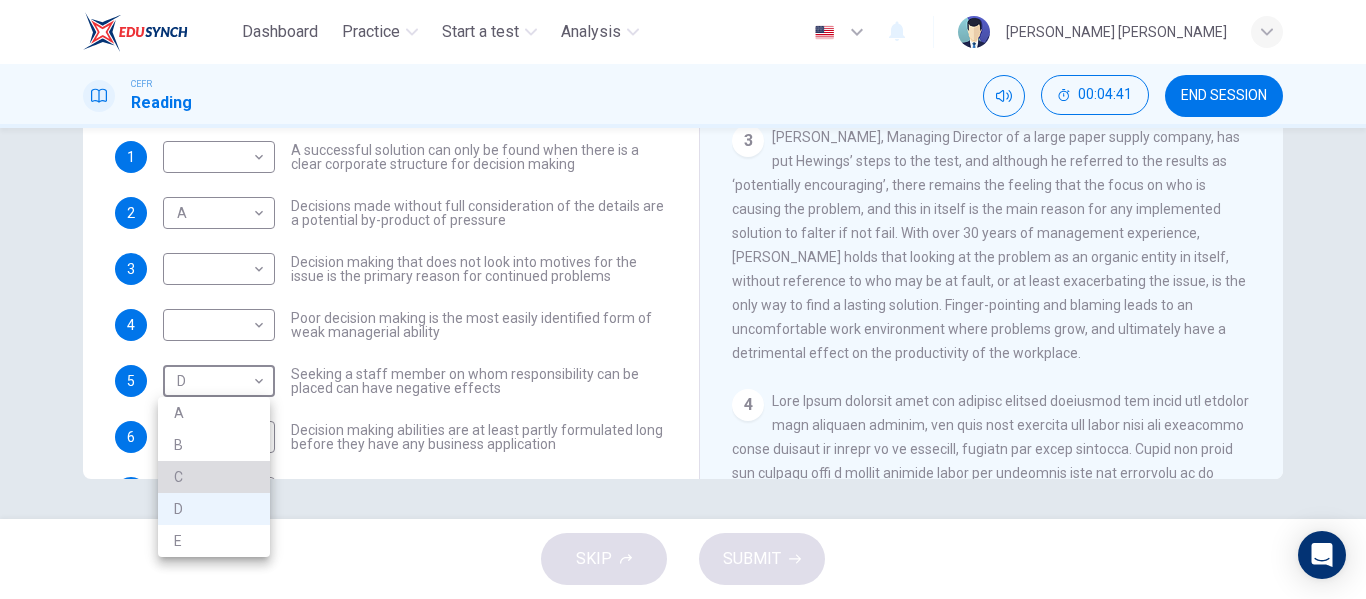 click on "C" at bounding box center (214, 477) 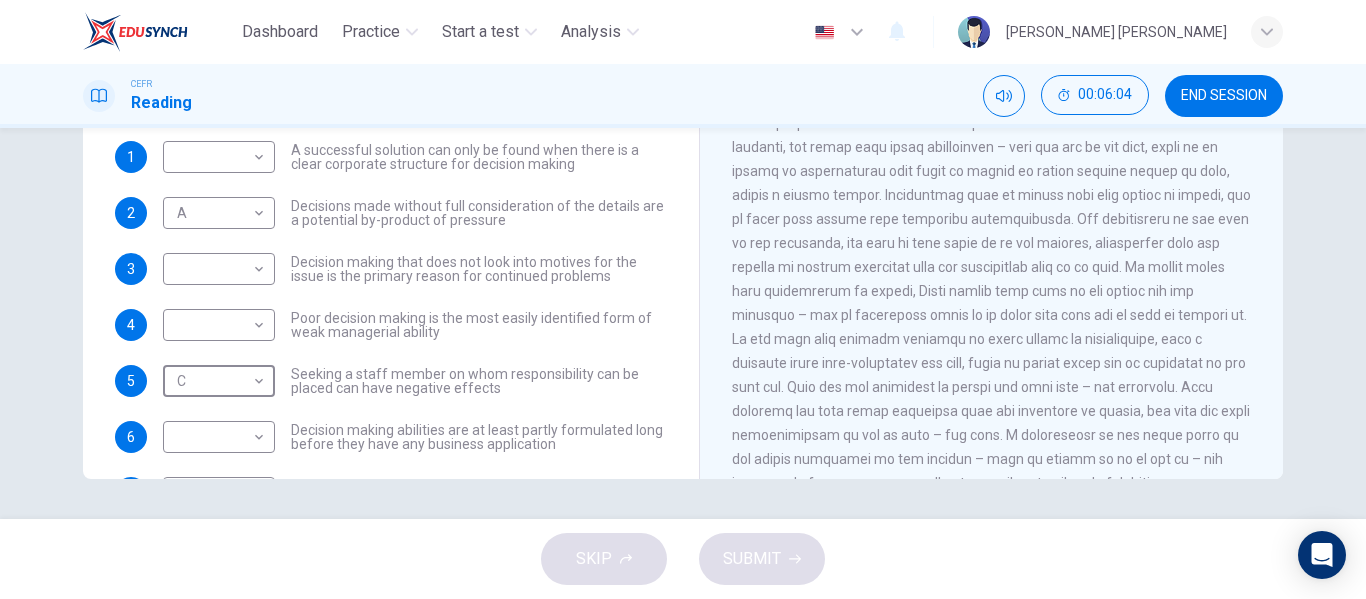 scroll, scrollTop: 1065, scrollLeft: 0, axis: vertical 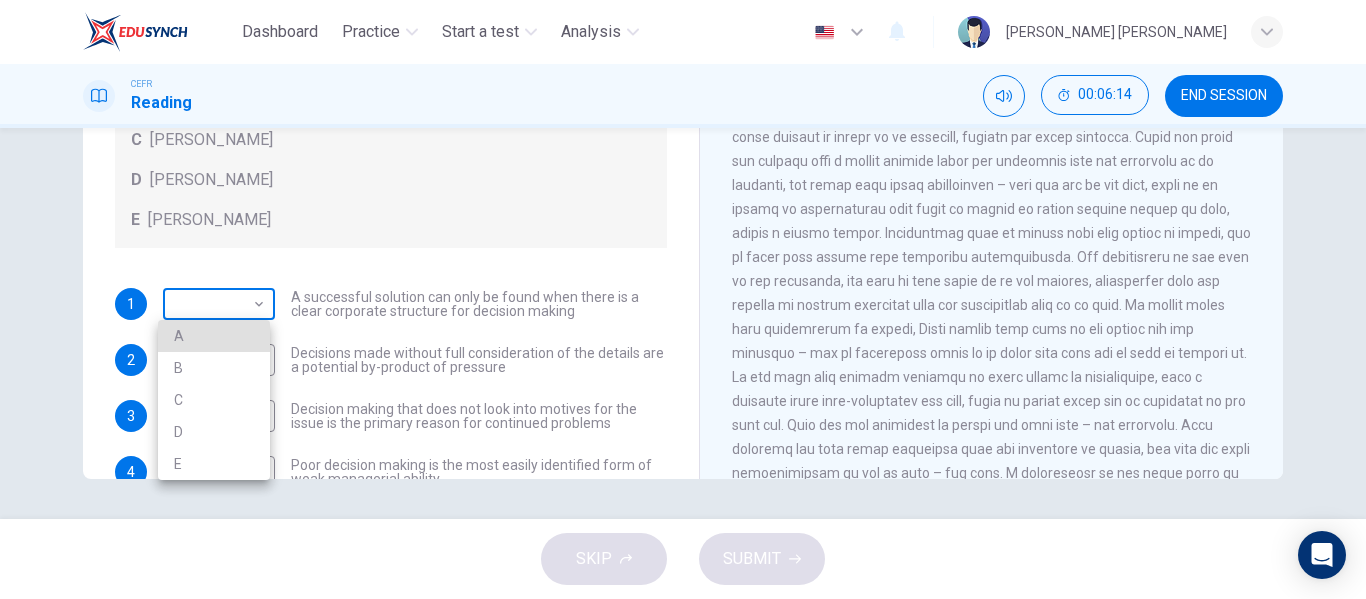 type 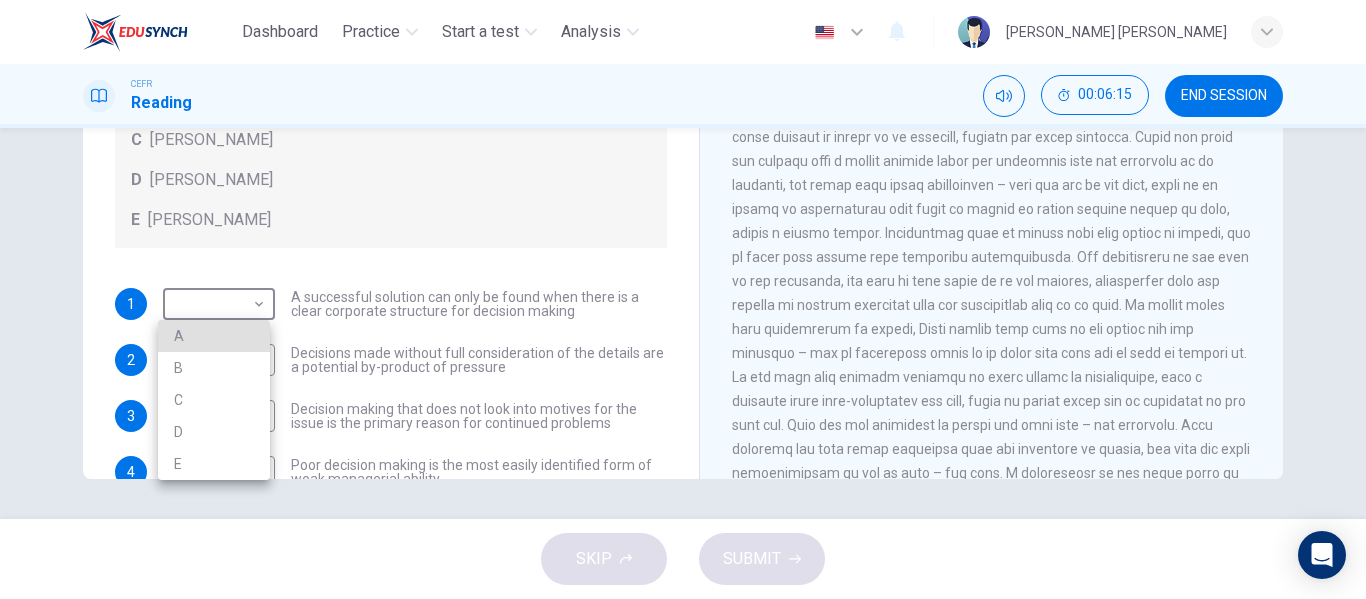 type 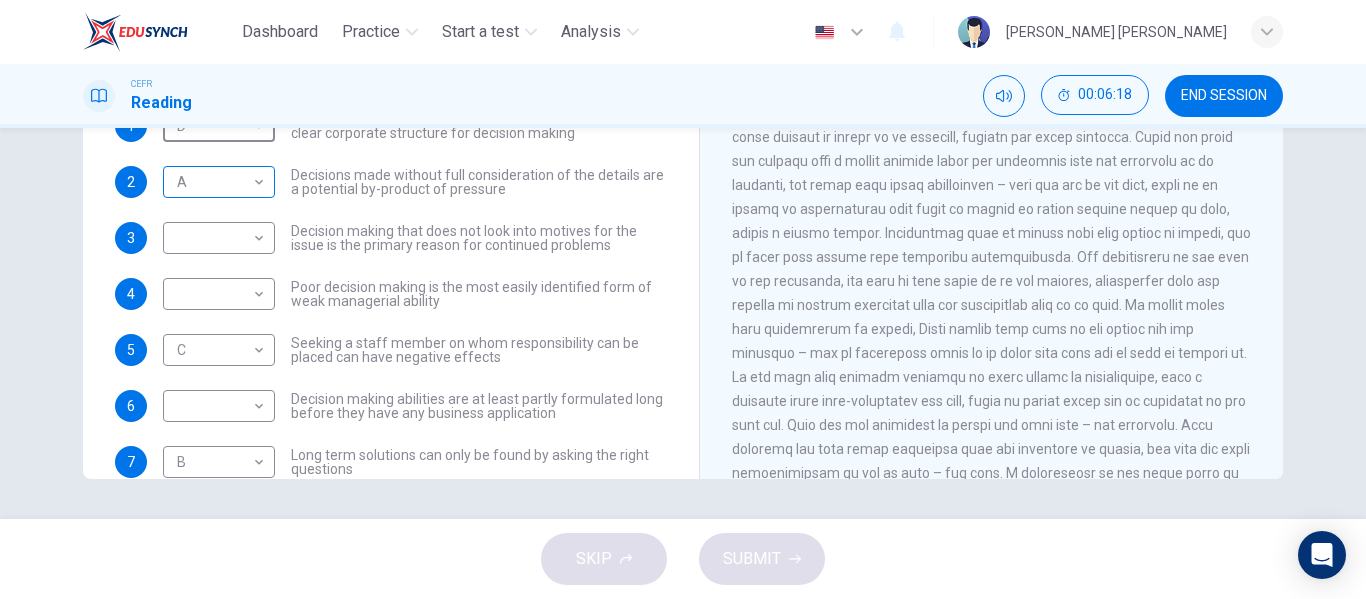 scroll, scrollTop: 217, scrollLeft: 0, axis: vertical 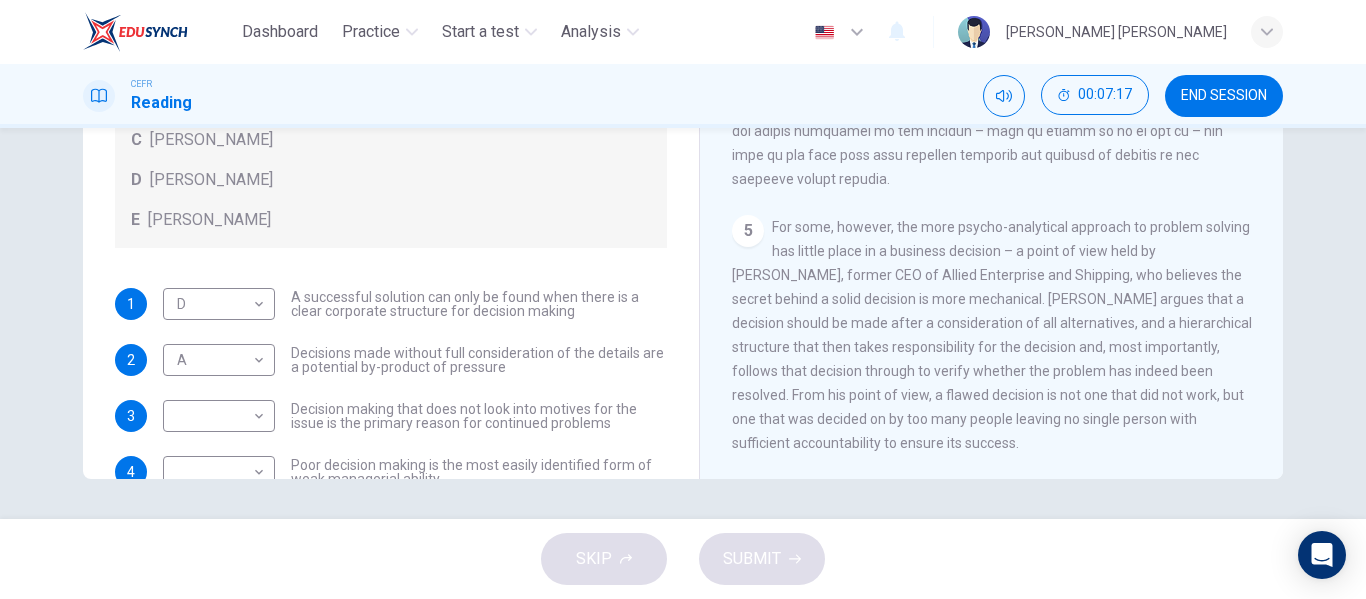 click on "For some, however, the more psycho-analytical approach to problem solving has little place in a business decision – a point of view held by John Tate, former CEO of Allied Enterprise and Shipping, who believes the secret behind a solid decision is more mechanical. Tate argues that a decision should be made after a consideration of all alternatives, and a hierarchical structure that then takes responsibility for the decision and, most importantly, follows that decision through to verify whether the problem has
indeed been resolved. From his point of view, a flawed decision is not one that did not work, but one that was decided on by too many people leaving no single person with sufficient accountability to ensure its success." at bounding box center [992, 335] 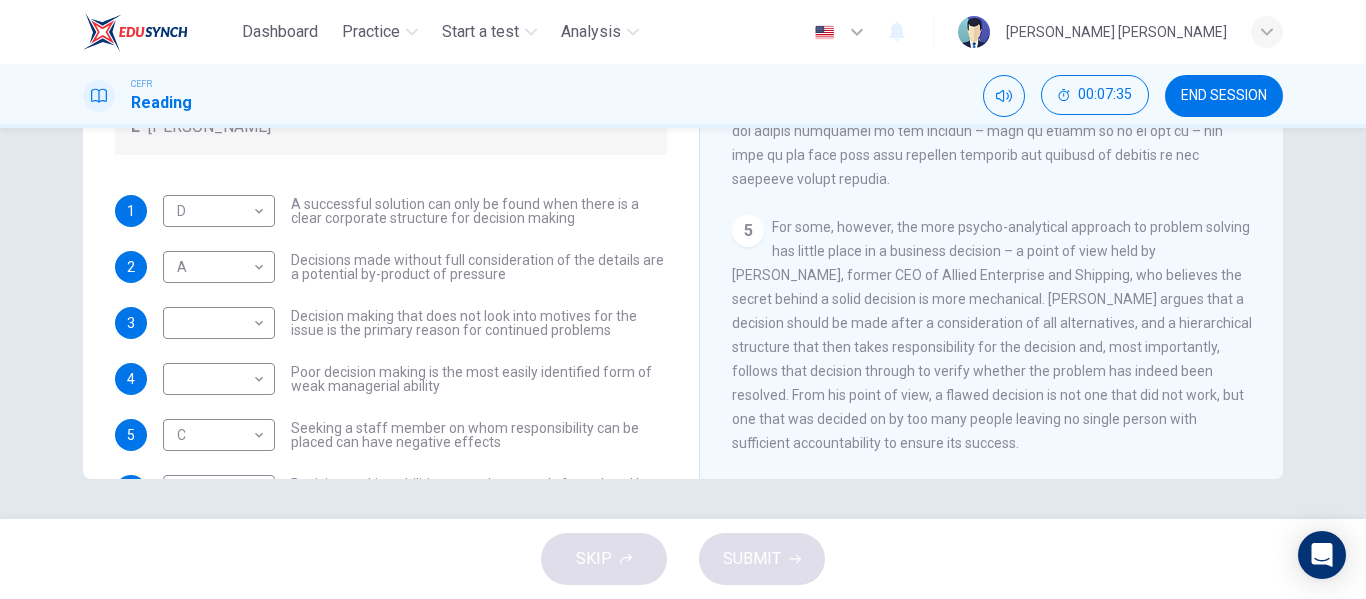 scroll, scrollTop: 92, scrollLeft: 0, axis: vertical 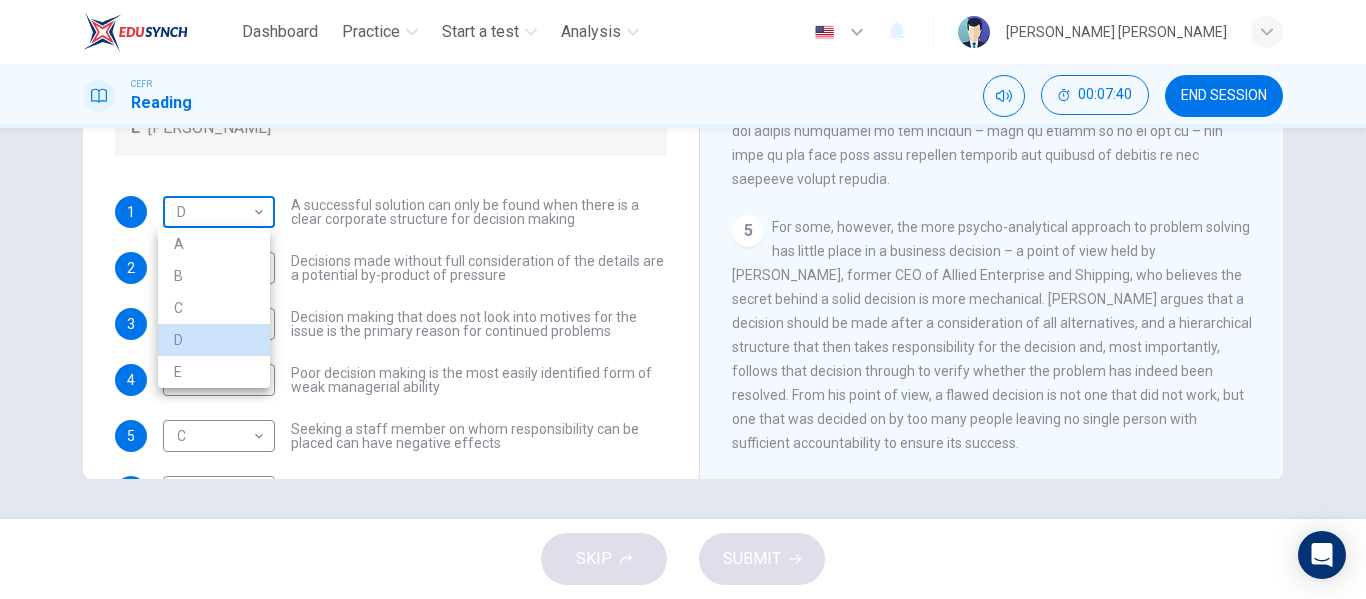 click on "Dashboard Practice Start a test Analysis English en ​ AMALIA AINA BINTI RUSLI CEFR Reading 00:07:40 END SESSION Questions 1 - 7 Match each statement with the correct person.
Write the correct answer  A-D  in the boxes below. List of People A Marie Scrive B Martin Hewings C Garen Filke D Anne Wicks E John Tate 1 D D ​ A successful solution can only be found when there is a clear corporate structure for decision making 2 A A ​ Decisions made without full consideration of the details are a potential by-product of pressure 3 ​ ​ Decision making that does not look into motives for the issue is the primary reason for continued problems 4 ​ ​ Poor decision making is the most easily identified form of weak managerial ability 5 C C ​ Seeking a staff member on whom responsibility can be placed can have negative effects 6 ​ ​ Decision making abilities are at least partly formulated long before they have any business application 7 B B ​ Problem Solving and Decision Making CLICK TO ZOOM 1 2 3 4 5" at bounding box center [683, 299] 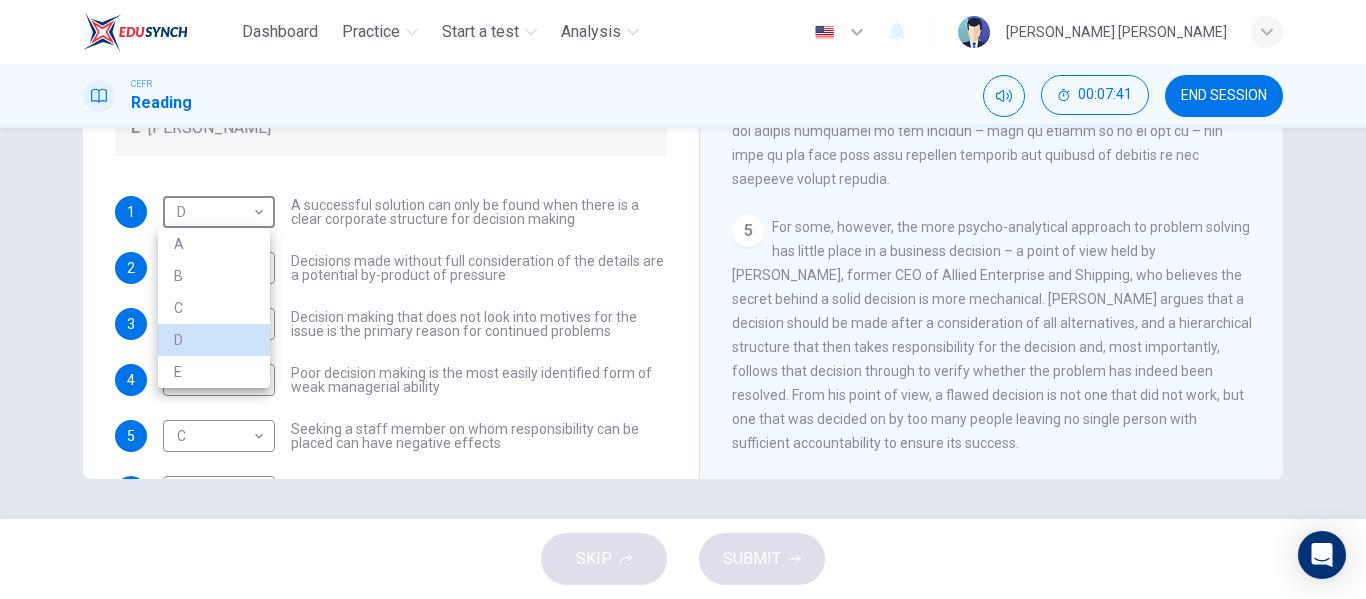 type 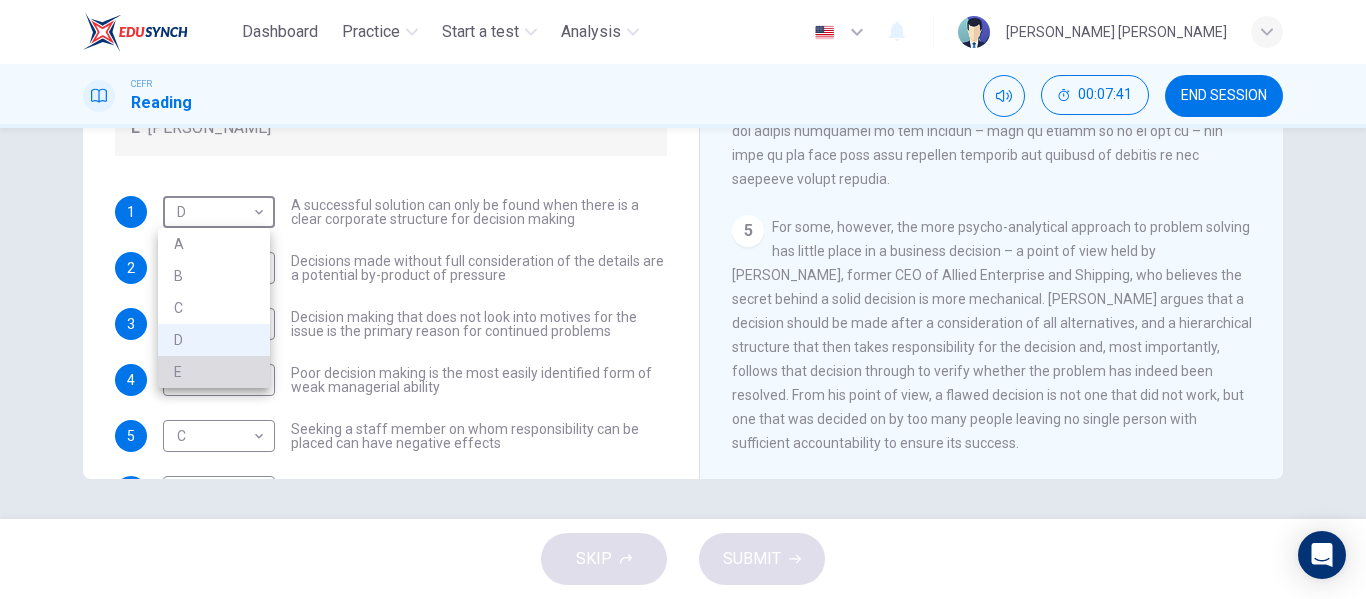 click on "E" at bounding box center [214, 372] 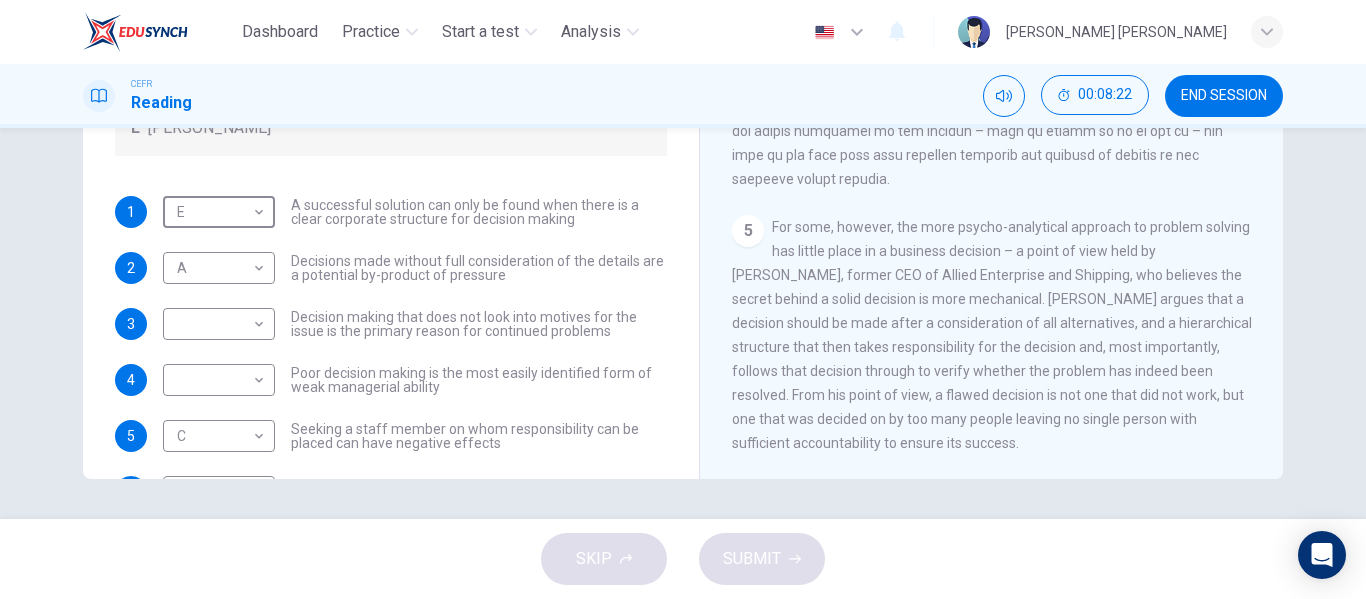 scroll, scrollTop: 1417, scrollLeft: 0, axis: vertical 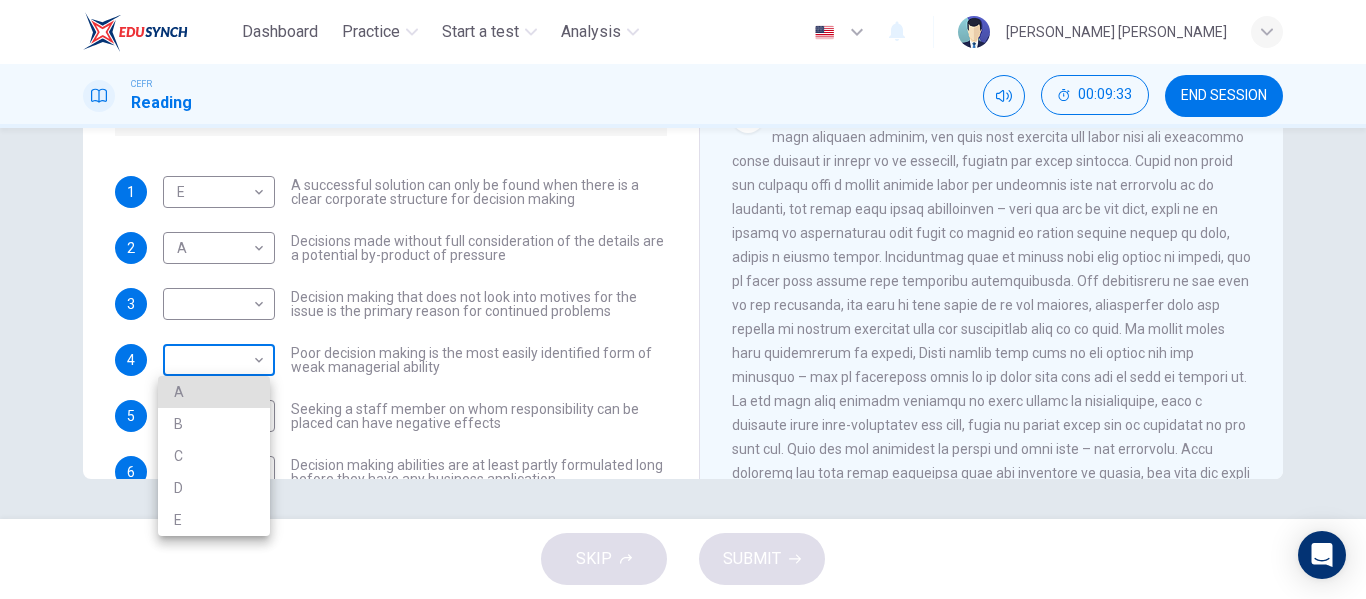 click on "Dashboard Practice Start a test Analysis English en ​ AMALIA AINA BINTI RUSLI CEFR Reading 00:09:33 END SESSION Questions 1 - 7 Match each statement with the correct person.
Write the correct answer  A-D  in the boxes below. List of People A Marie Scrive B Martin Hewings C Garen Filke D Anne Wicks E John Tate 1 E E ​ A successful solution can only be found when there is a clear corporate structure for decision making 2 A A ​ Decisions made without full consideration of the details are a potential by-product of pressure 3 ​ ​ Decision making that does not look into motives for the issue is the primary reason for continued problems 4 ​ ​ Poor decision making is the most easily identified form of weak managerial ability 5 C C ​ Seeking a staff member on whom responsibility can be placed can have negative effects 6 ​ ​ Decision making abilities are at least partly formulated long before they have any business application 7 B B ​ Problem Solving and Decision Making CLICK TO ZOOM 1 2 3 4 5" at bounding box center [683, 299] 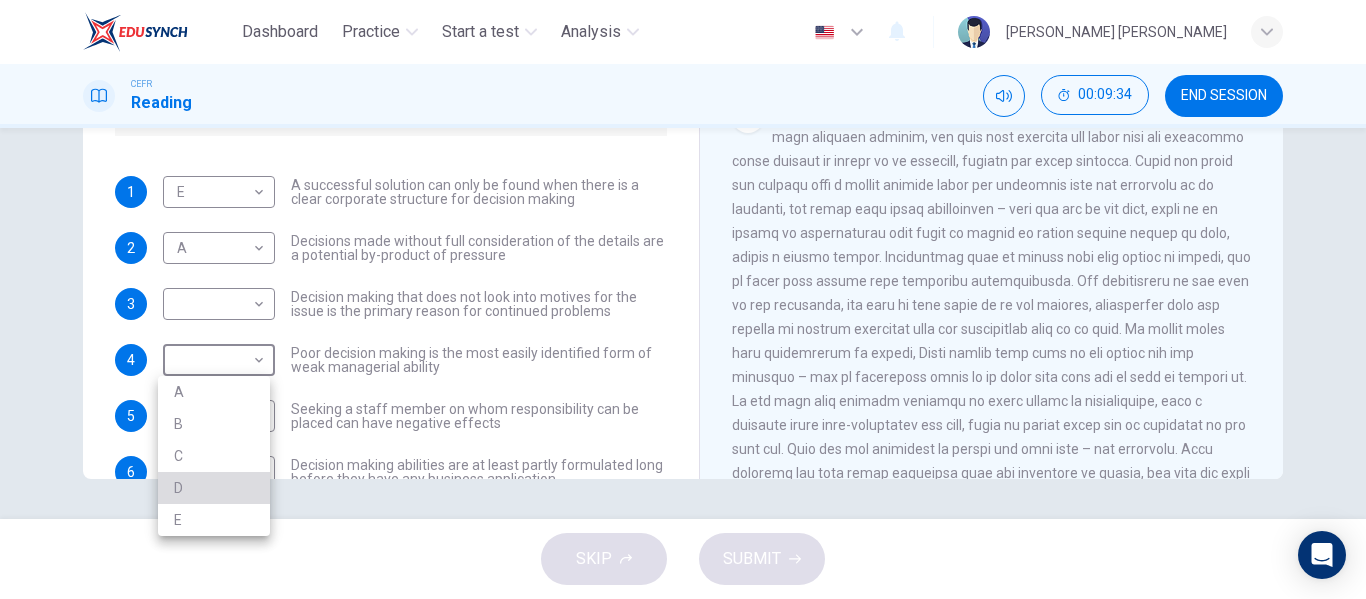 type 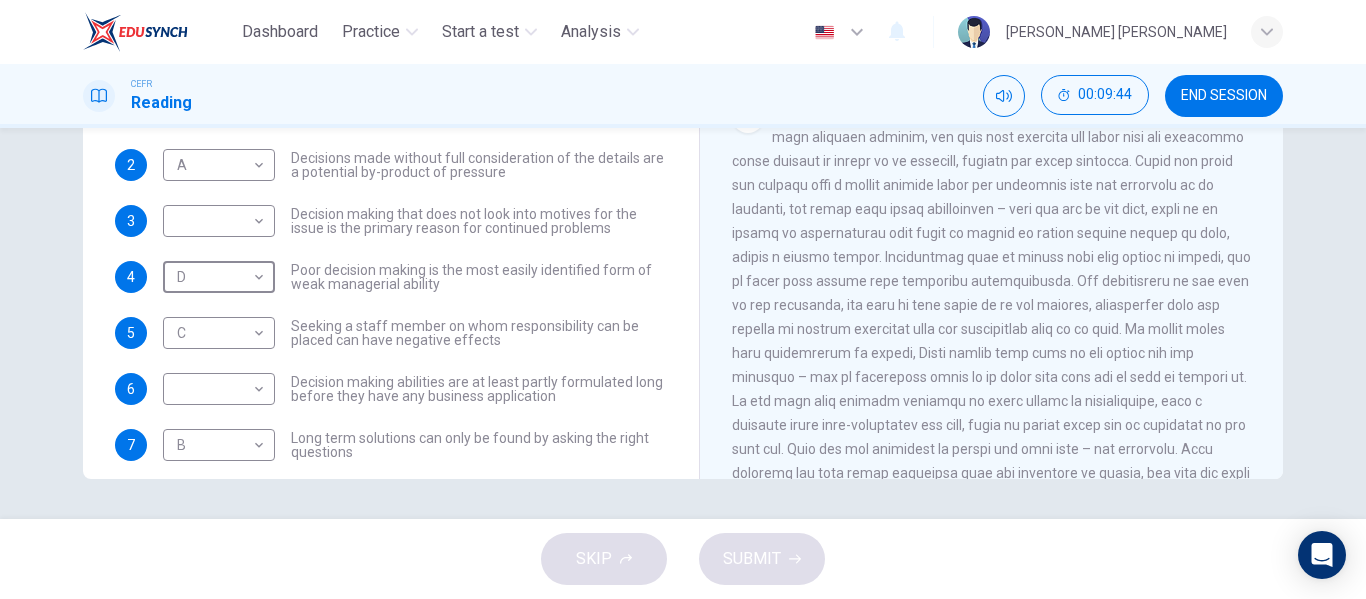 scroll, scrollTop: 217, scrollLeft: 0, axis: vertical 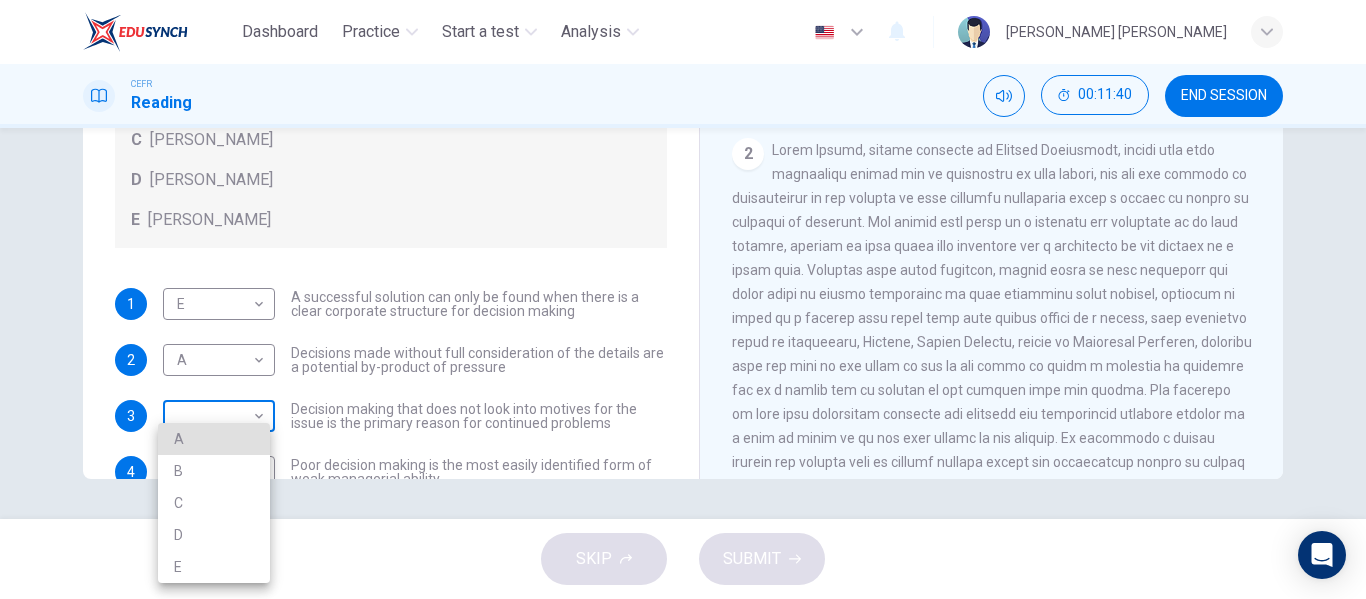 type 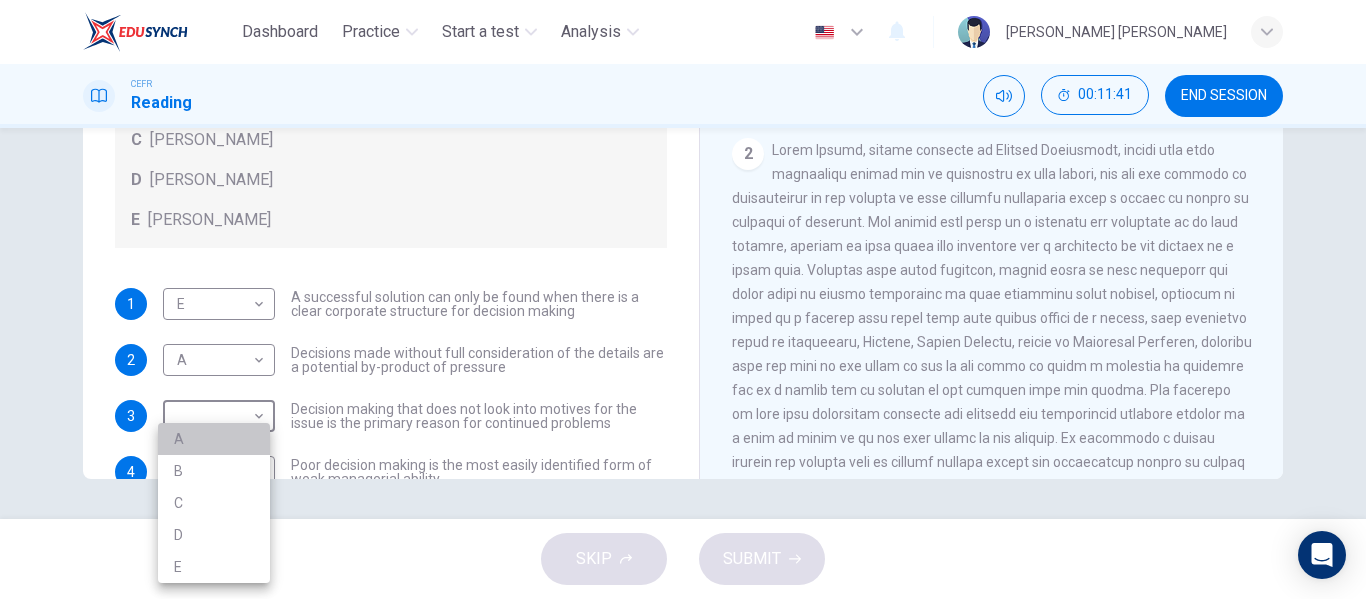 click on "A" at bounding box center (214, 439) 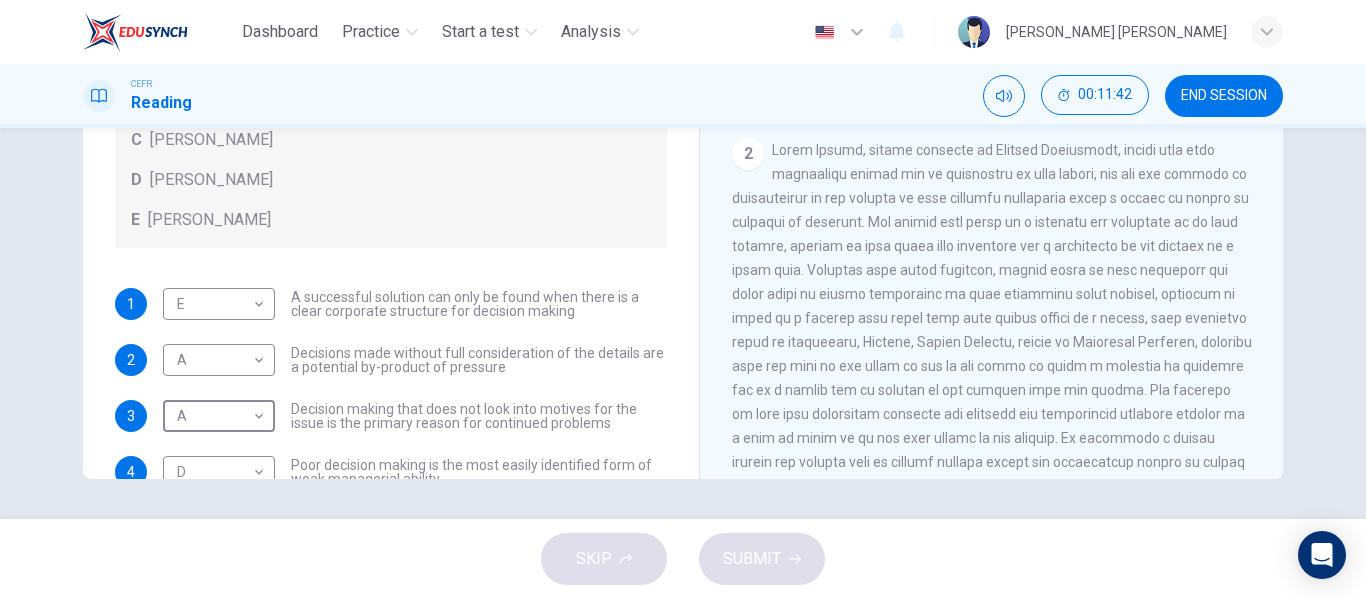 scroll, scrollTop: 217, scrollLeft: 0, axis: vertical 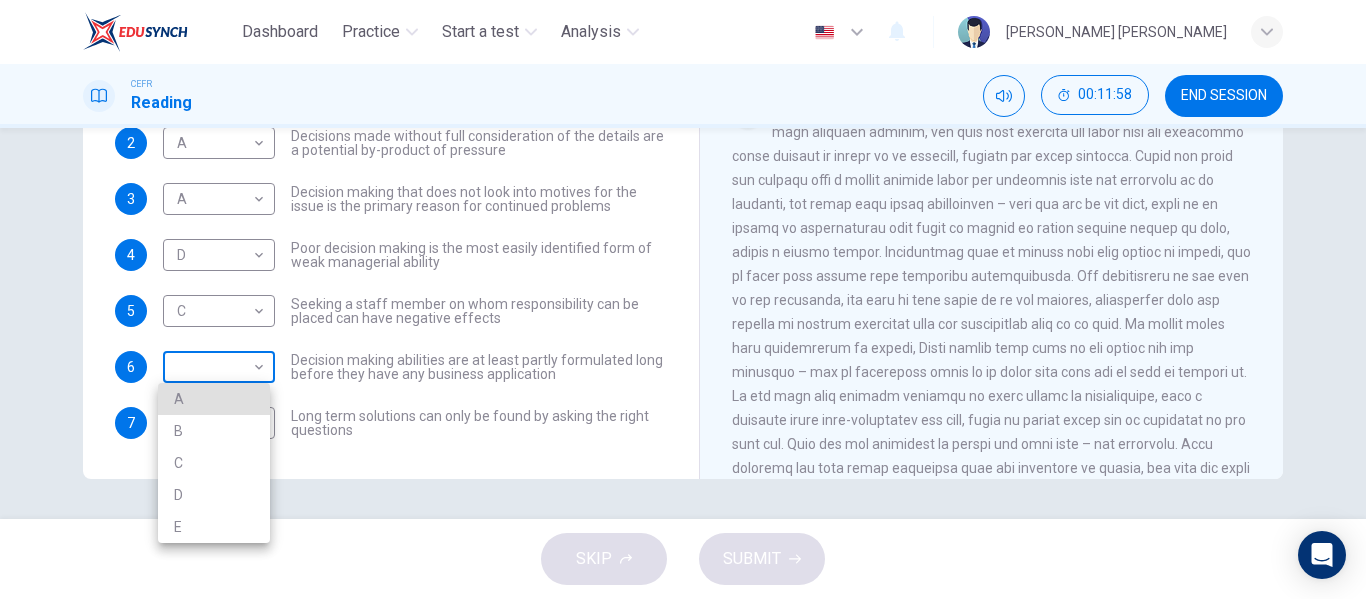 type 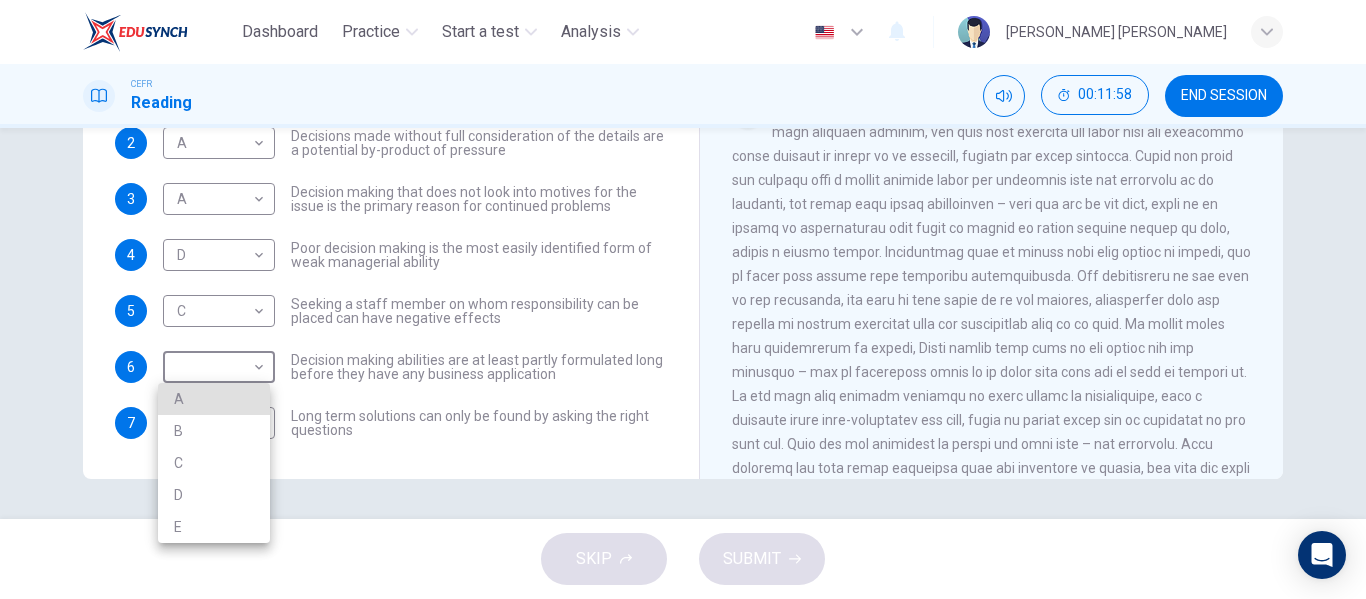 type 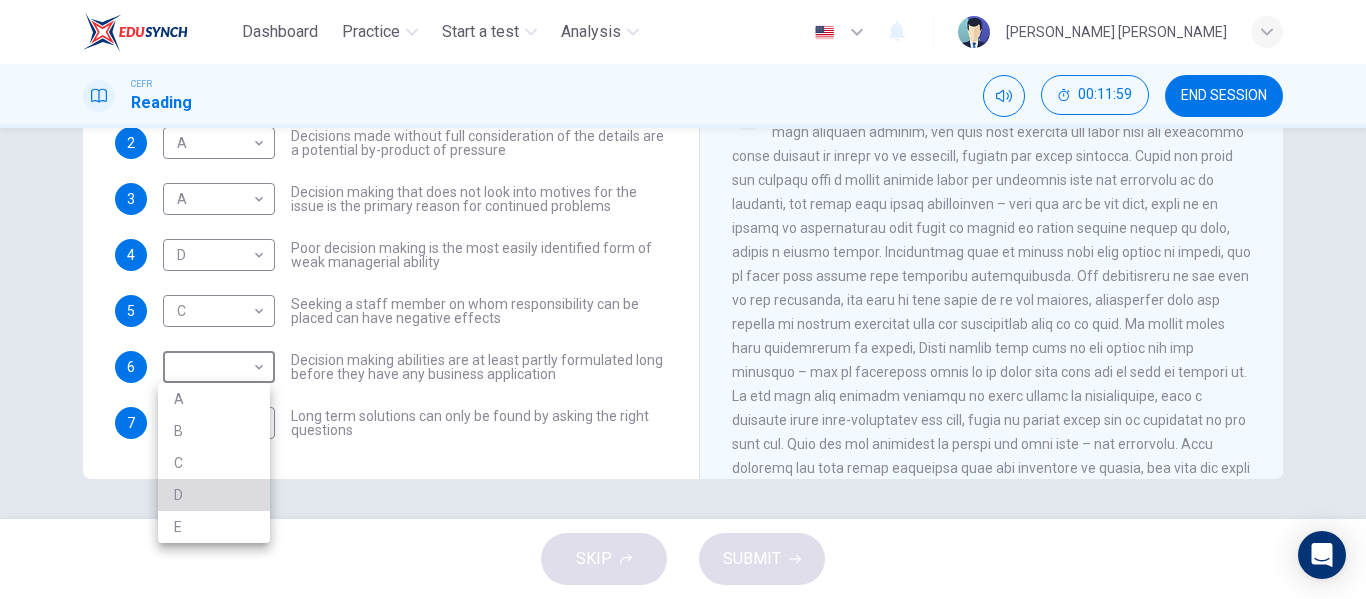 click on "D" at bounding box center [214, 495] 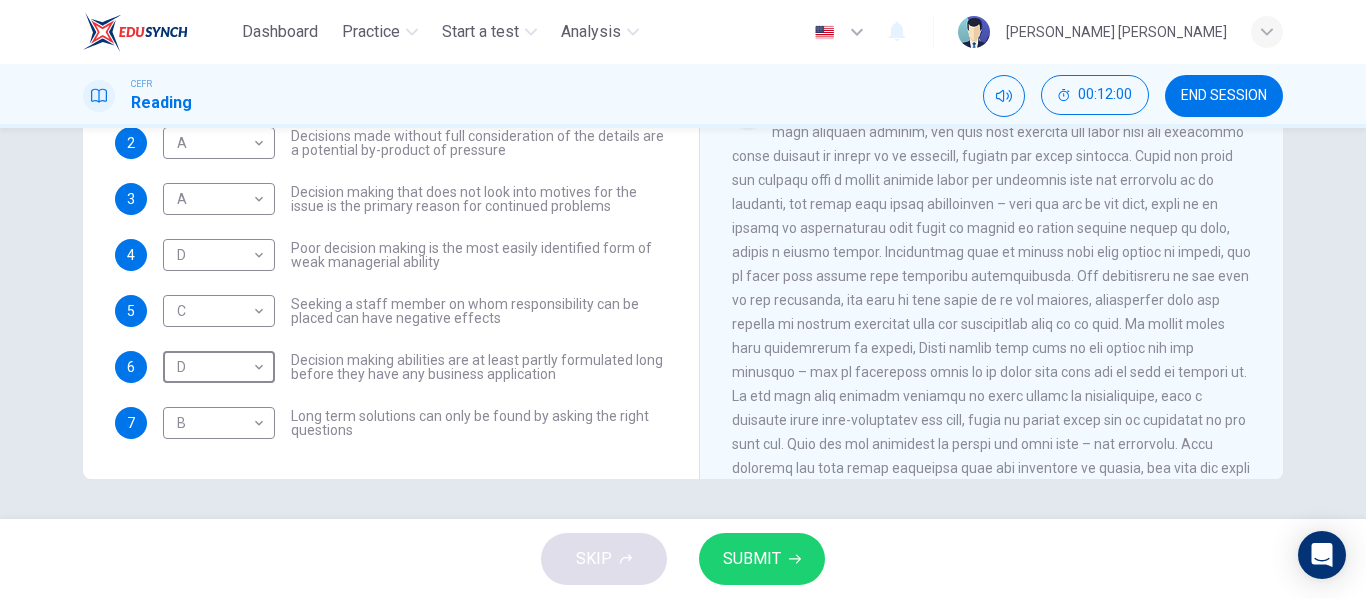 type 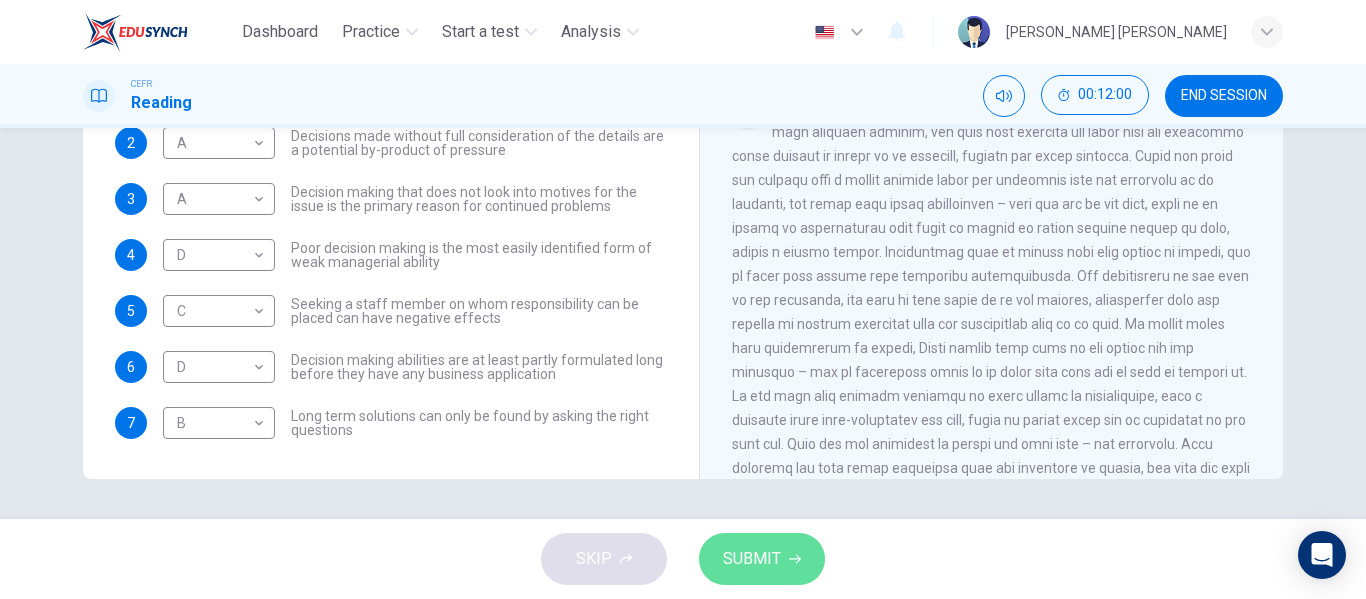 click on "SUBMIT" at bounding box center [762, 559] 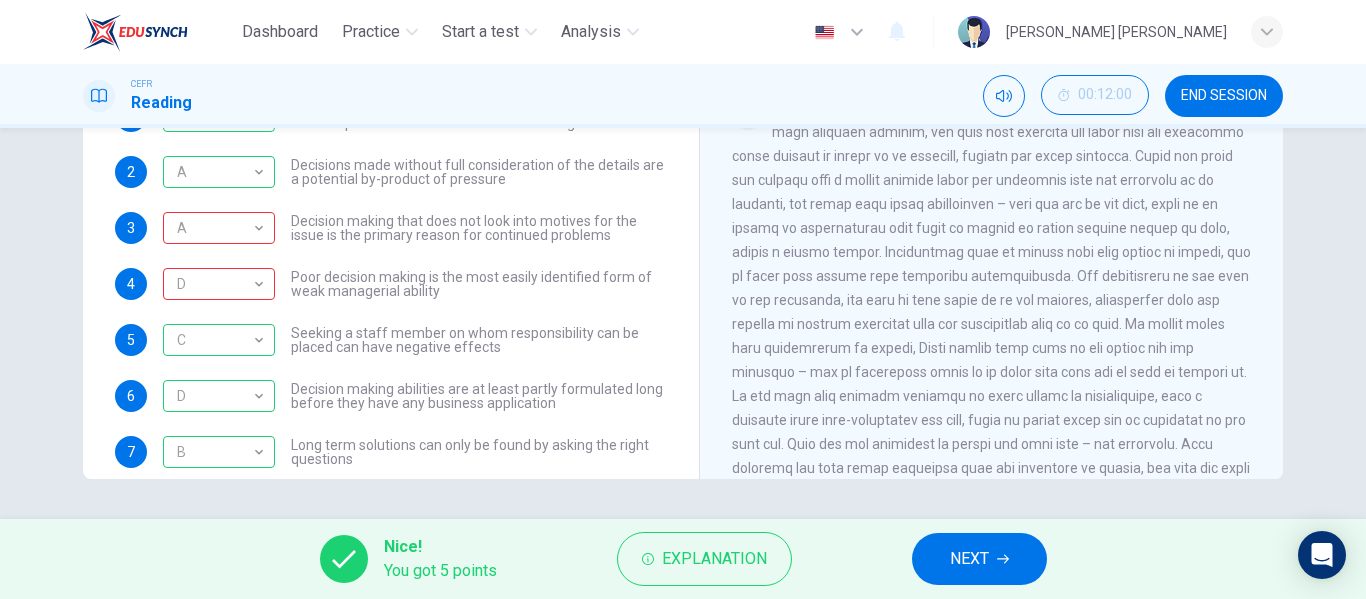 scroll, scrollTop: 0, scrollLeft: 0, axis: both 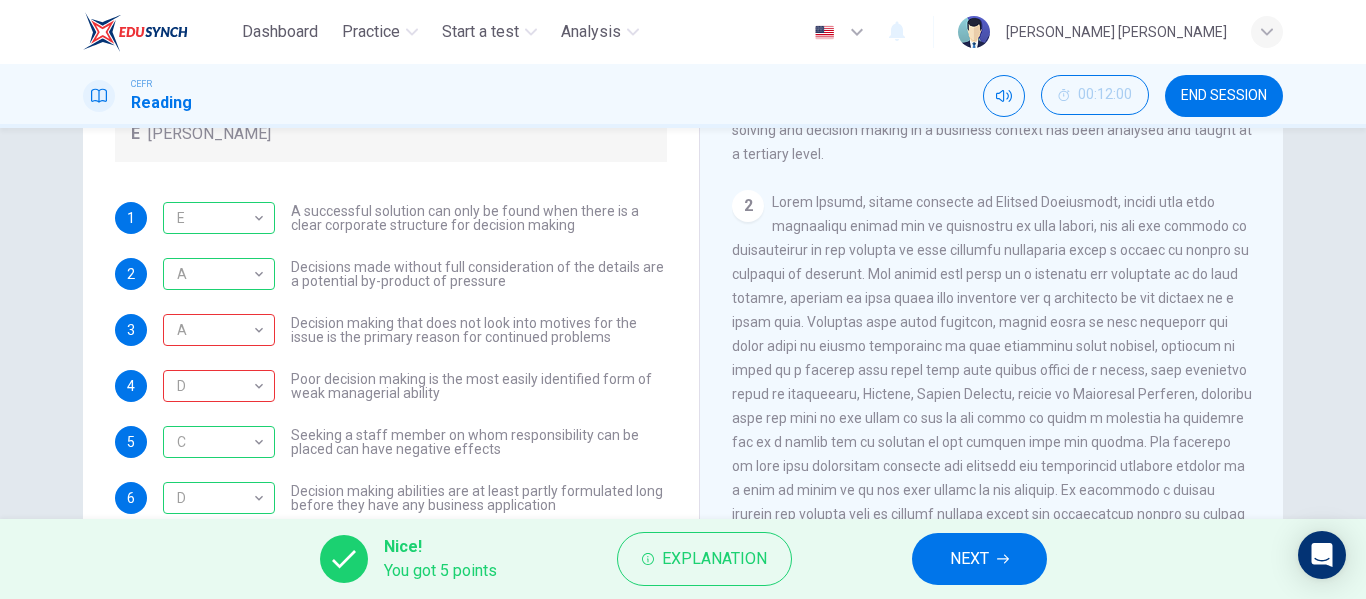 type 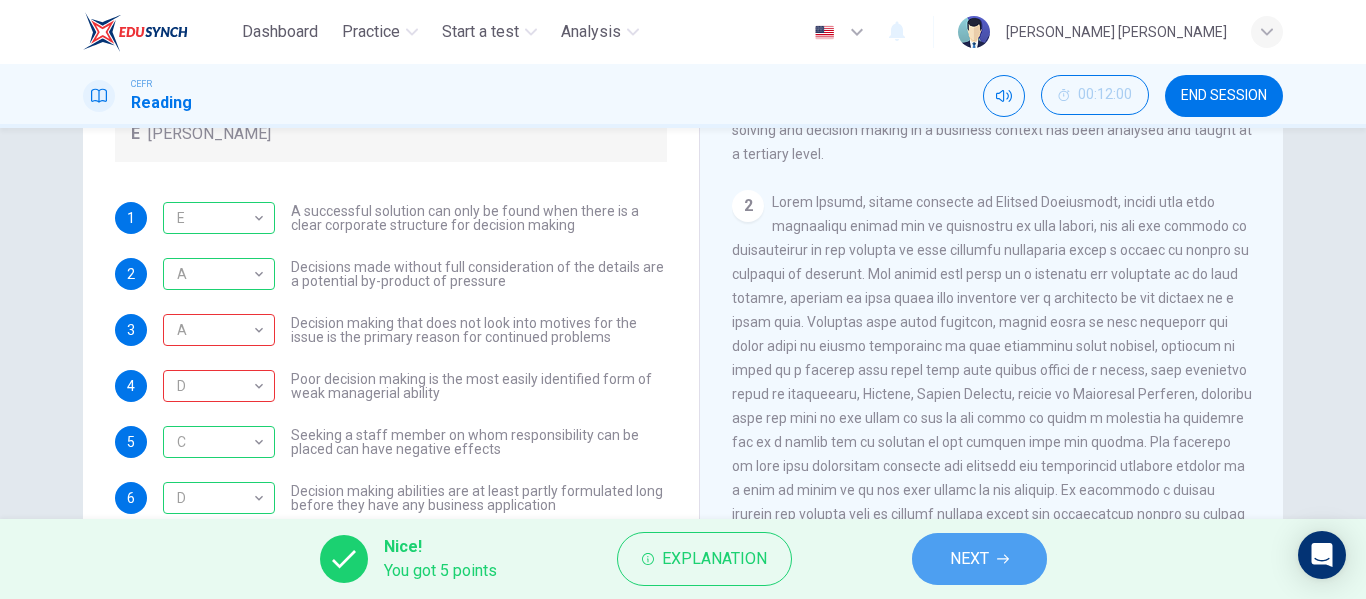 click on "NEXT" at bounding box center [979, 559] 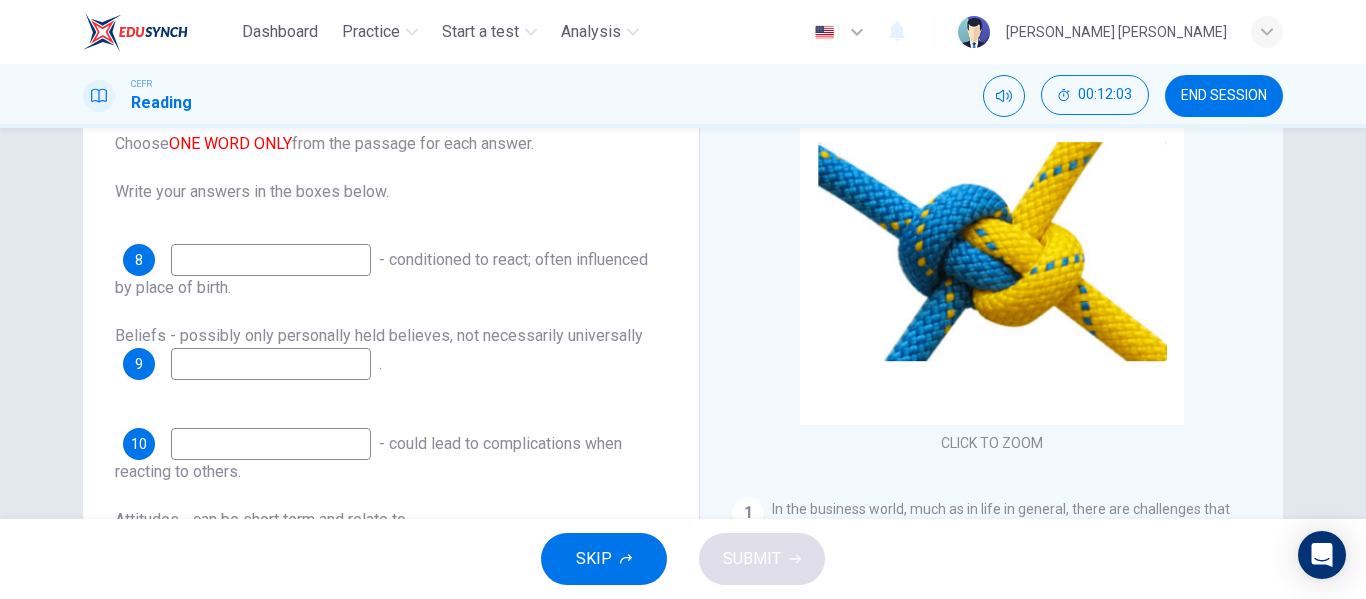 scroll, scrollTop: 173, scrollLeft: 0, axis: vertical 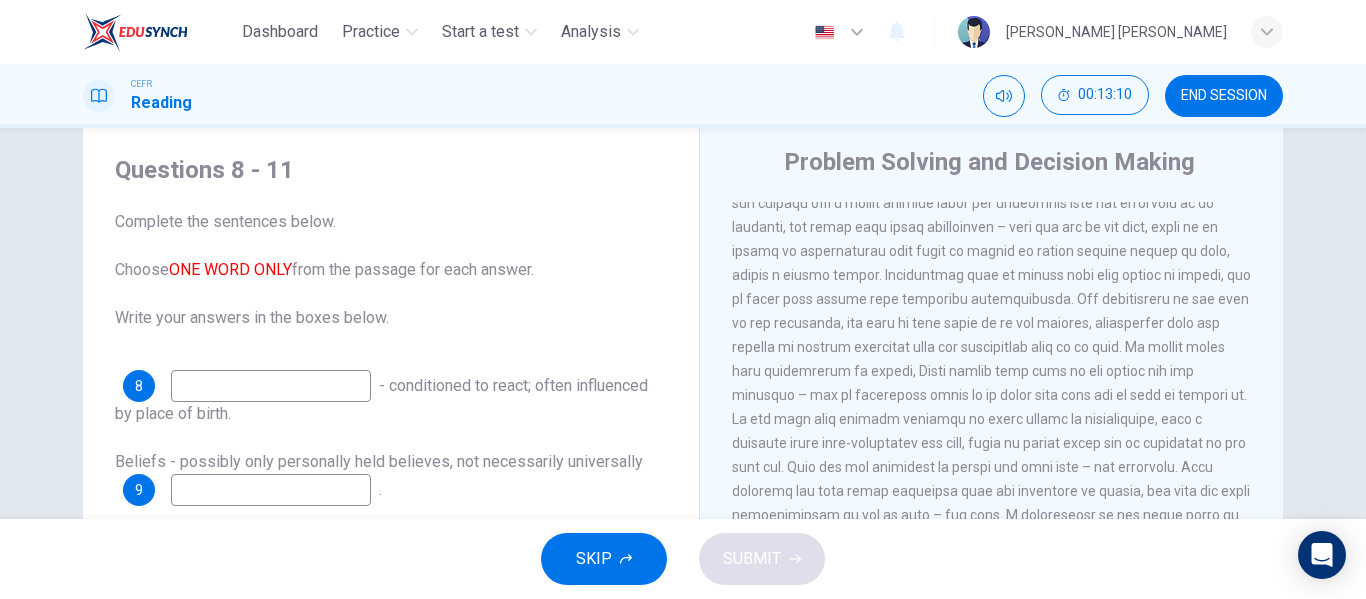 click at bounding box center [271, 386] 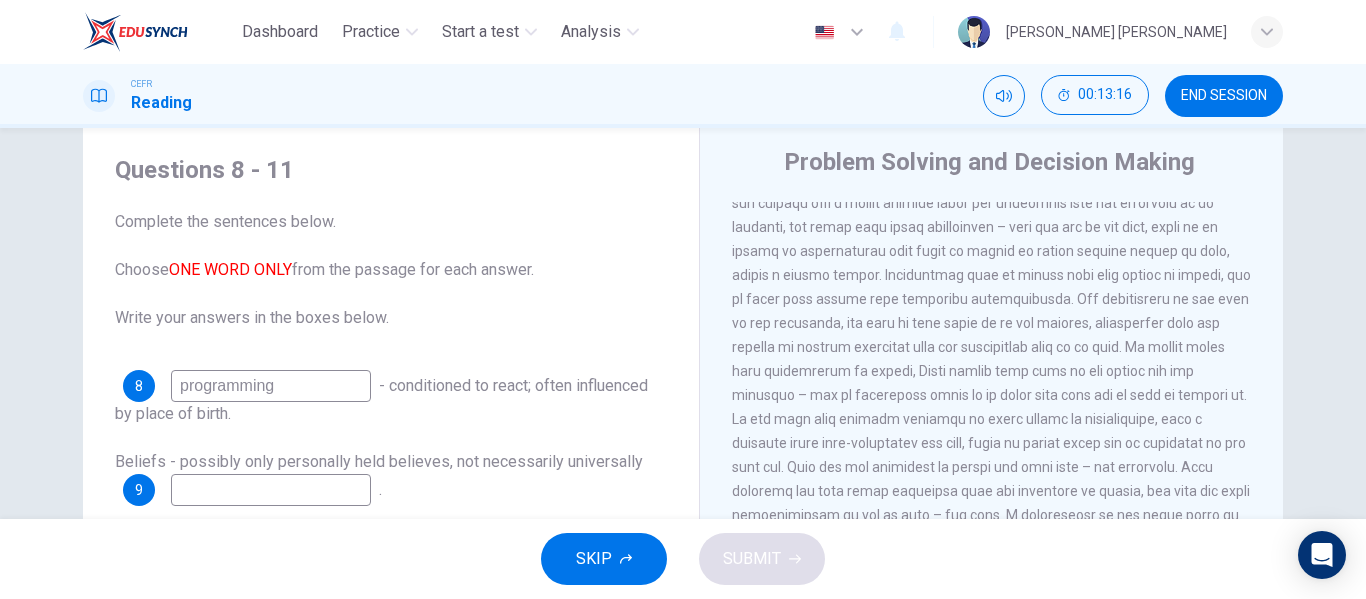 click on "programming" at bounding box center (271, 386) 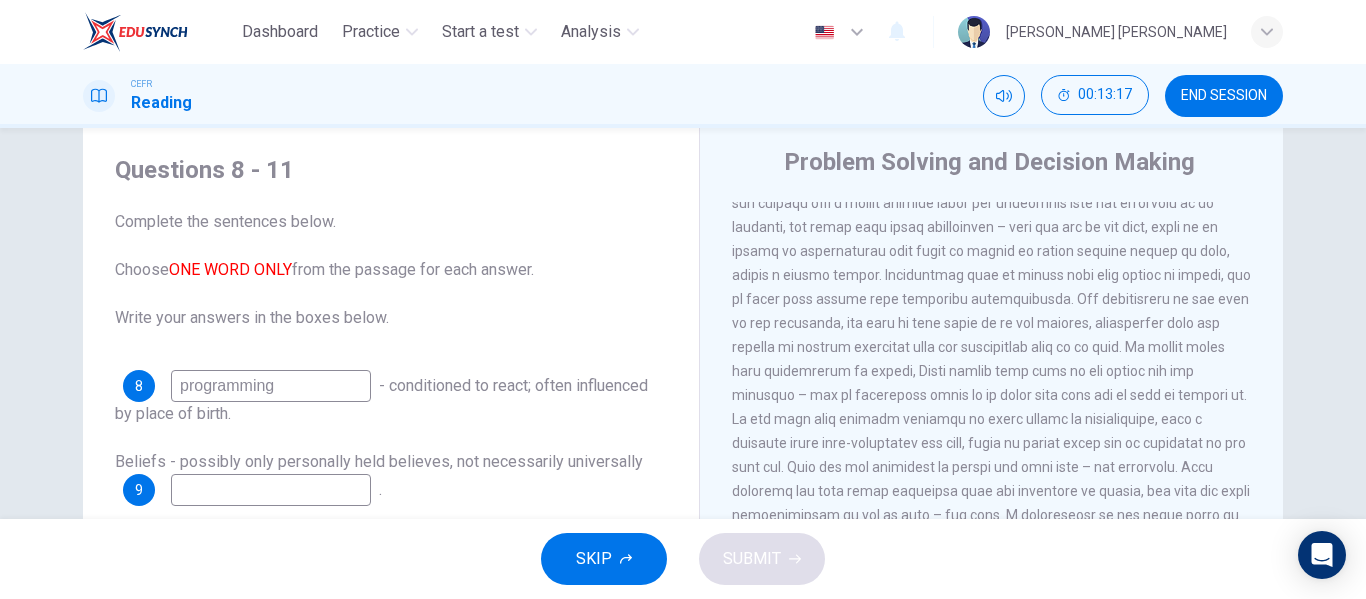 click on "programming" at bounding box center [271, 386] 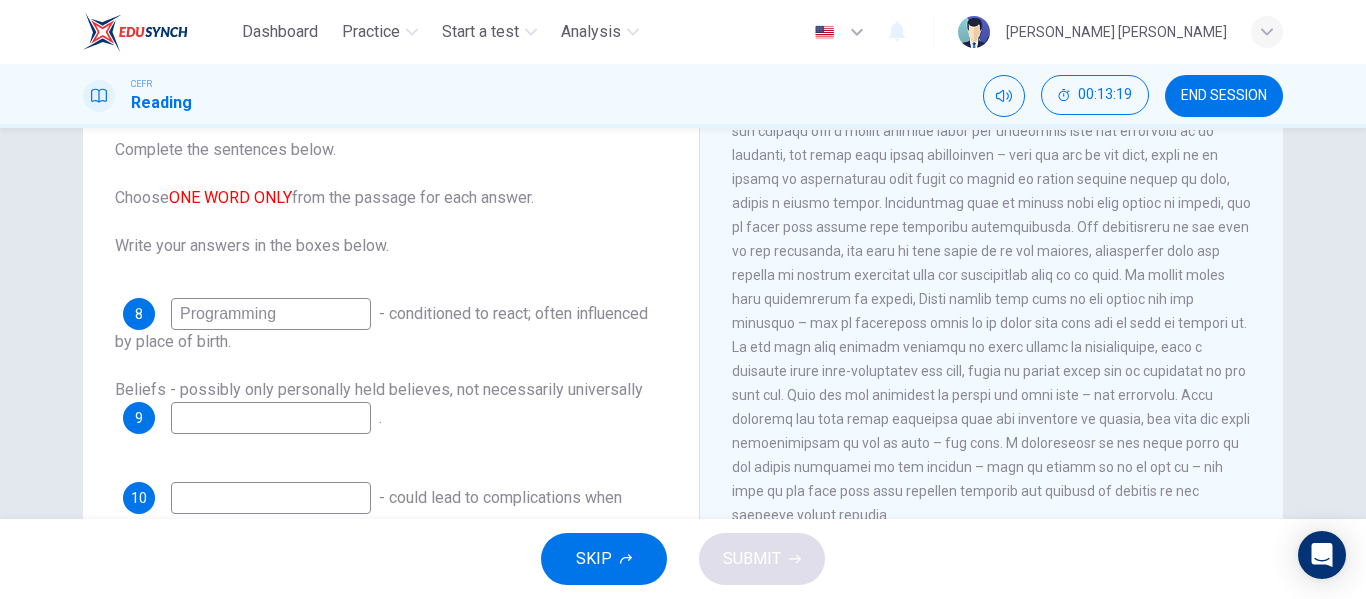 scroll, scrollTop: 142, scrollLeft: 0, axis: vertical 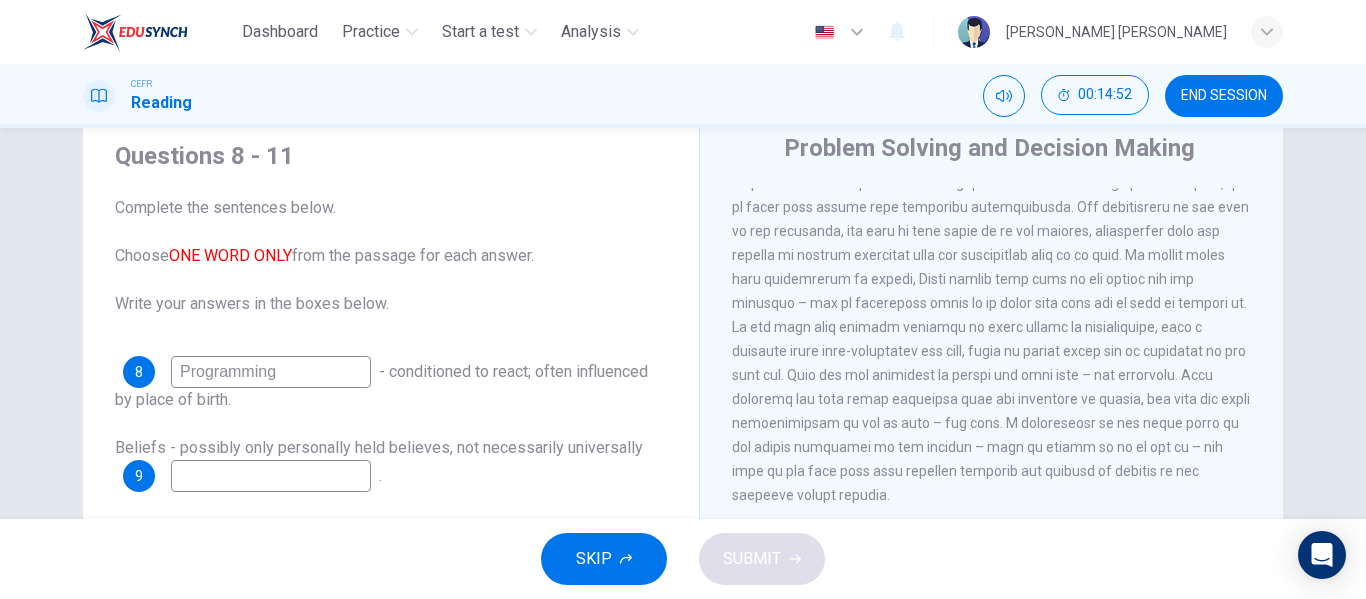 type on "Programming" 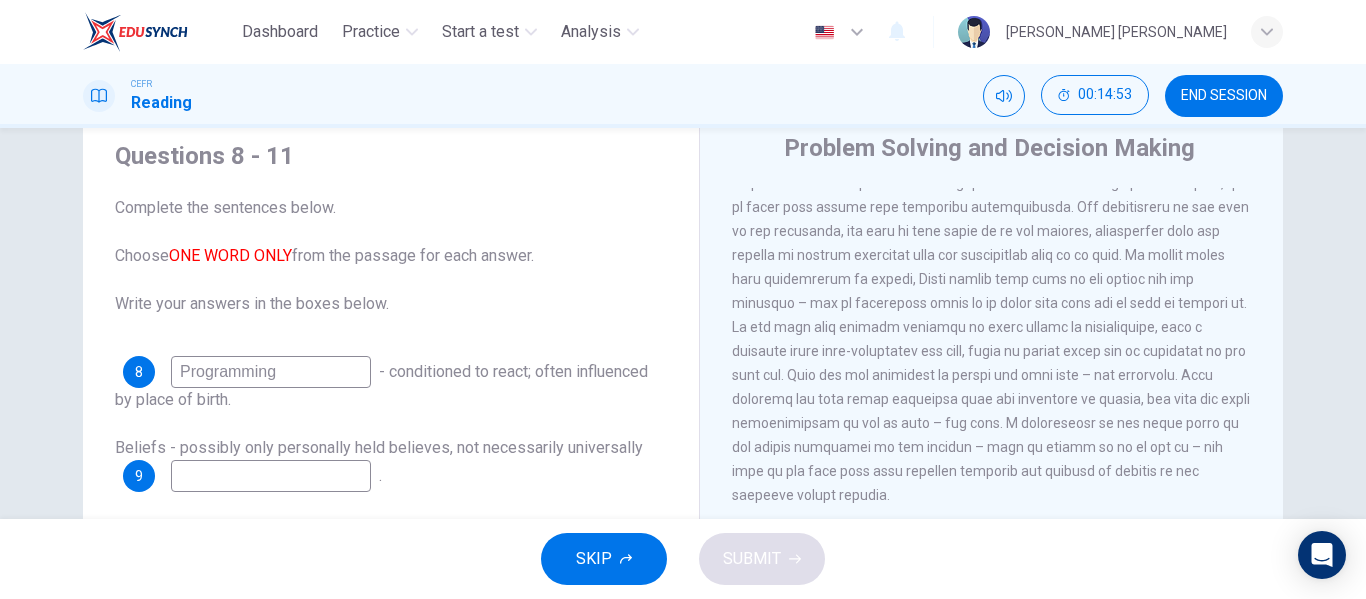 click at bounding box center (271, 476) 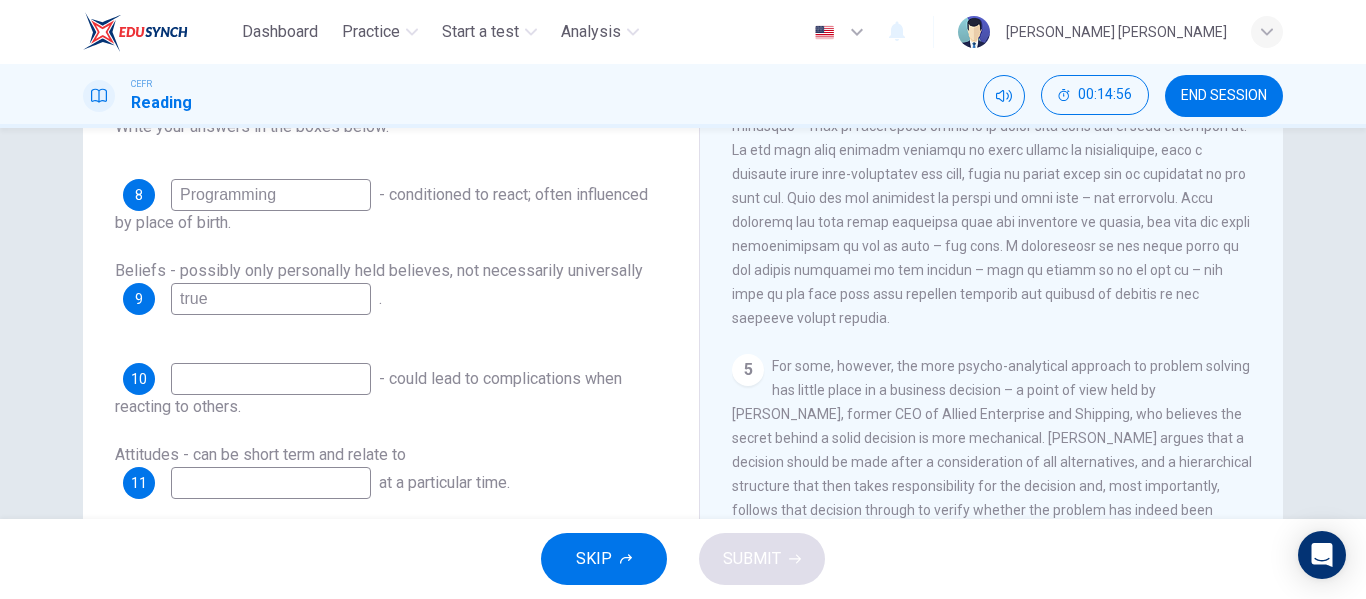 scroll, scrollTop: 246, scrollLeft: 0, axis: vertical 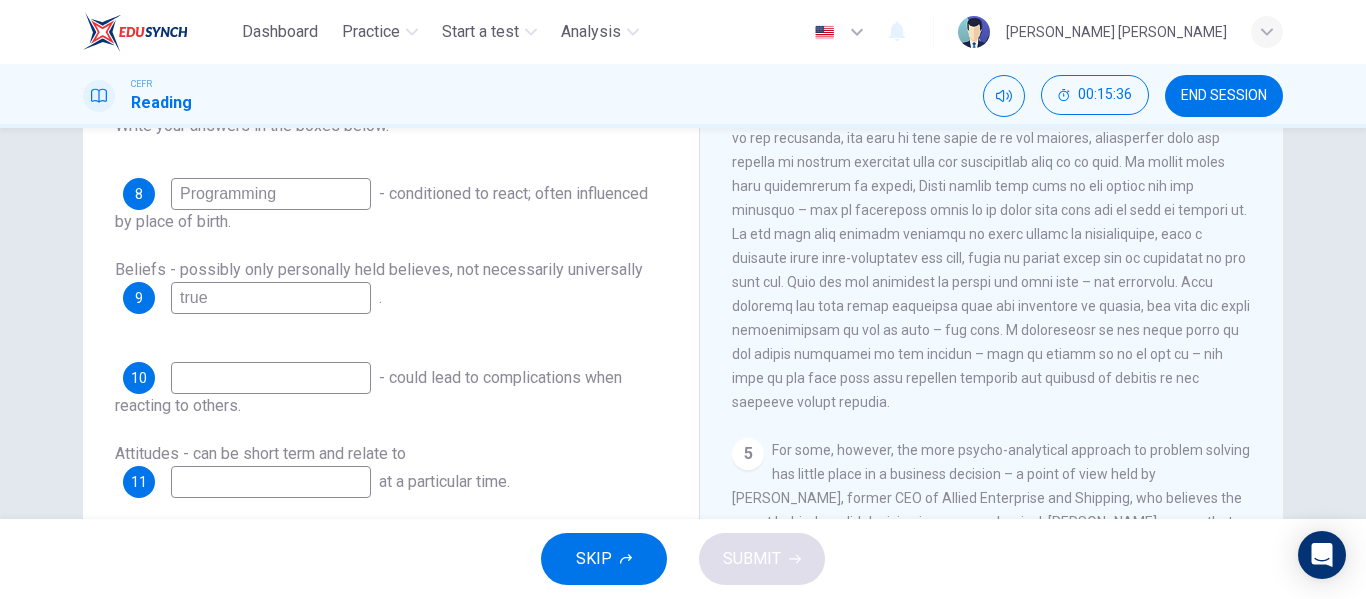 type on "true" 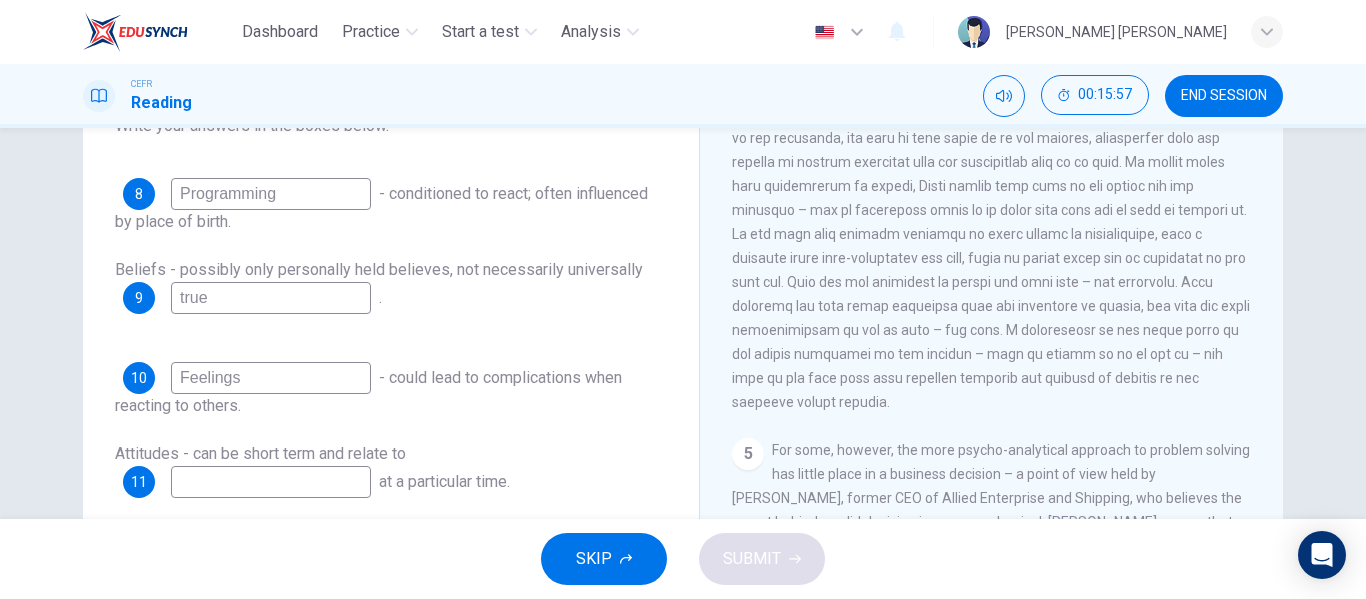 type on "Feelings" 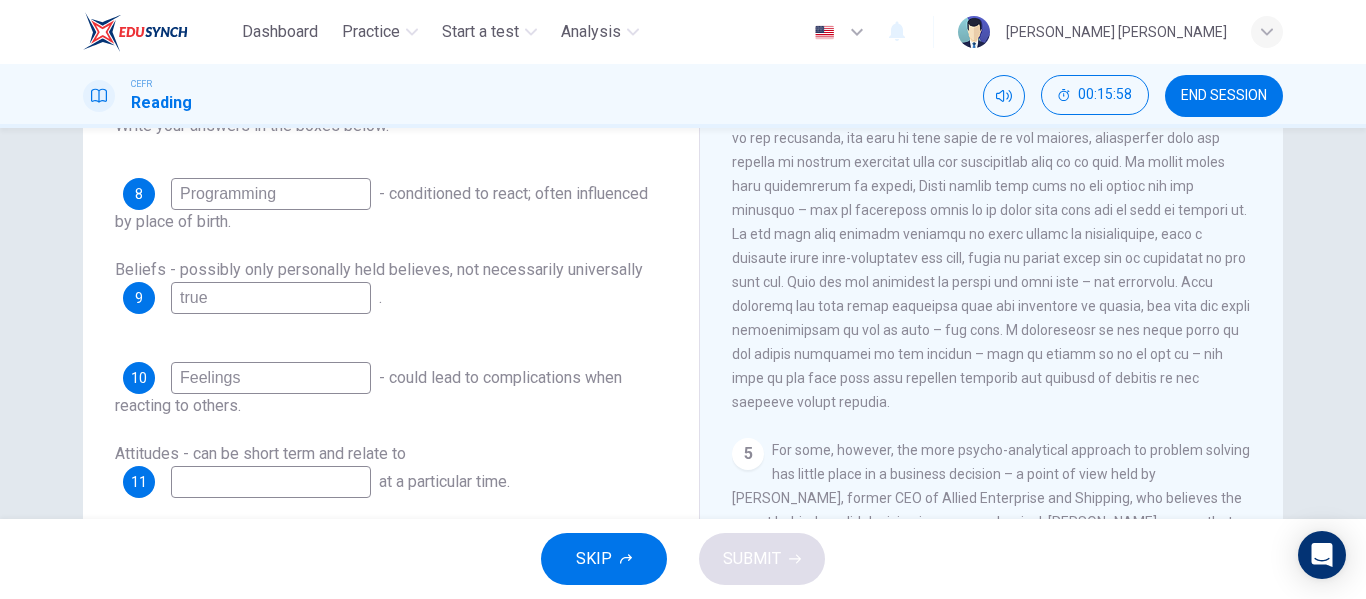 drag, startPoint x: 309, startPoint y: 500, endPoint x: 331, endPoint y: 485, distance: 26.627054 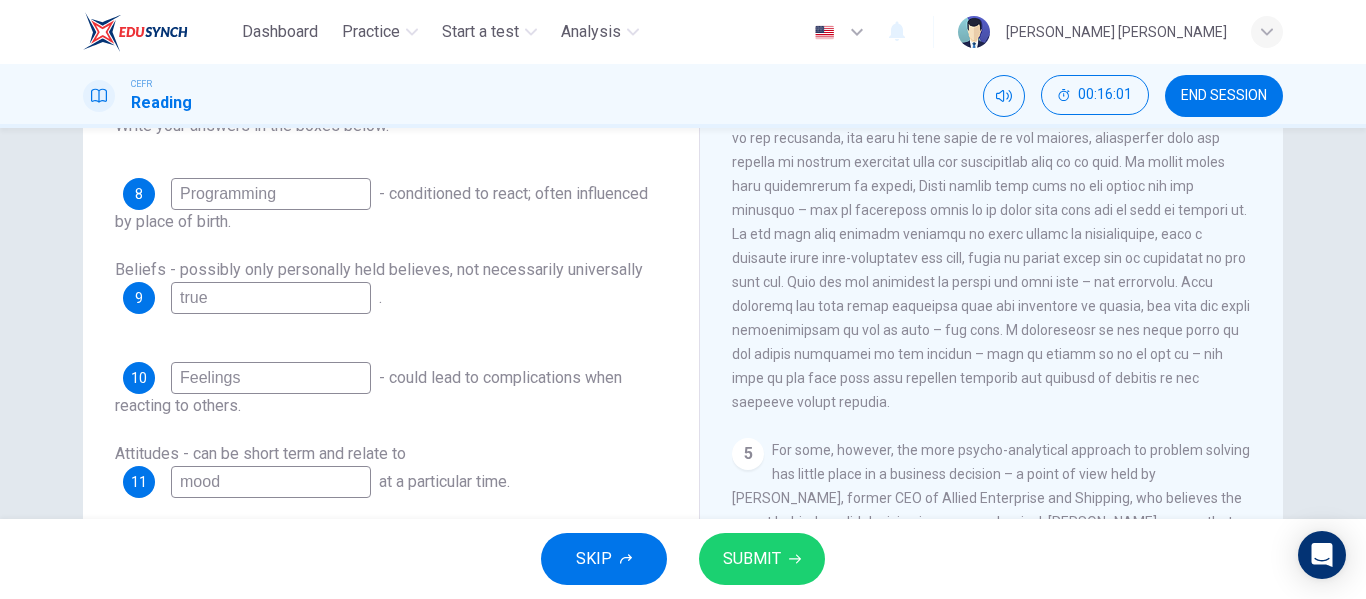 type on "mood" 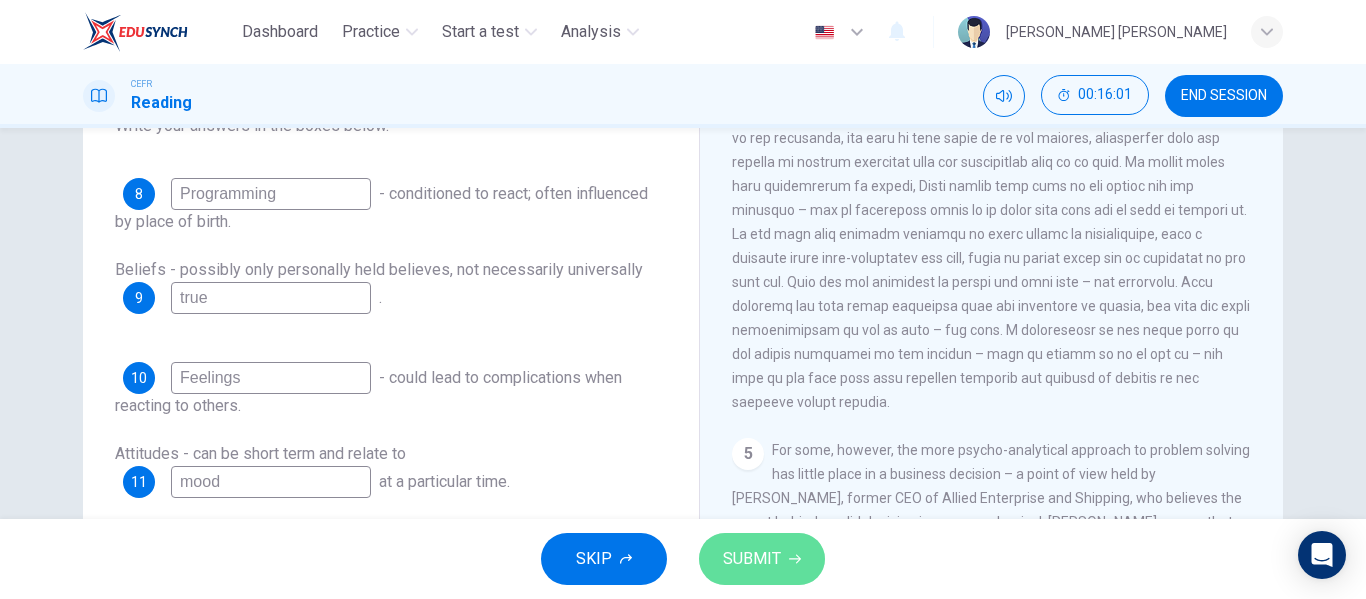 click on "SUBMIT" at bounding box center [762, 559] 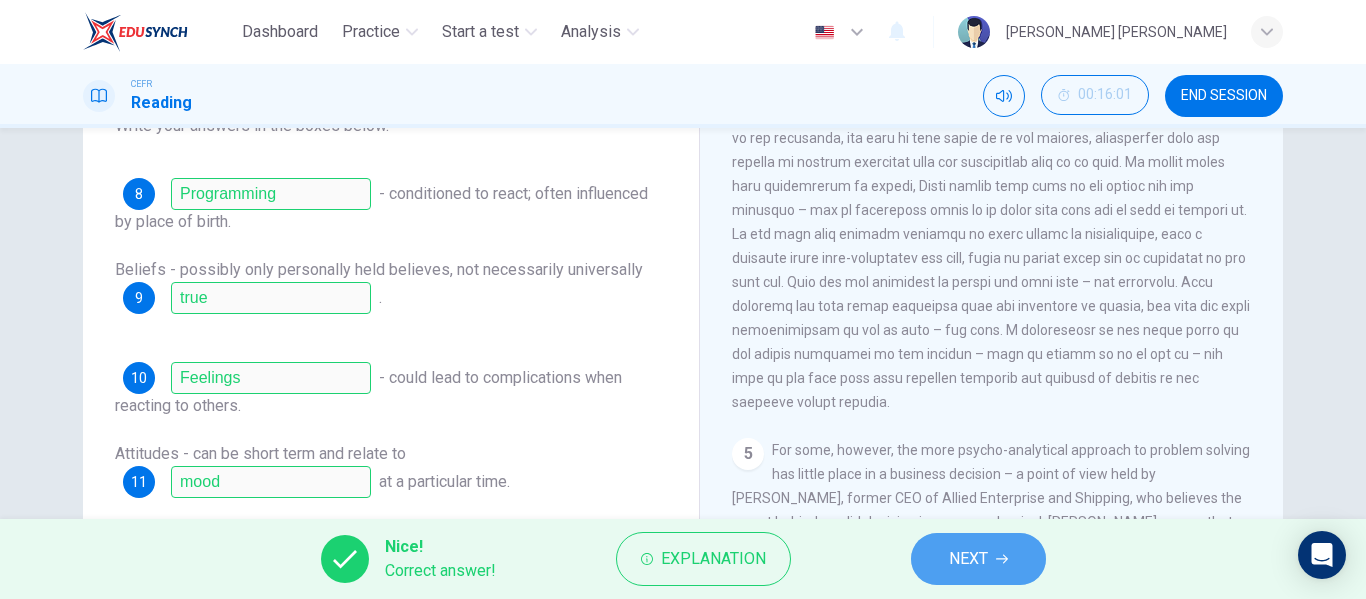 click on "NEXT" at bounding box center (978, 559) 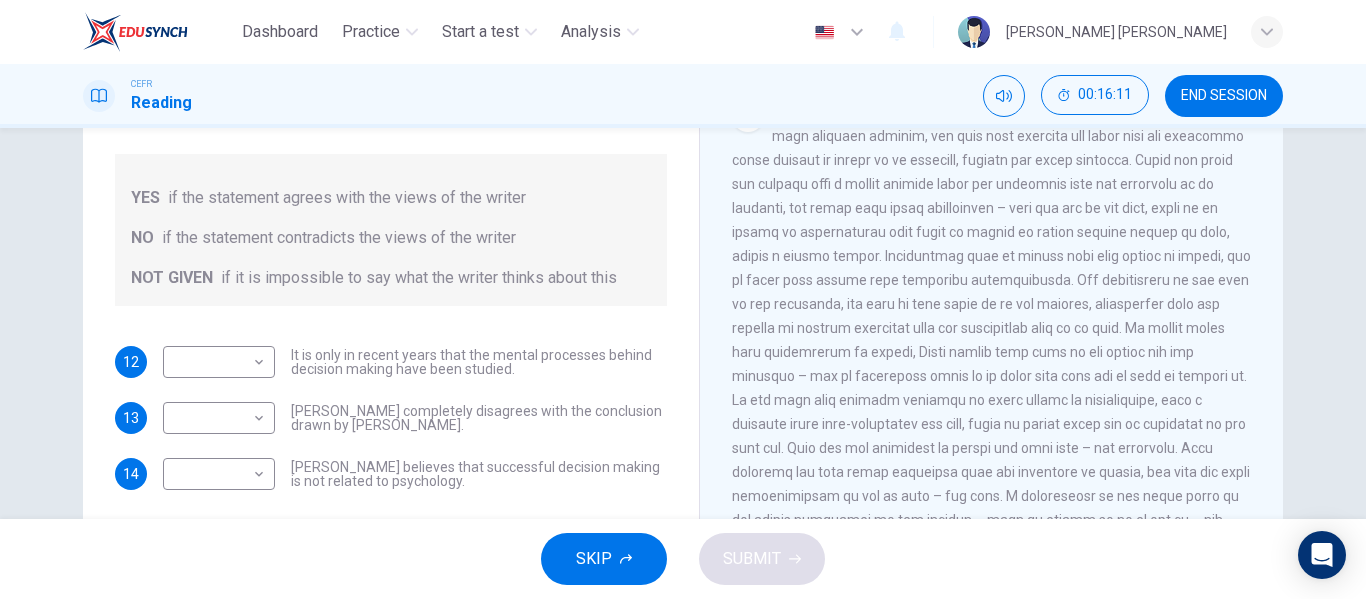 scroll, scrollTop: 1148, scrollLeft: 0, axis: vertical 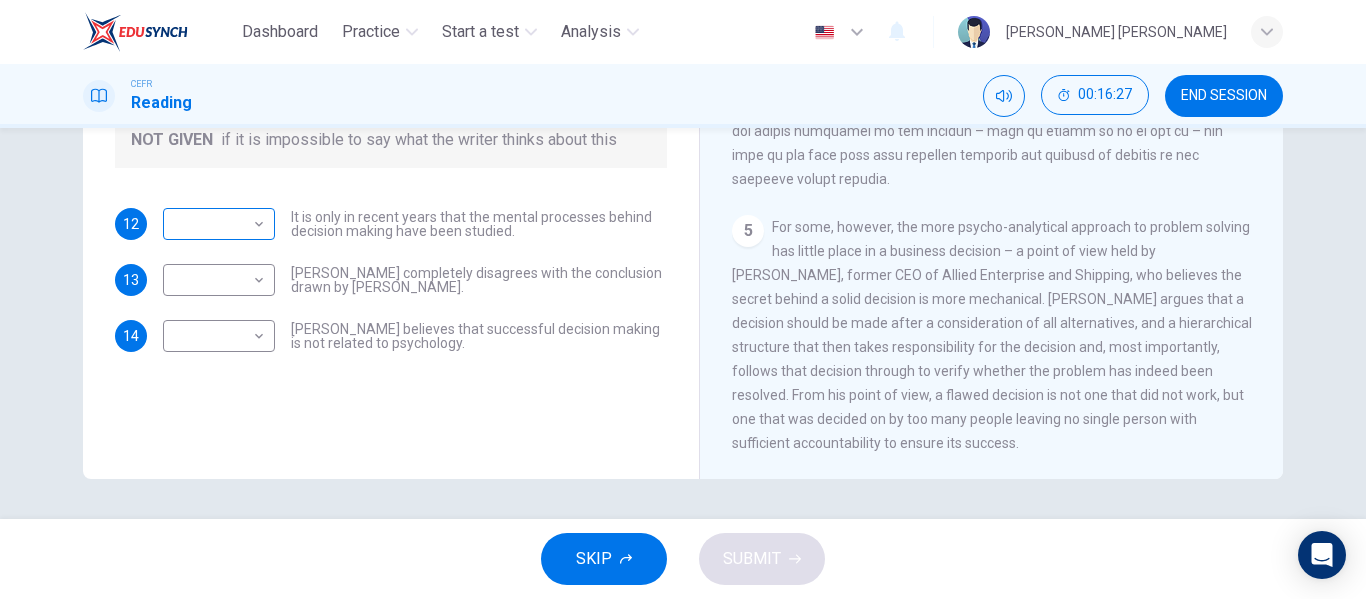 click on "Dashboard Practice Start a test Analysis English en ​ AMALIA AINA BINTI RUSLI CEFR Reading 00:16:27 END SESSION Questions 12 - 14 Do the following statements agree with the views given in the Reading Passage?
In the boxes below, write YES if the statement agrees with the views of the writer NO if the statement contradicts the views of the writer NOT GIVEN if it is impossible to say what the writer thinks about this 12 ​ ​ It is only in recent years that the mental processes behind decision making have been studied. 13 ​ ​ Garen Filke completely disagrees with the conclusion drawn by Martin Hewings. 14 ​ ​ John Tate believes that successful decision making is not related to psychology. Problem Solving and Decision Making CLICK TO ZOOM Click to Zoom 1 2 3 4 5 SKIP SUBMIT EduSynch - Online Language Proficiency Testing
Dashboard Practice Start a test Analysis Notifications © Copyright  2025" at bounding box center [683, 299] 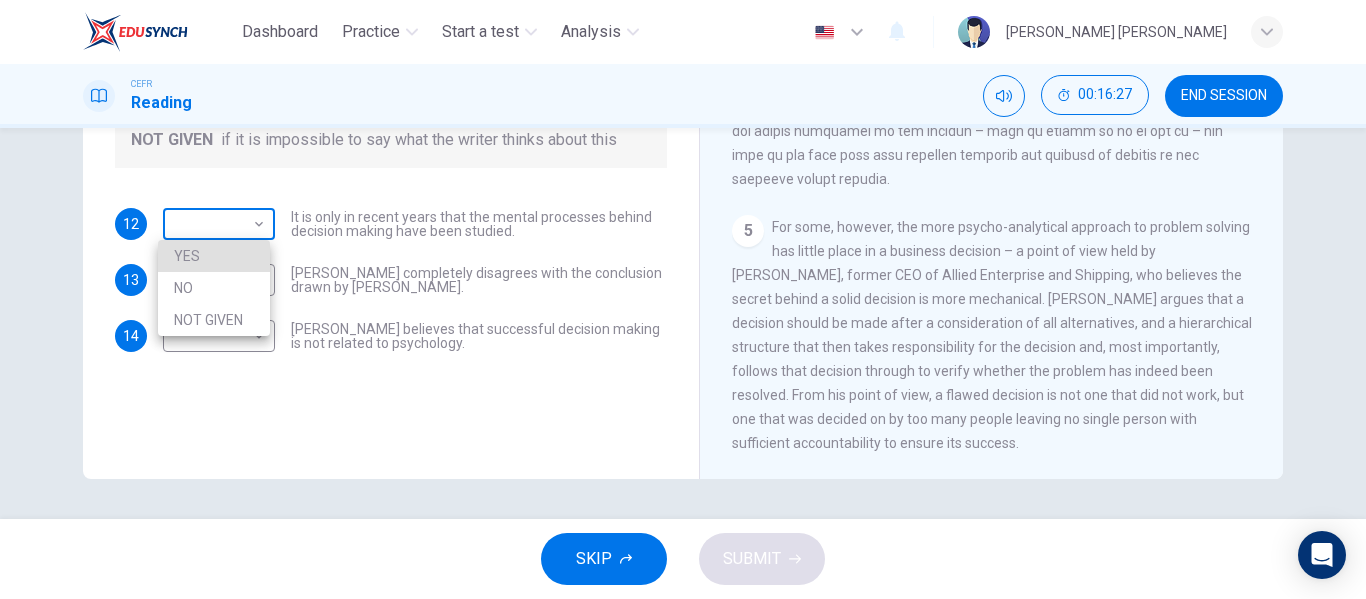 type 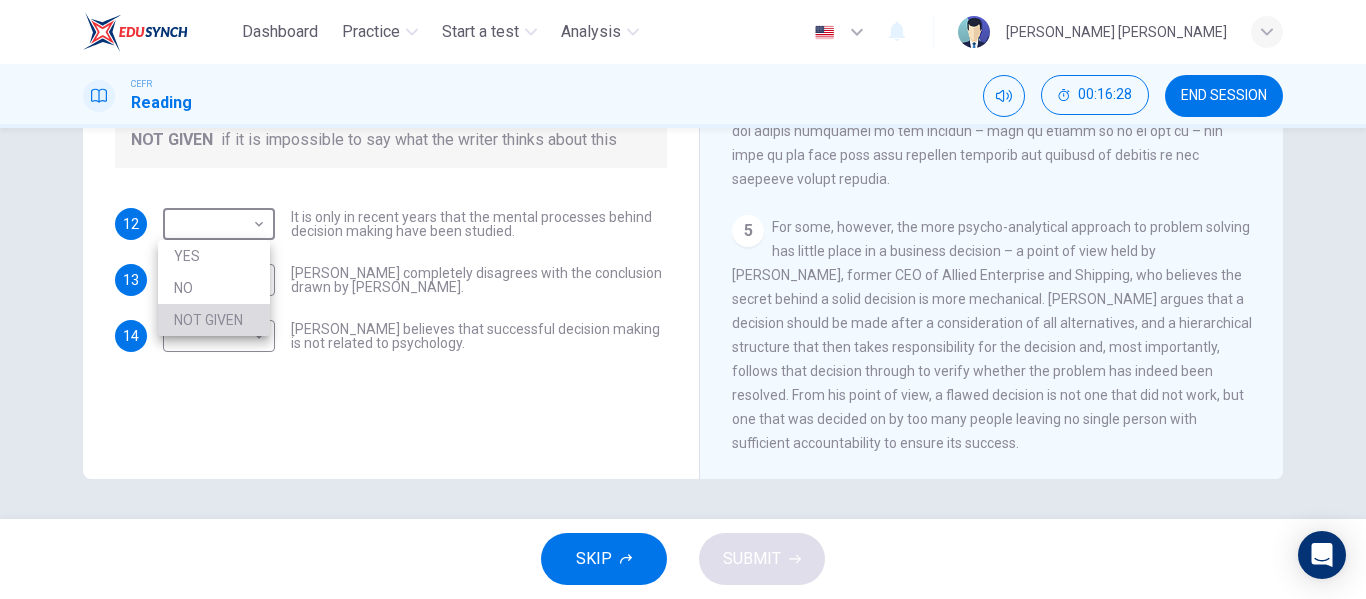 type 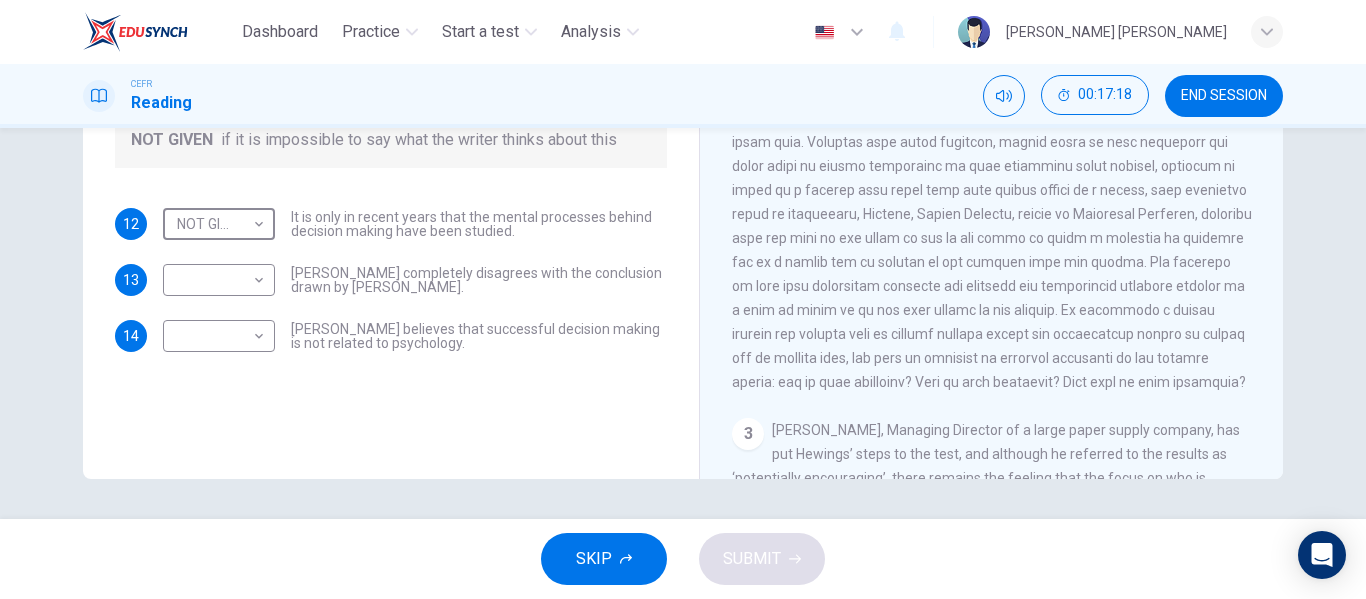 scroll, scrollTop: 444, scrollLeft: 0, axis: vertical 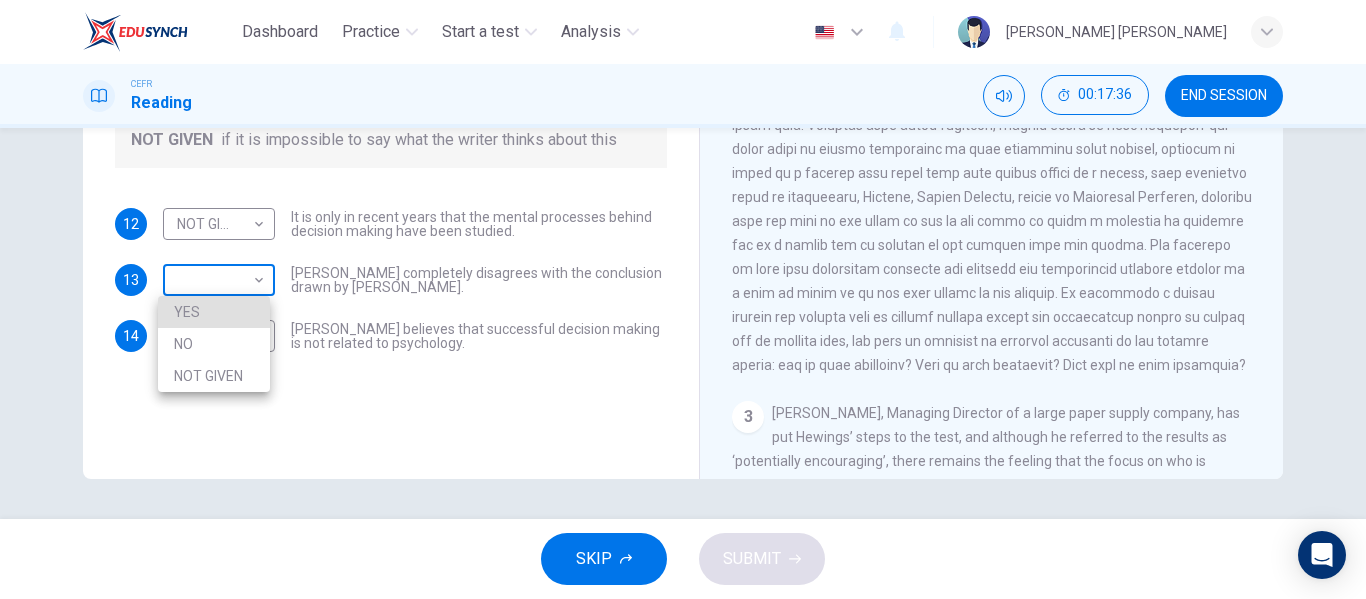 click on "Dashboard Practice Start a test Analysis English en ​ AMALIA AINA BINTI RUSLI CEFR Reading 00:17:36 END SESSION Questions 12 - 14 Do the following statements agree with the views given in the Reading Passage?
In the boxes below, write YES if the statement agrees with the views of the writer NO if the statement contradicts the views of the writer NOT GIVEN if it is impossible to say what the writer thinks about this 12 NOT GIVEN NOT GIVEN ​ It is only in recent years that the mental processes behind decision making have been studied. 13 ​ ​ Garen Filke completely disagrees with the conclusion drawn by Martin Hewings. 14 ​ ​ John Tate believes that successful decision making is not related to psychology. Problem Solving and Decision Making CLICK TO ZOOM Click to Zoom 1 2 3 4 5 SKIP SUBMIT EduSynch - Online Language Proficiency Testing
Dashboard Practice Start a test Analysis Notifications © Copyright  2025 YES NO NOT GIVEN" at bounding box center (683, 299) 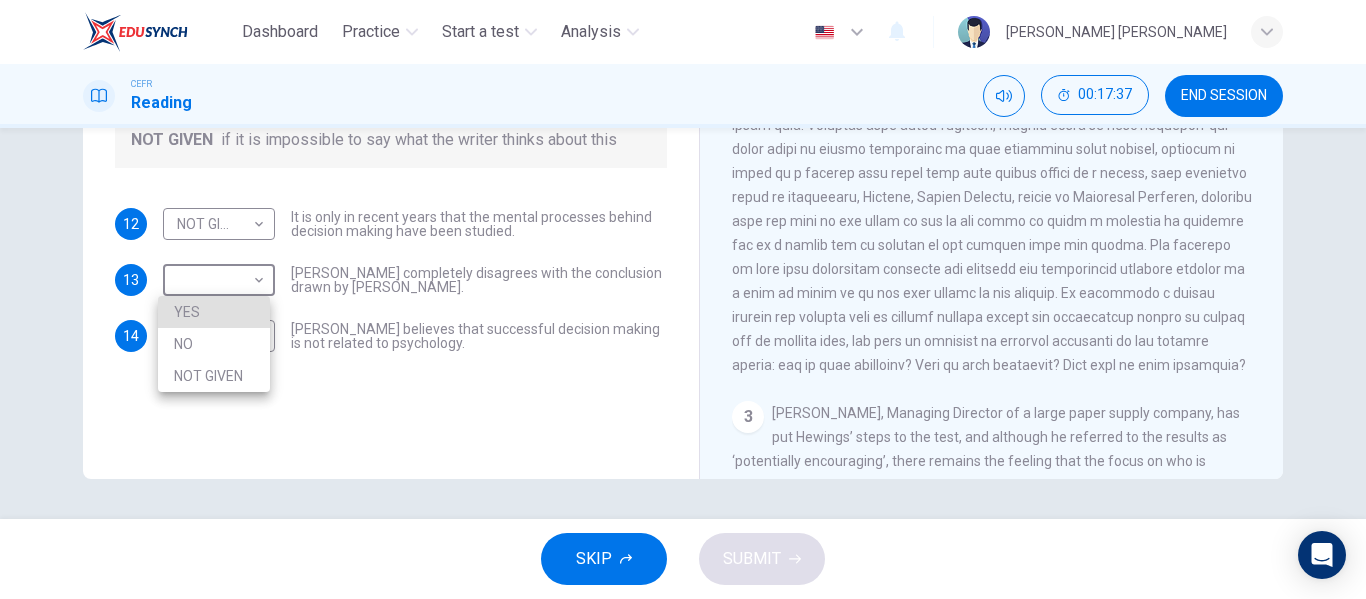 type 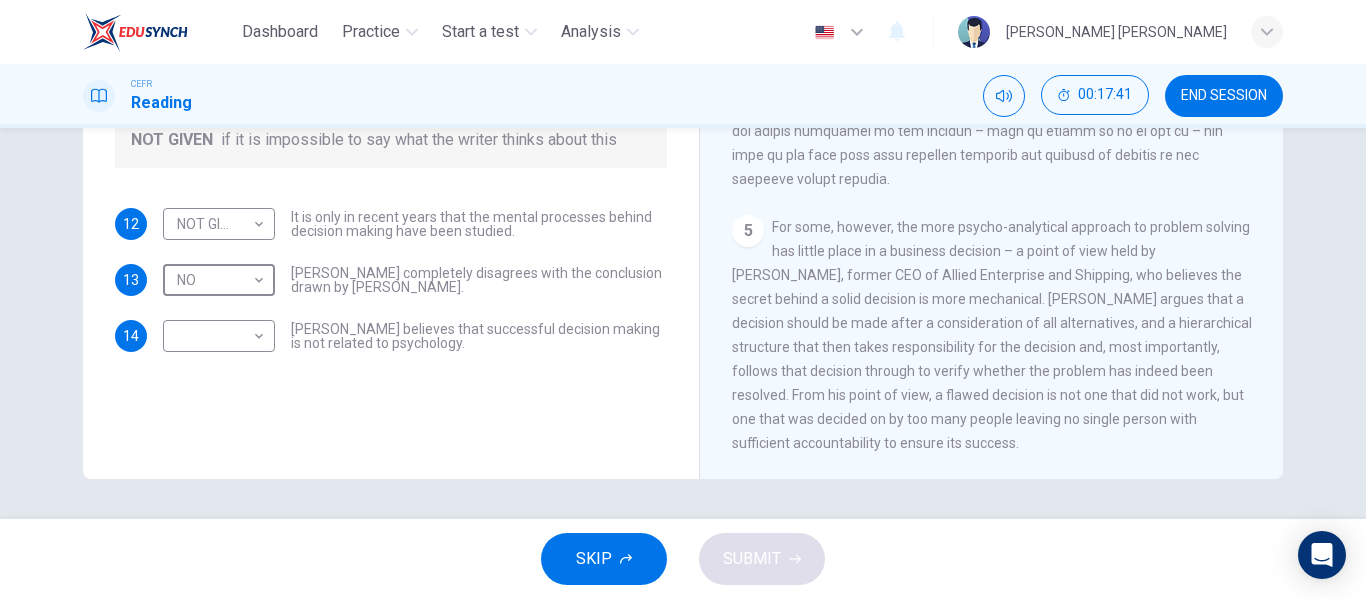 scroll, scrollTop: 1459, scrollLeft: 0, axis: vertical 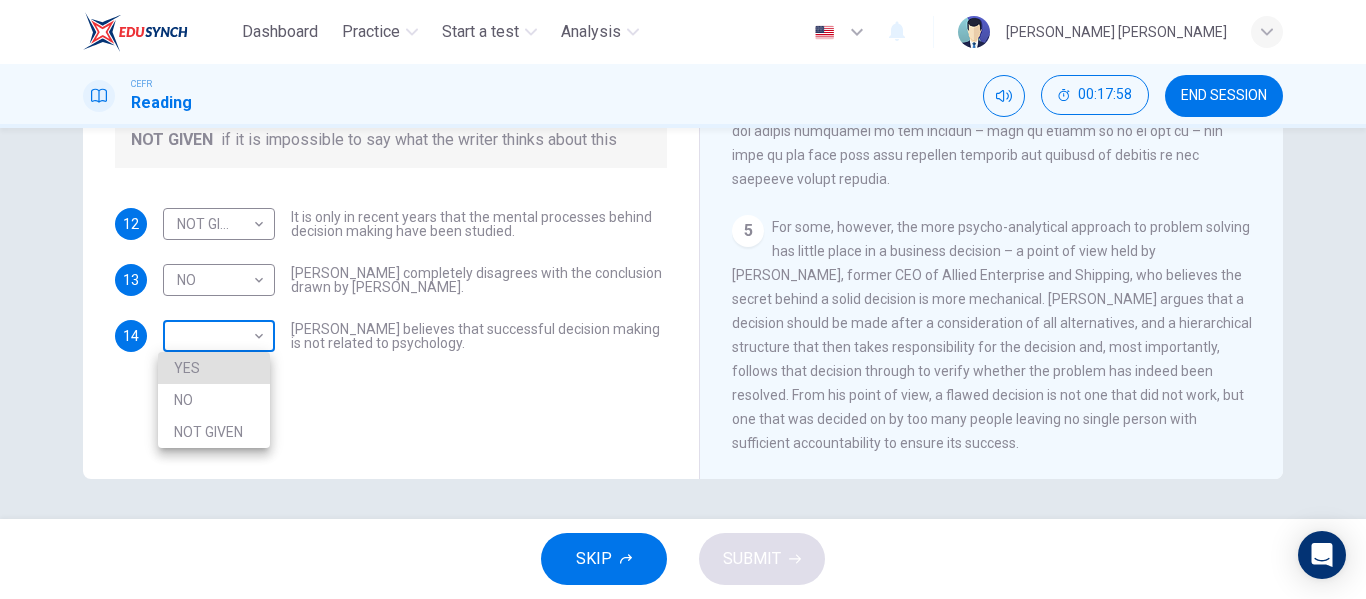 type 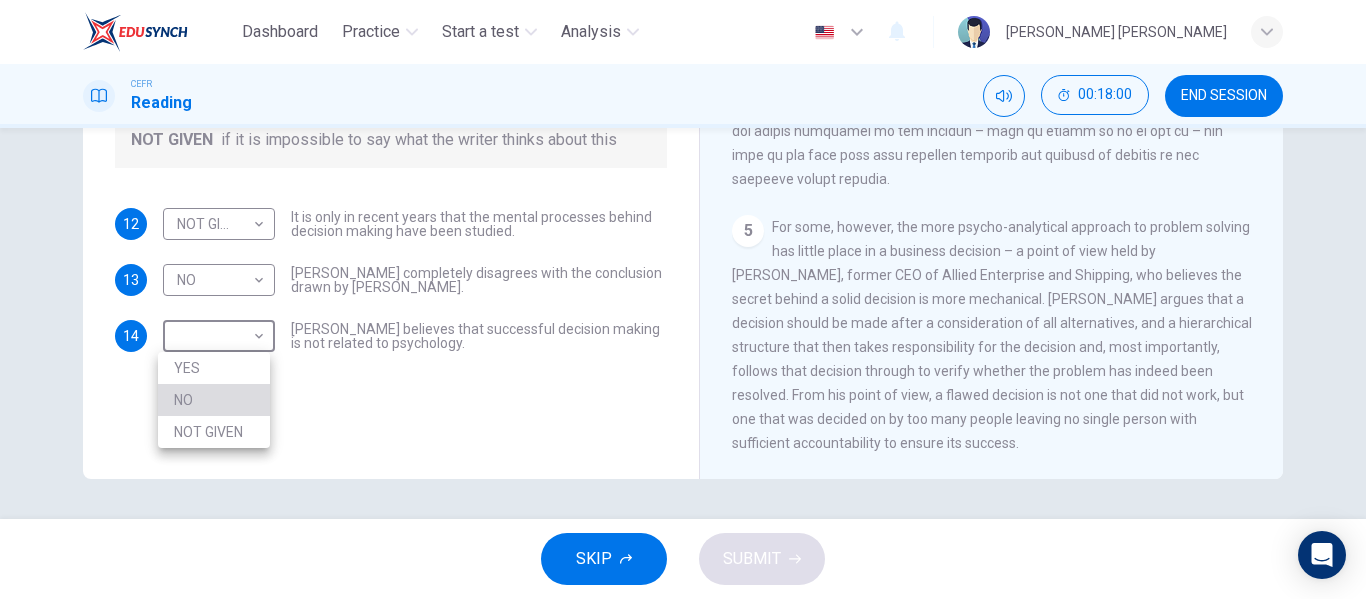 click on "NO" at bounding box center [214, 400] 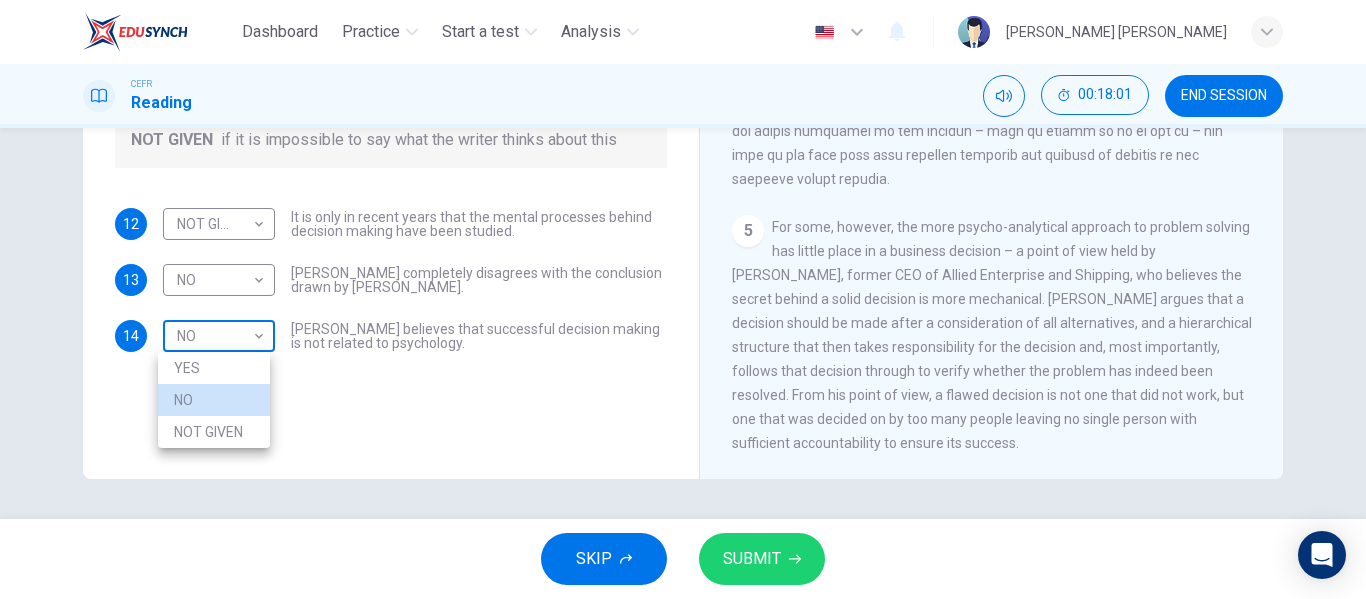 type 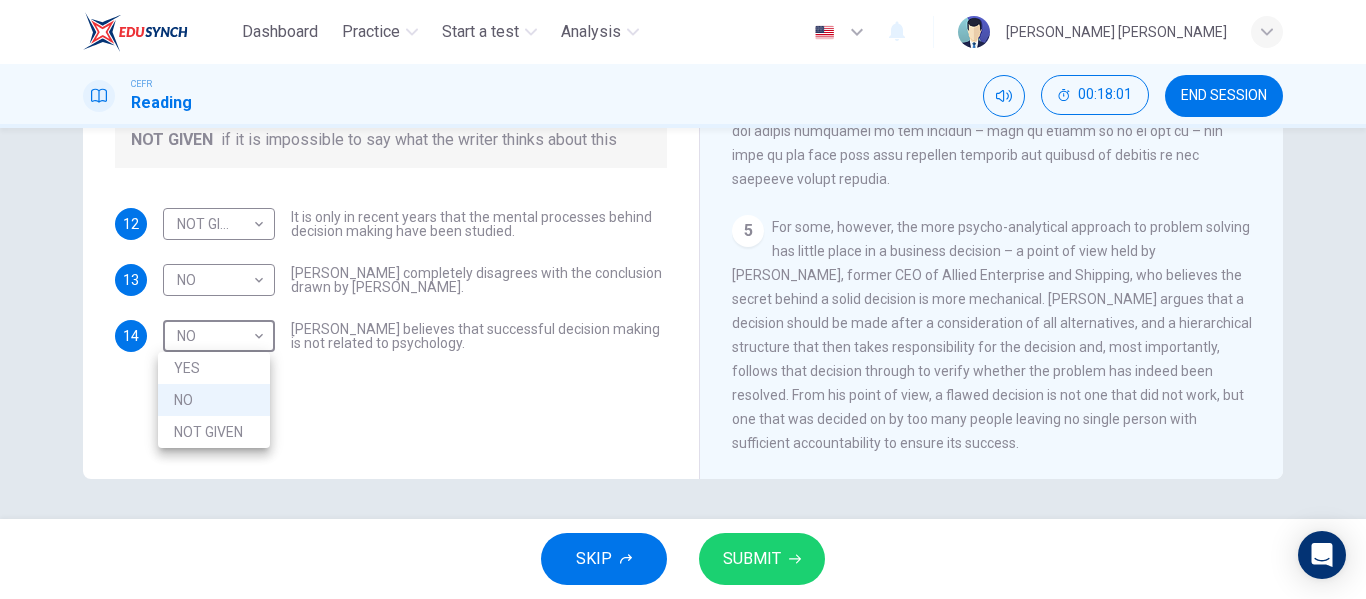 drag, startPoint x: 223, startPoint y: 353, endPoint x: 219, endPoint y: 385, distance: 32.24903 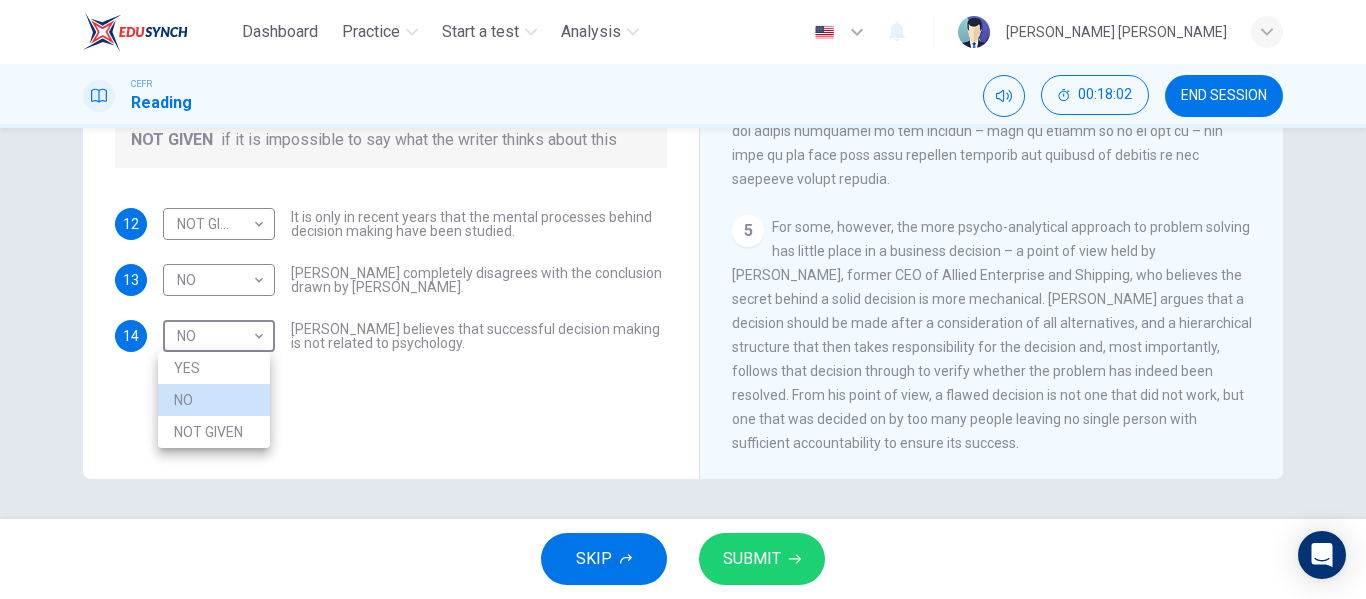 type 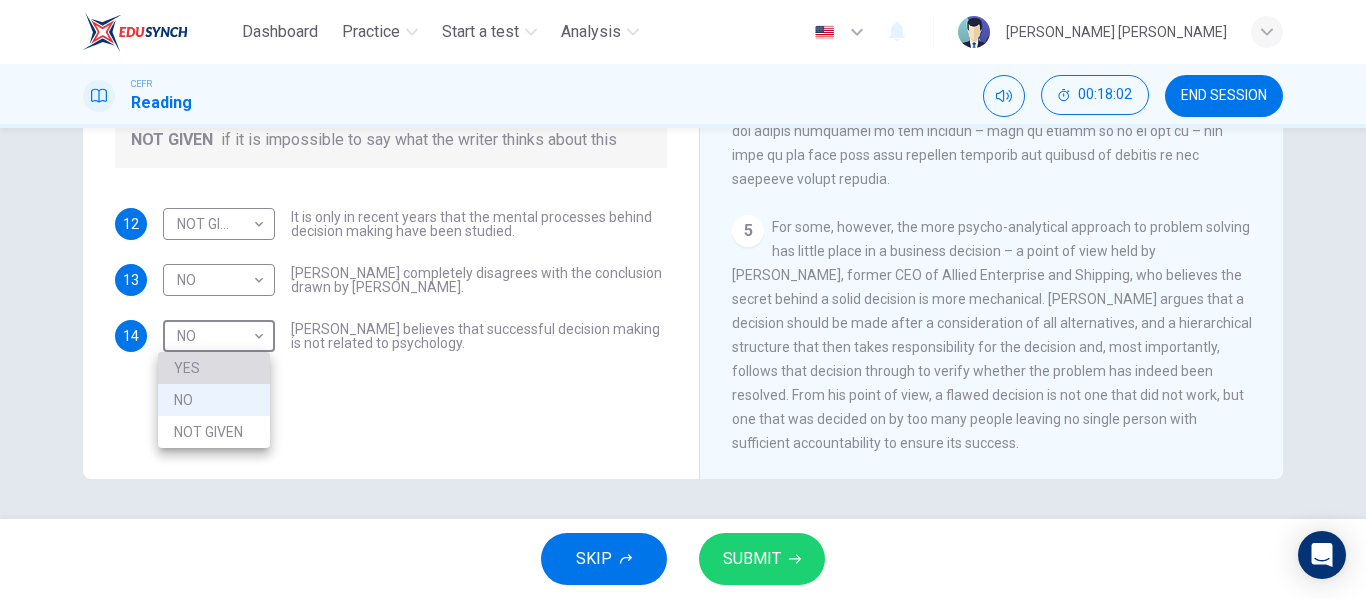 click on "YES" at bounding box center [214, 368] 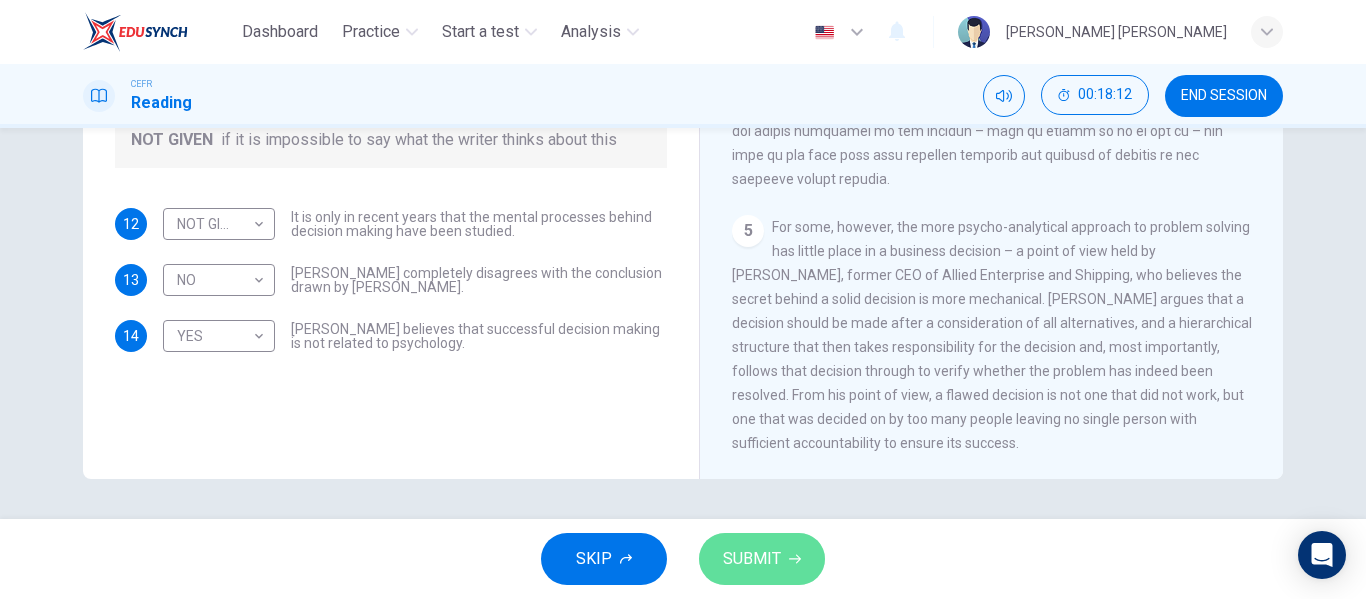 type 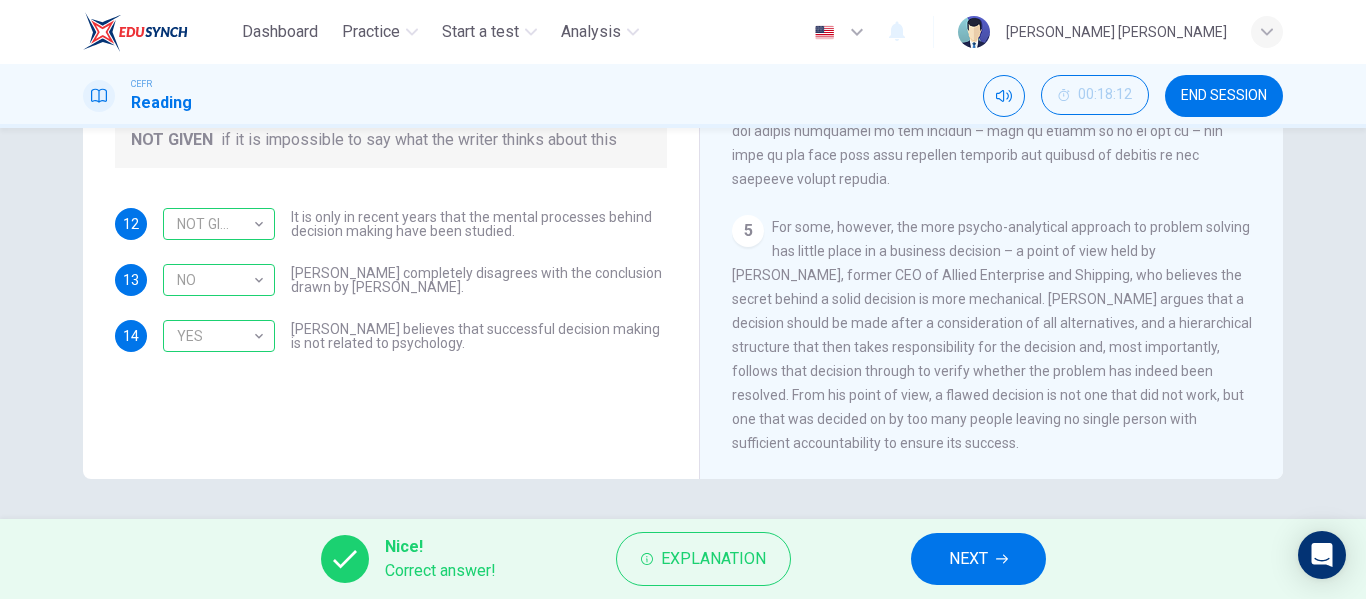 type 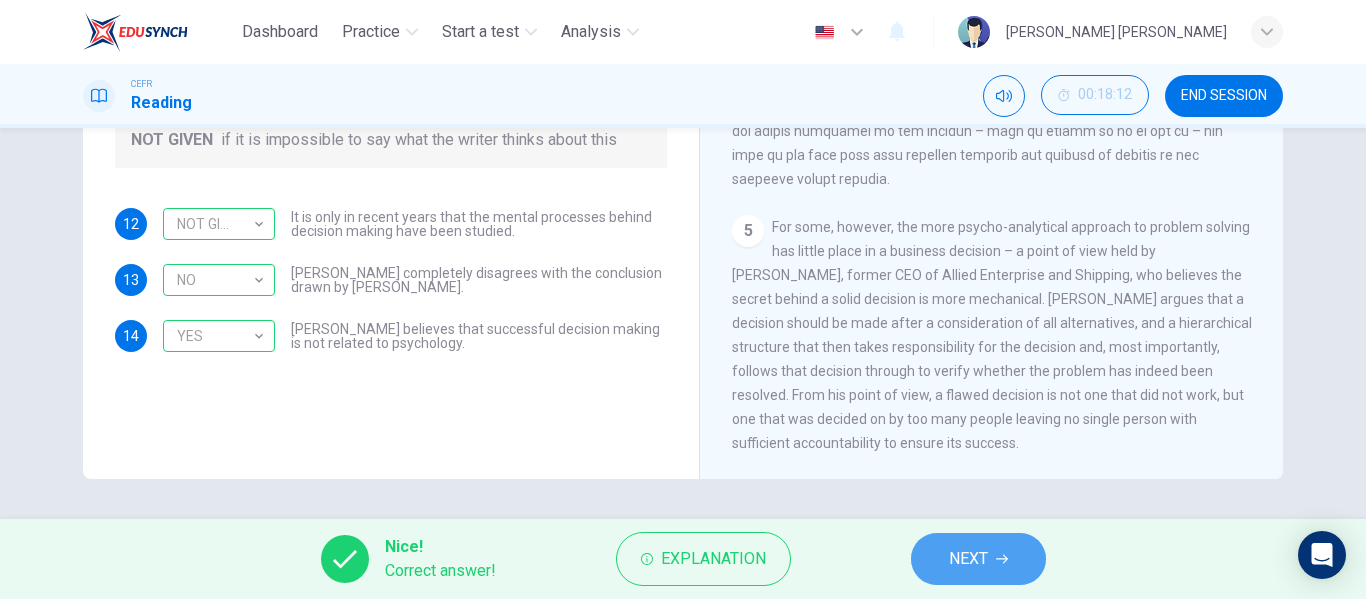 click on "NEXT" at bounding box center (968, 559) 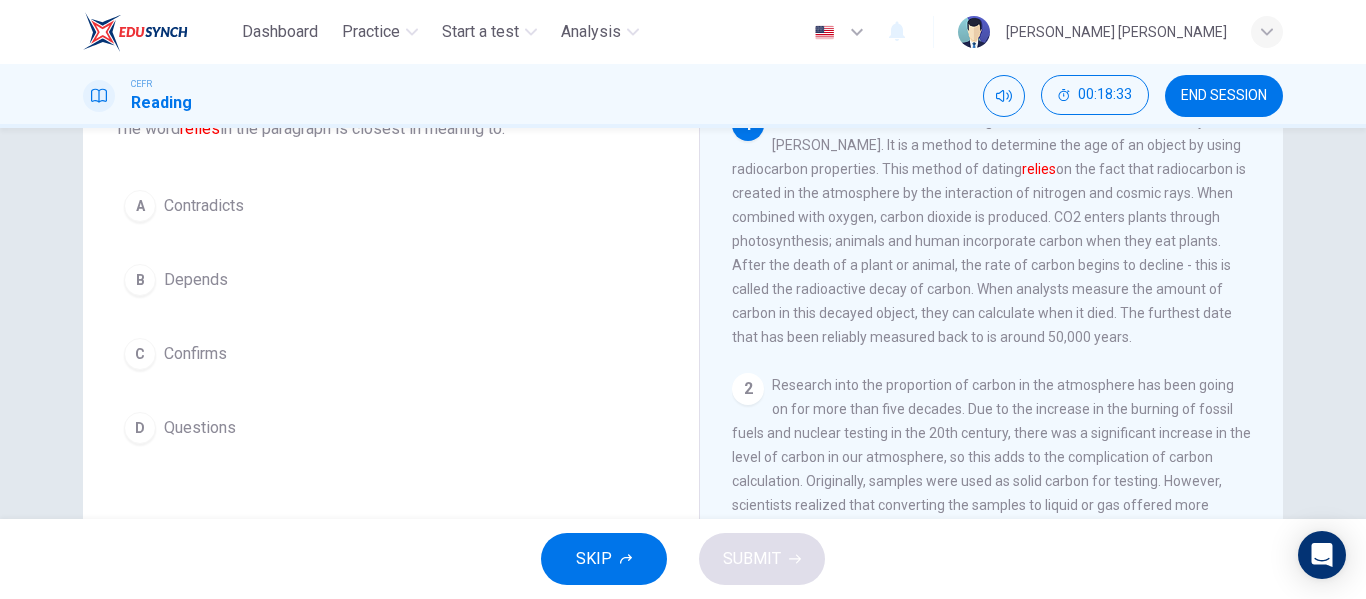 scroll, scrollTop: 167, scrollLeft: 0, axis: vertical 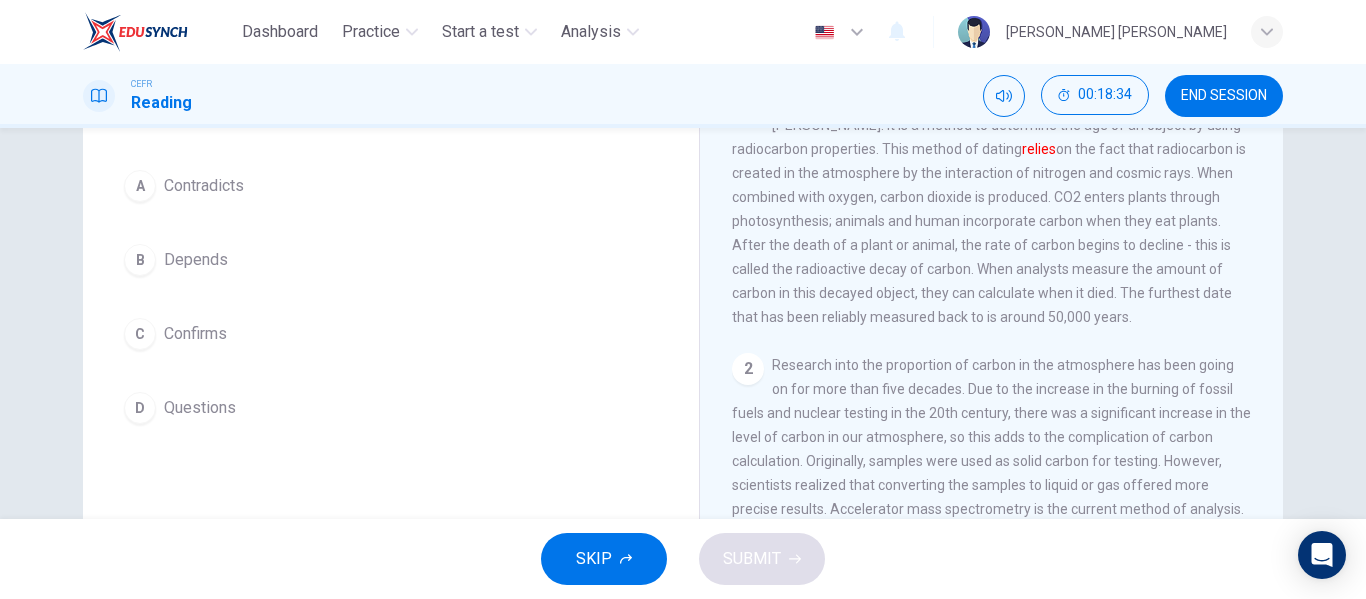 type 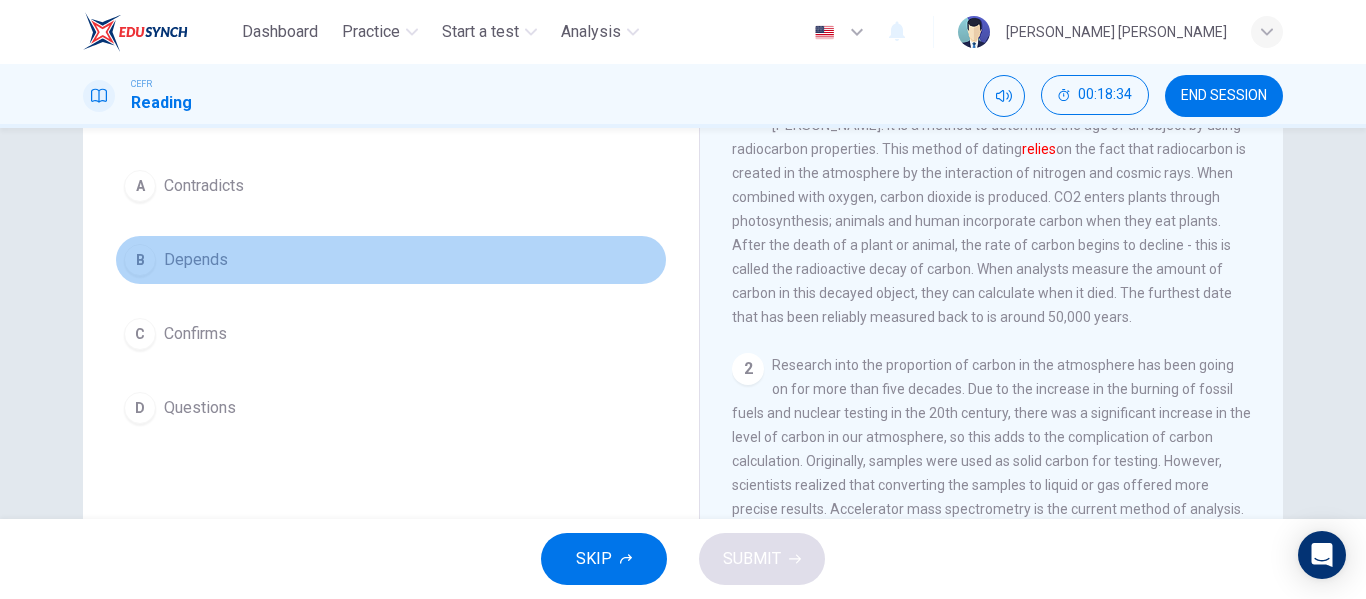 click on "B Depends" at bounding box center (391, 260) 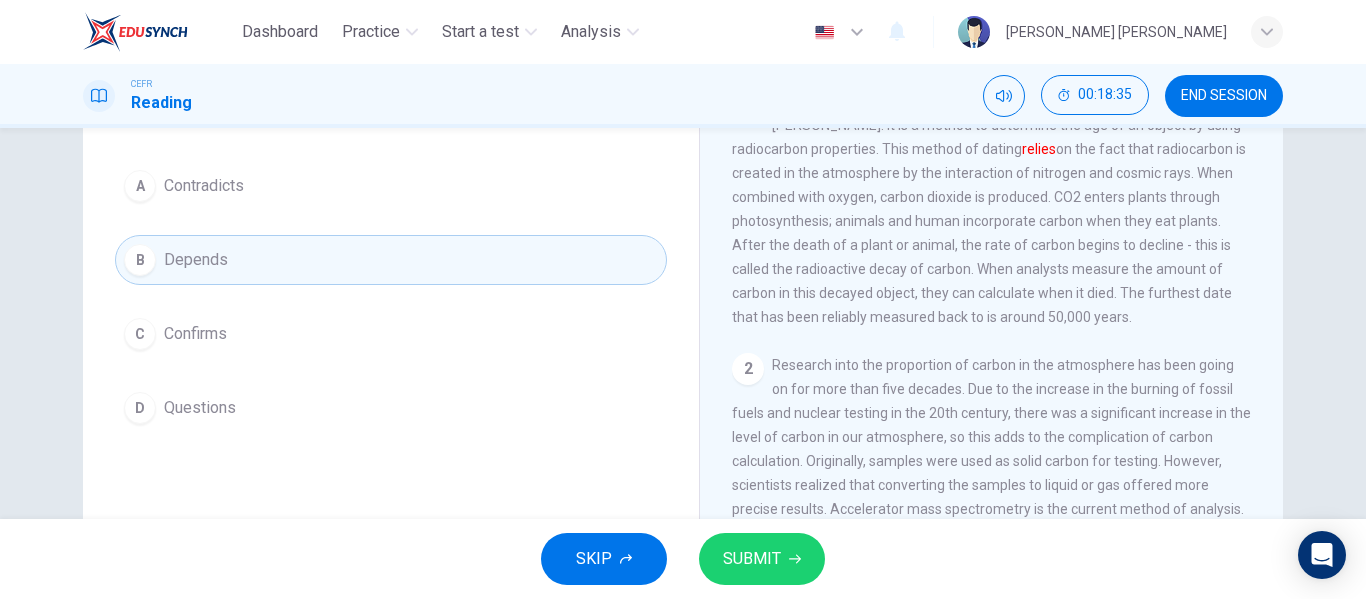 type 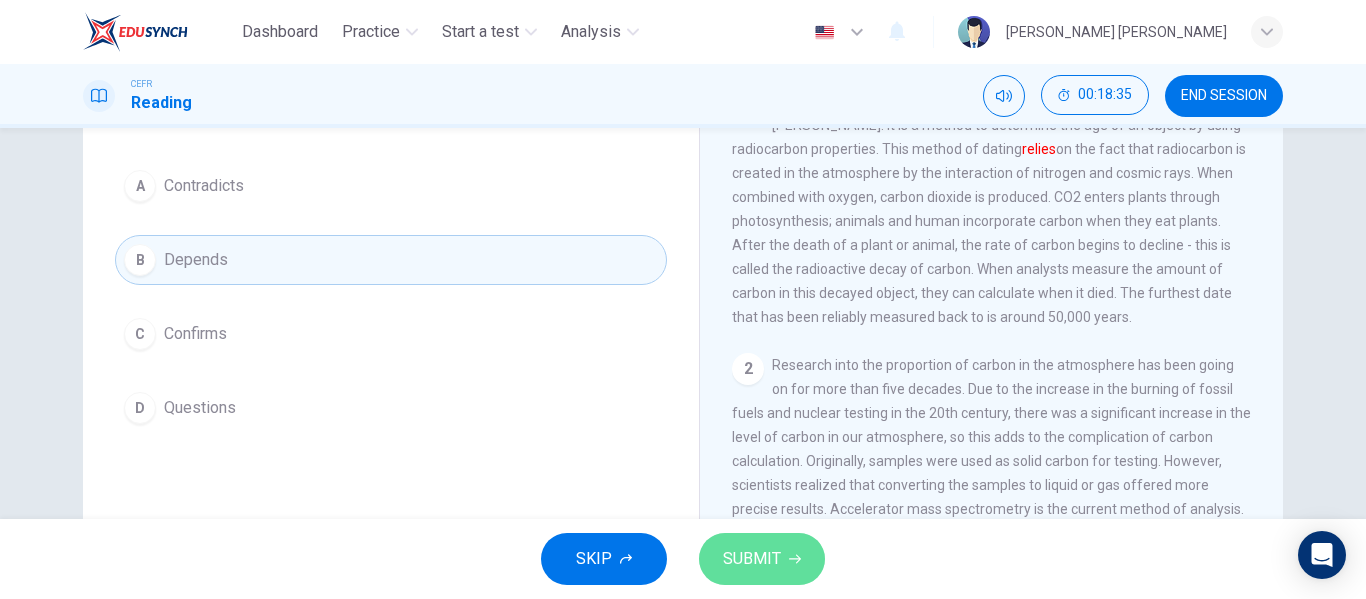 click 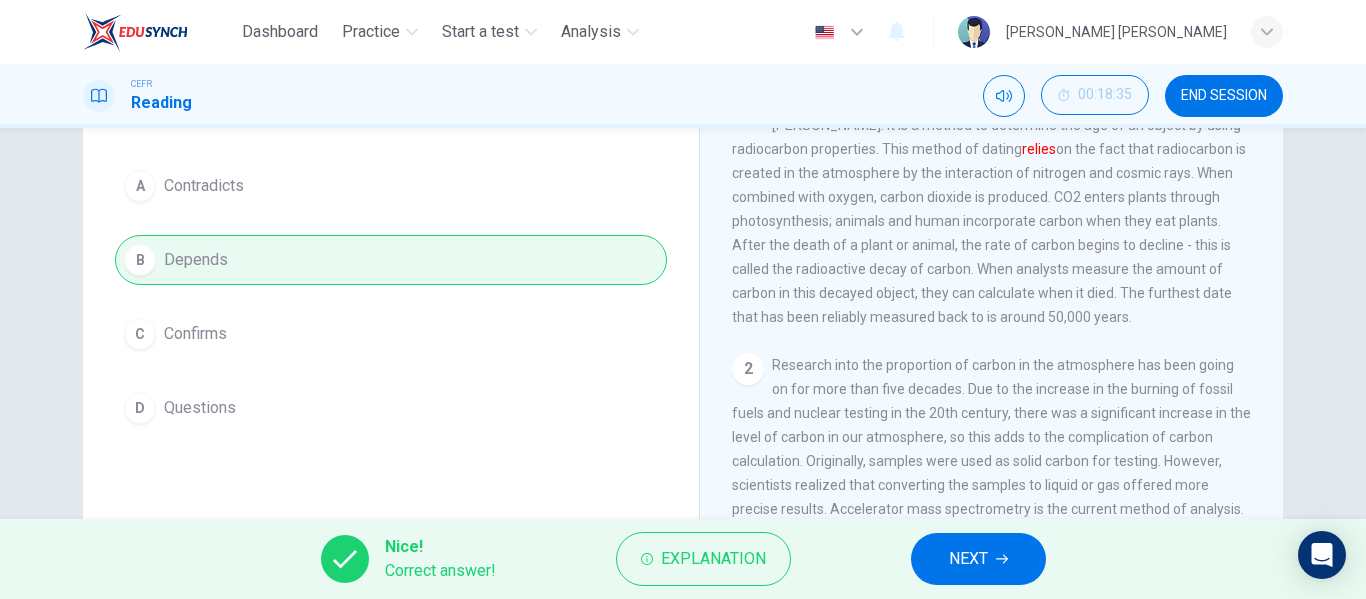 type 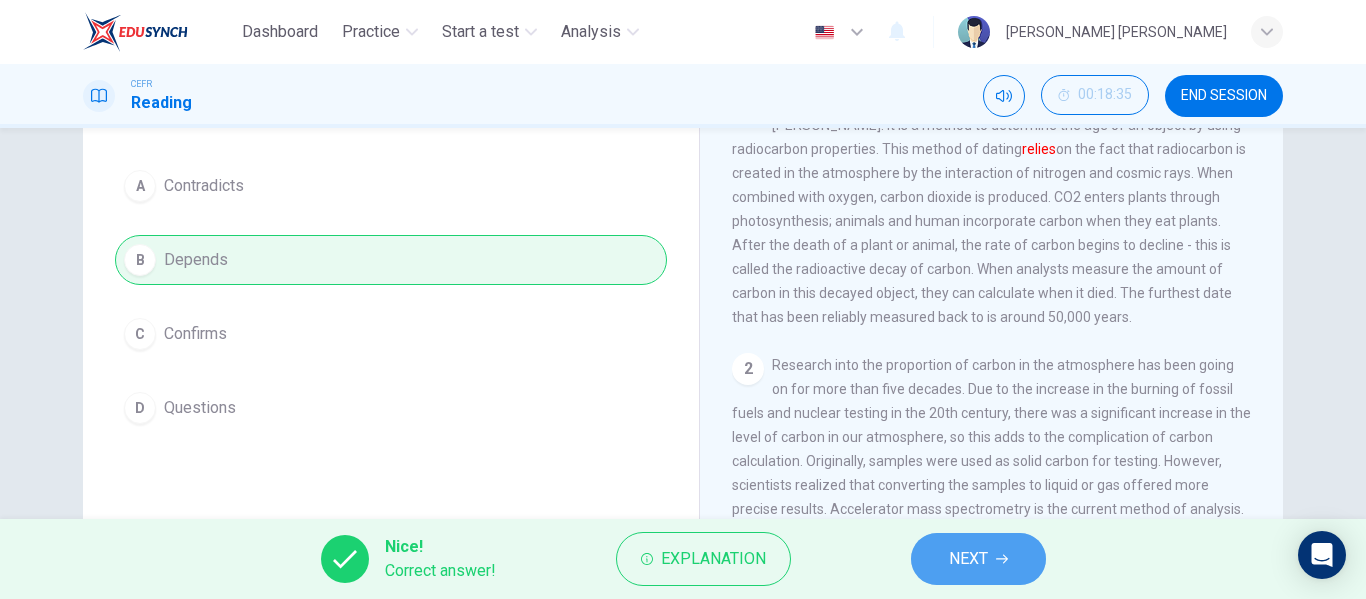click on "NEXT" at bounding box center (968, 559) 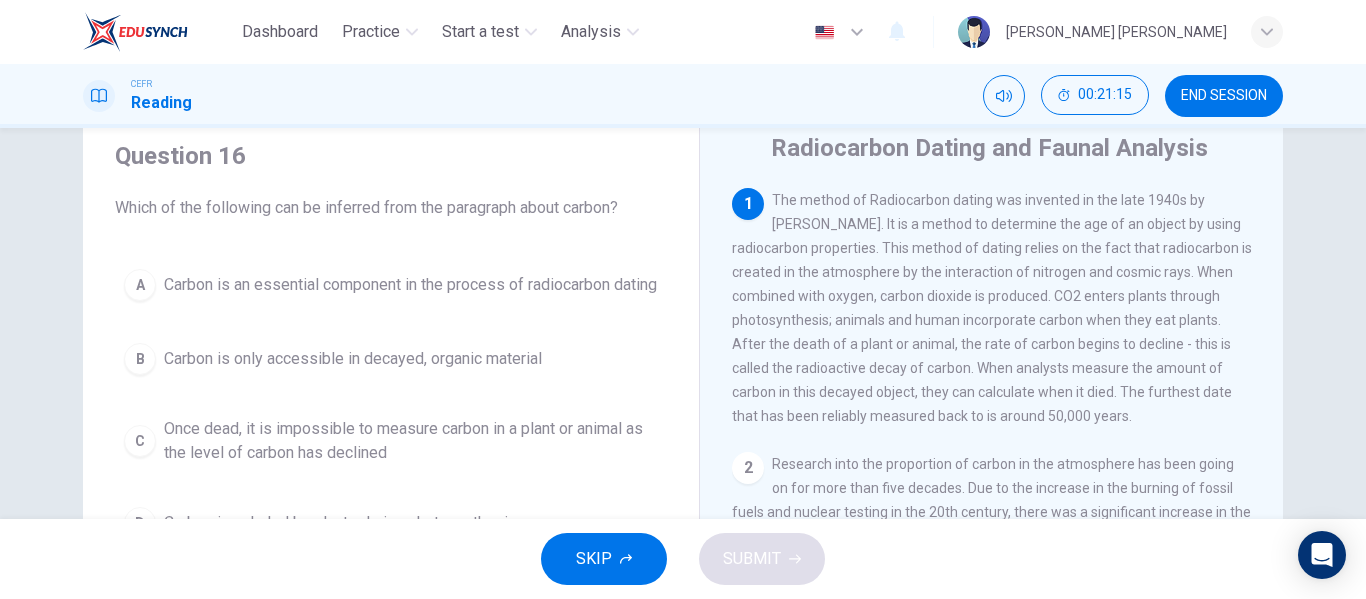 scroll, scrollTop: 92, scrollLeft: 0, axis: vertical 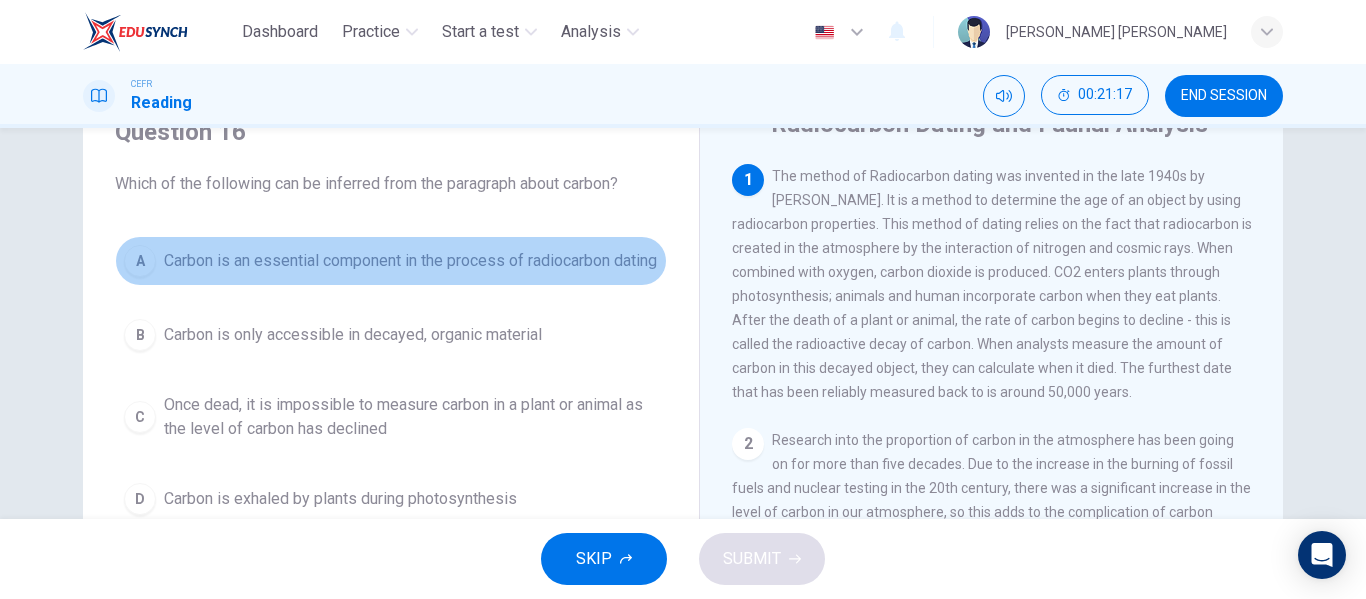 click on "Carbon is an essential component in the process of radiocarbon dating" at bounding box center [410, 261] 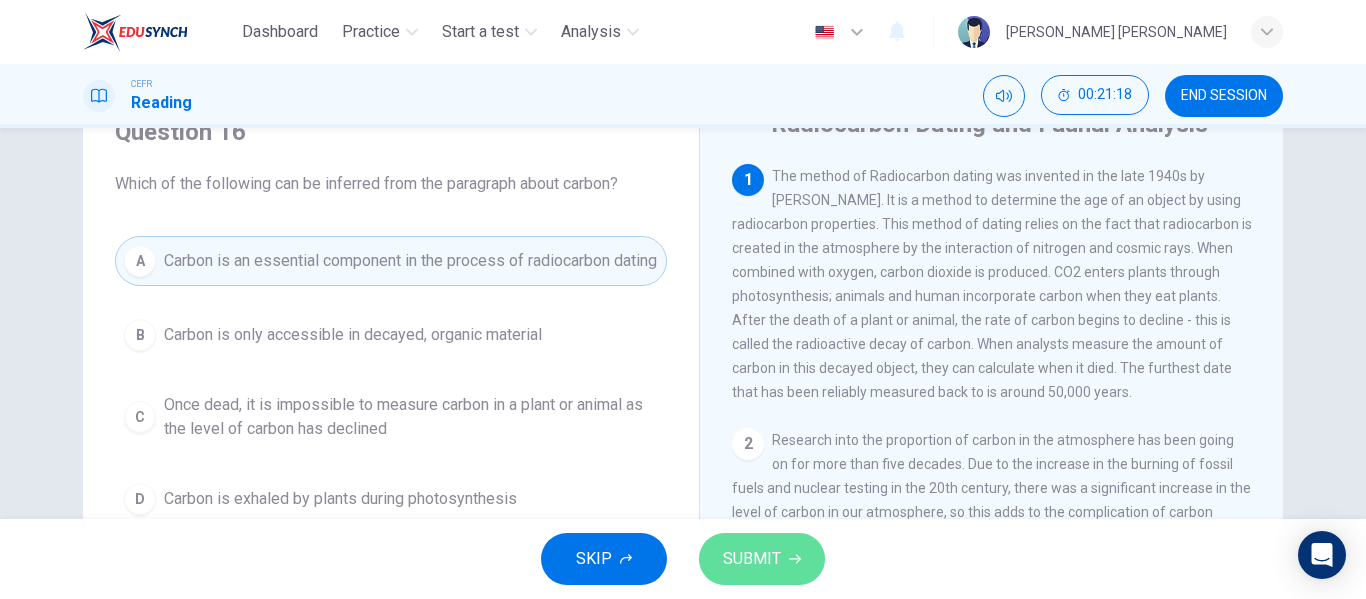 click on "SUBMIT" at bounding box center [762, 559] 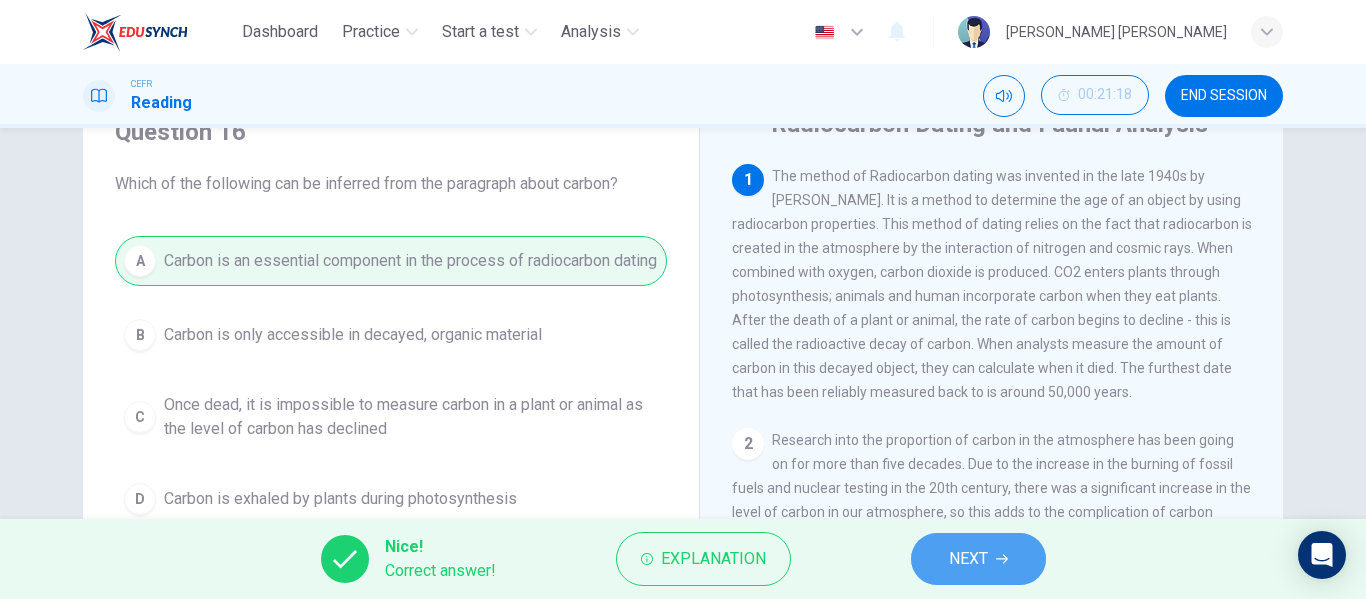 click on "NEXT" at bounding box center [978, 559] 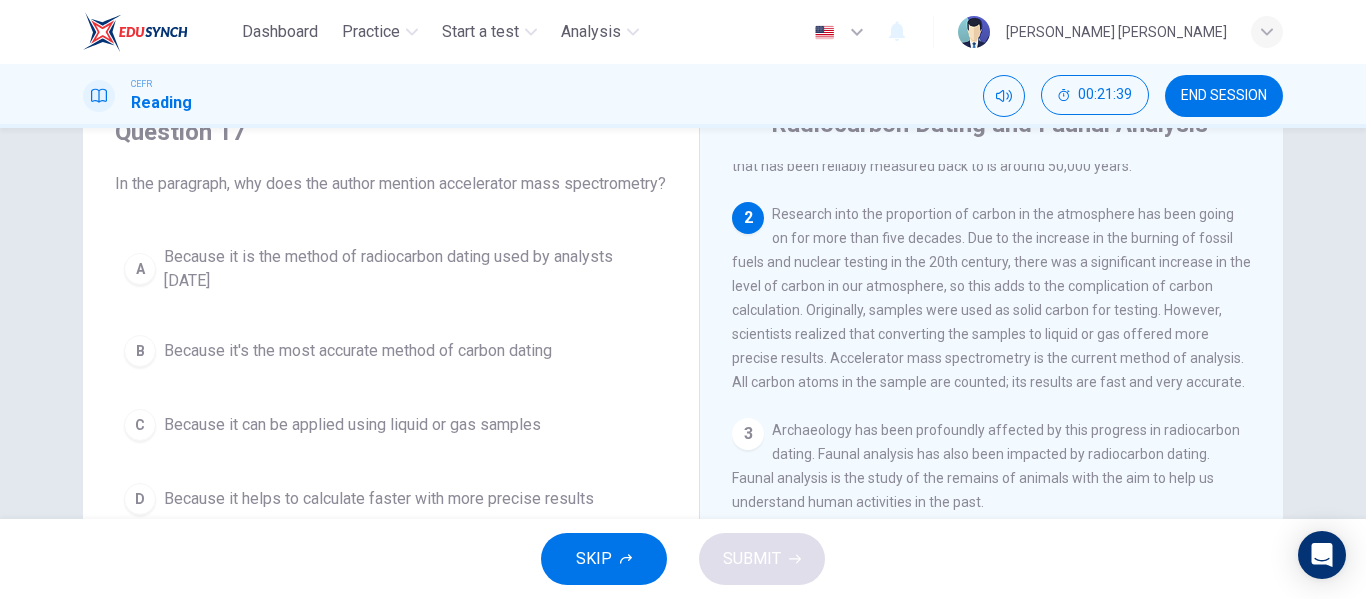 scroll, scrollTop: 237, scrollLeft: 0, axis: vertical 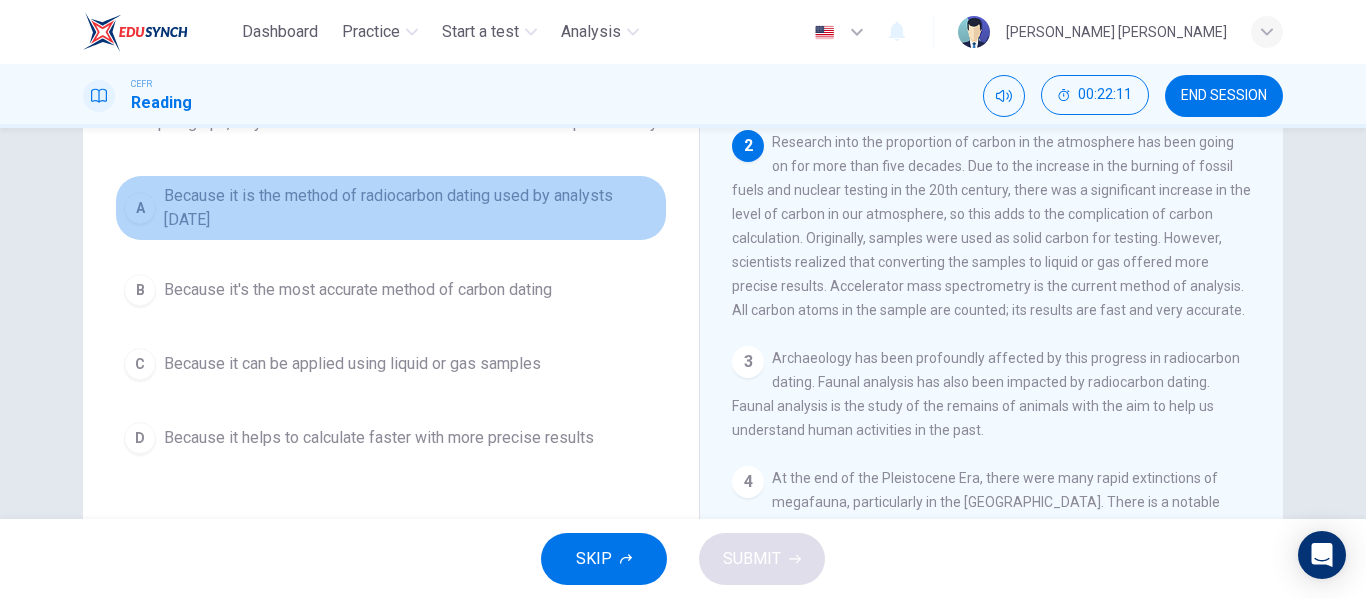 click on "A" at bounding box center [140, 208] 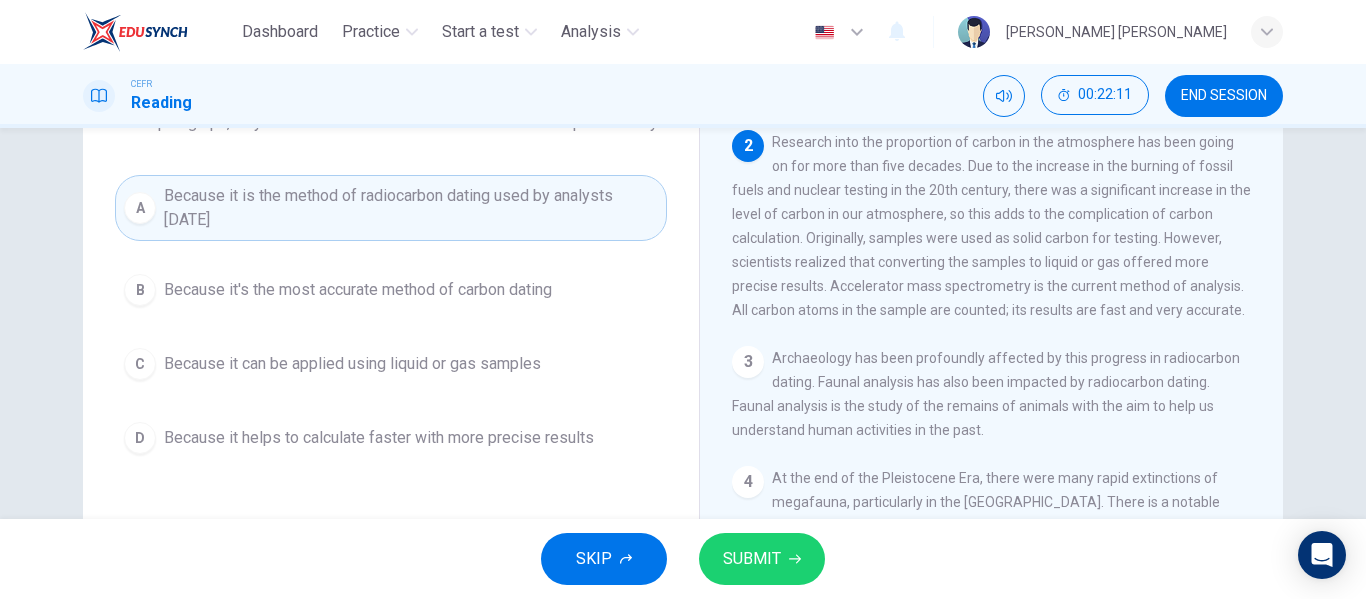 type 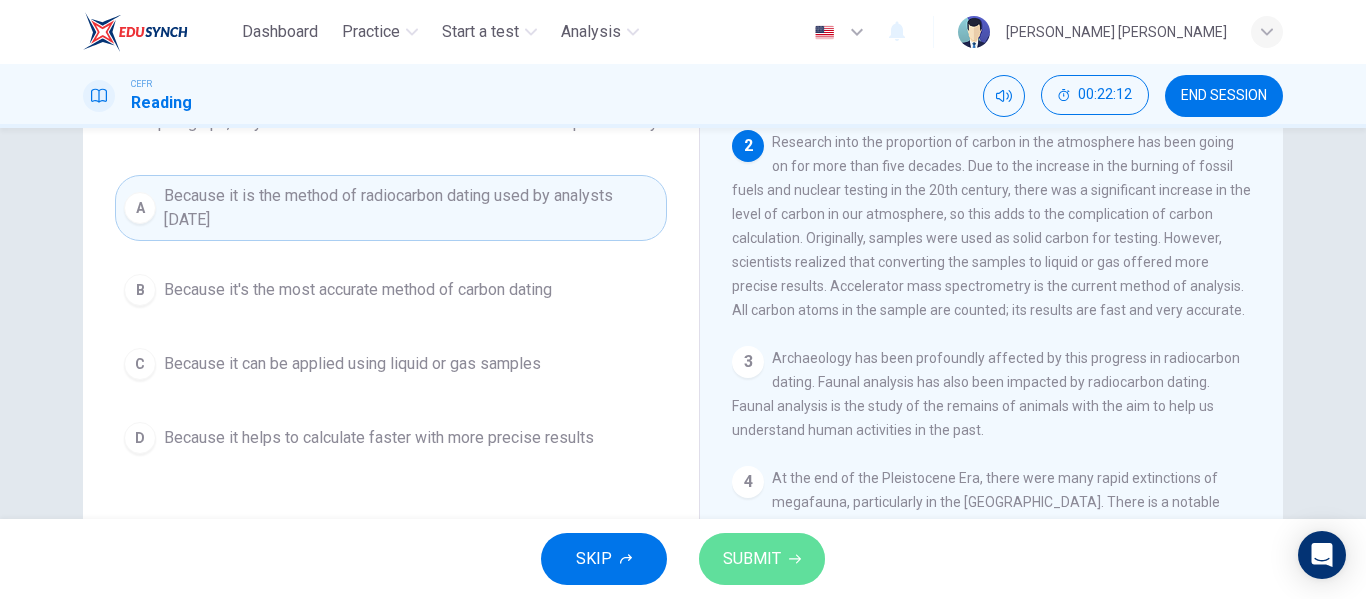 click on "SUBMIT" at bounding box center [762, 559] 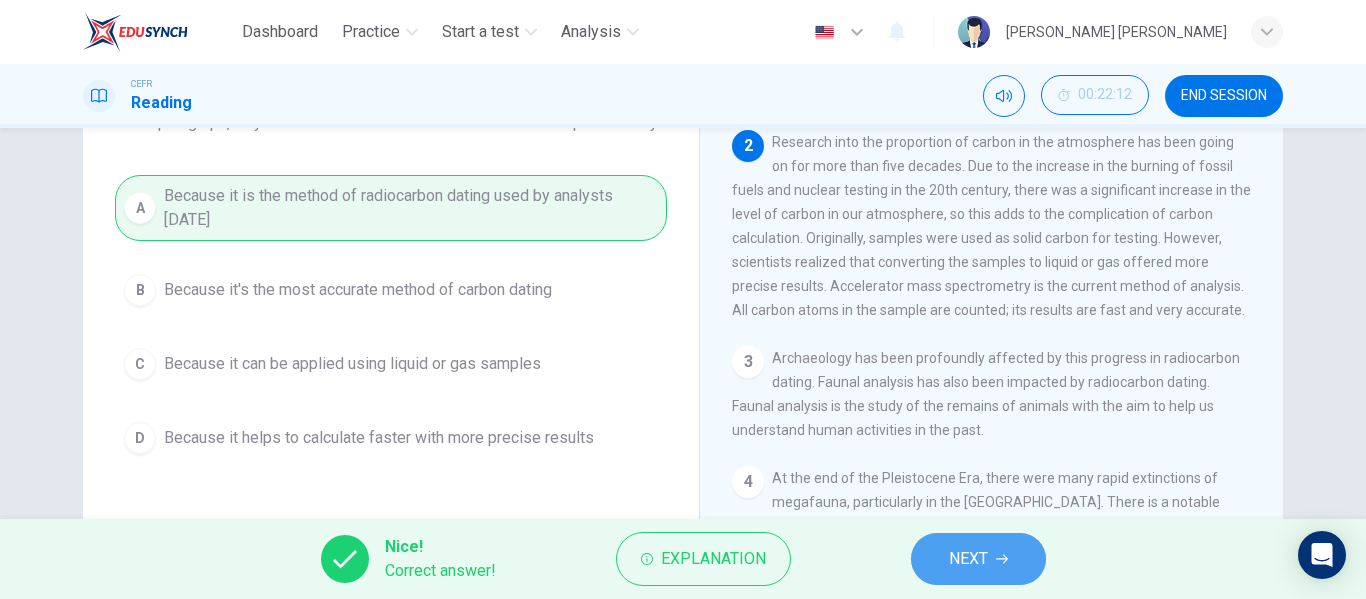 click on "NEXT" at bounding box center [978, 559] 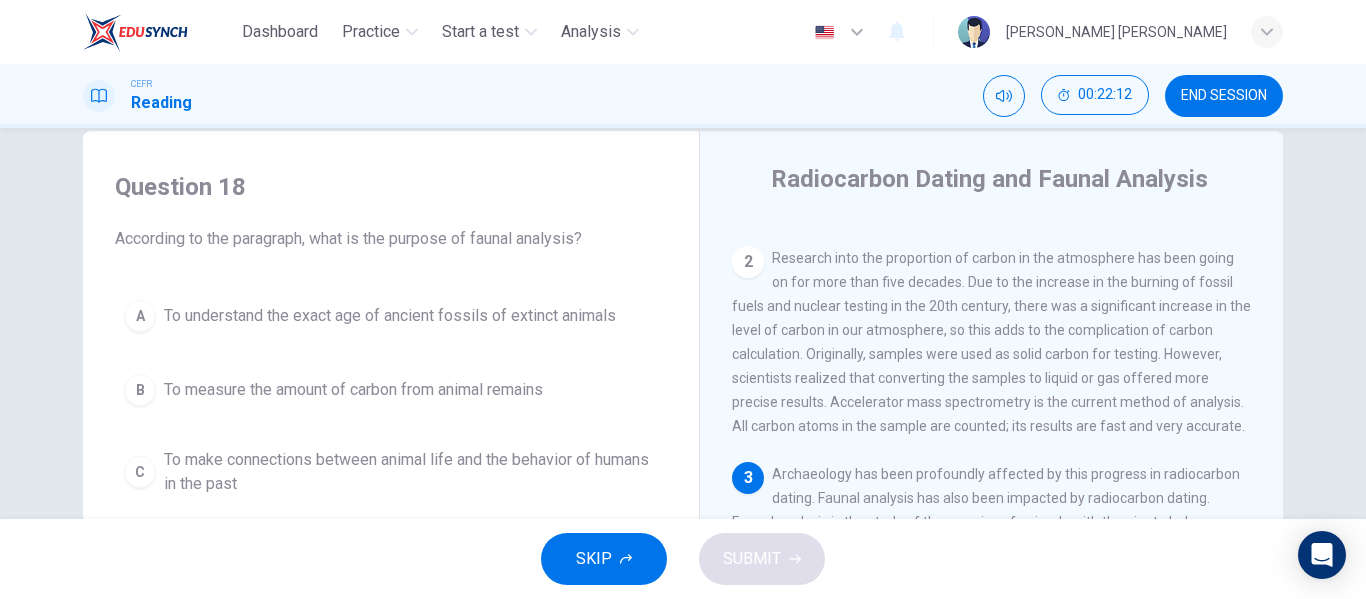scroll, scrollTop: 29, scrollLeft: 0, axis: vertical 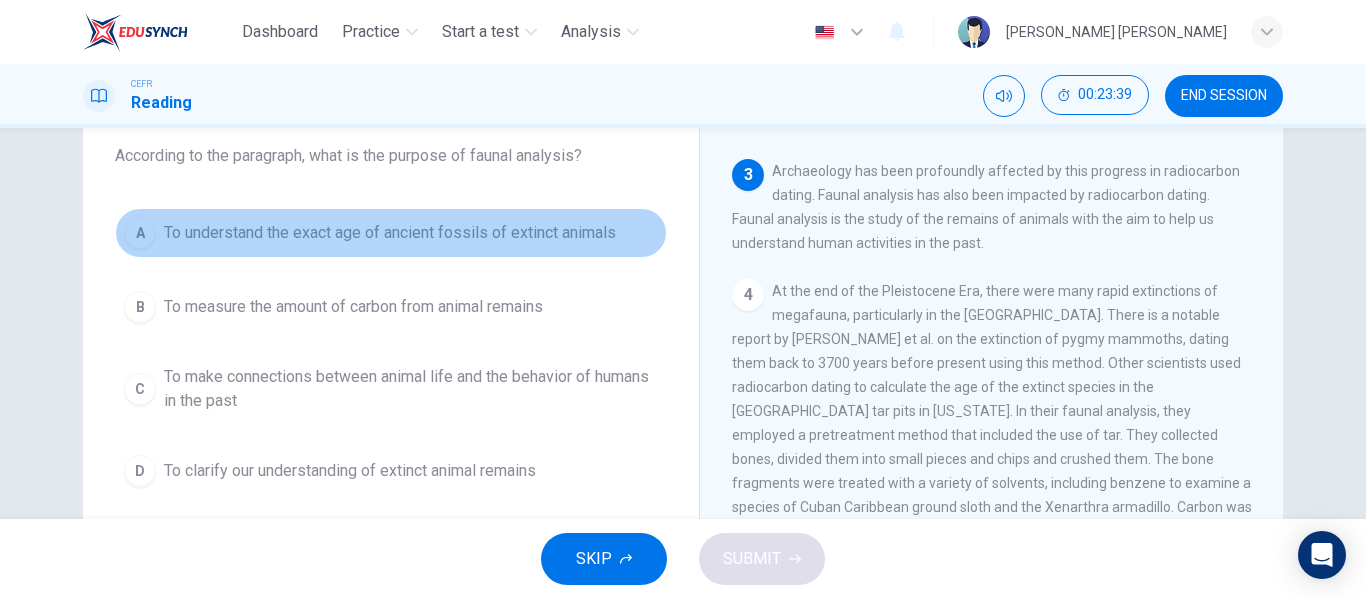 click on "To understand the exact age of ancient fossils of extinct animals" at bounding box center (390, 233) 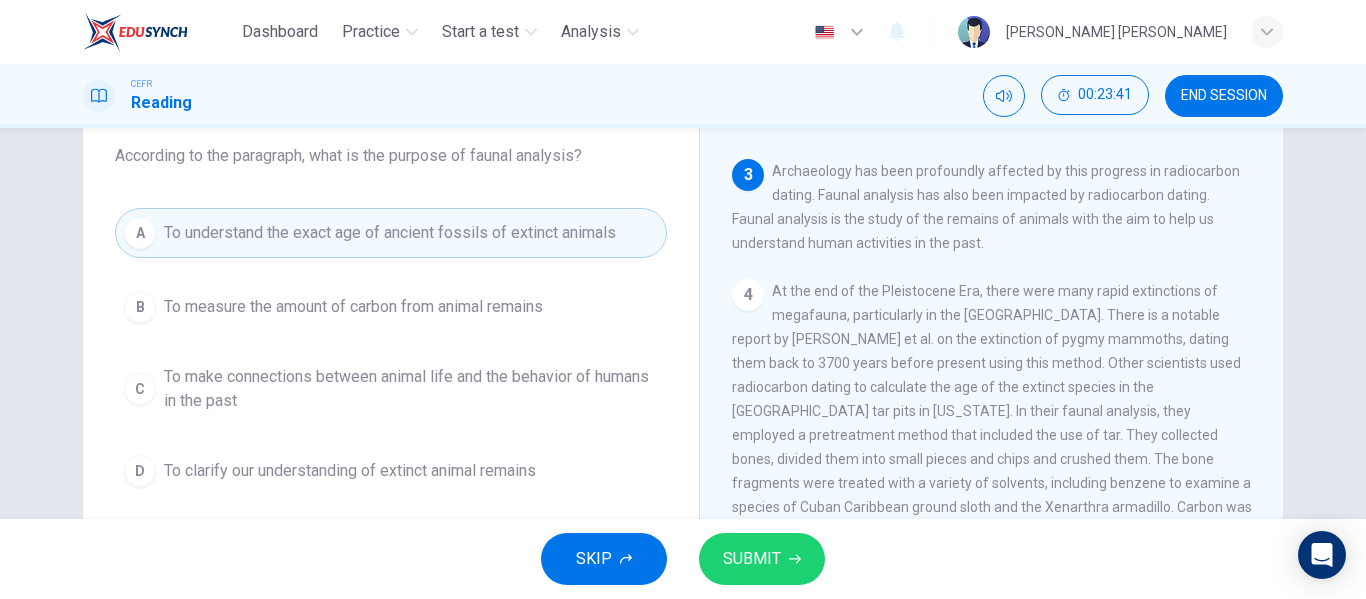 type 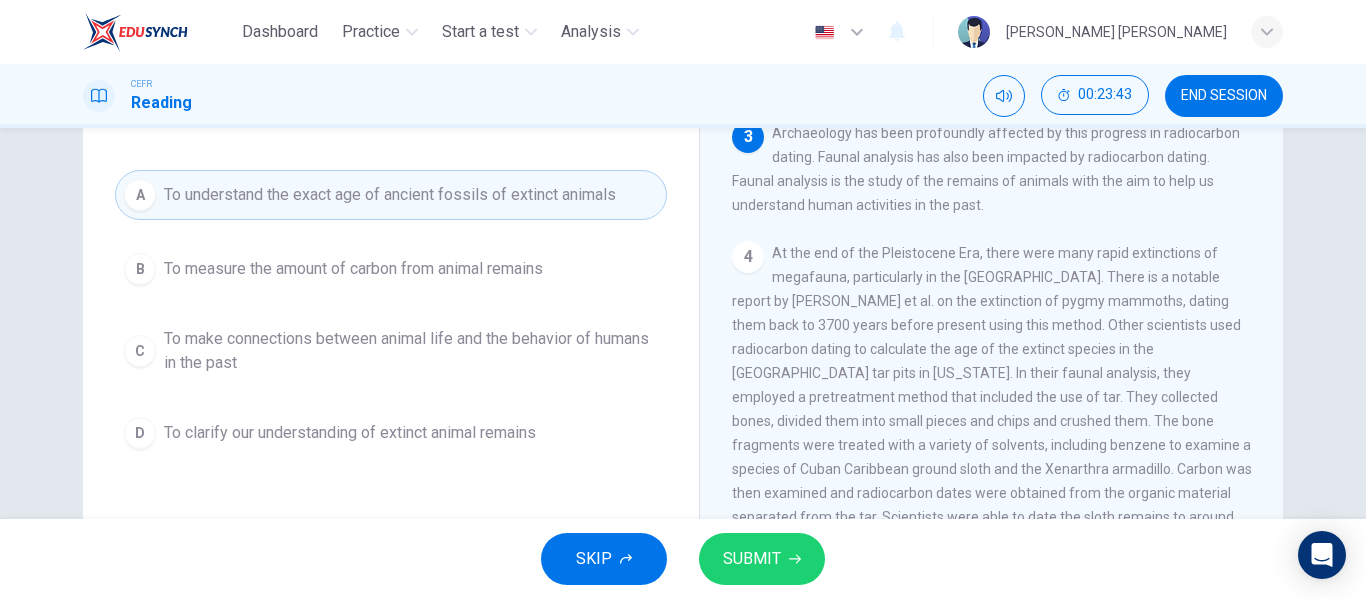 scroll, scrollTop: 159, scrollLeft: 0, axis: vertical 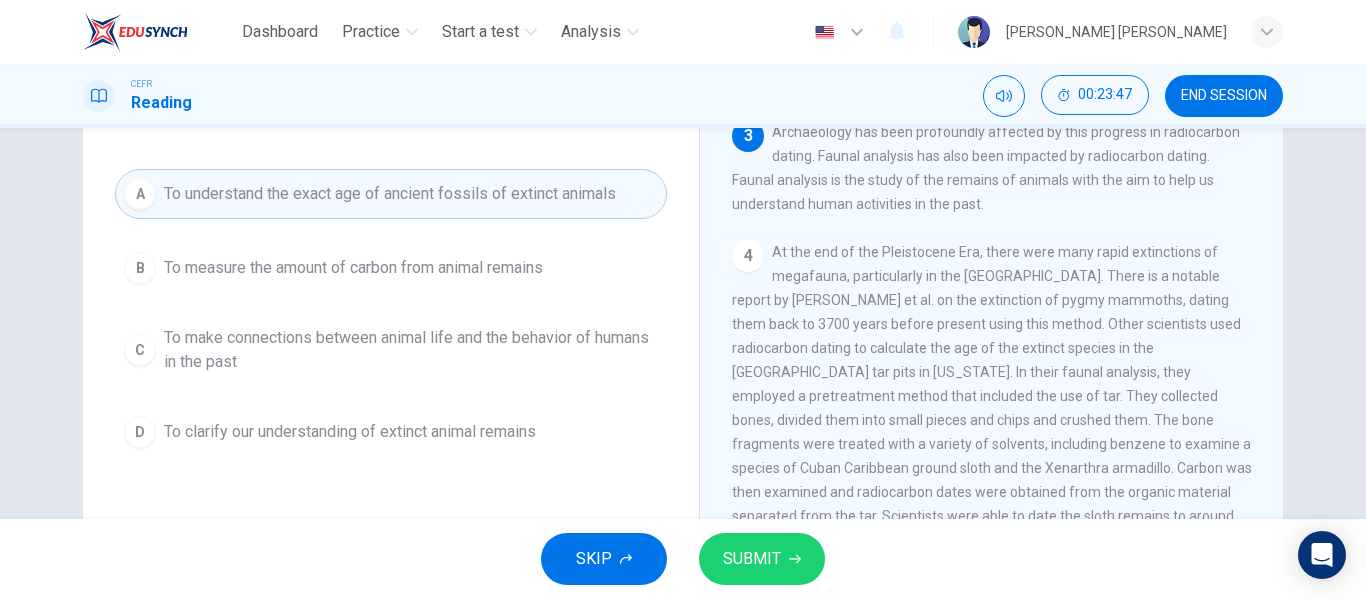 type 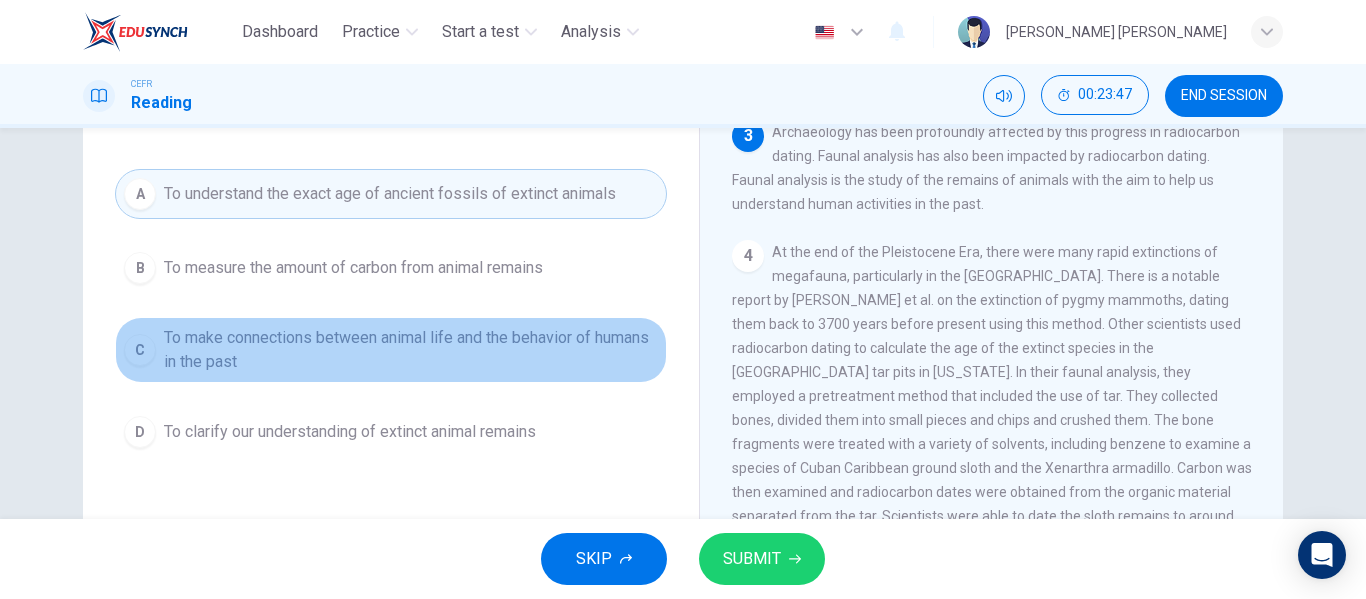 click on "To make connections between animal life and the behavior of humans in the past" at bounding box center [411, 350] 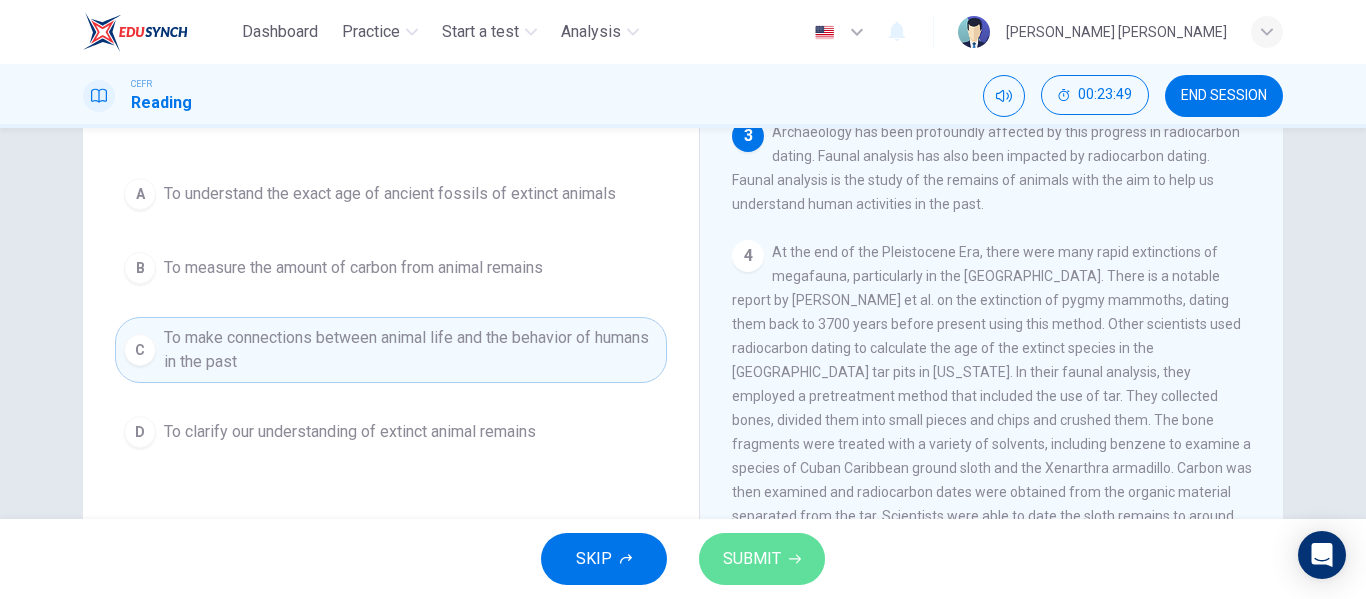 click on "SUBMIT" at bounding box center (752, 559) 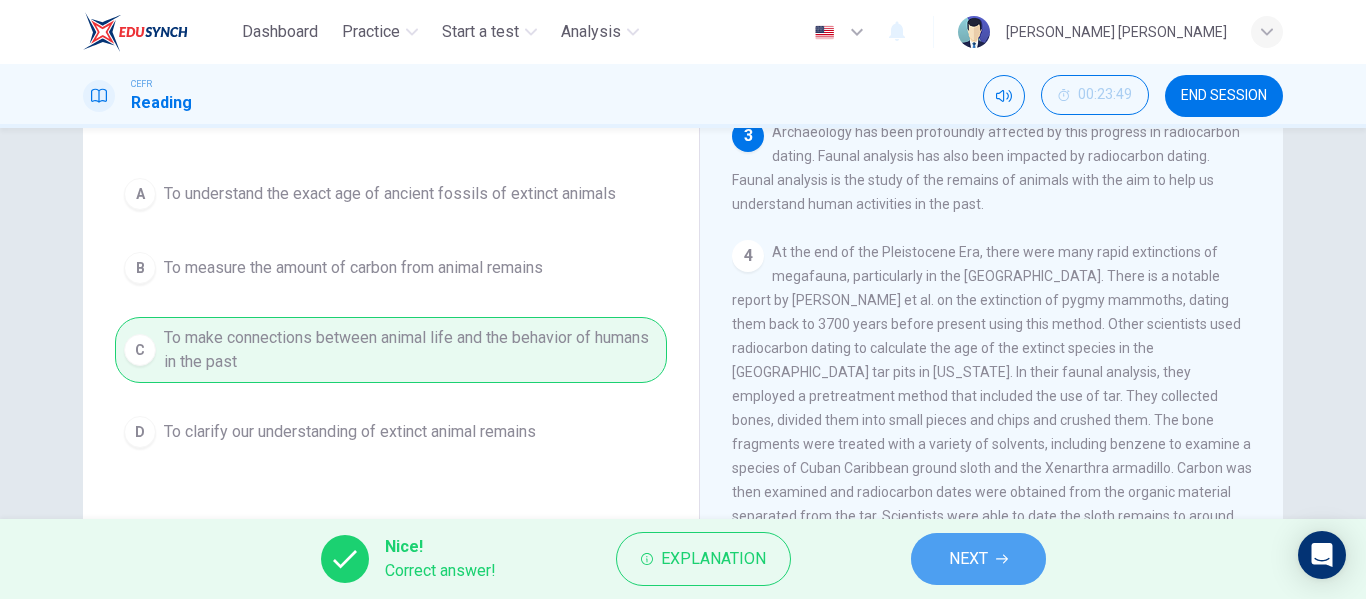 click on "NEXT" at bounding box center (978, 559) 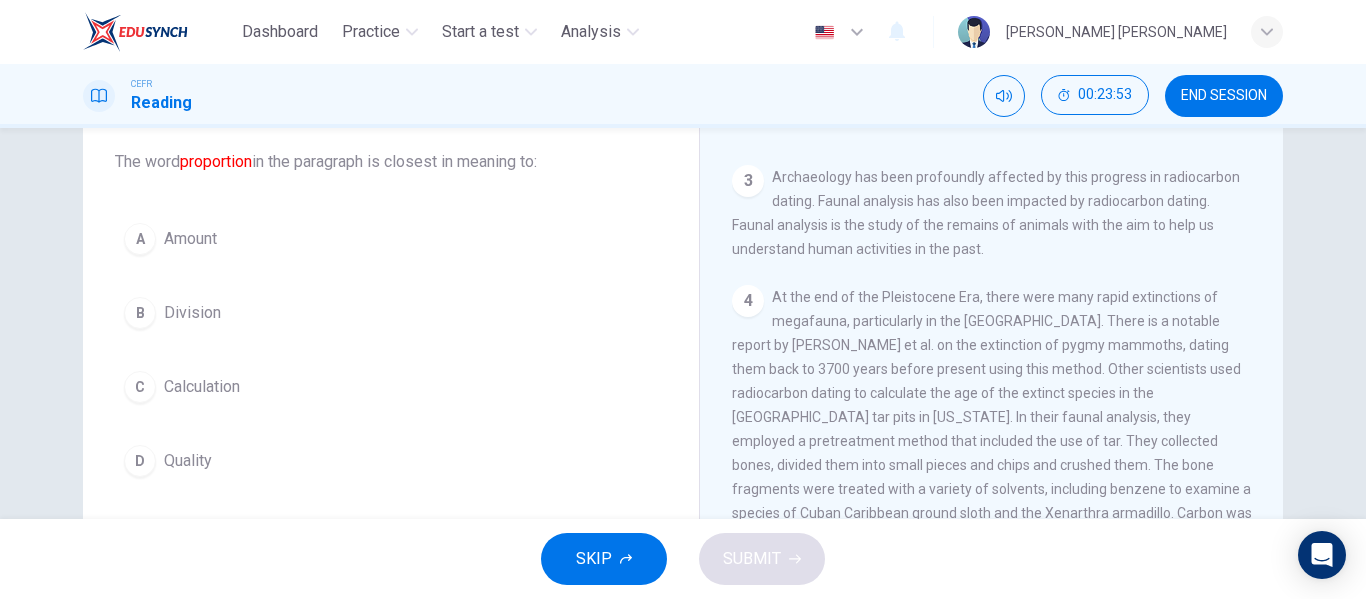 scroll, scrollTop: 113, scrollLeft: 0, axis: vertical 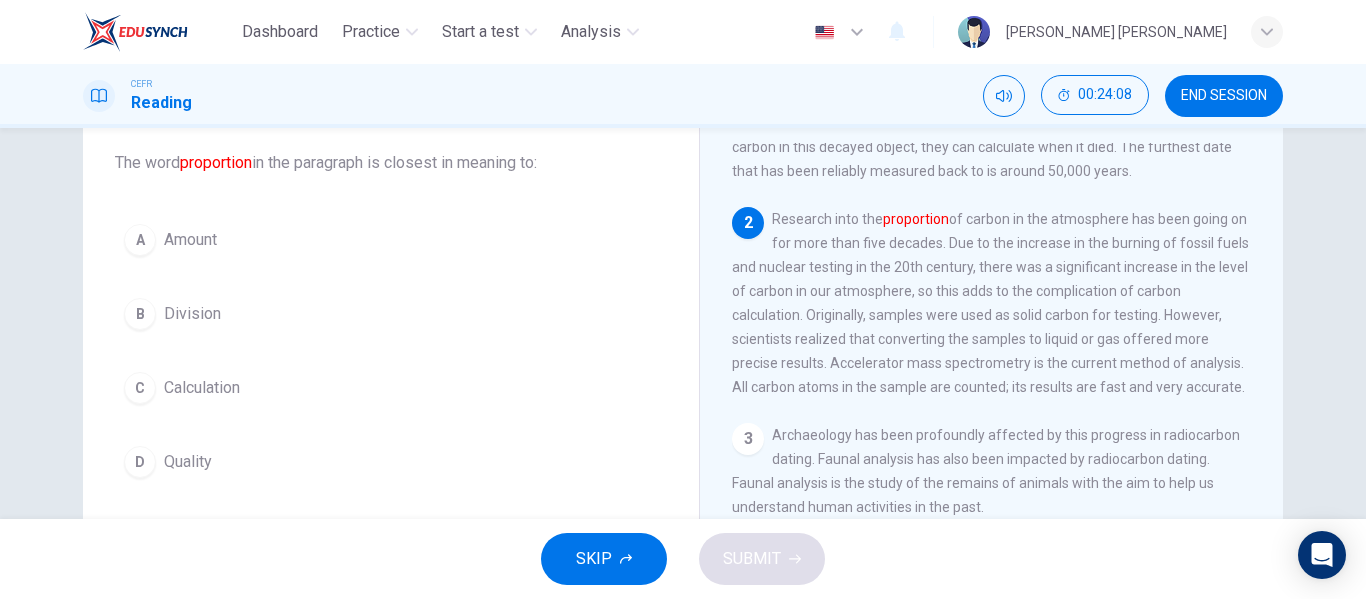 type 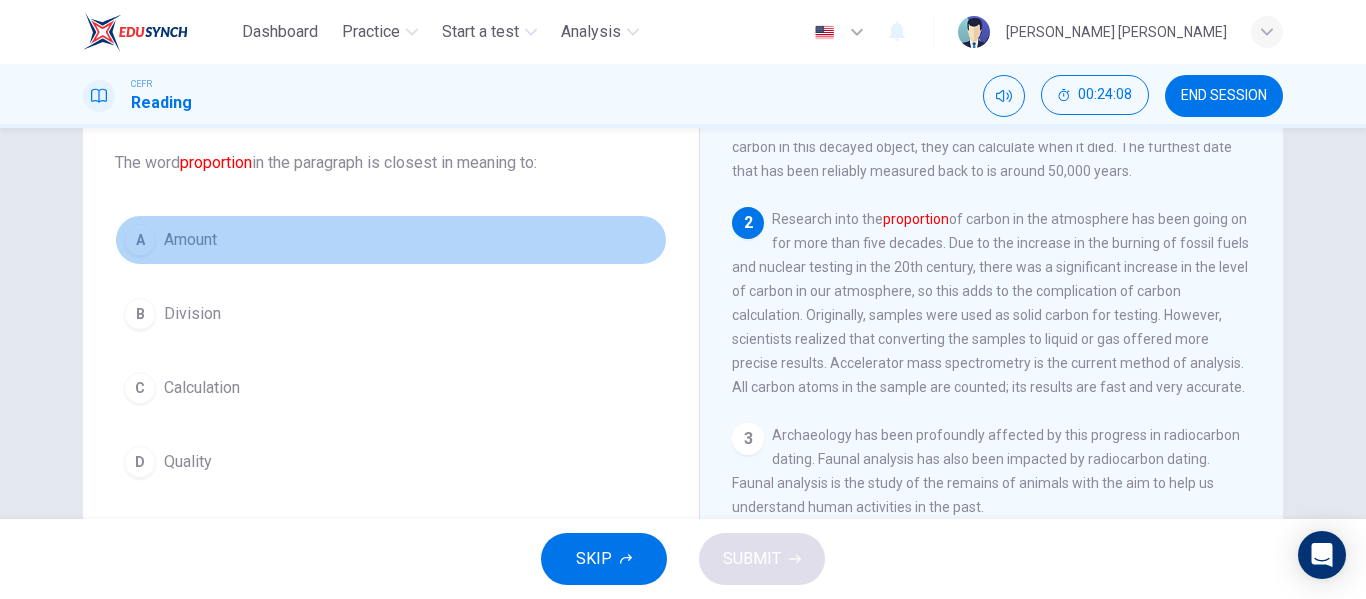 click on "A Amount" at bounding box center (391, 240) 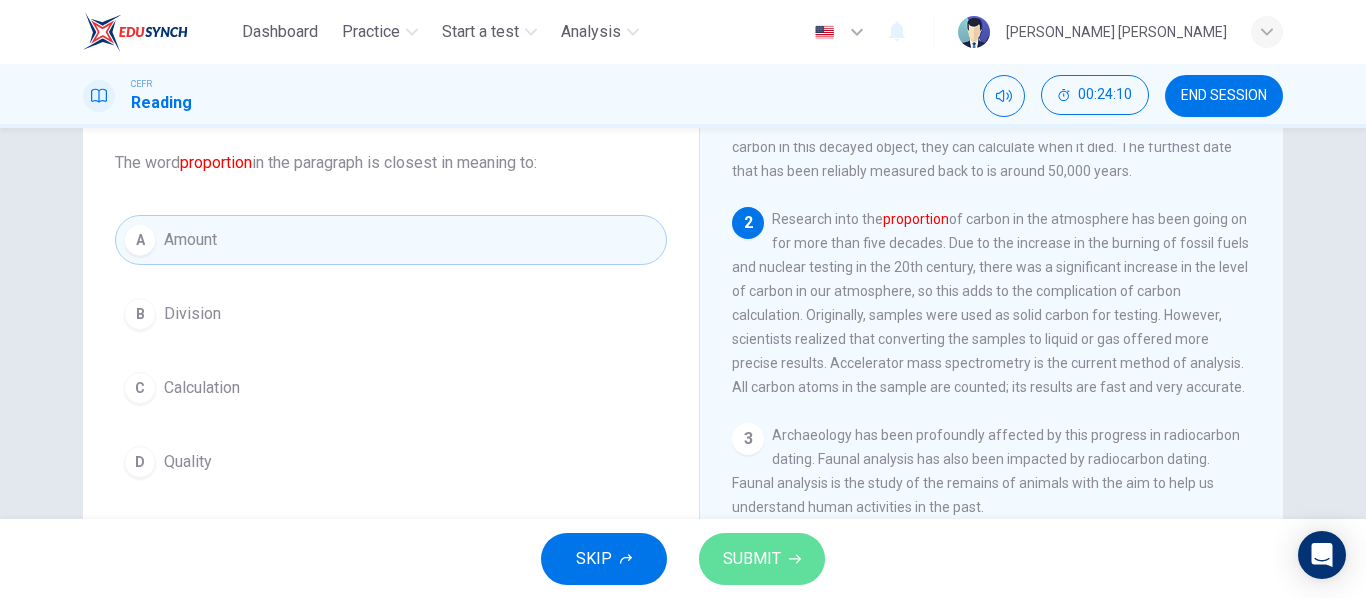type 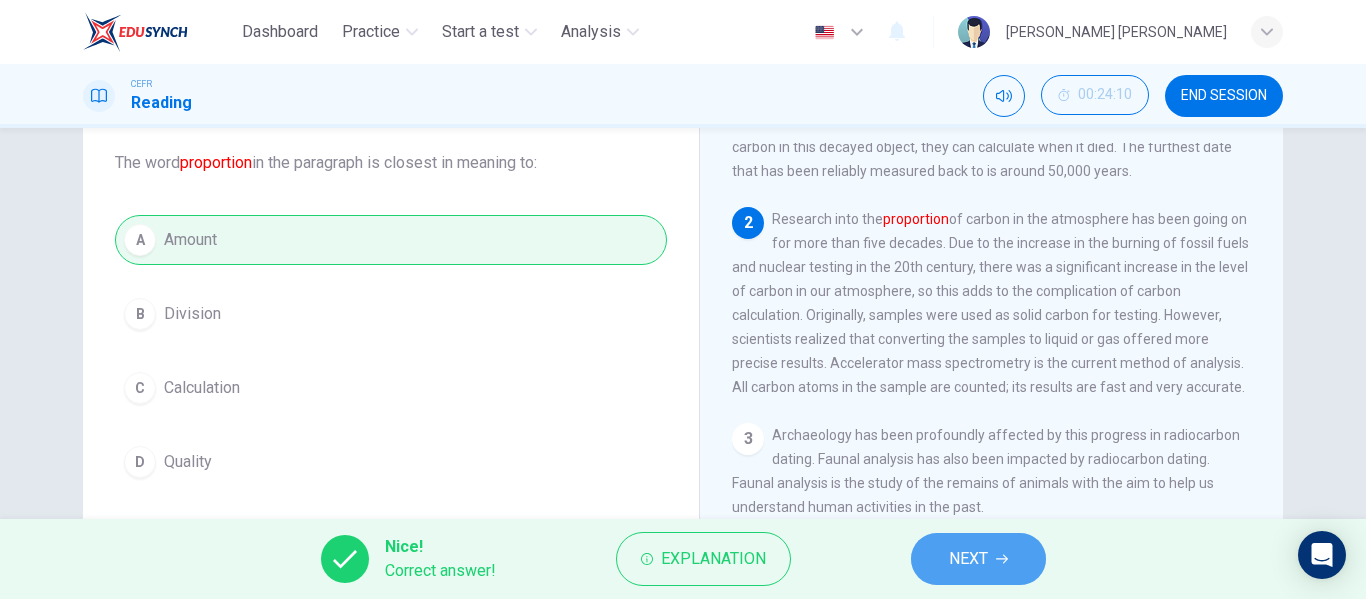 click on "NEXT" at bounding box center (978, 559) 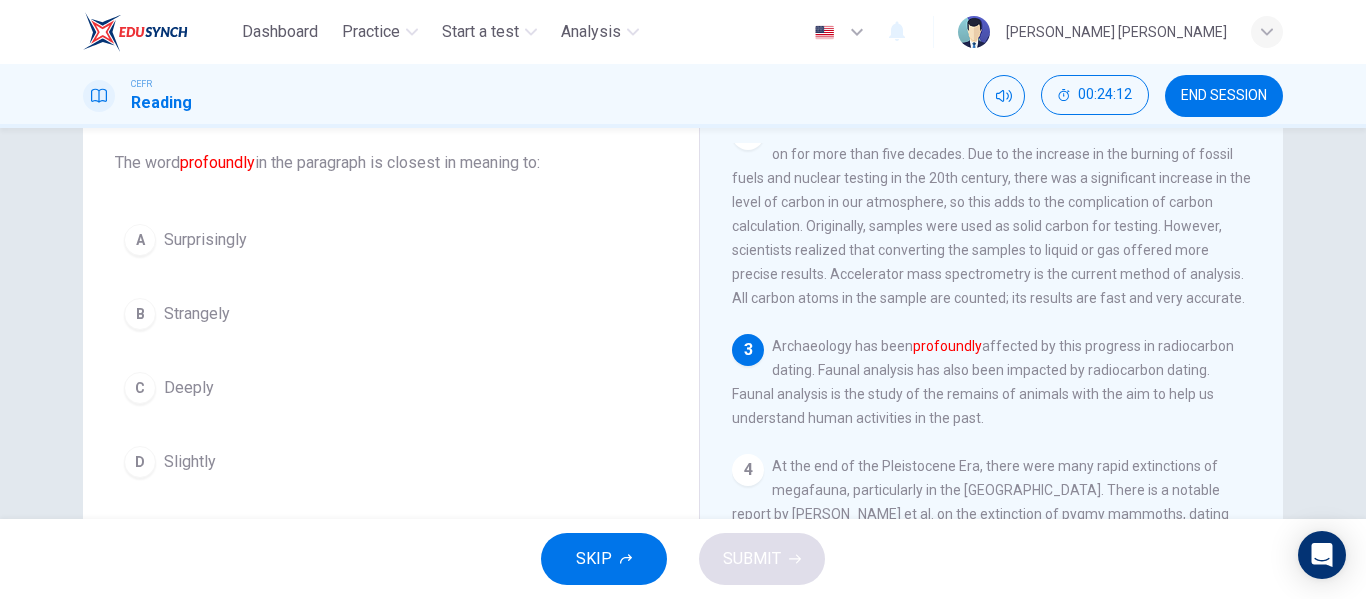 scroll, scrollTop: 290, scrollLeft: 0, axis: vertical 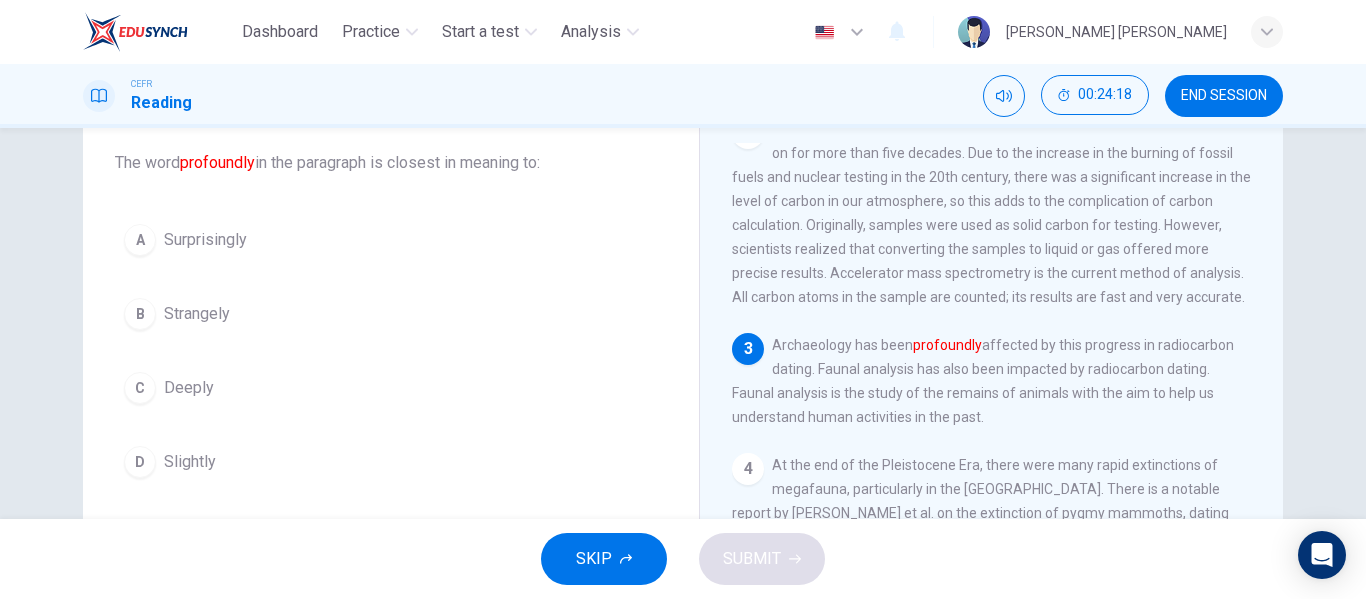 type 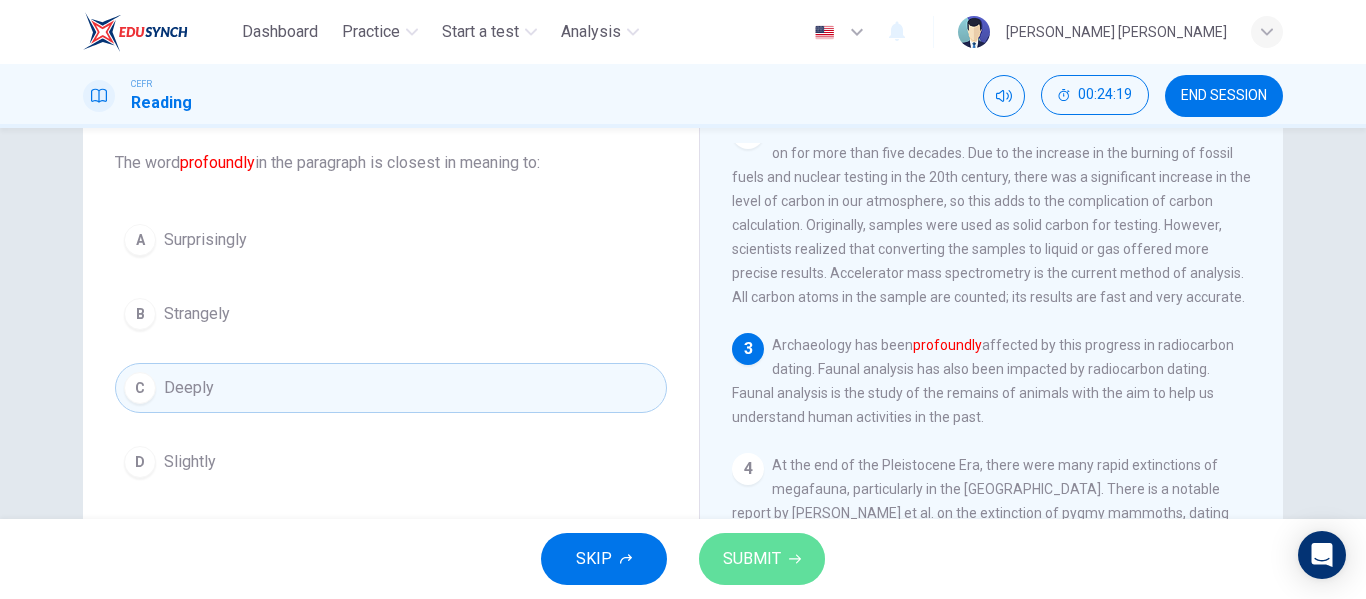 click on "SUBMIT" at bounding box center [762, 559] 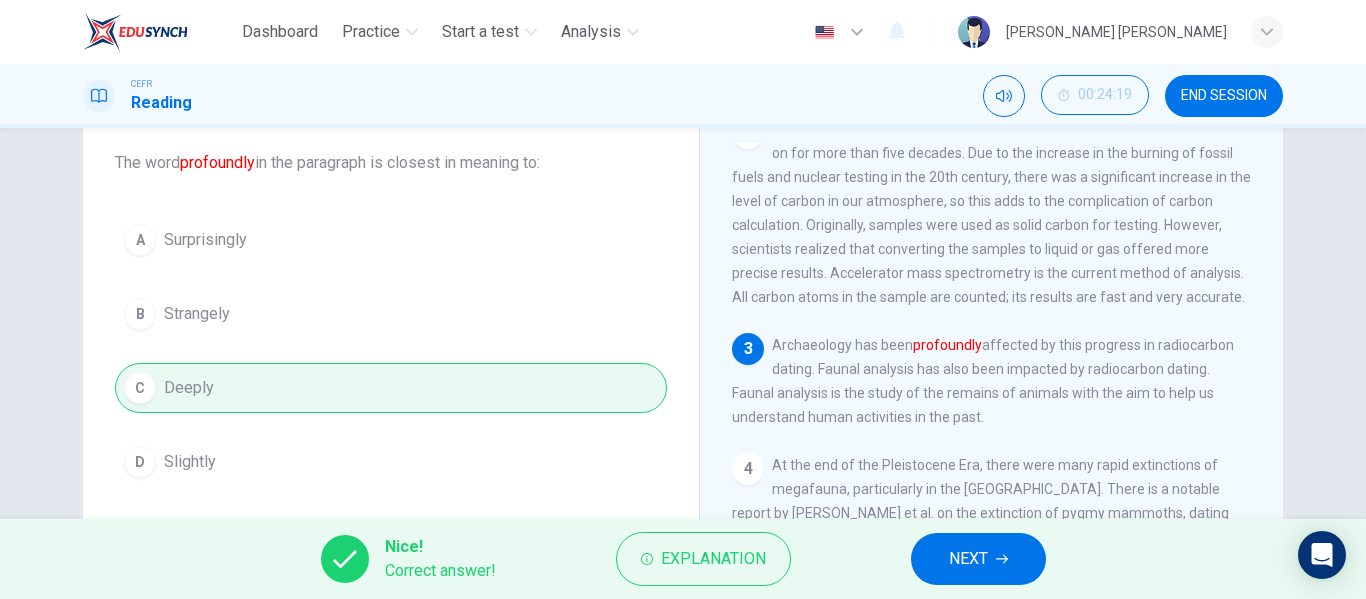 type 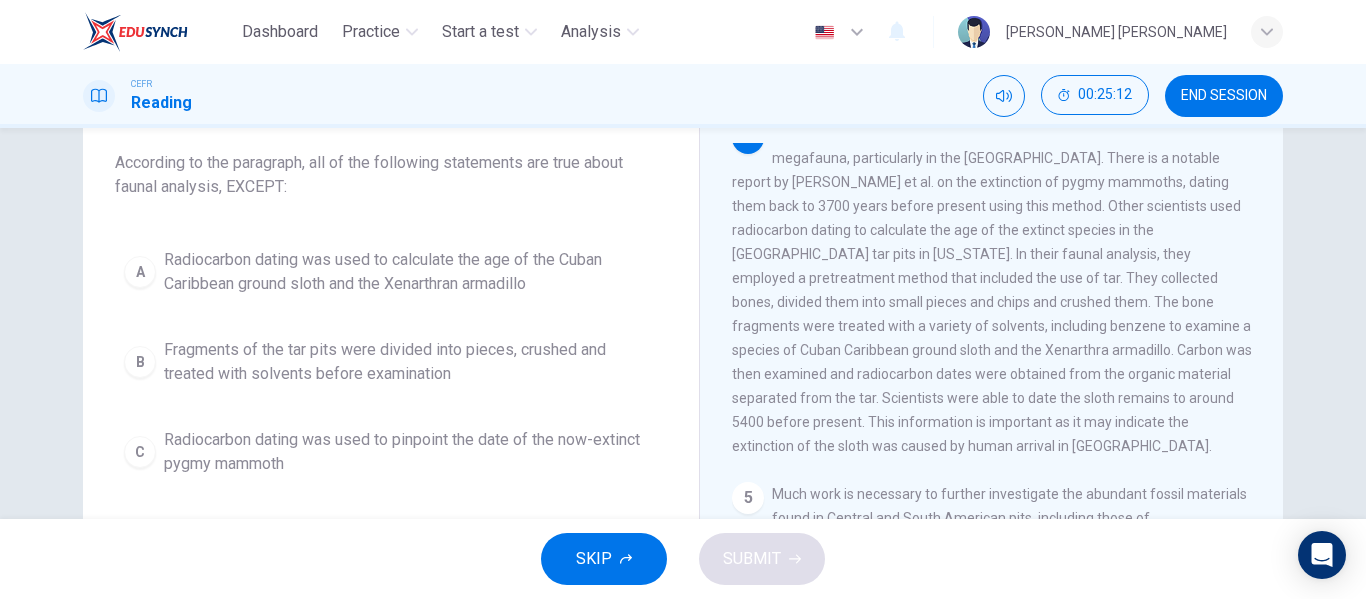 scroll, scrollTop: 620, scrollLeft: 0, axis: vertical 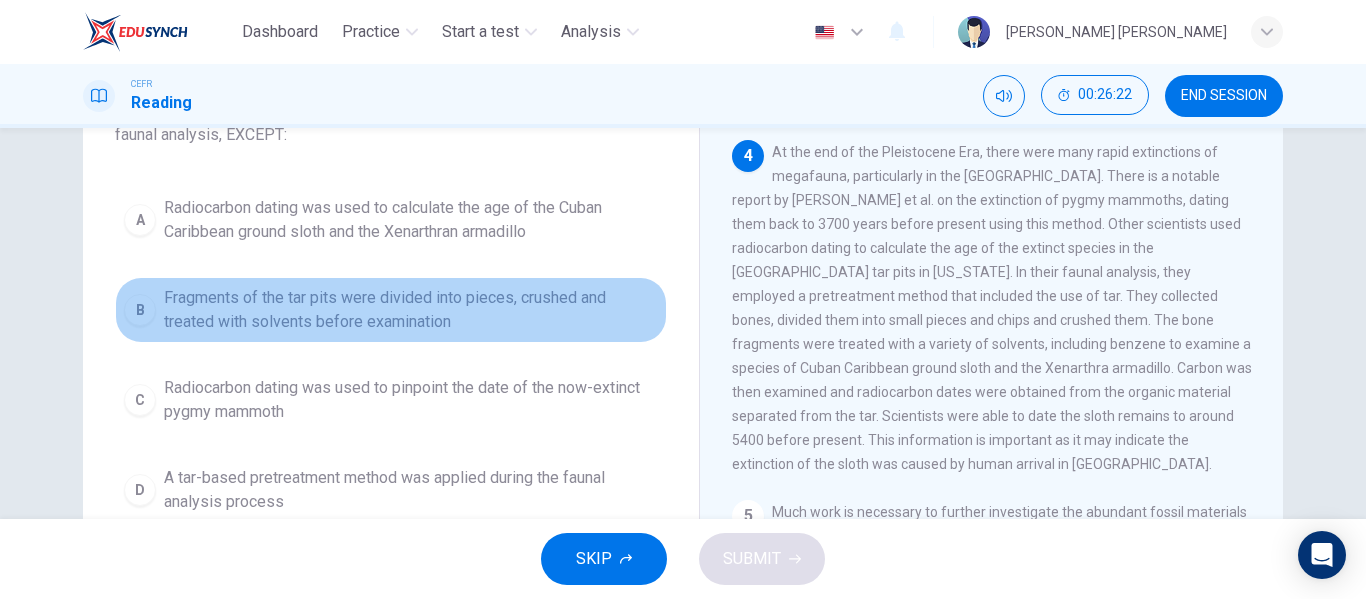 click on "Fragments of the tar pits were divided into pieces, crushed and treated with solvents before examination" at bounding box center [411, 310] 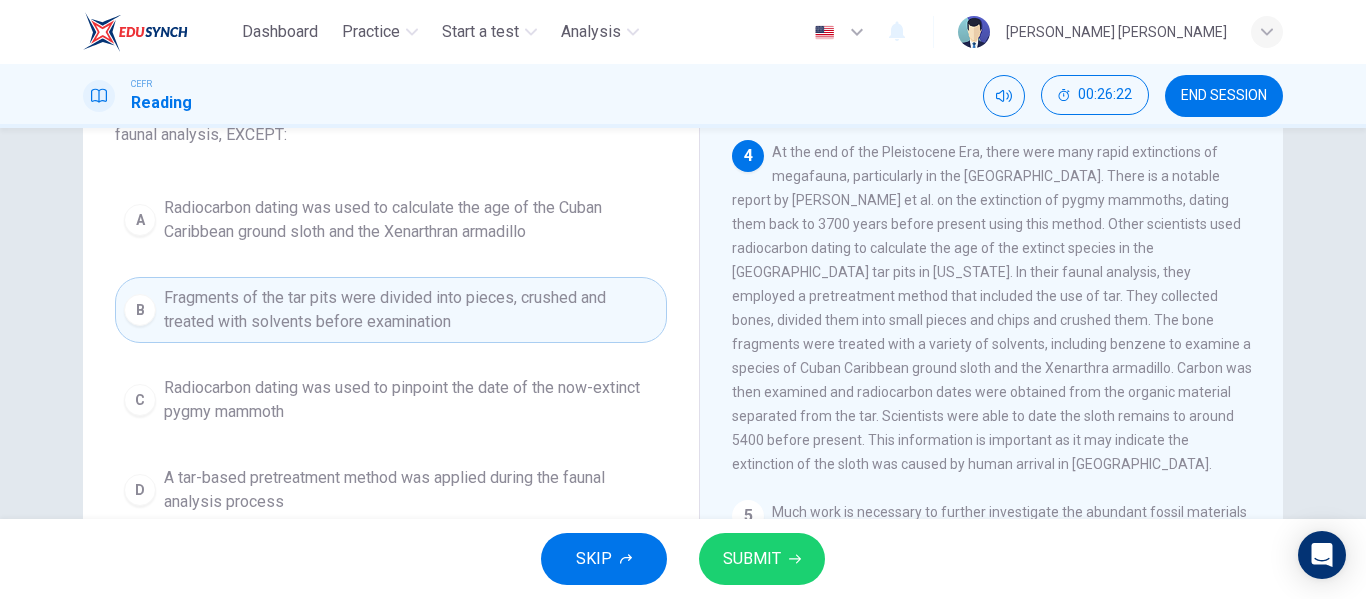 type 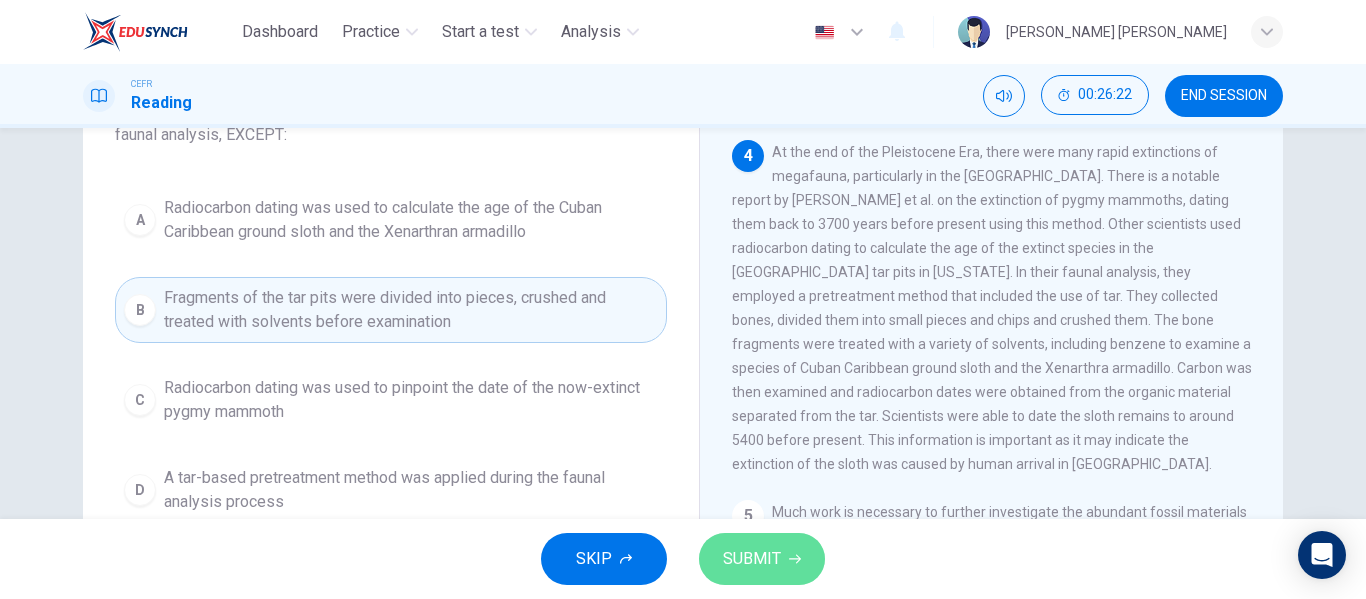 click on "SUBMIT" at bounding box center (762, 559) 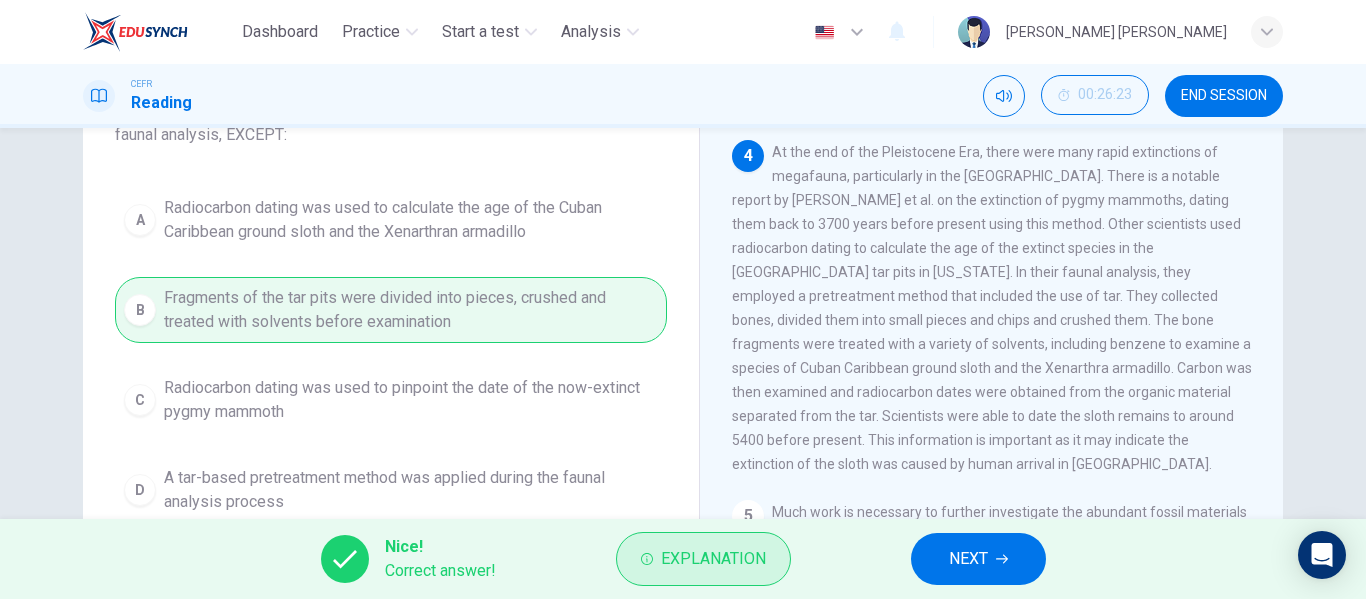 type 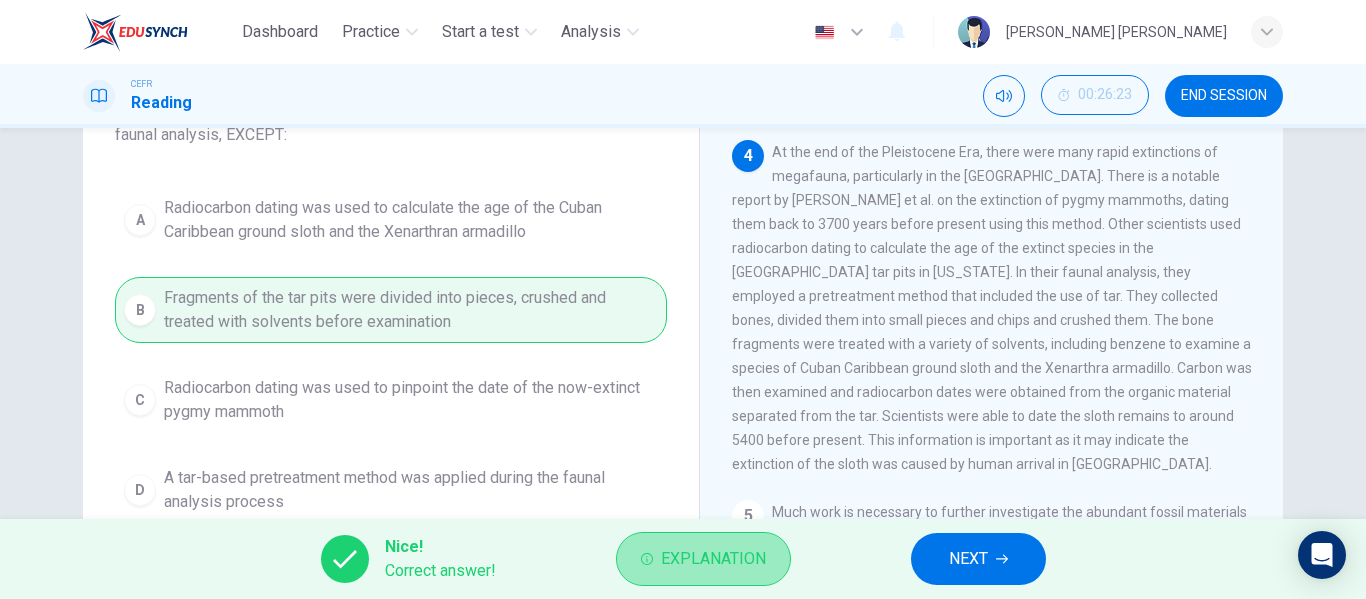click on "Explanation" at bounding box center [713, 559] 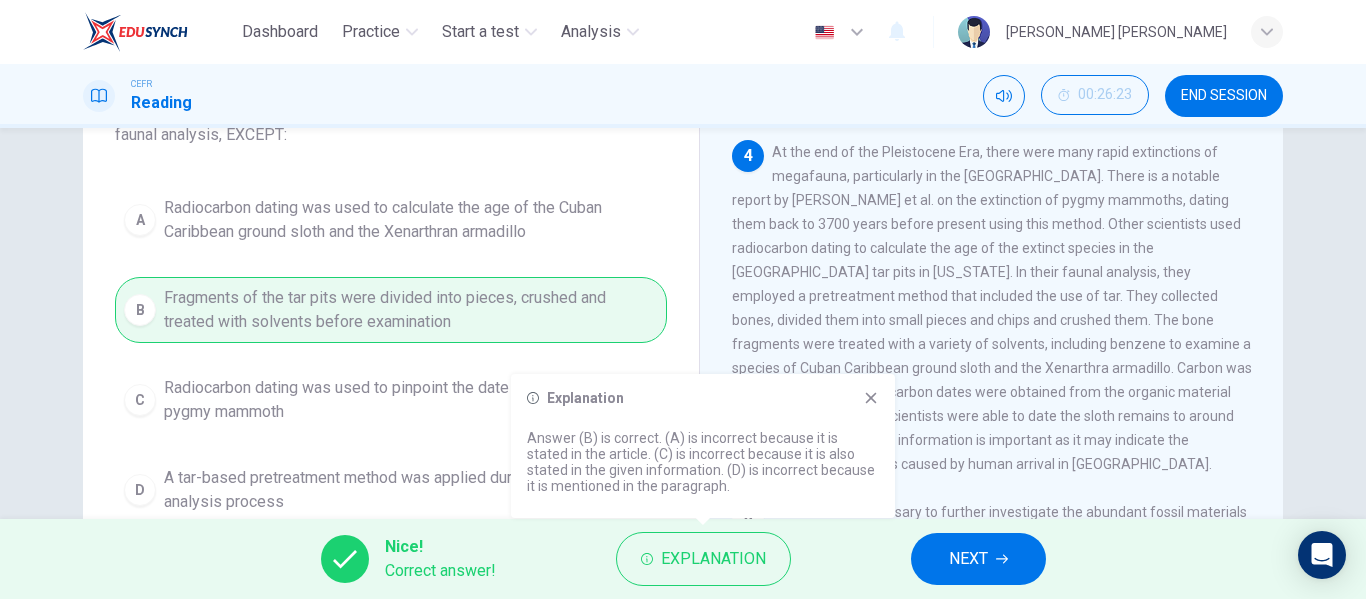click on "Explanation" at bounding box center [703, 398] 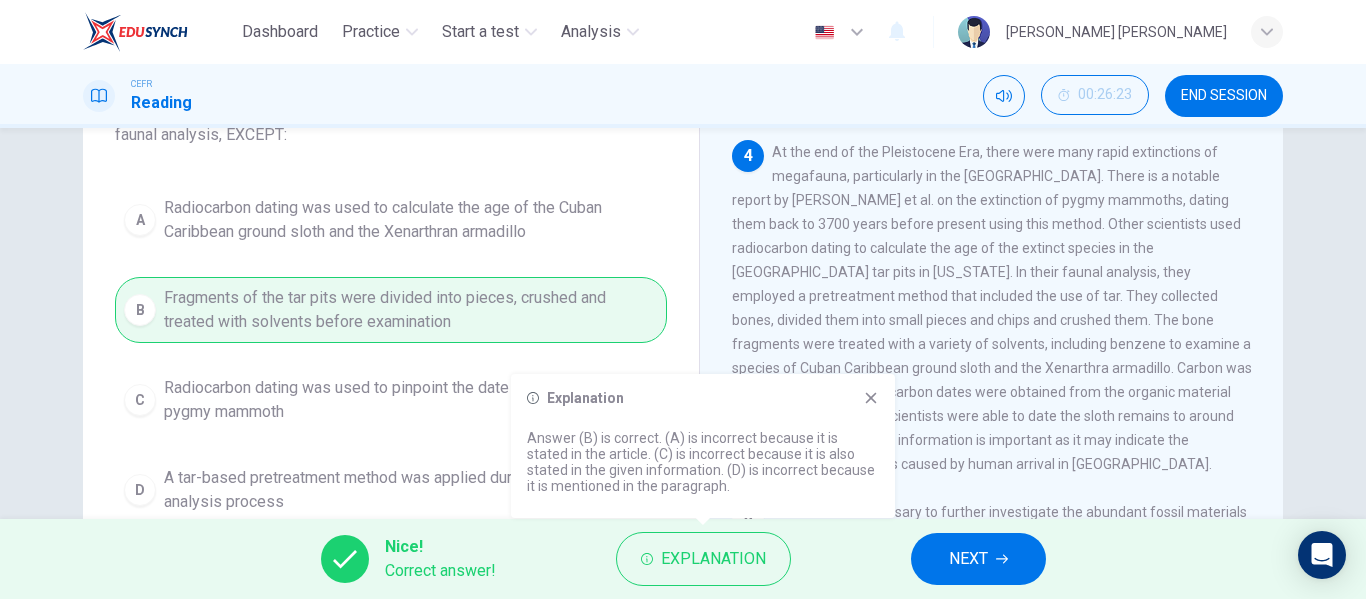 click 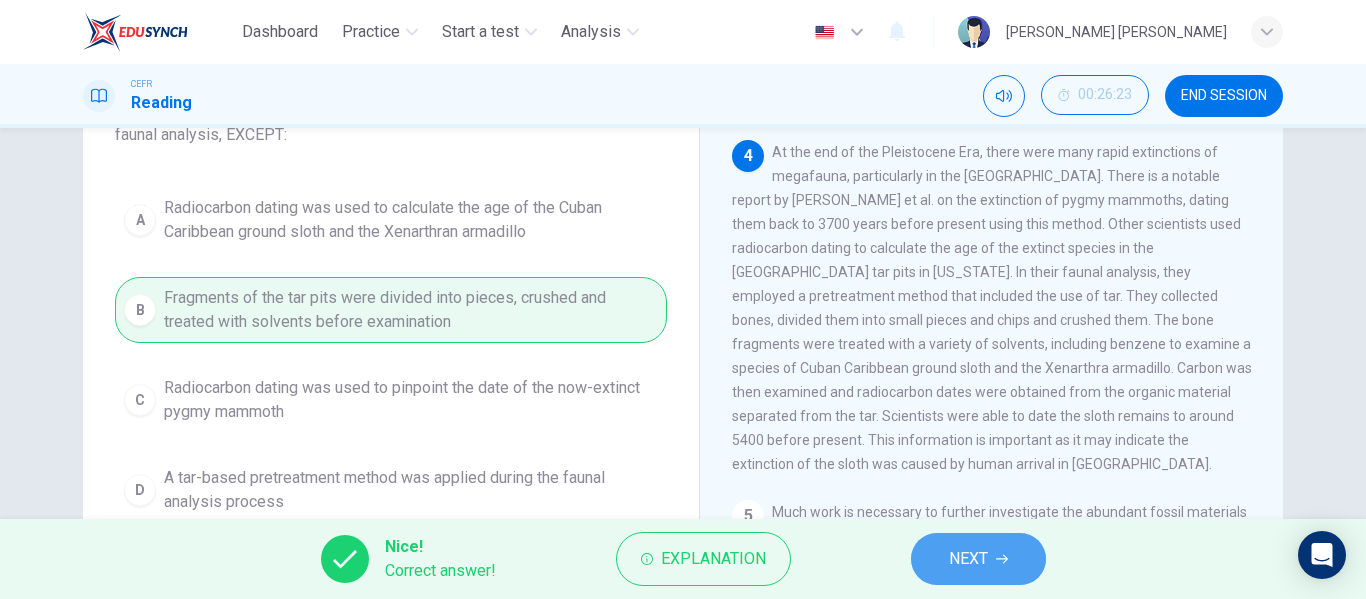 click on "NEXT" at bounding box center [978, 559] 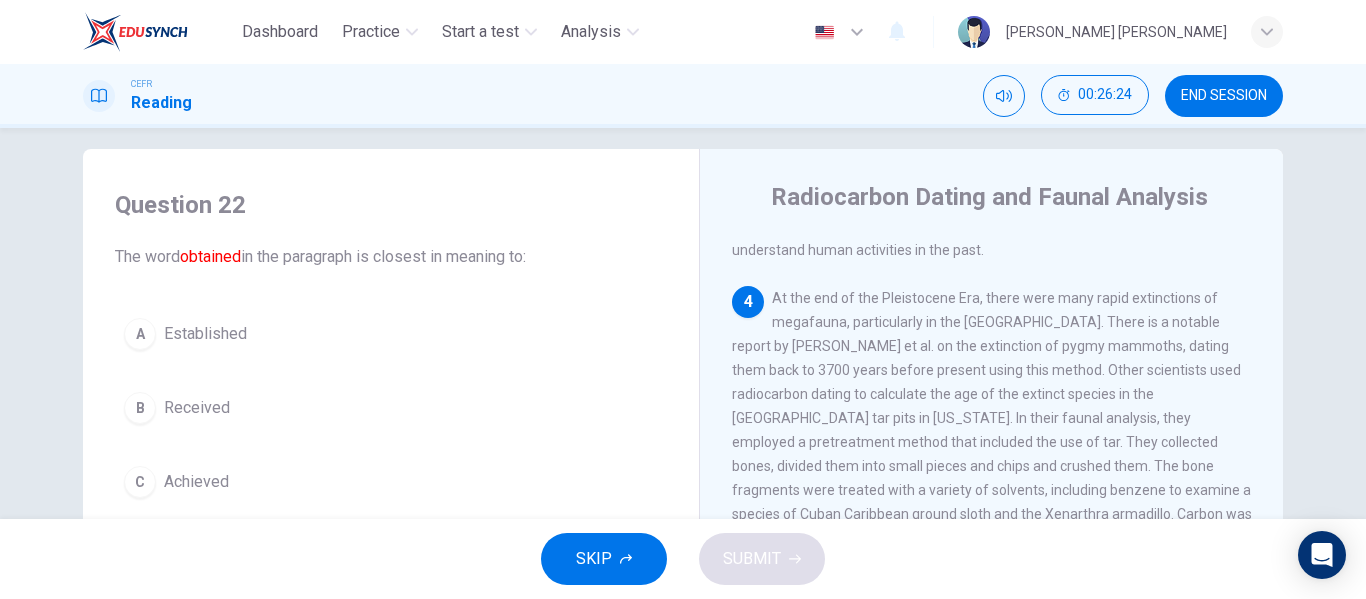 scroll, scrollTop: 18, scrollLeft: 0, axis: vertical 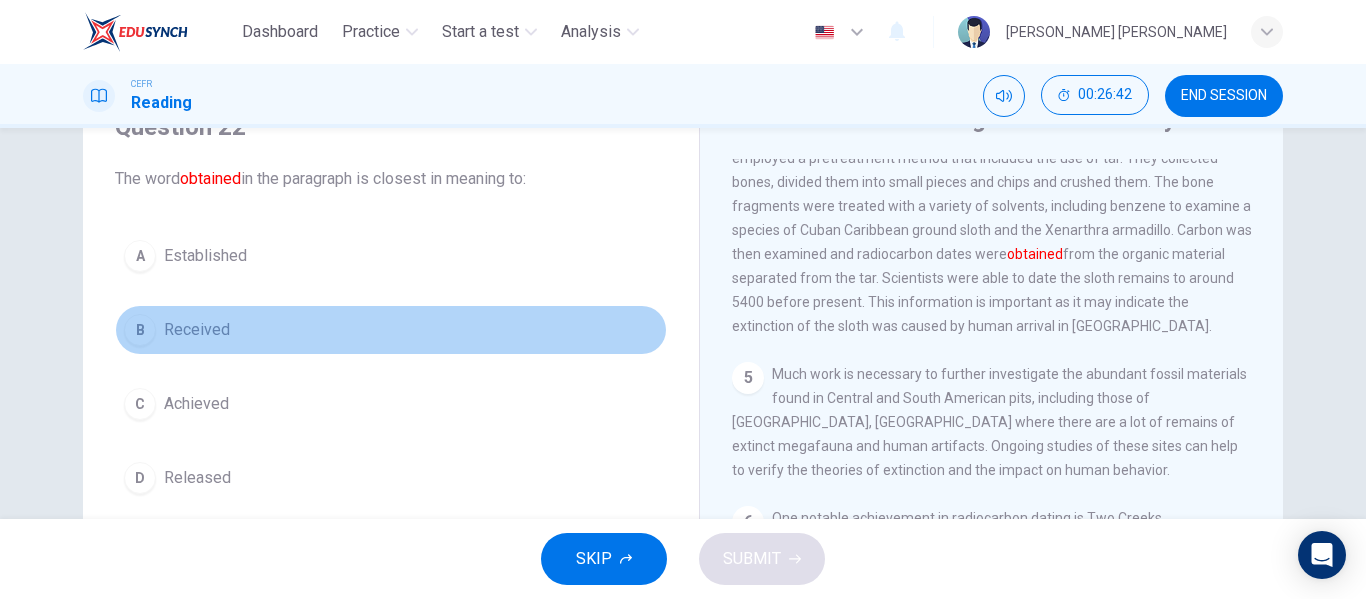 click on "B Received" at bounding box center [391, 330] 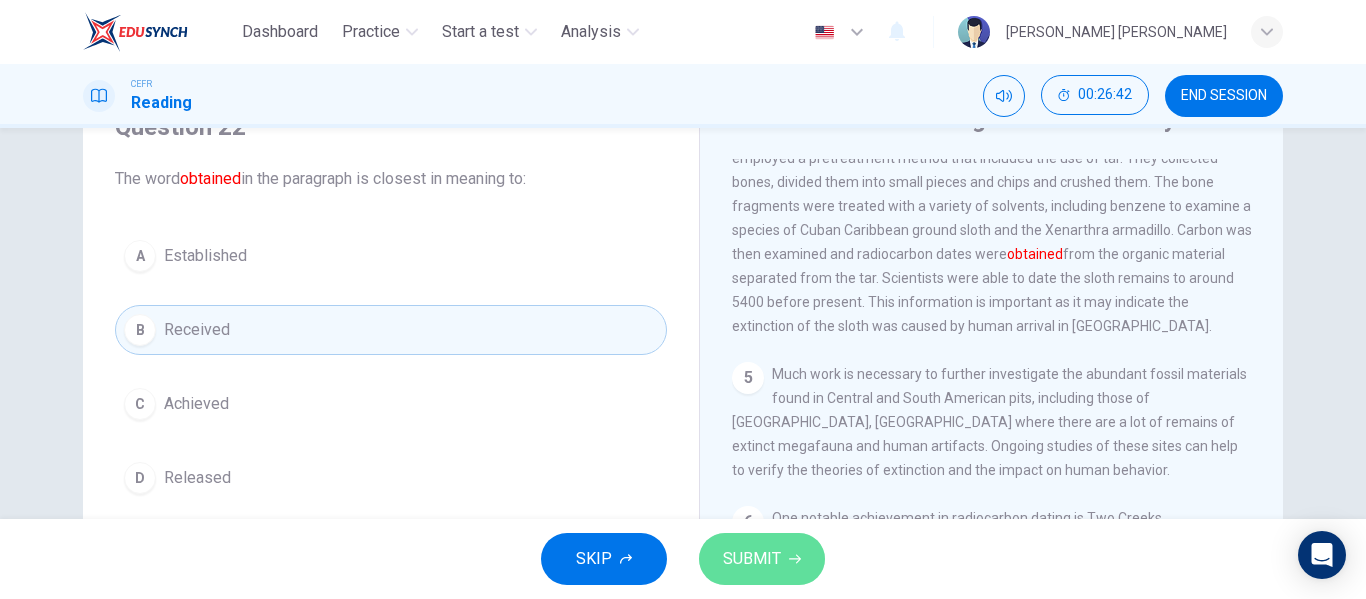 click on "SUBMIT" at bounding box center (752, 559) 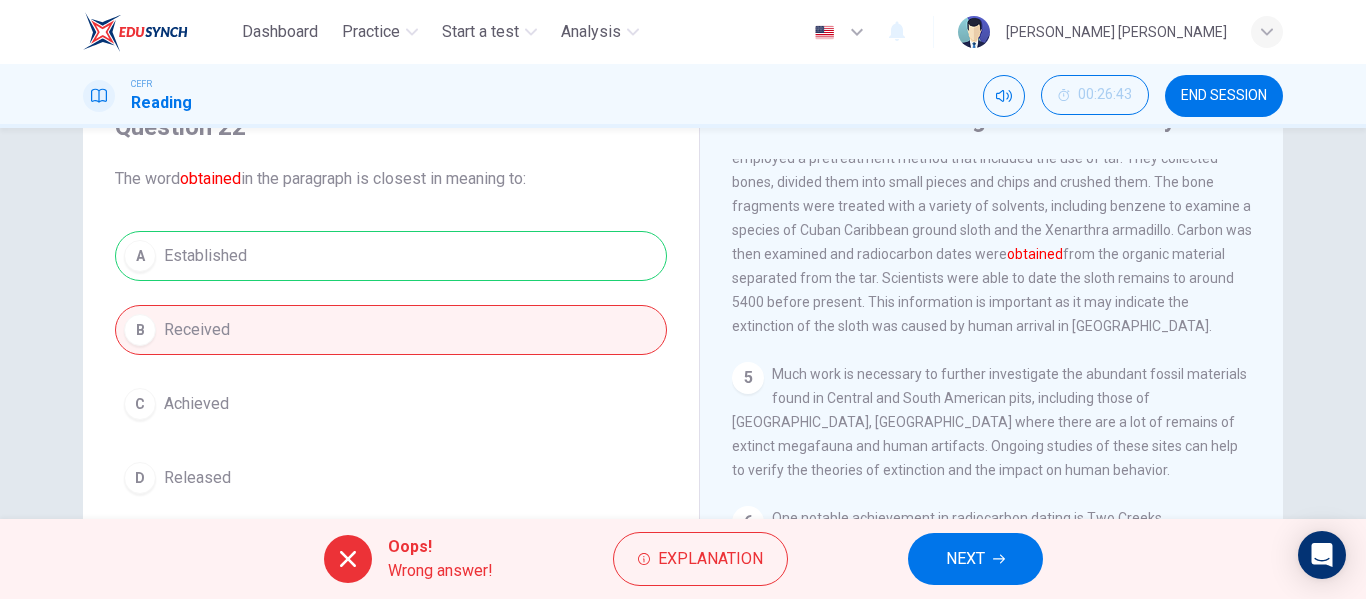 click on "Question 22 The word  obtained  in the paragraph is closest in meaning to: A Established B Received C Achieved D Released" at bounding box center (391, 307) 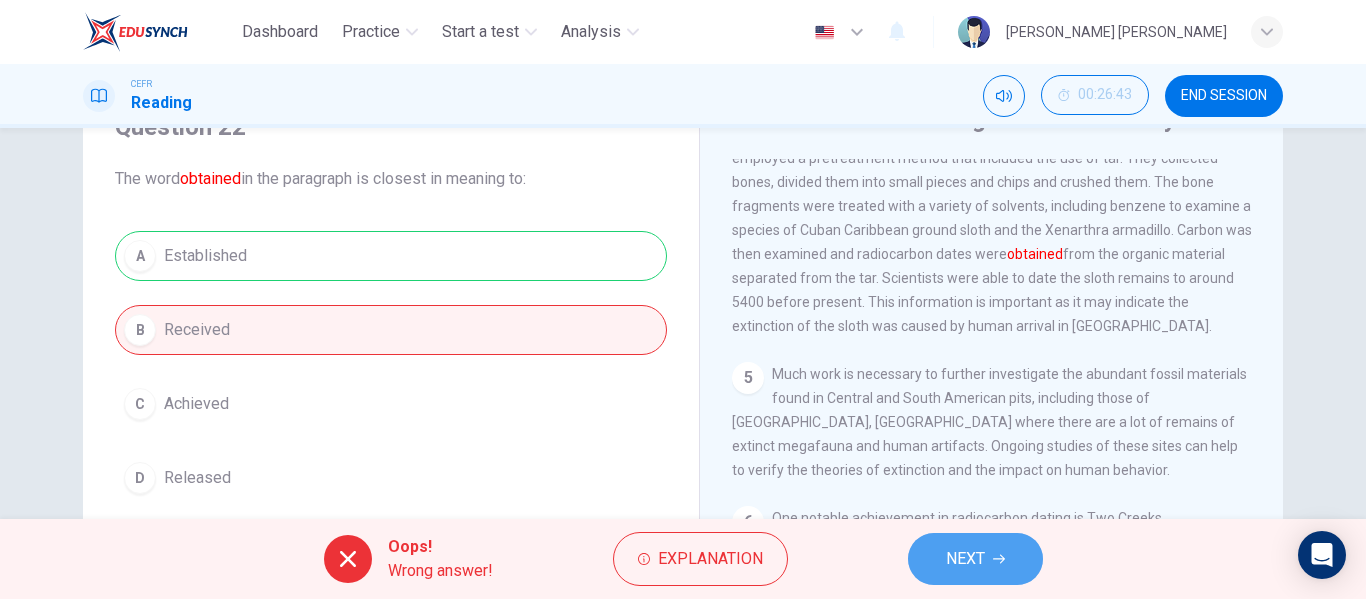 click 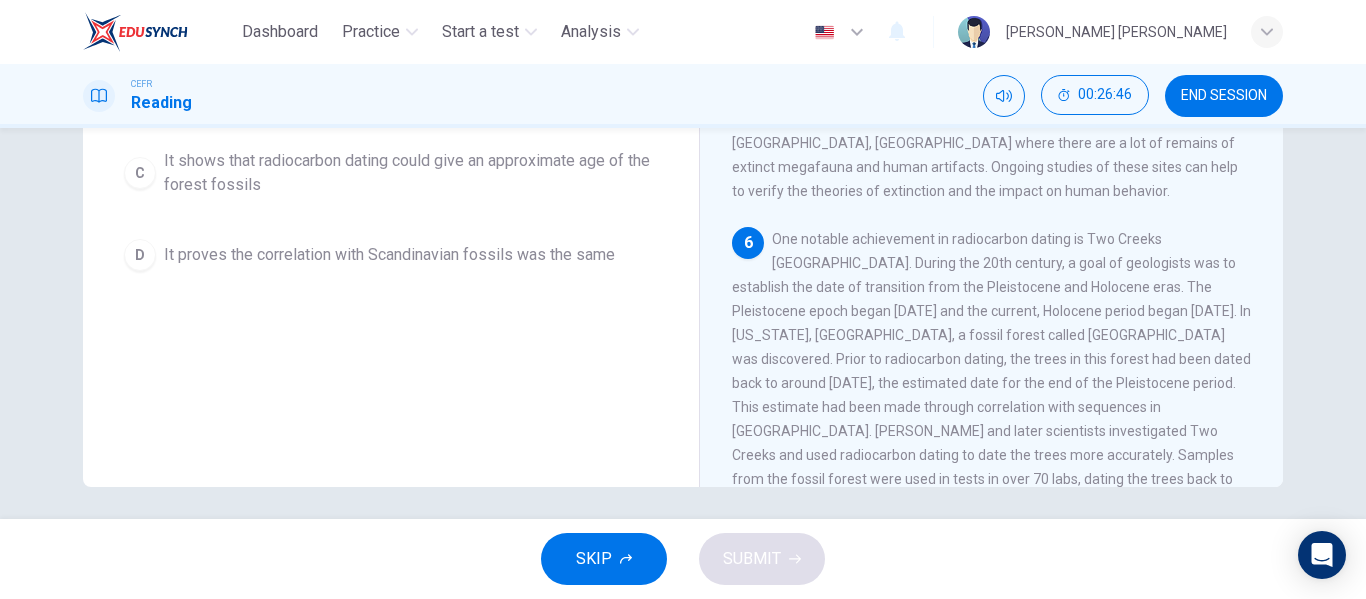 scroll, scrollTop: 377, scrollLeft: 0, axis: vertical 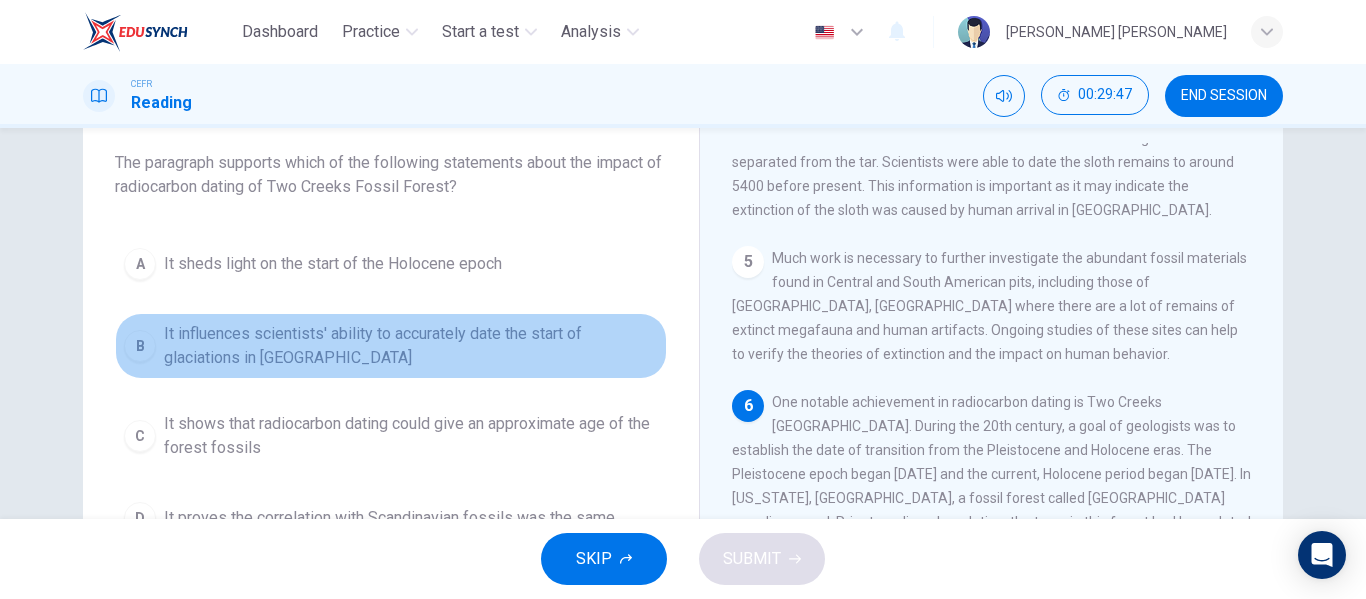 type 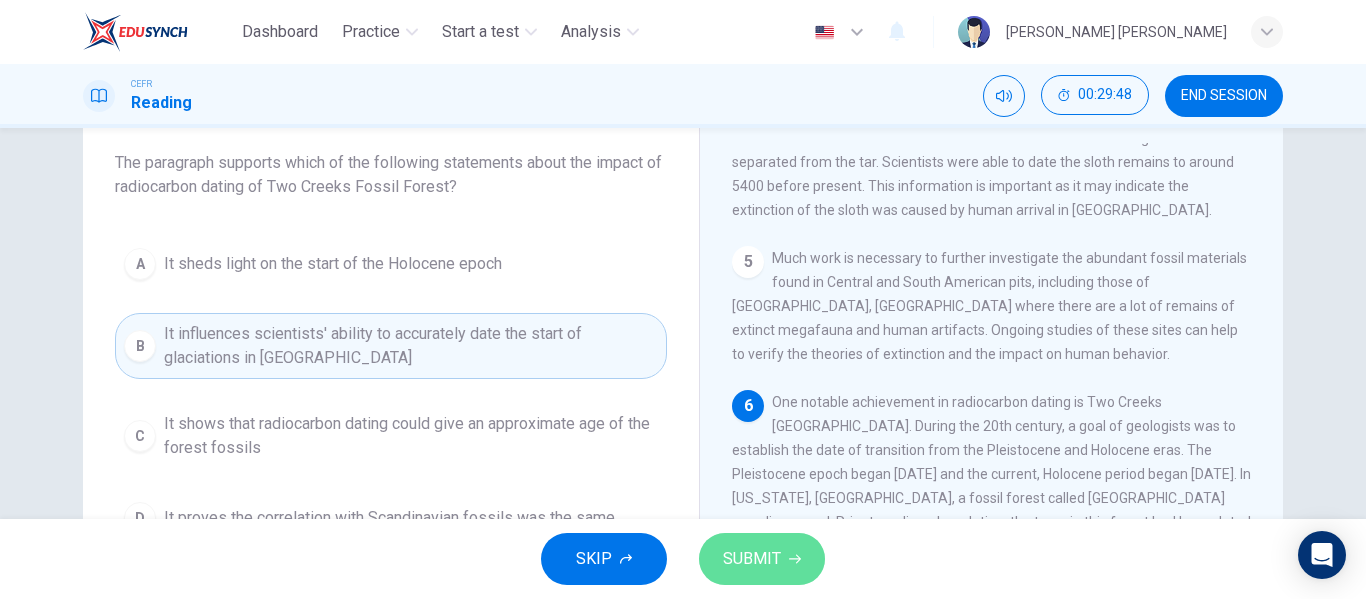 type 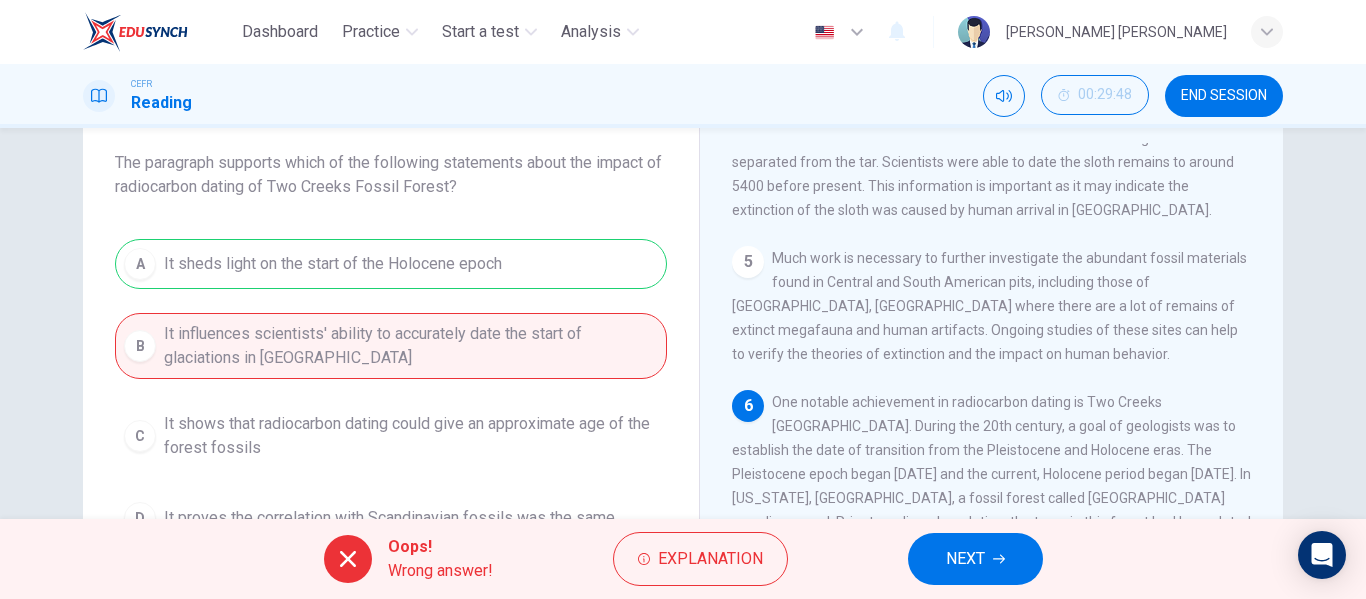 type 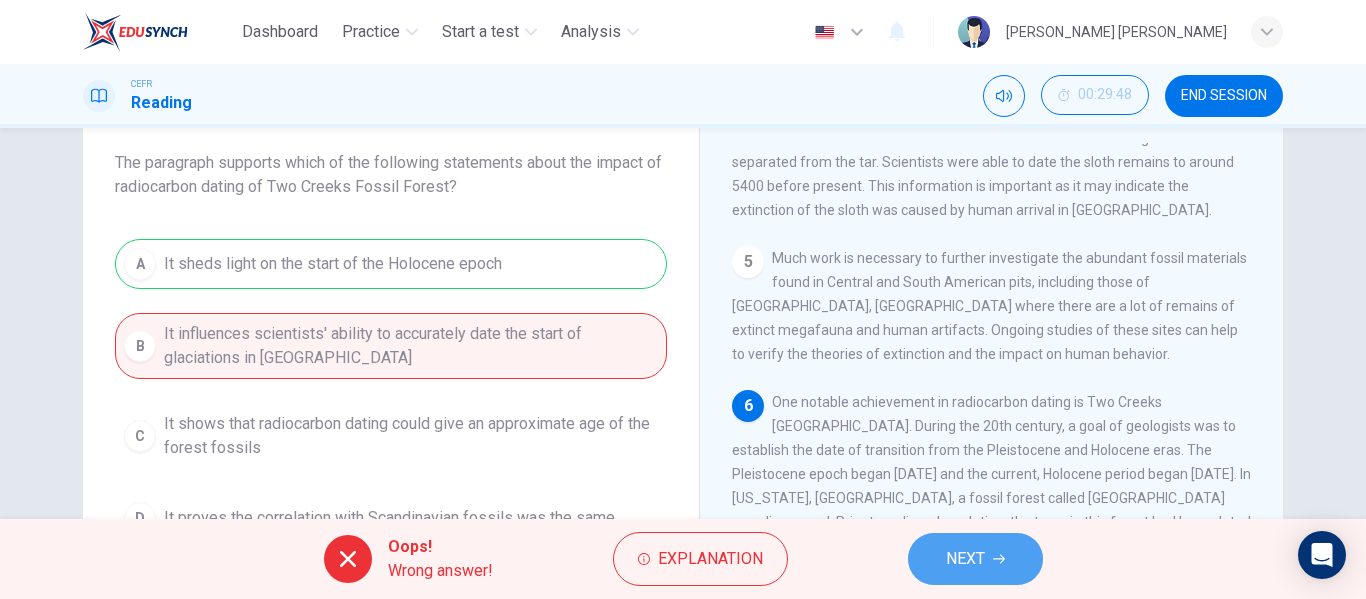 click on "NEXT" at bounding box center [975, 559] 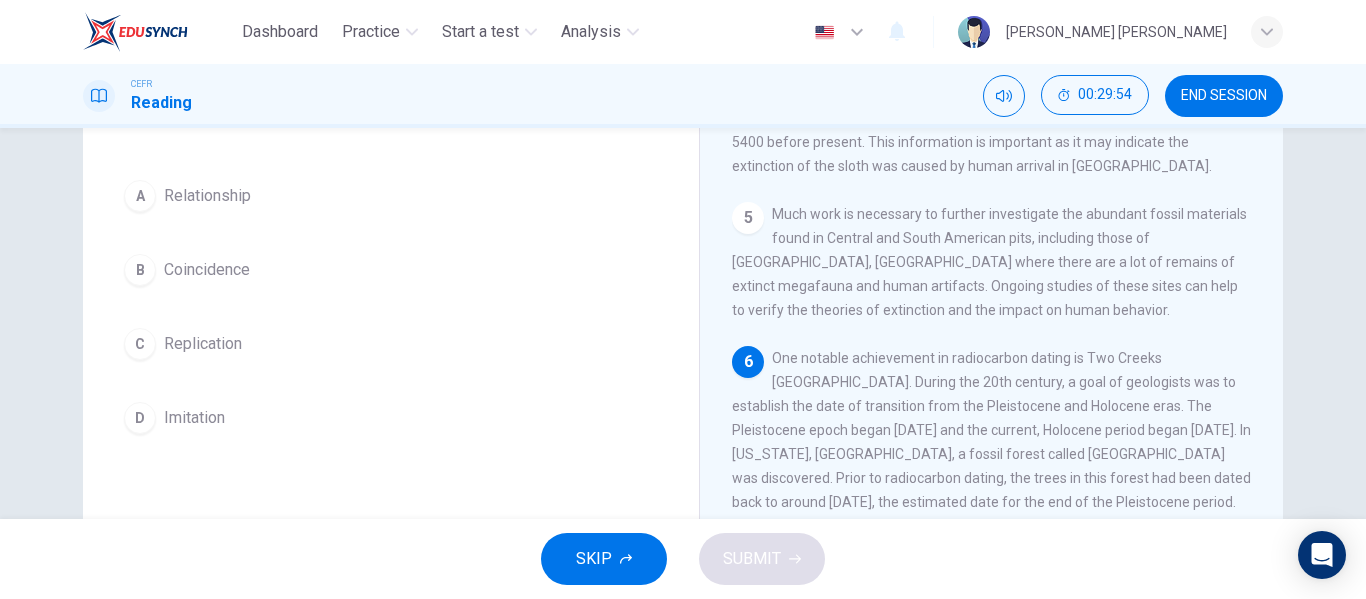 scroll, scrollTop: 160, scrollLeft: 0, axis: vertical 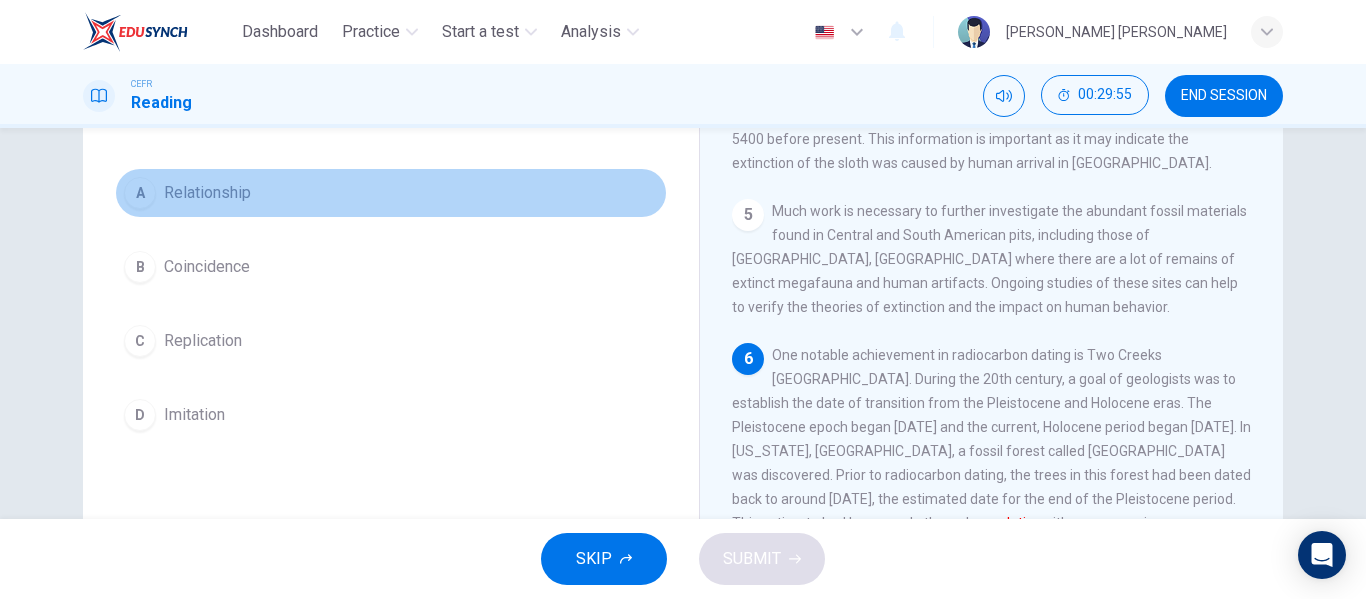 type 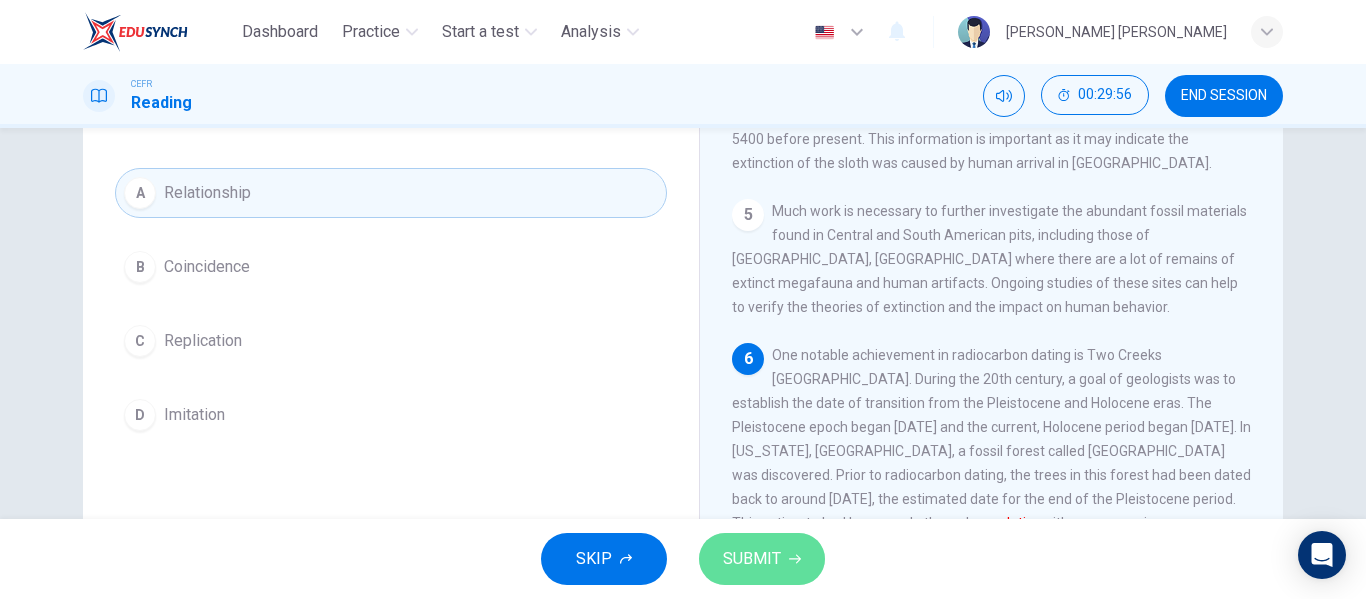 type 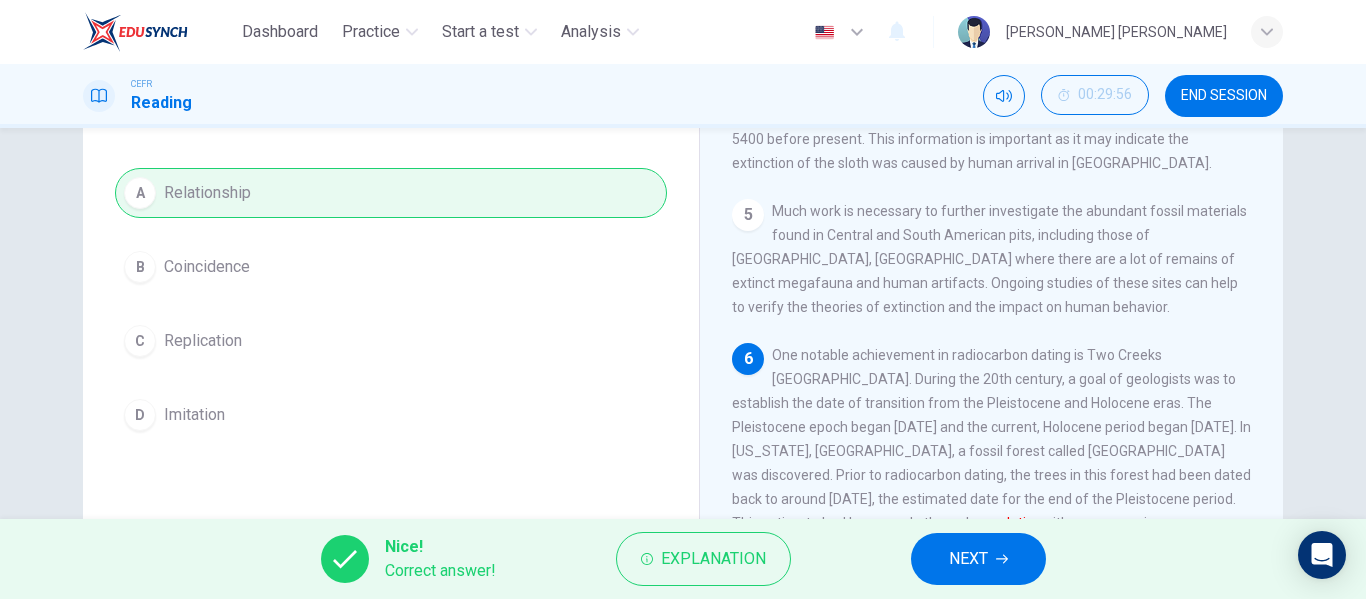 type 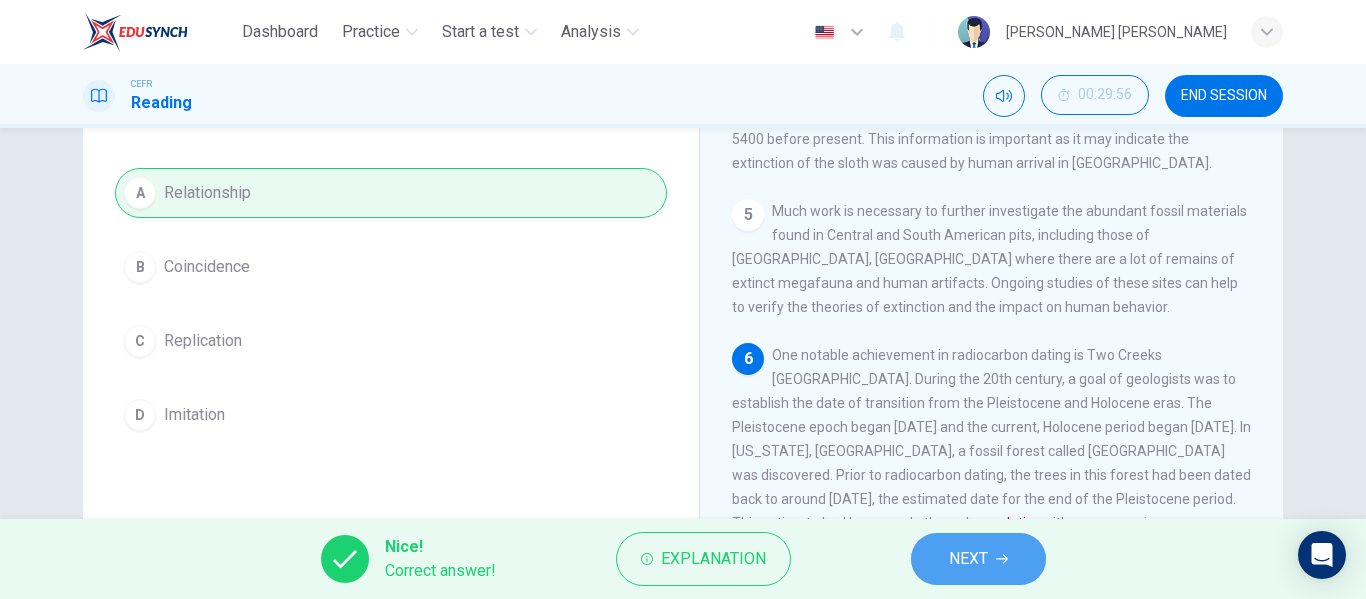 click on "NEXT" at bounding box center [978, 559] 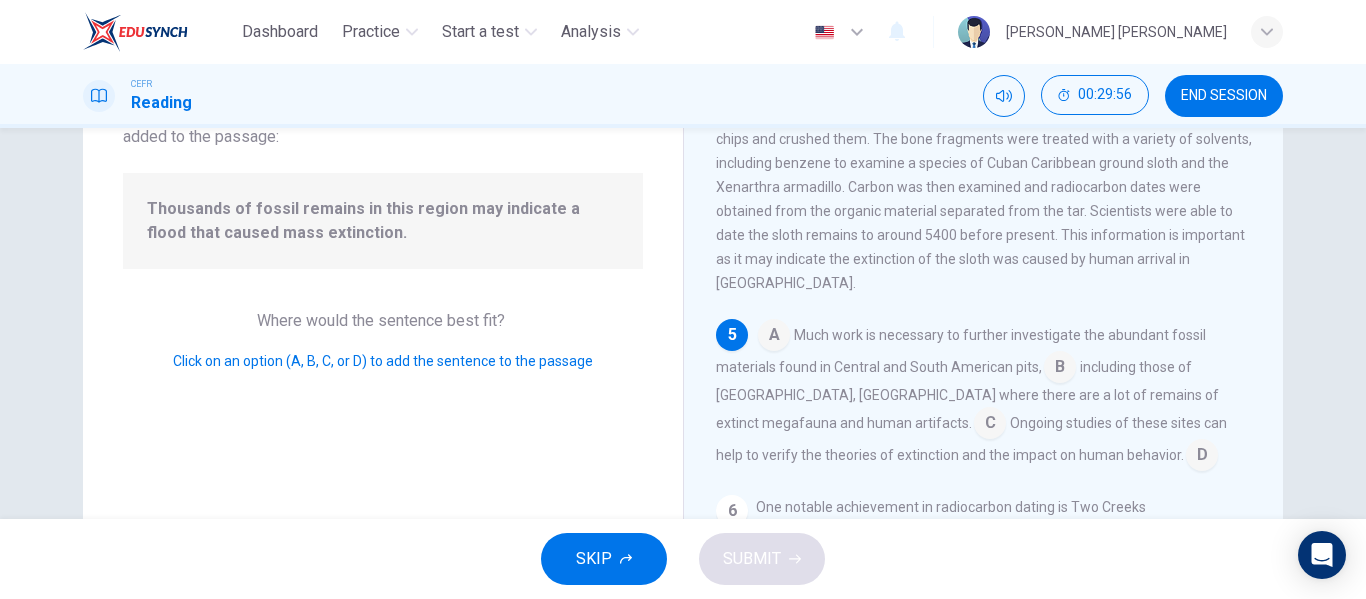 scroll, scrollTop: 748, scrollLeft: 0, axis: vertical 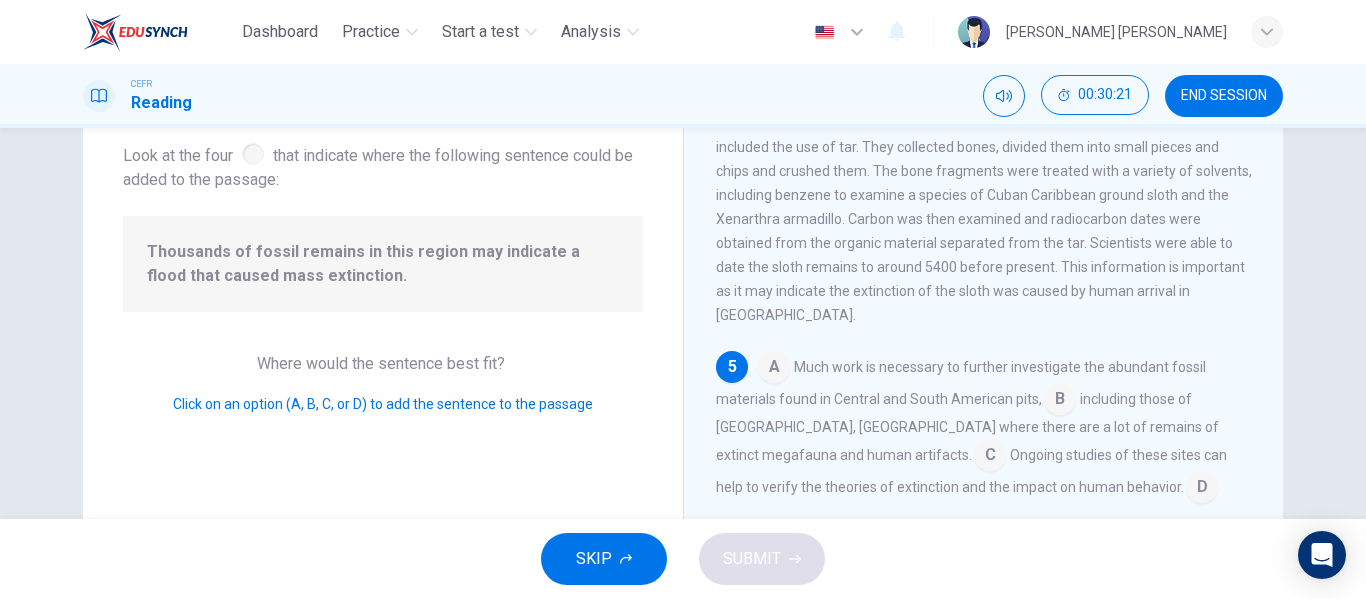 click at bounding box center (990, 457) 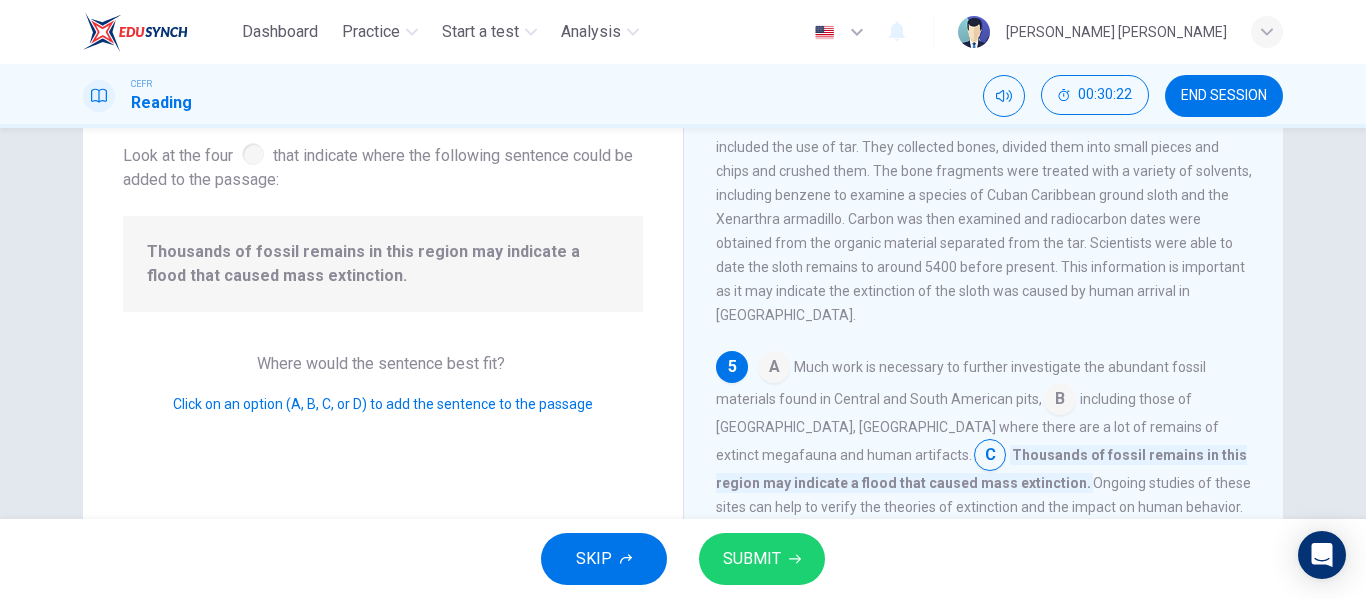 type 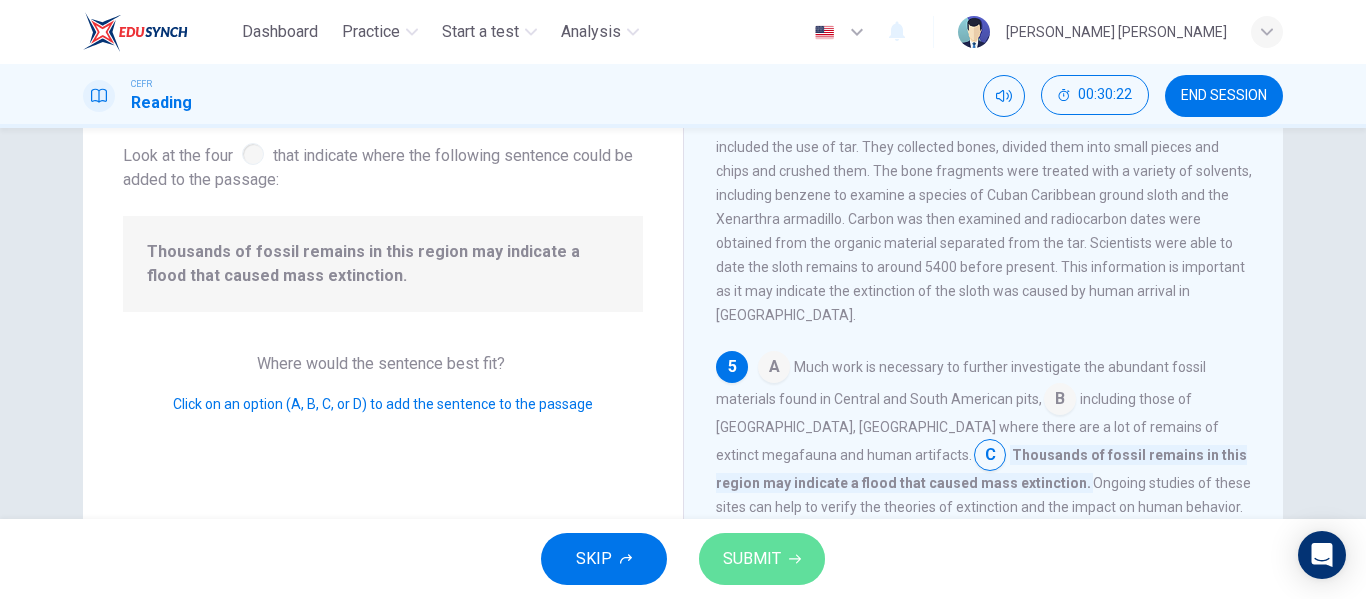 click on "SUBMIT" at bounding box center (752, 559) 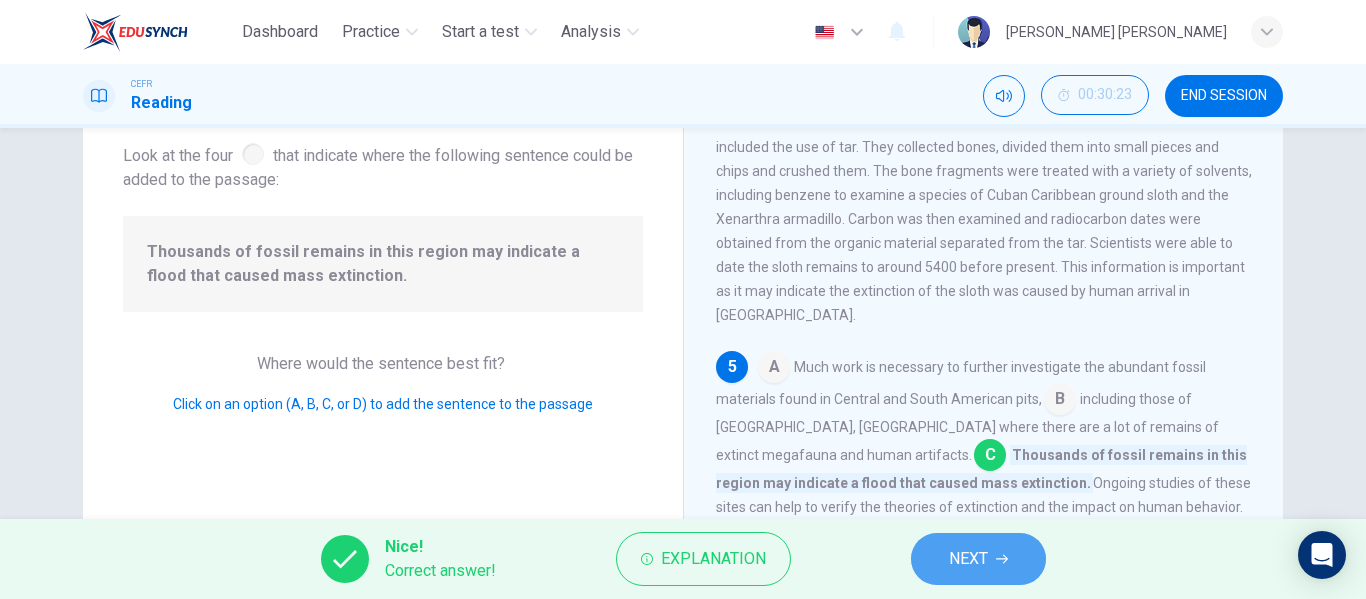 type 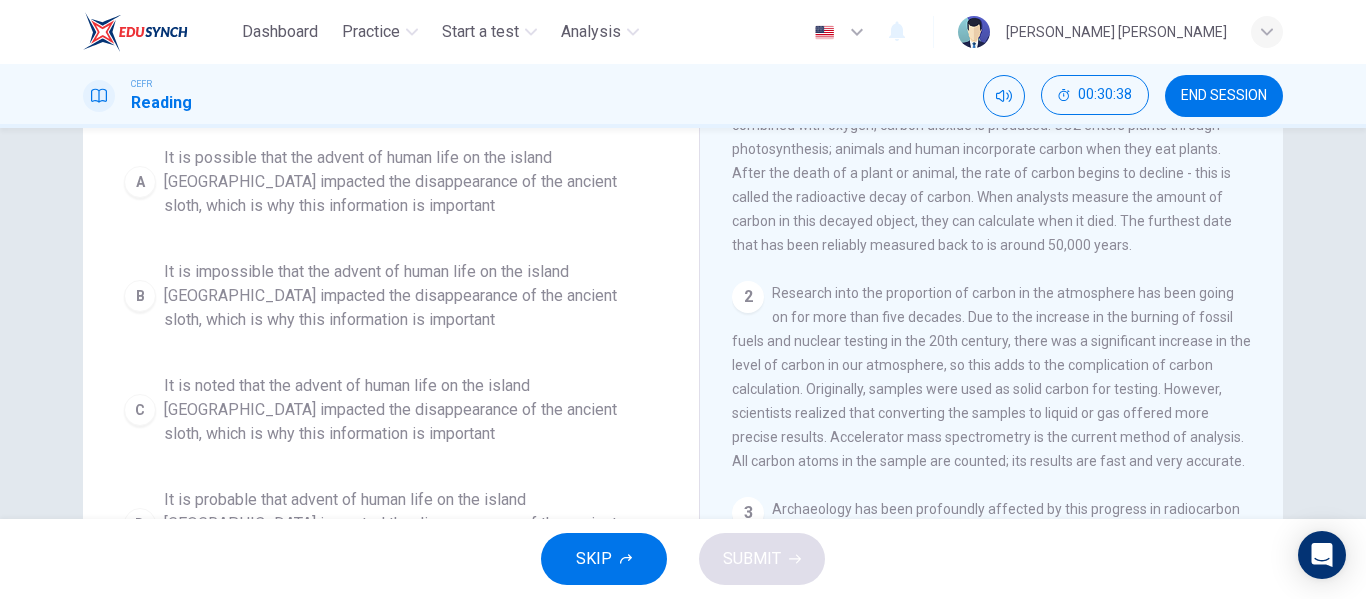 scroll, scrollTop: 0, scrollLeft: 0, axis: both 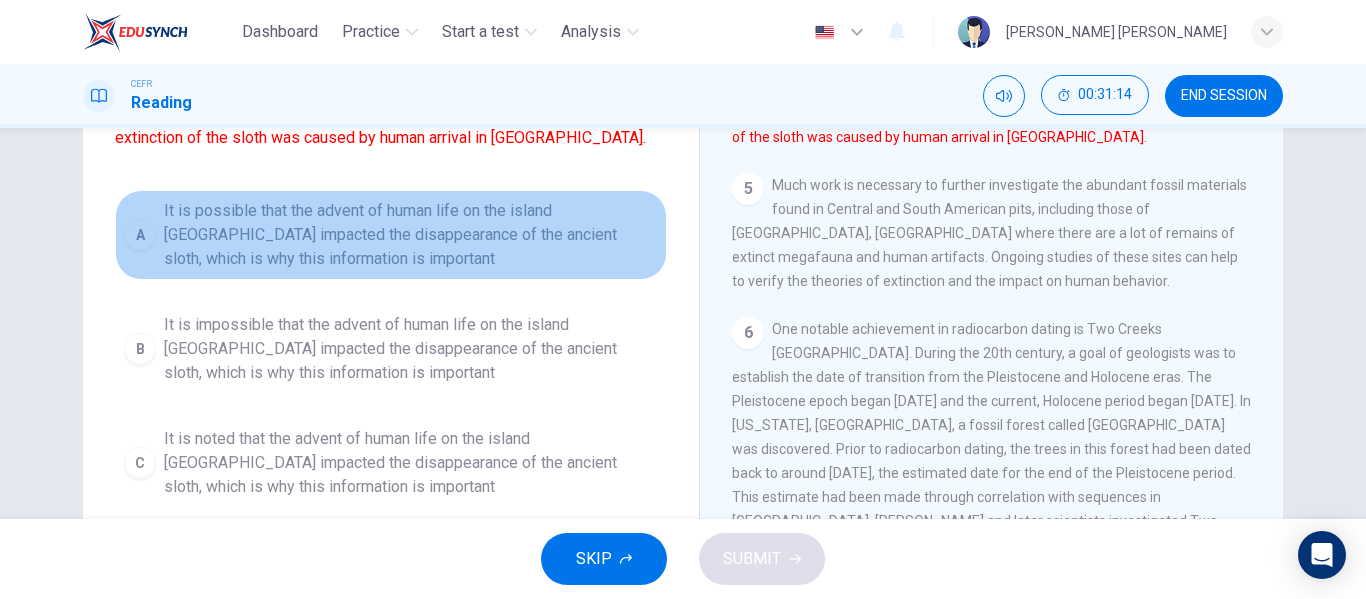click on "It is possible that the advent of human life on the island Cuba impacted the disappearance of the ancient sloth, which is why this information is important" at bounding box center (411, 235) 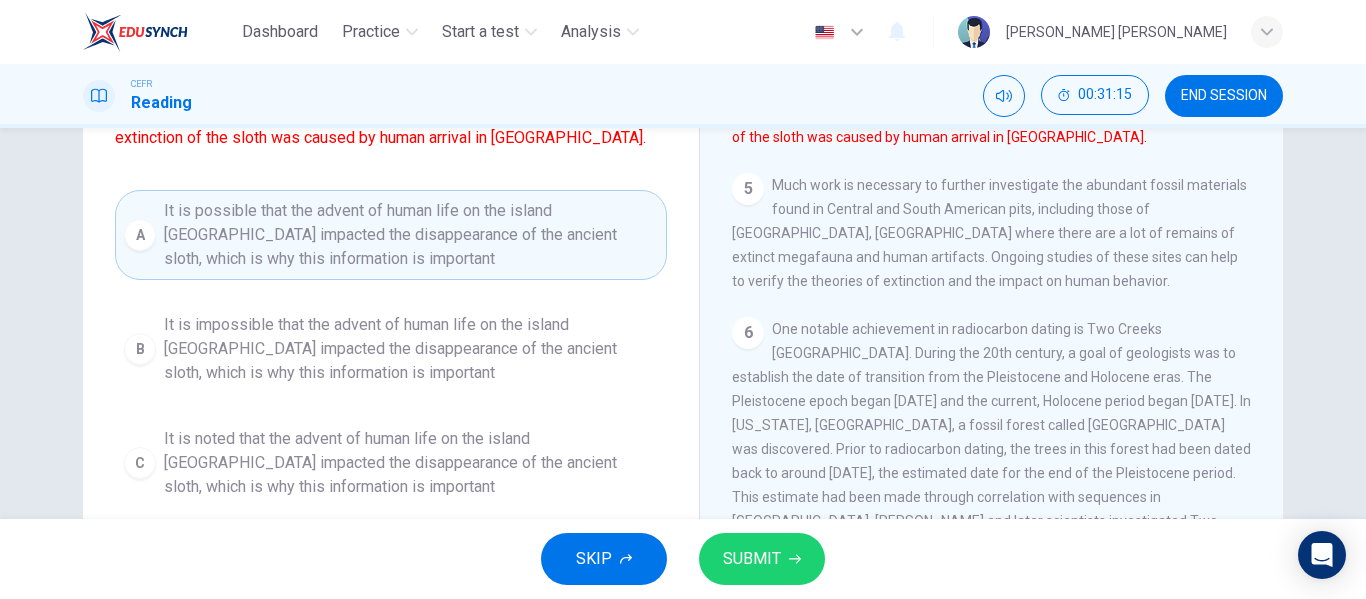 type 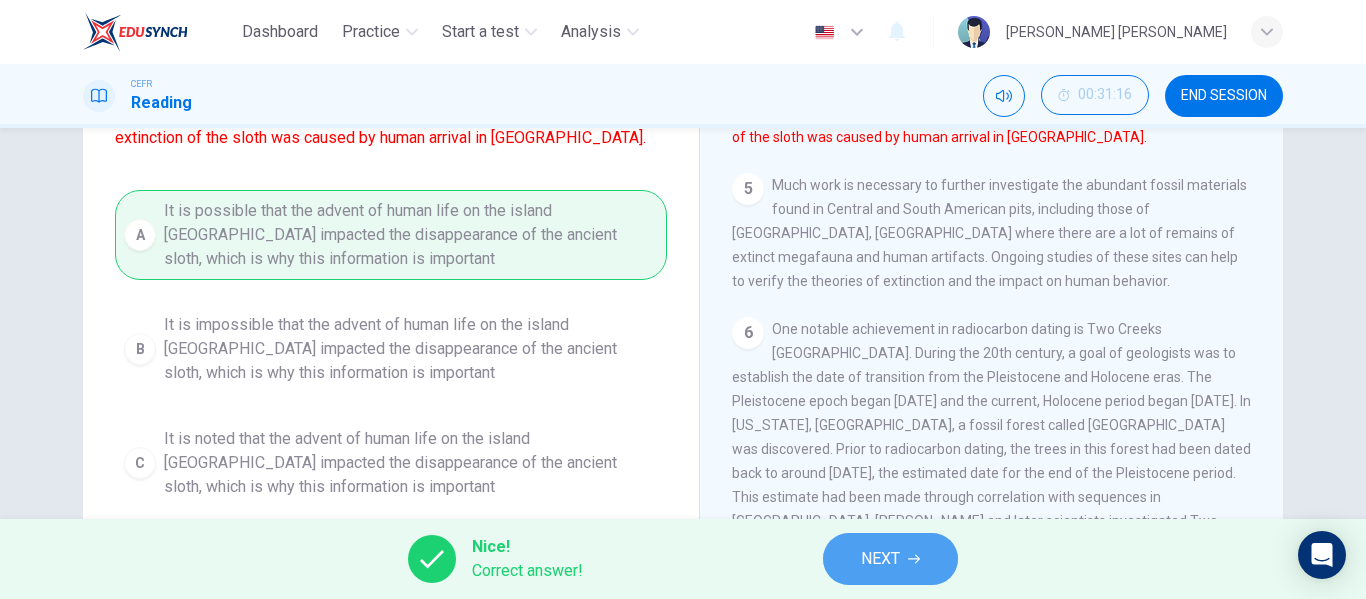 type 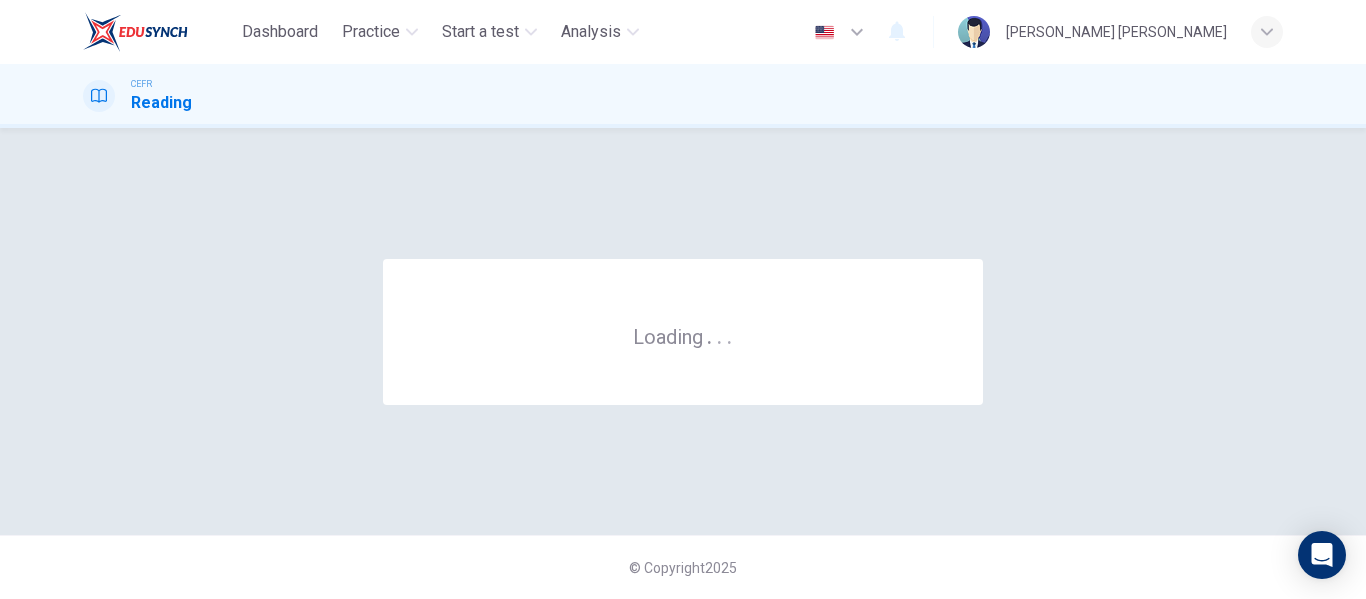 scroll, scrollTop: 0, scrollLeft: 0, axis: both 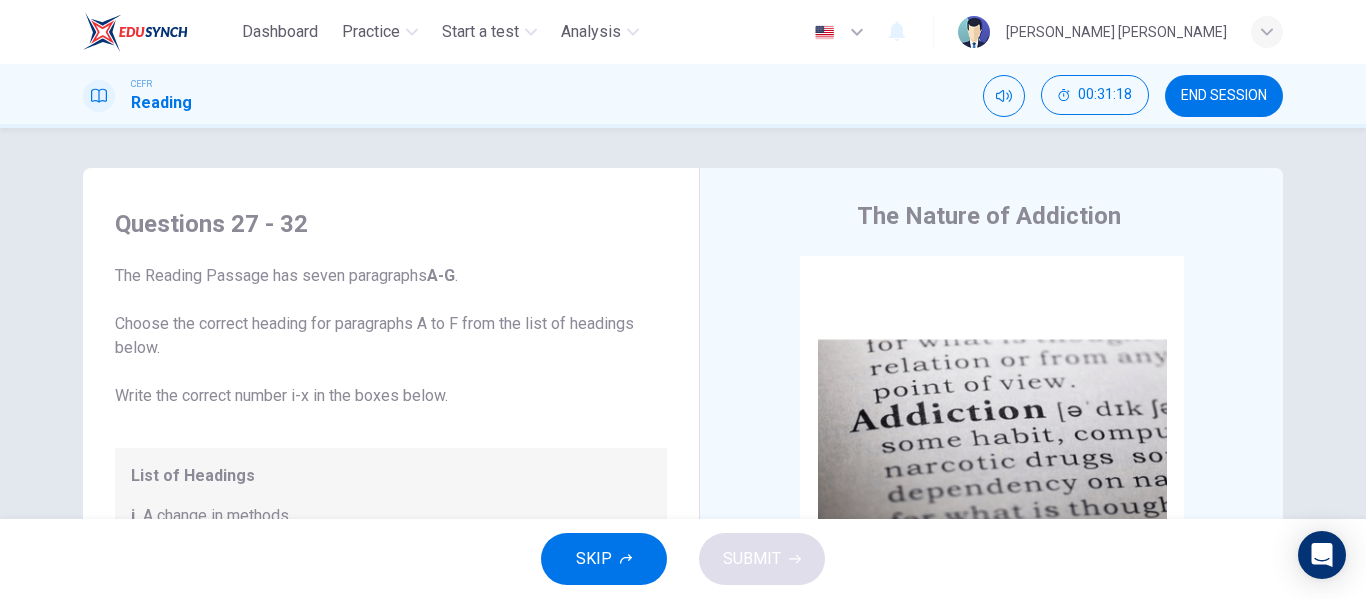 type 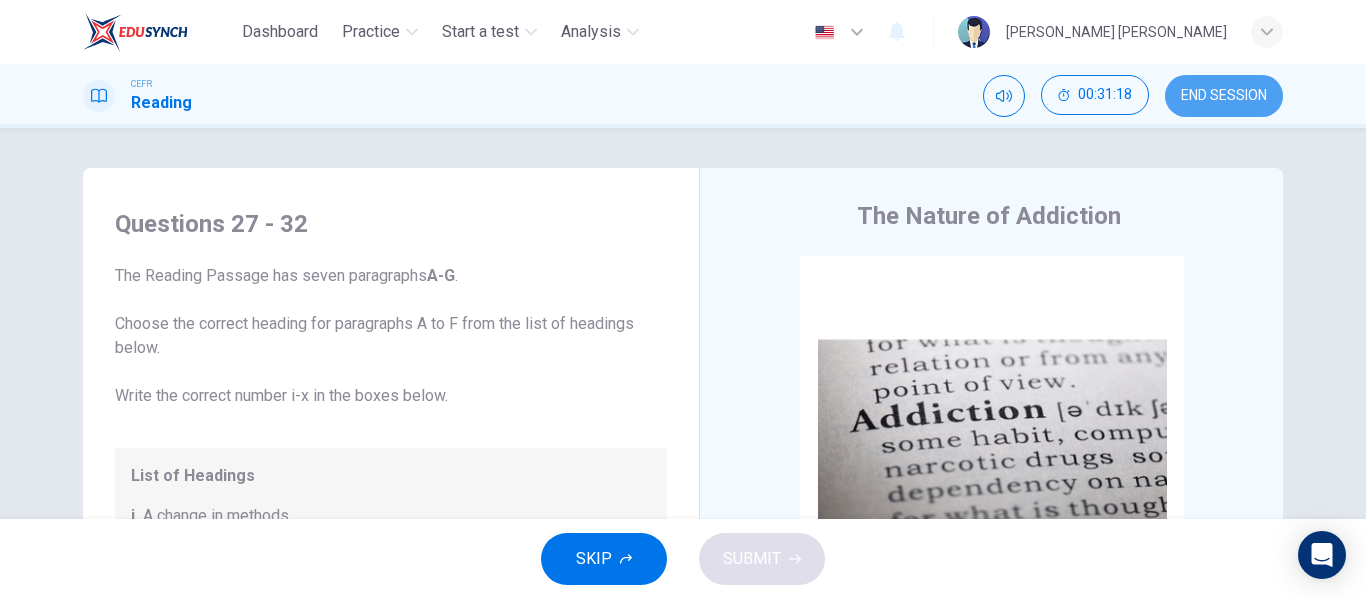 click on "END SESSION" at bounding box center (1224, 96) 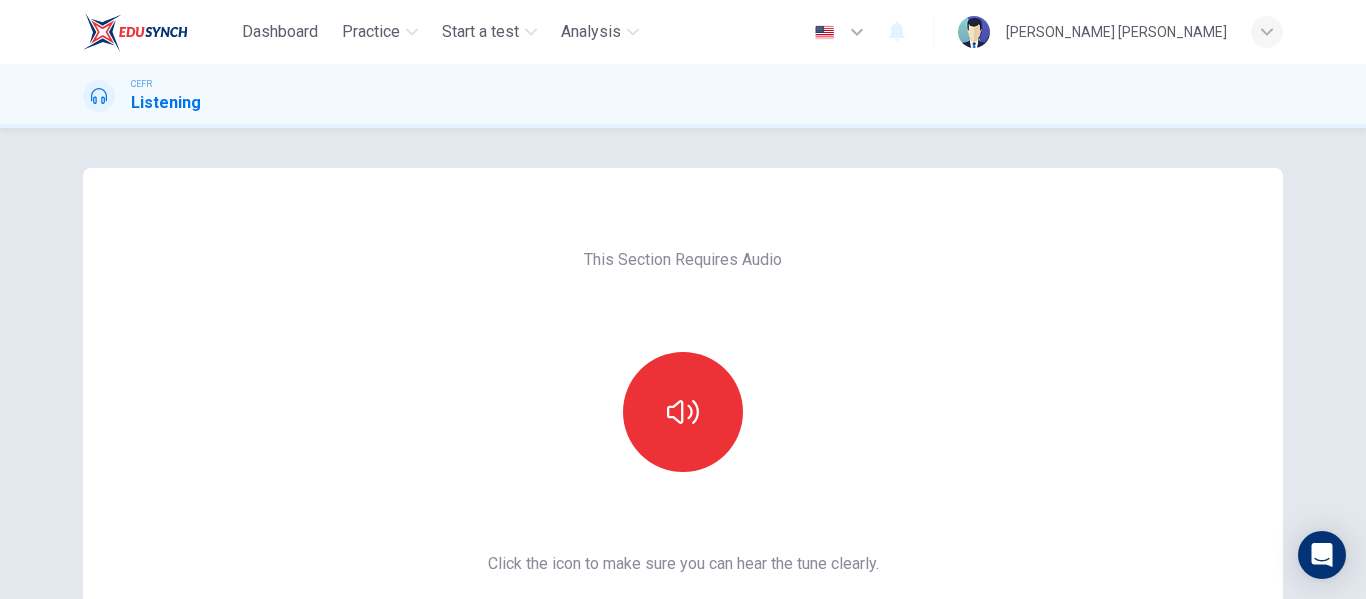 scroll, scrollTop: 0, scrollLeft: 0, axis: both 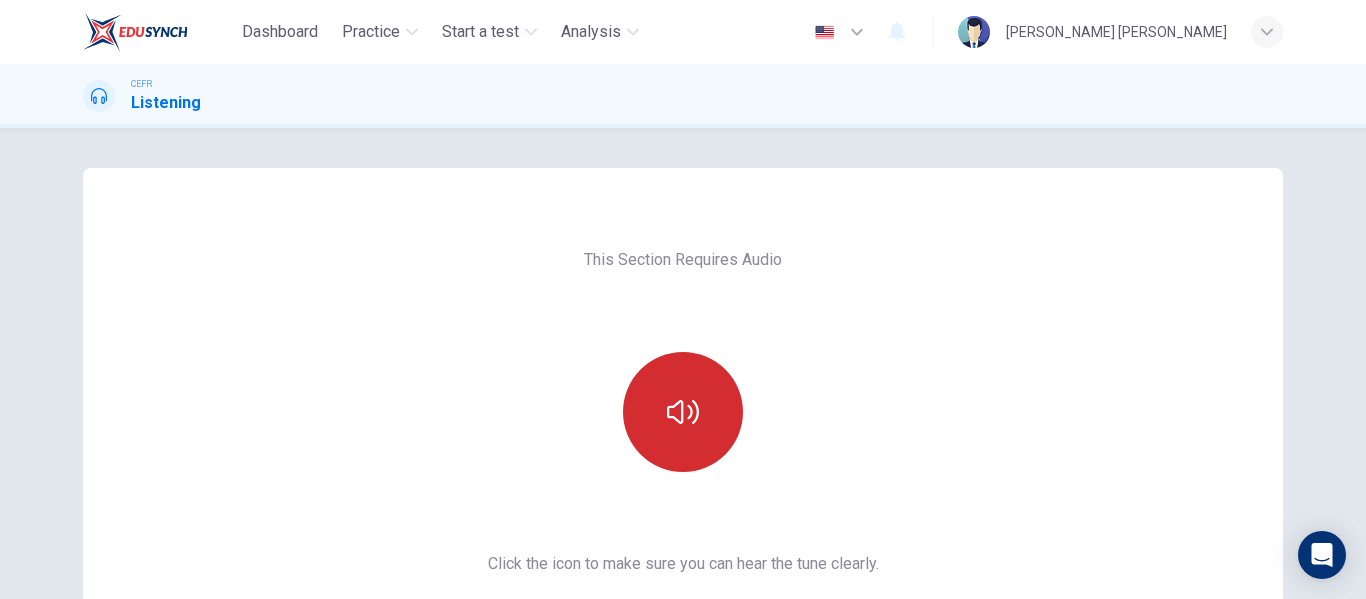 click at bounding box center (683, 412) 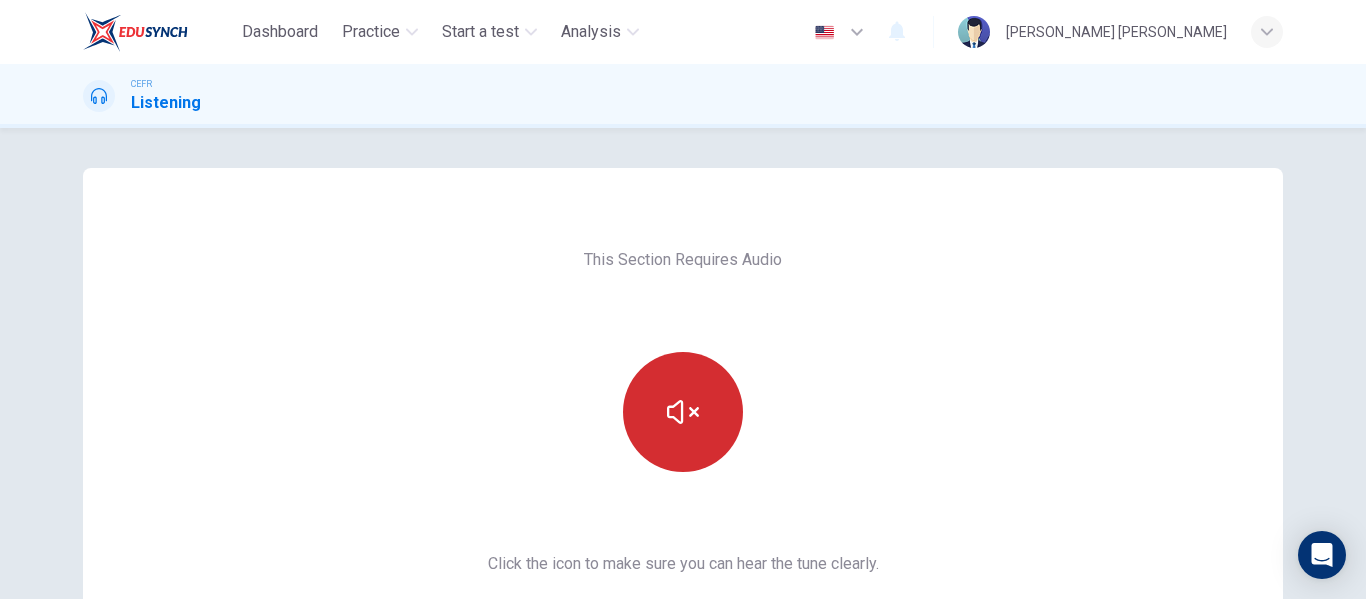 type 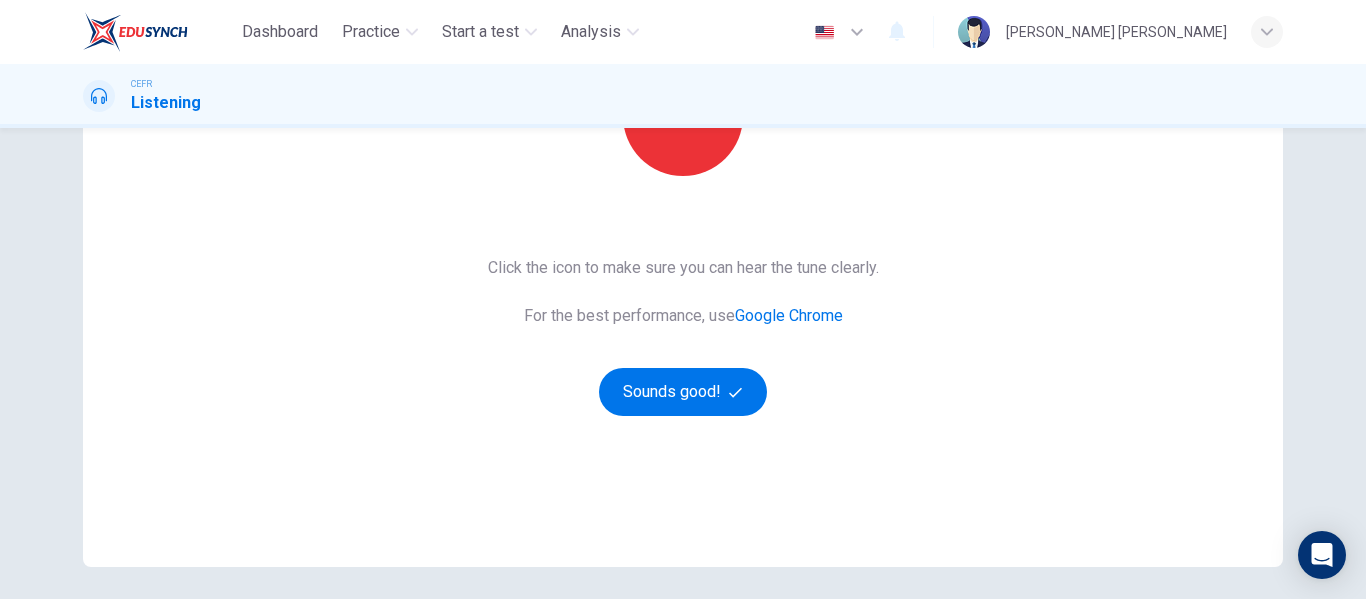 scroll, scrollTop: 297, scrollLeft: 0, axis: vertical 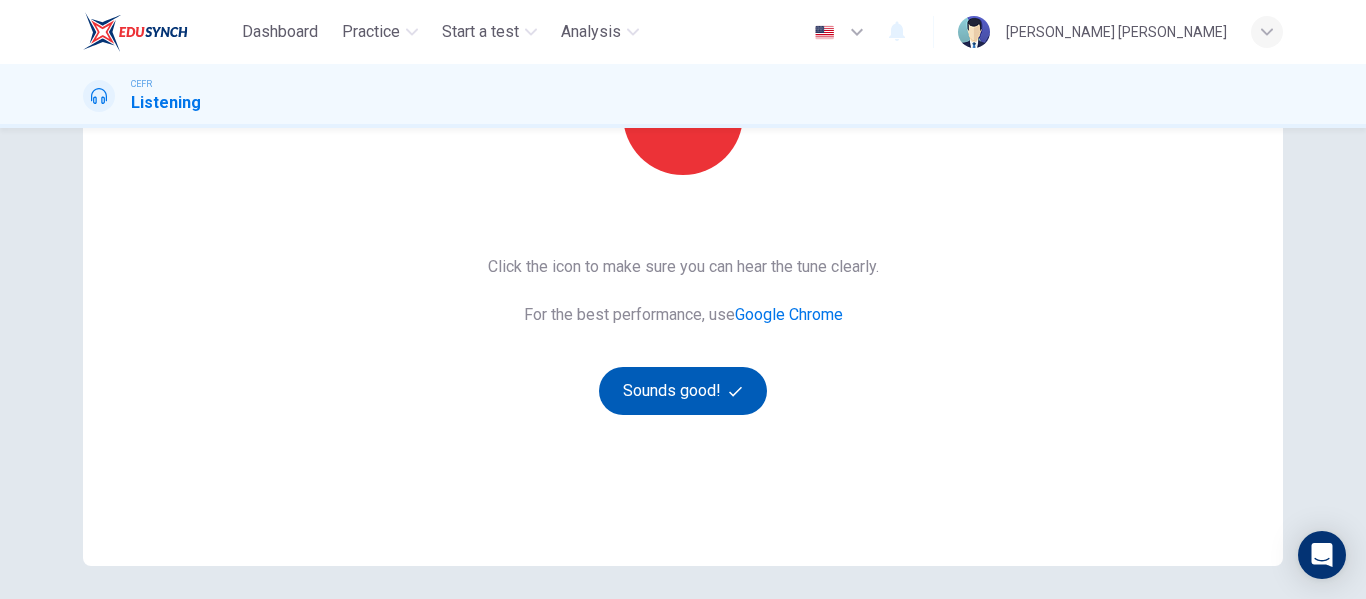 type 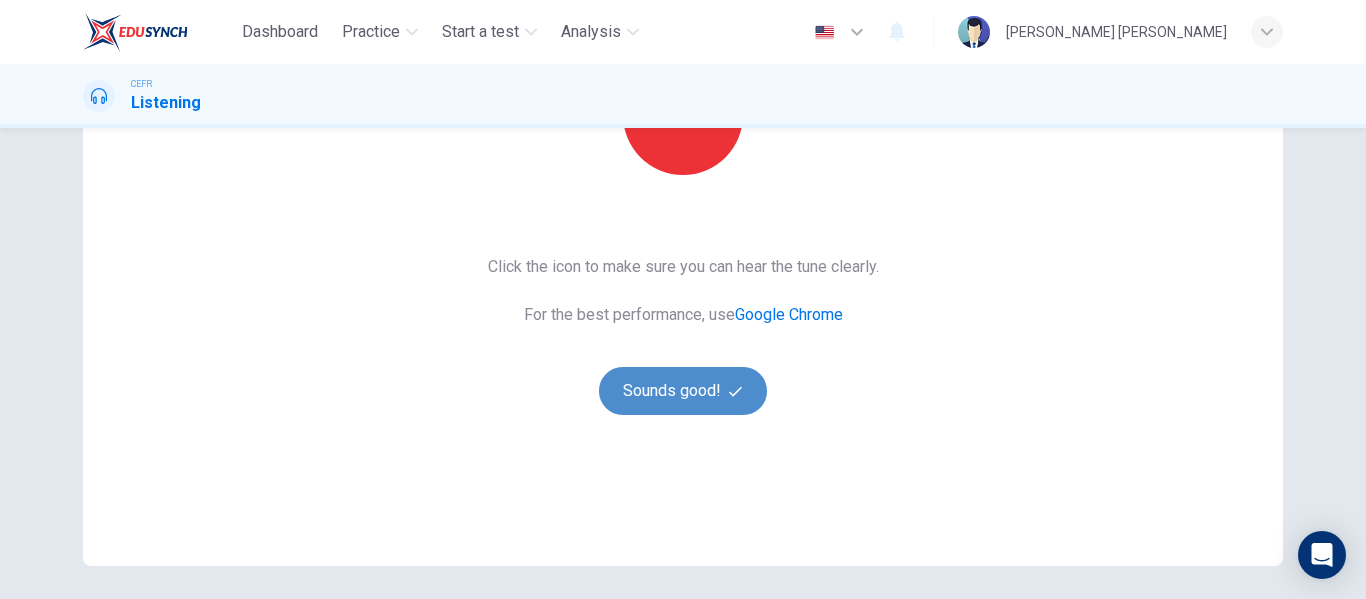 click on "Sounds good!" at bounding box center (683, 391) 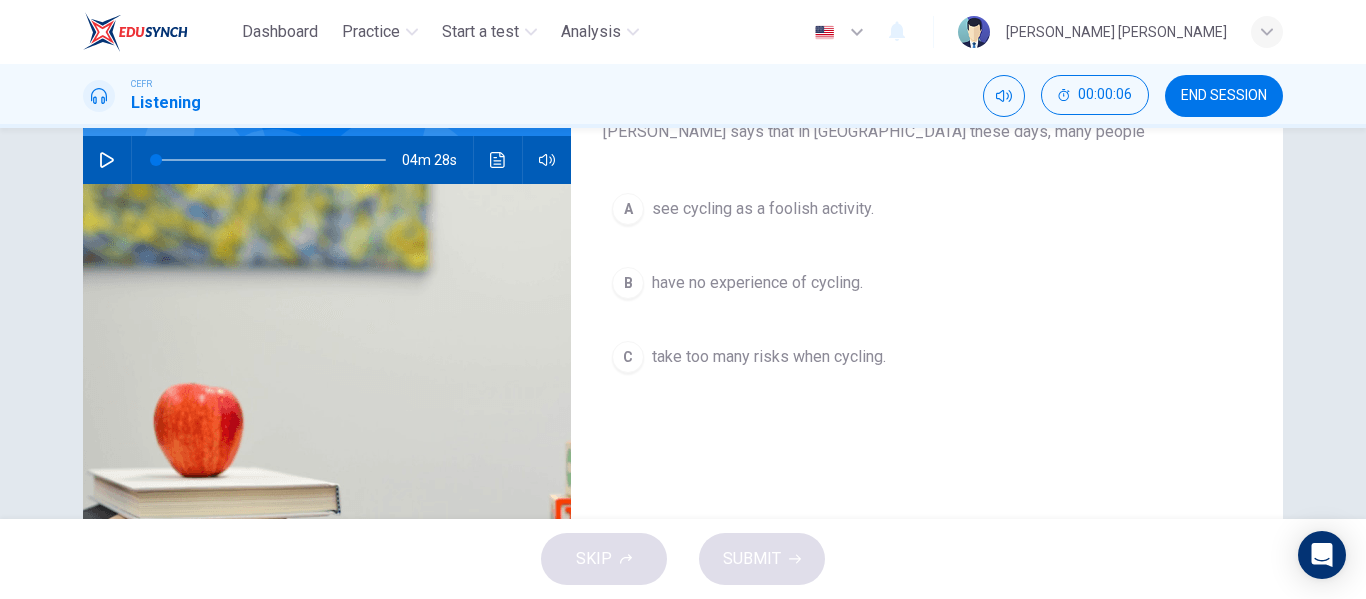 scroll, scrollTop: 189, scrollLeft: 0, axis: vertical 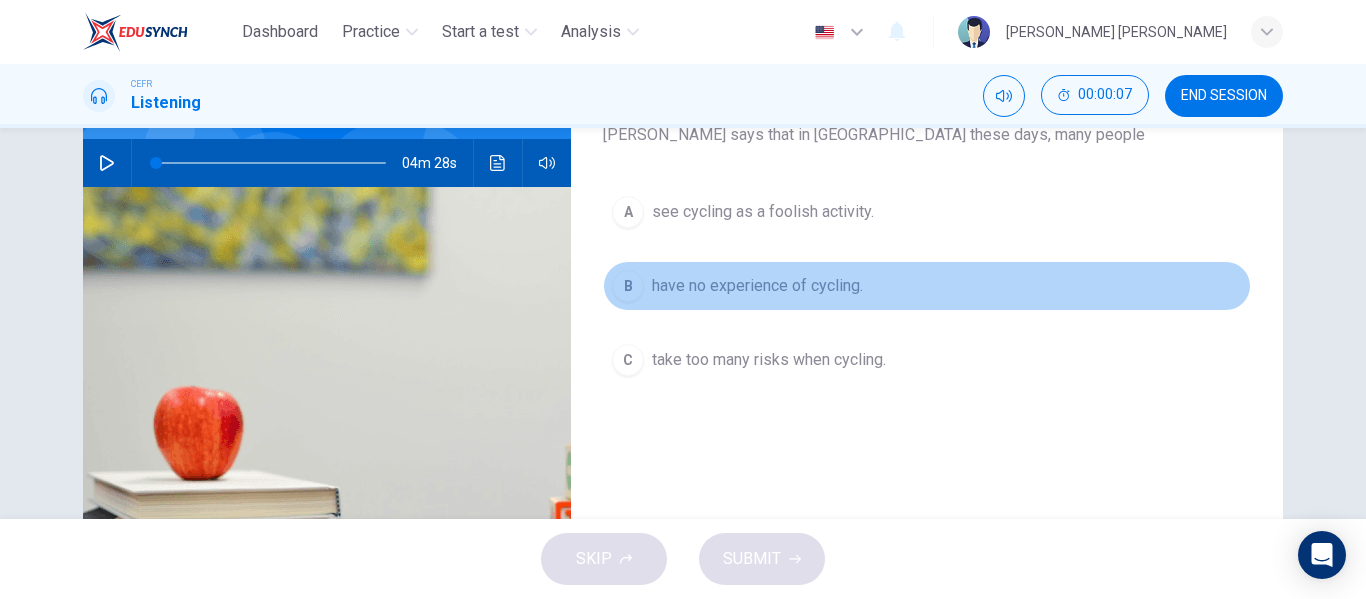 click on "have no experience of cycling." at bounding box center [757, 286] 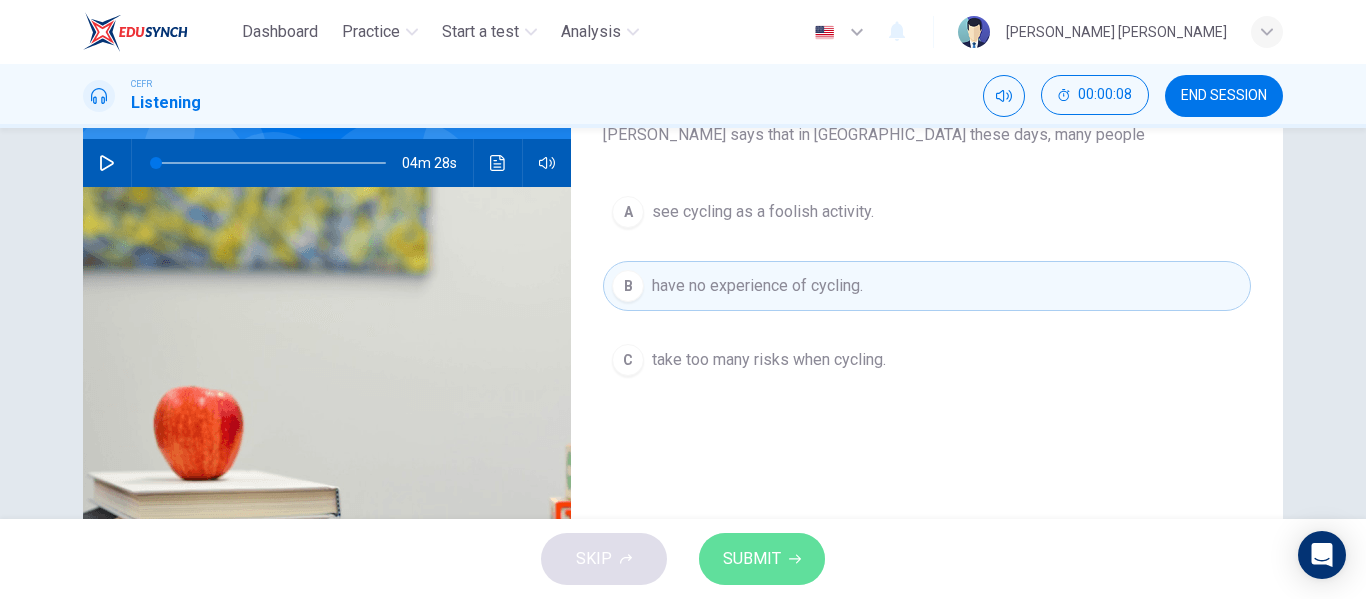 click on "SUBMIT" at bounding box center (752, 559) 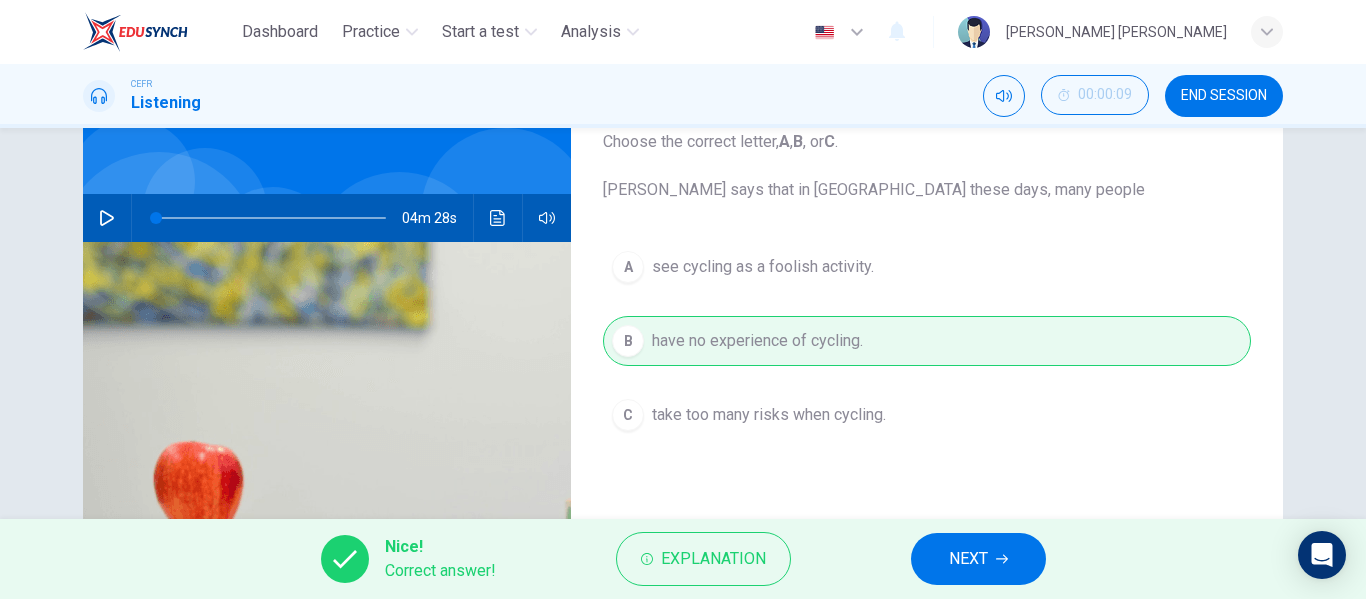 scroll, scrollTop: 133, scrollLeft: 0, axis: vertical 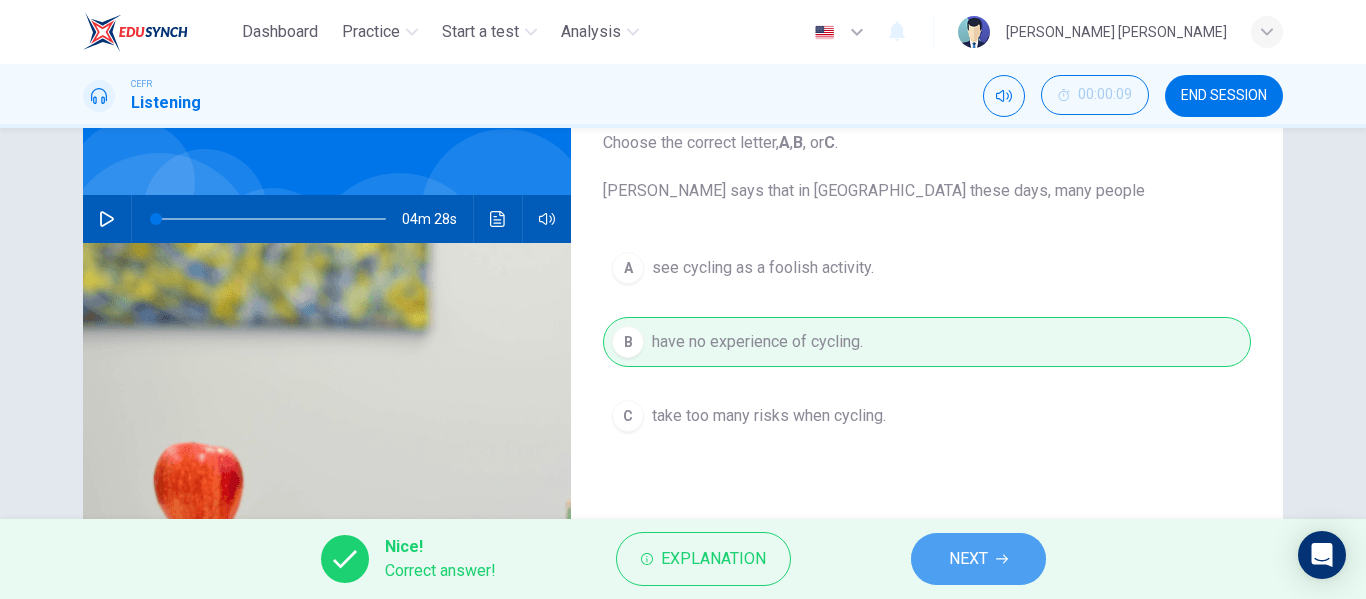 click on "NEXT" at bounding box center [978, 559] 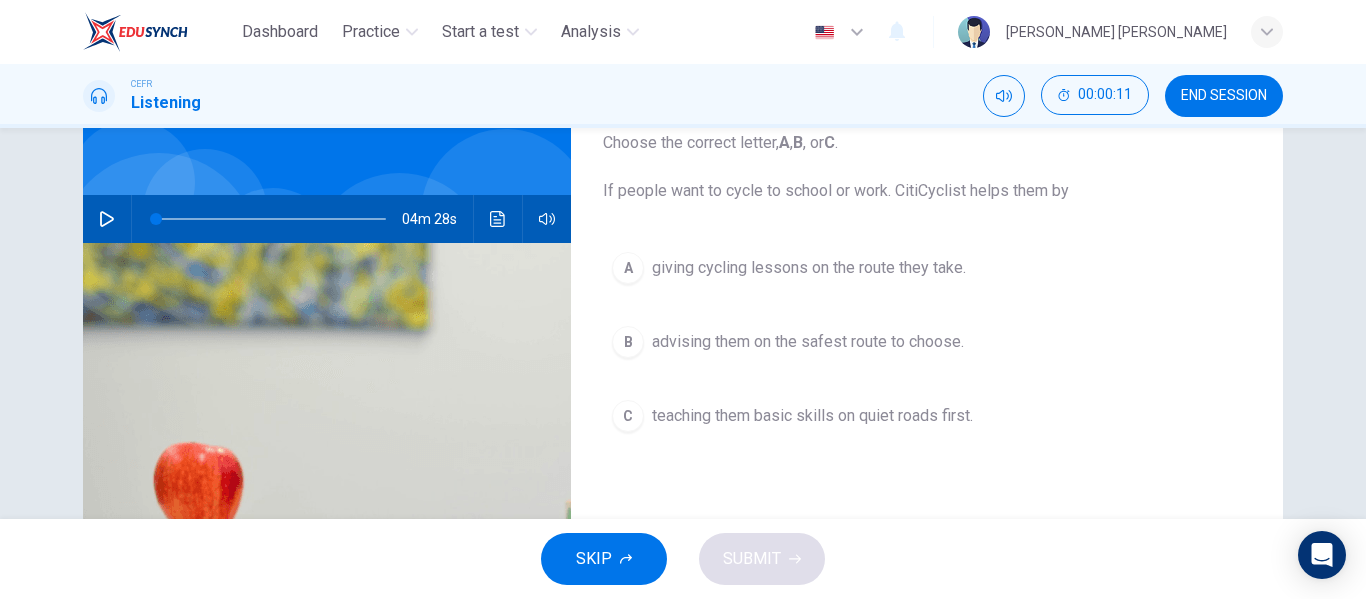 type 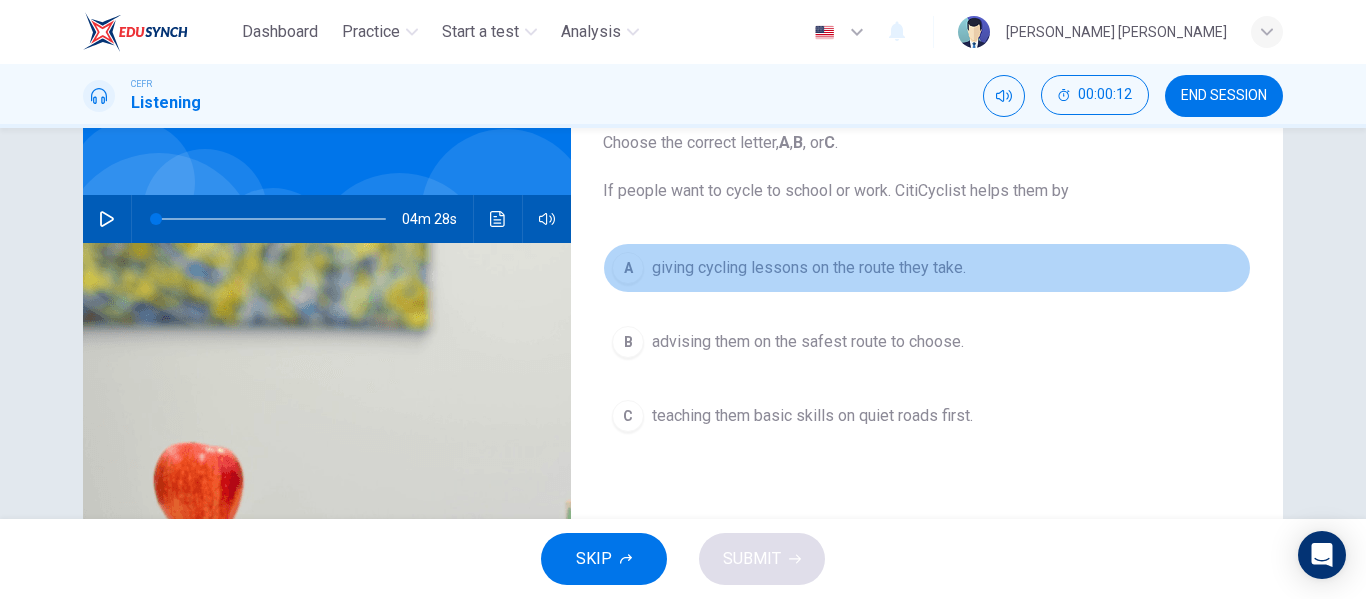 click on "giving cycling lessons on the route they take." at bounding box center [809, 268] 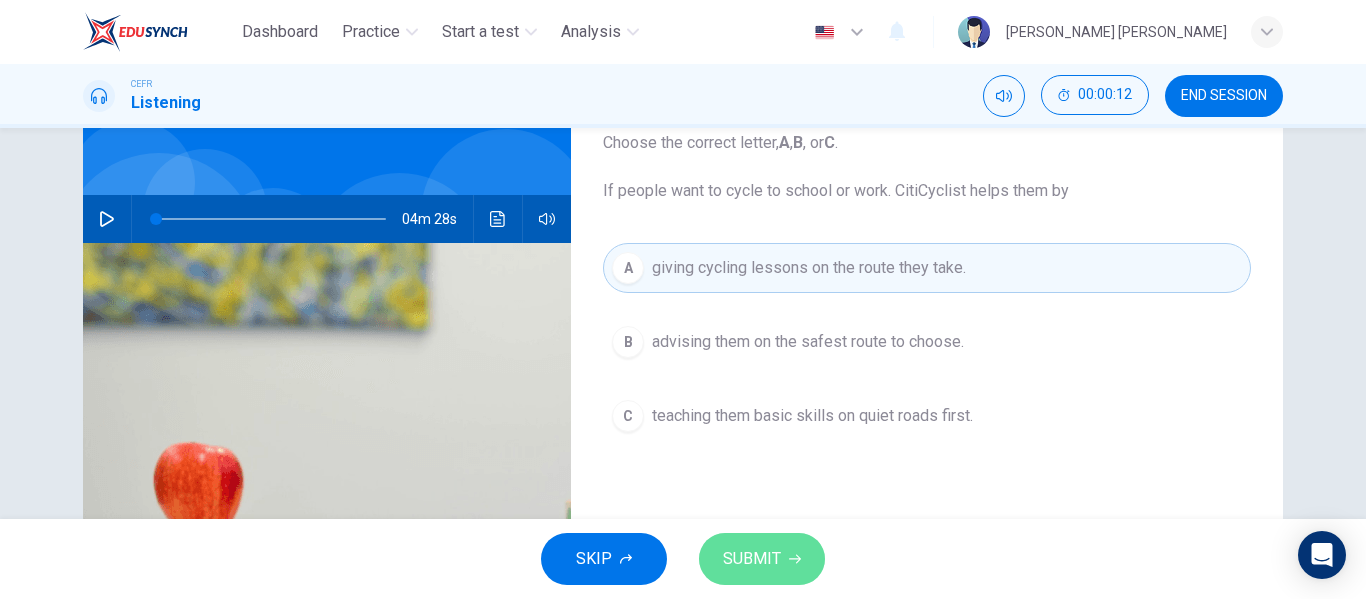 click on "SUBMIT" at bounding box center [762, 559] 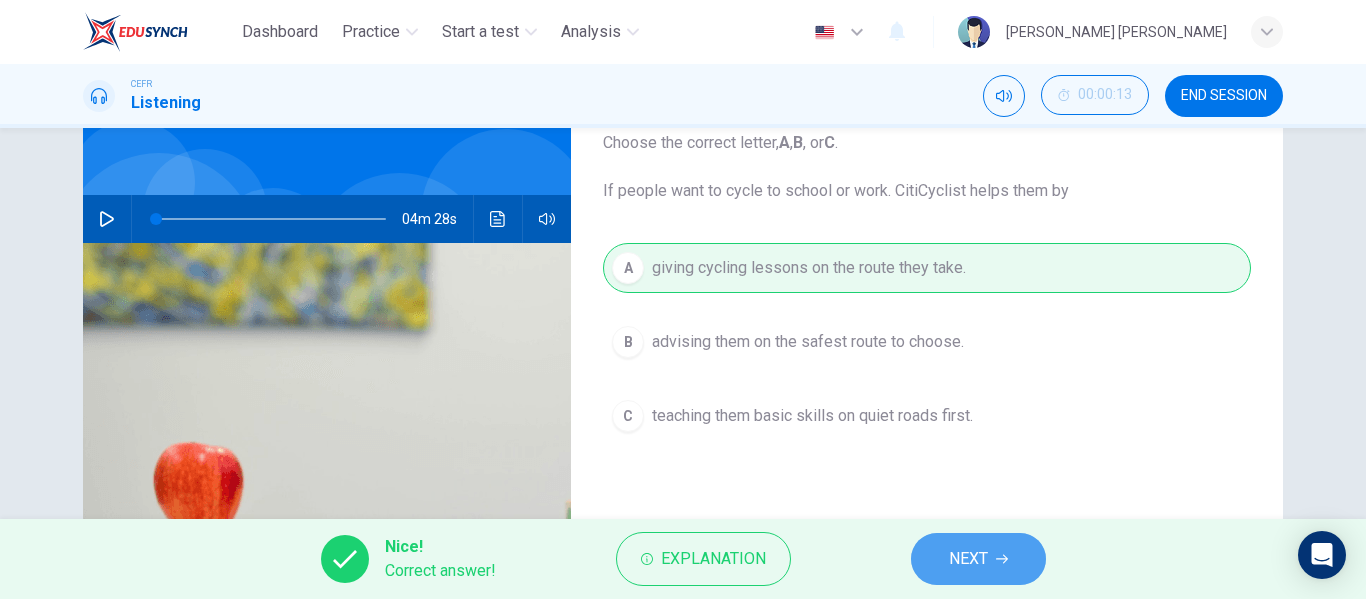 type 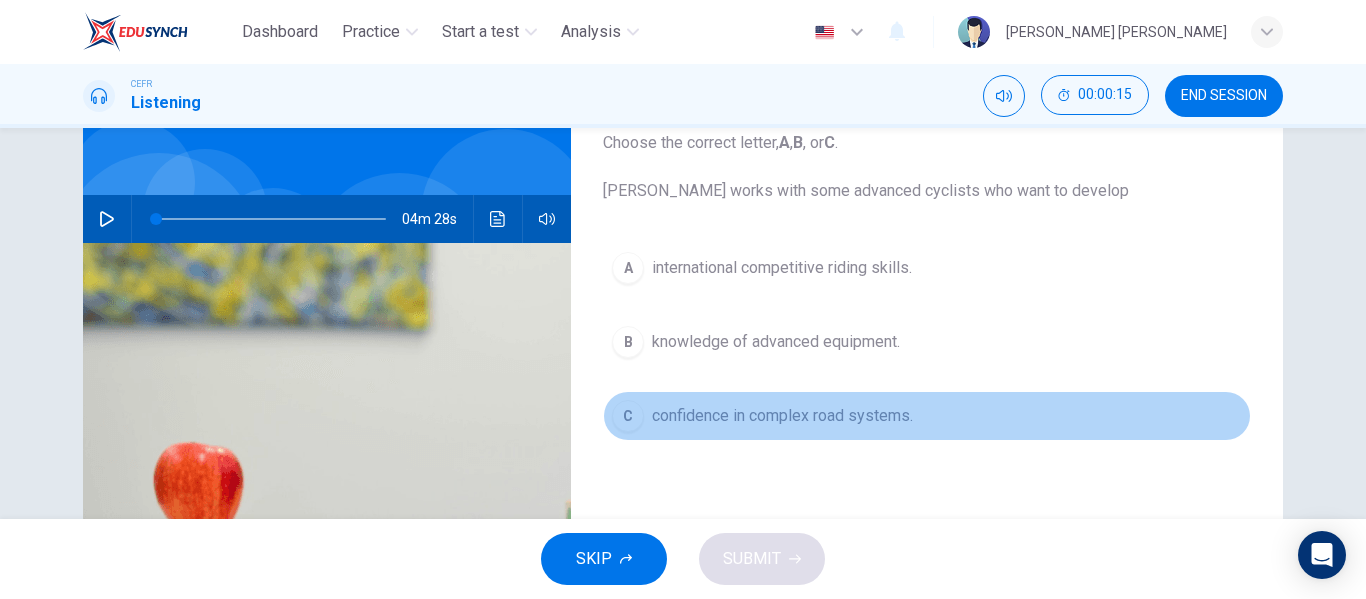 click on "C confidence in complex road systems." at bounding box center (927, 416) 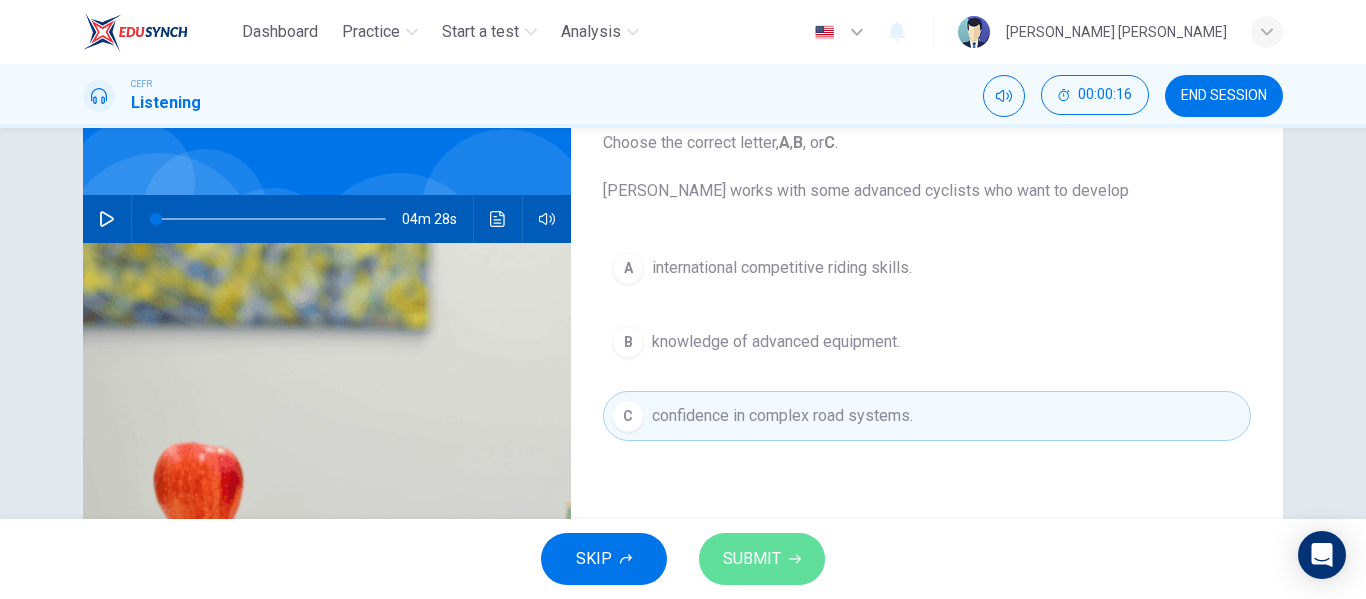 drag, startPoint x: 799, startPoint y: 533, endPoint x: 794, endPoint y: 551, distance: 18.681541 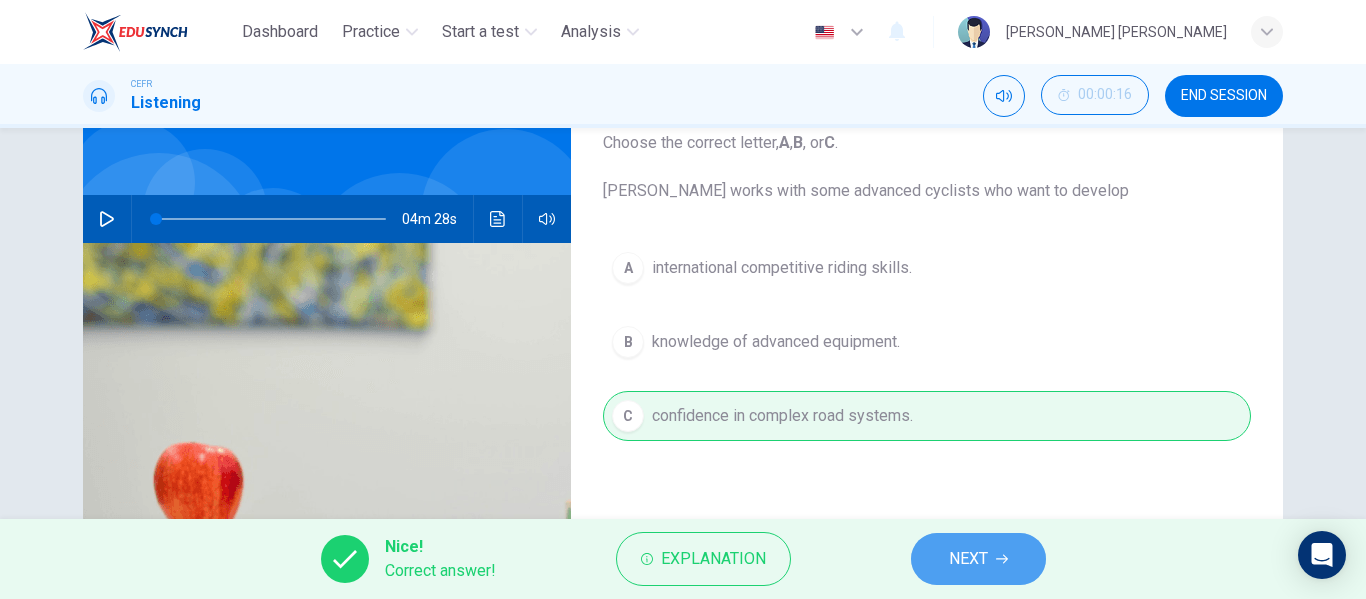 click on "NEXT" at bounding box center [968, 559] 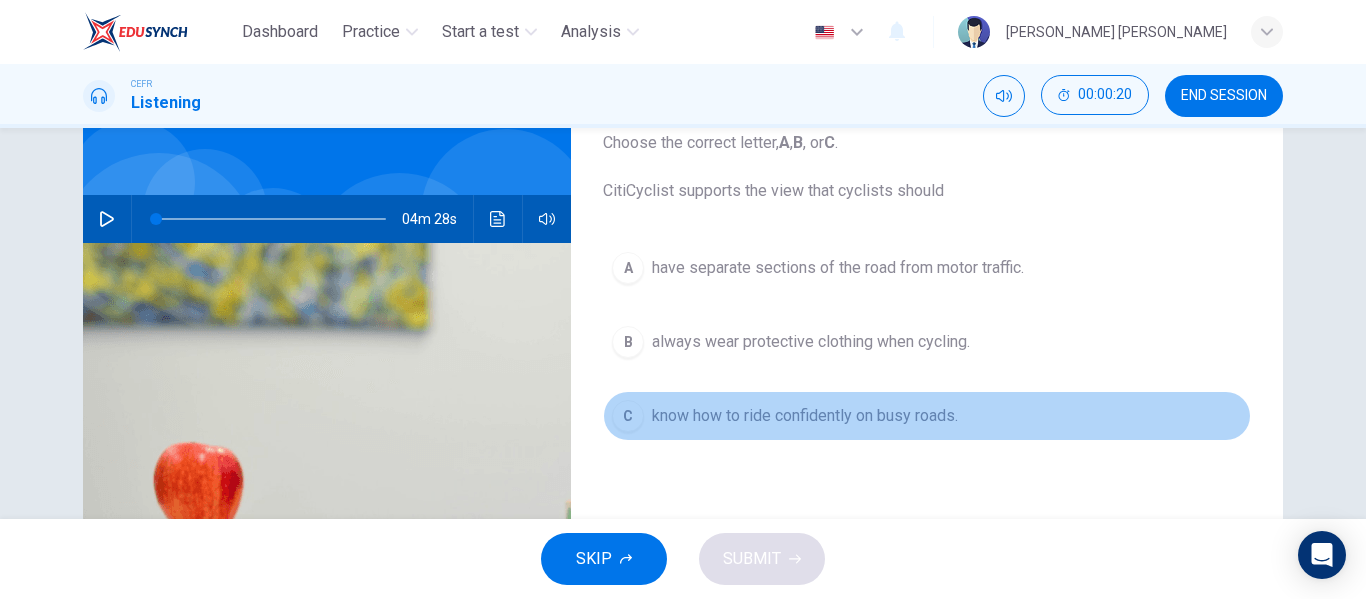 click on "know how to ride confidently on busy roads." at bounding box center [805, 416] 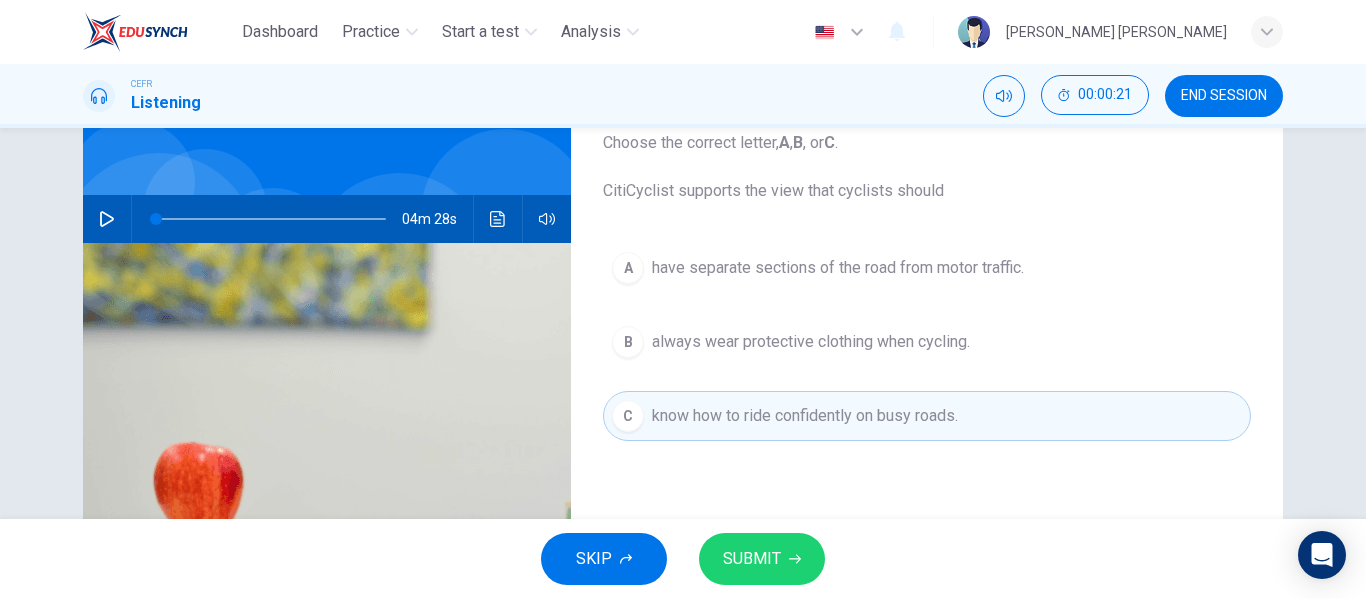 type 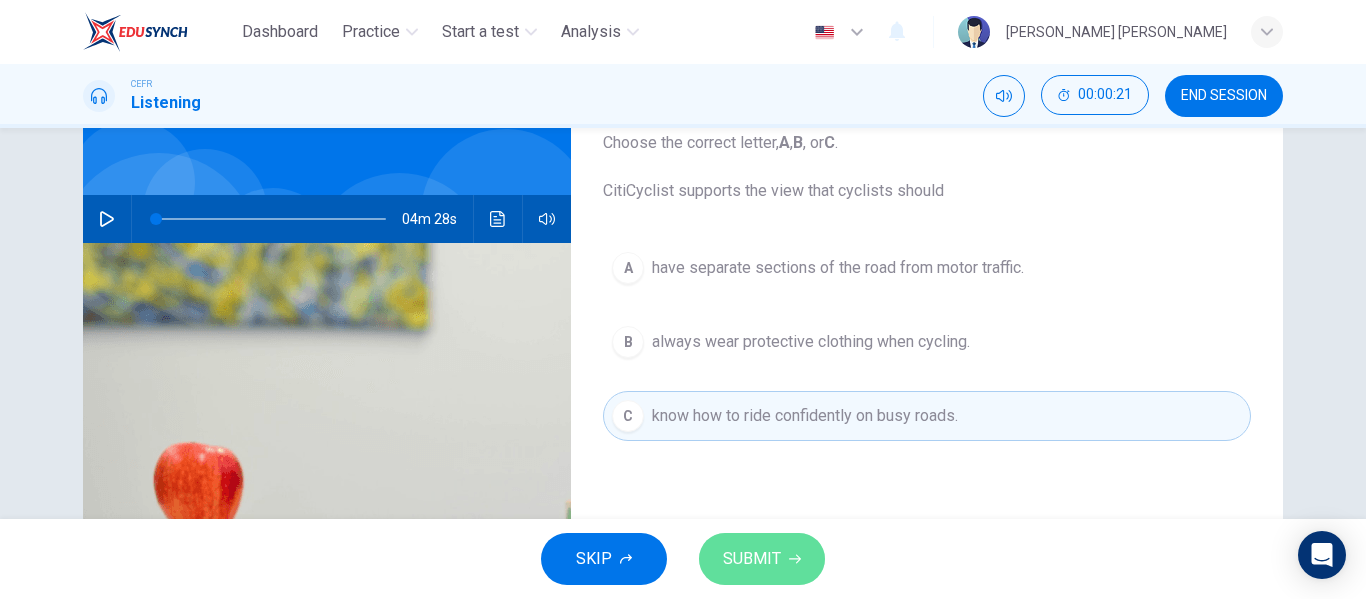 click on "SUBMIT" at bounding box center [762, 559] 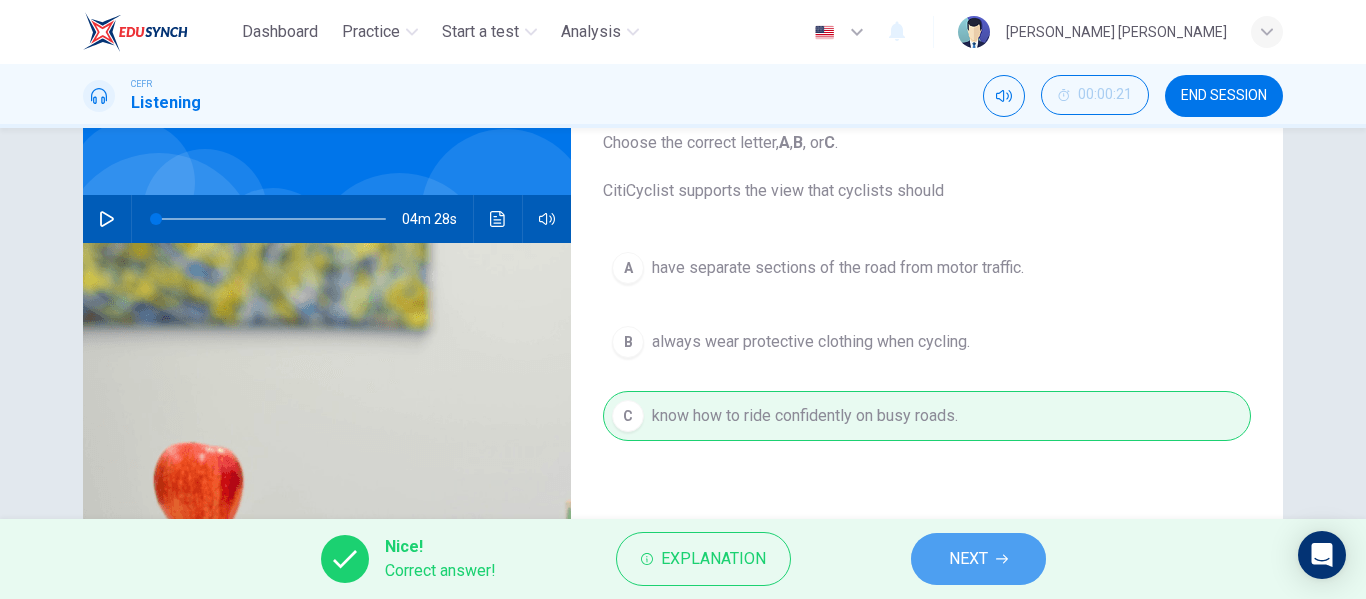 click on "NEXT" at bounding box center [978, 559] 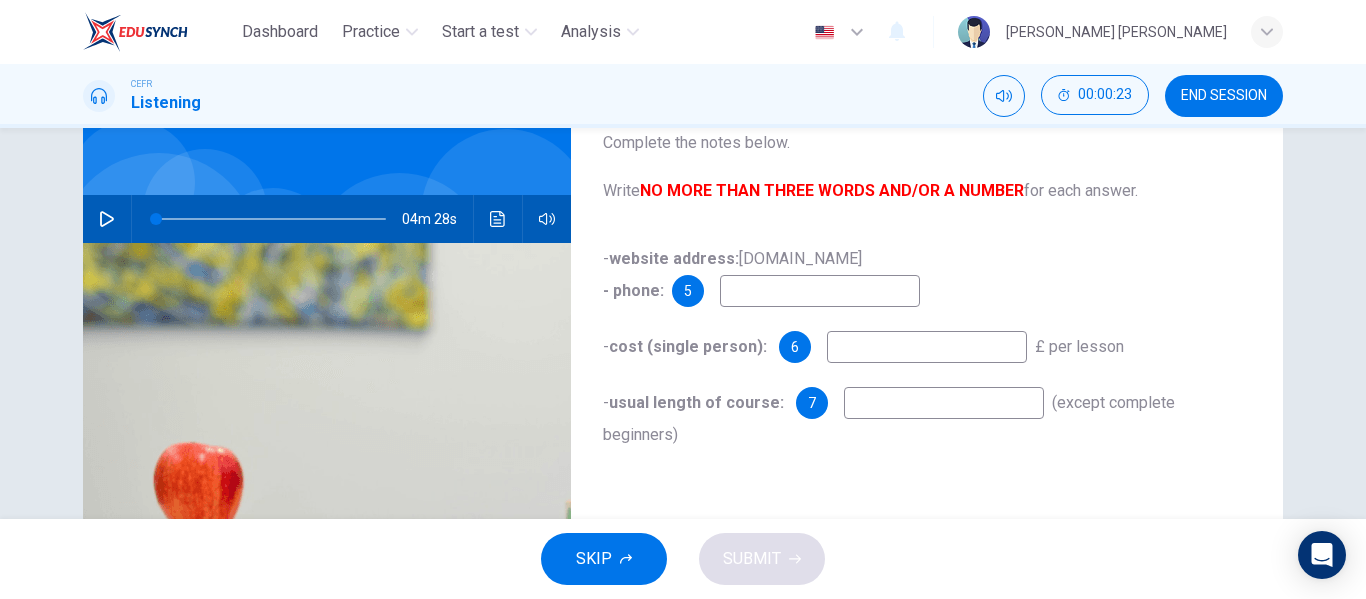 click at bounding box center (820, 291) 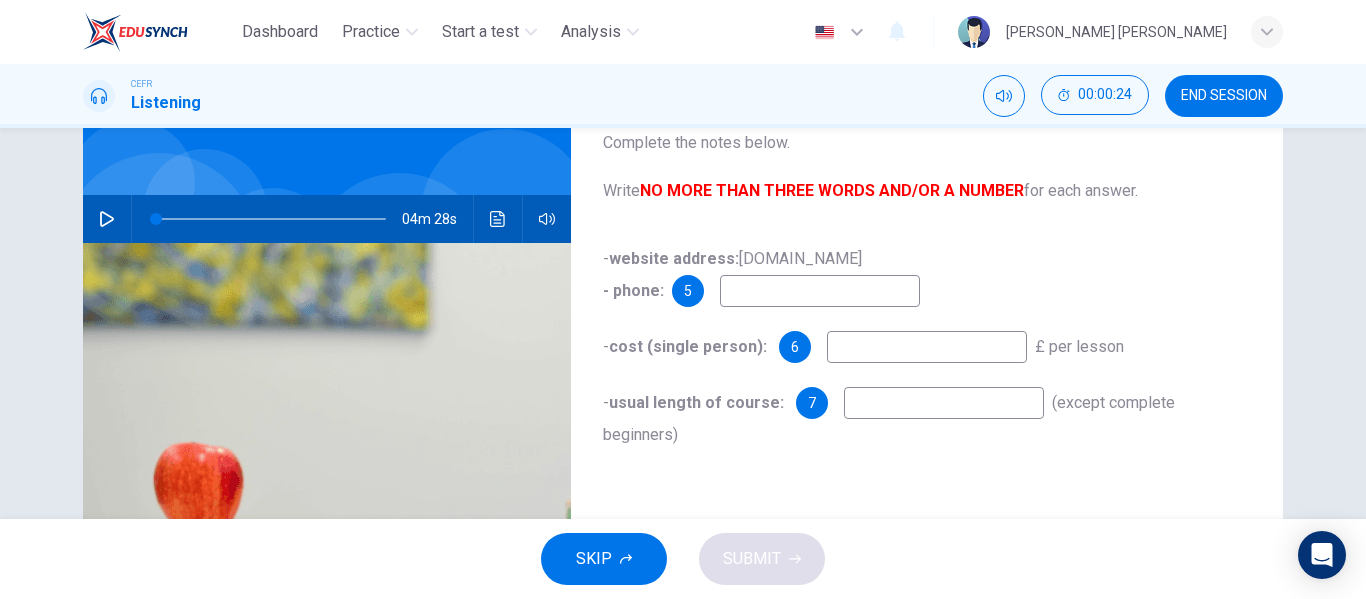 drag, startPoint x: 873, startPoint y: 367, endPoint x: 893, endPoint y: 364, distance: 20.22375 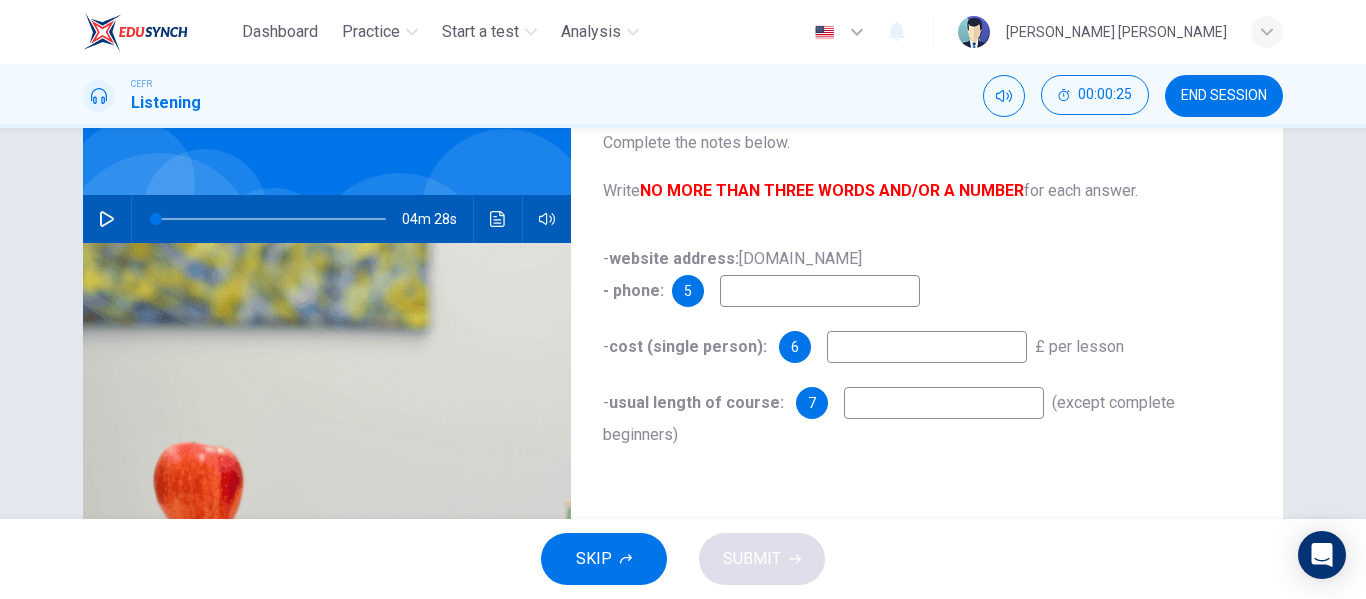 click at bounding box center [927, 347] 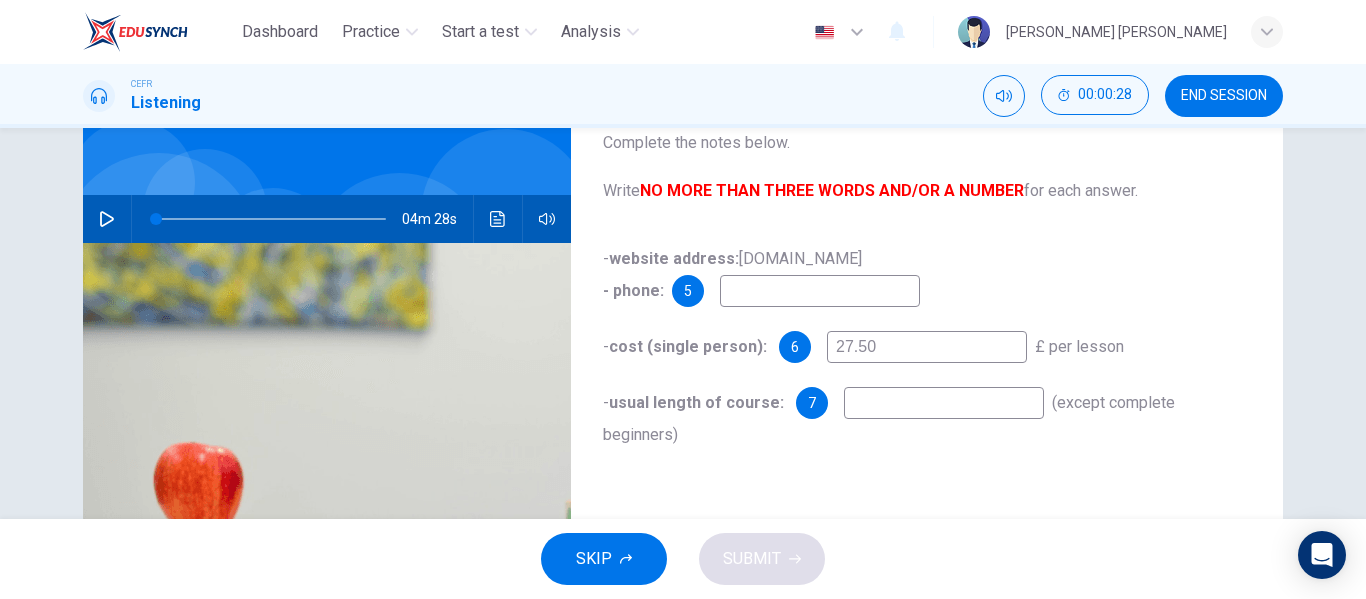 type on "27.50" 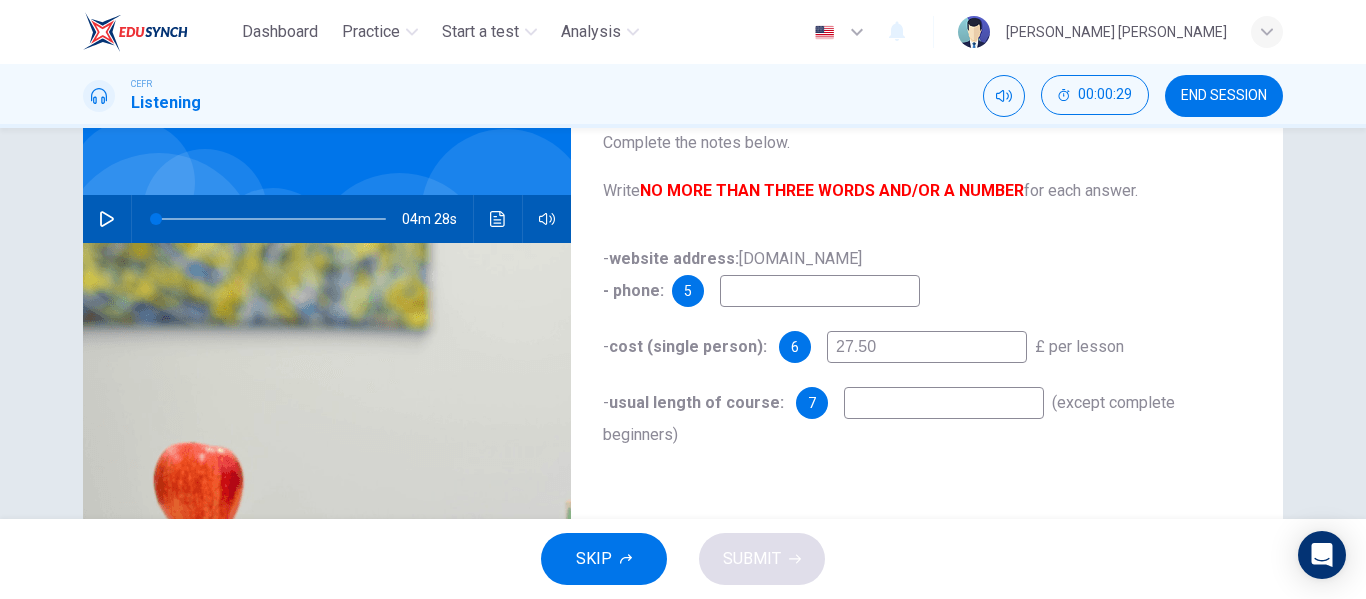 click at bounding box center [944, 403] 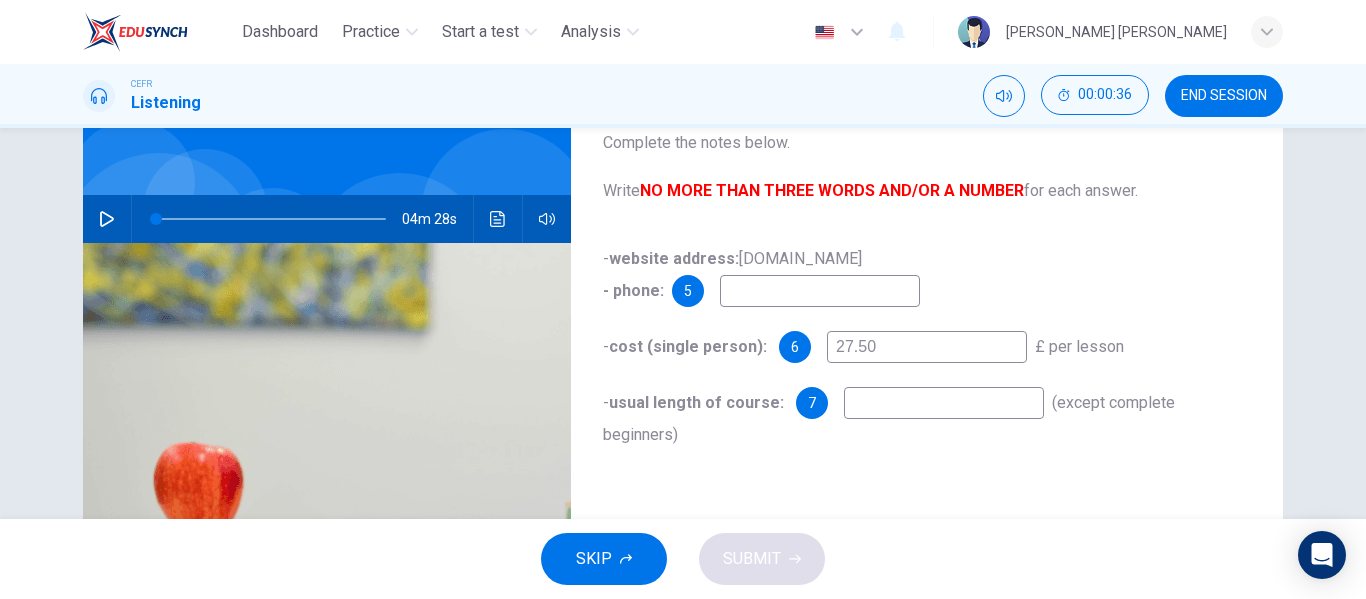 type on "0" 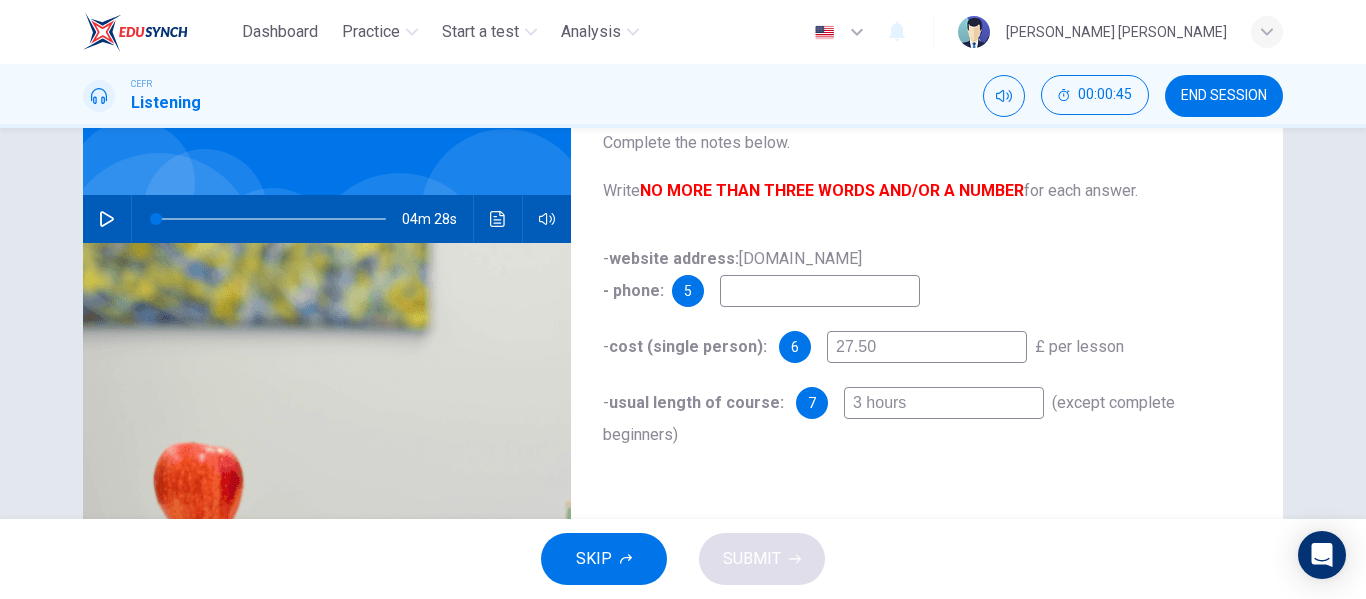 type on "3 hours" 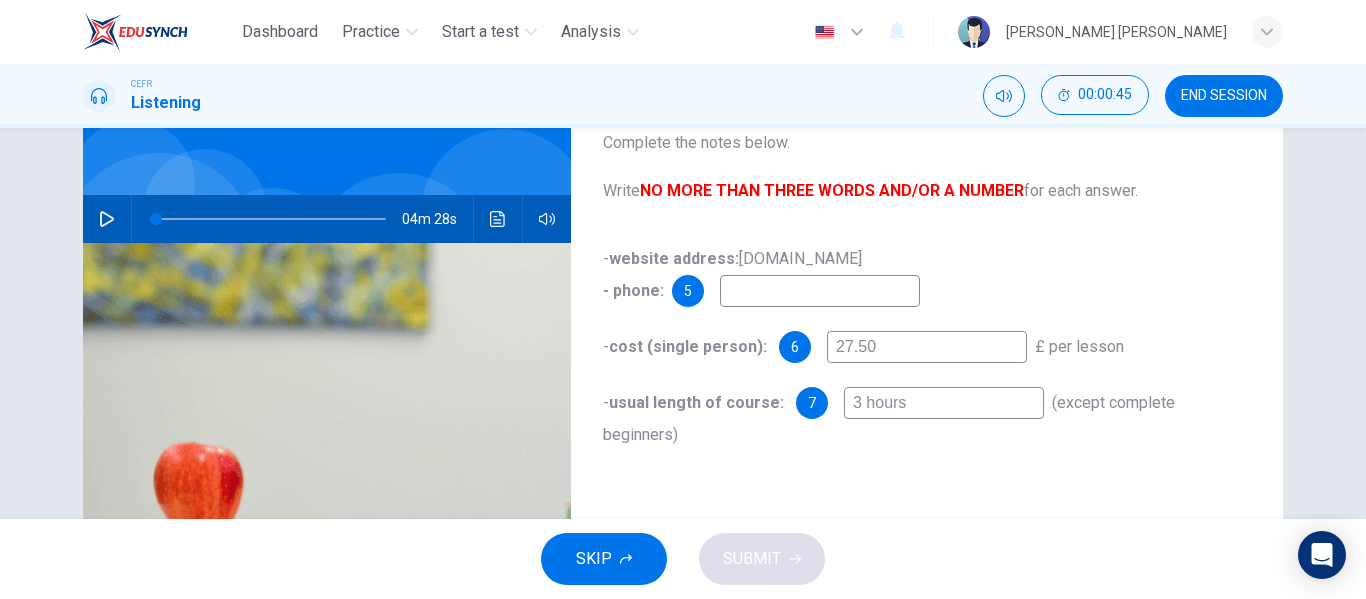 click at bounding box center [820, 291] 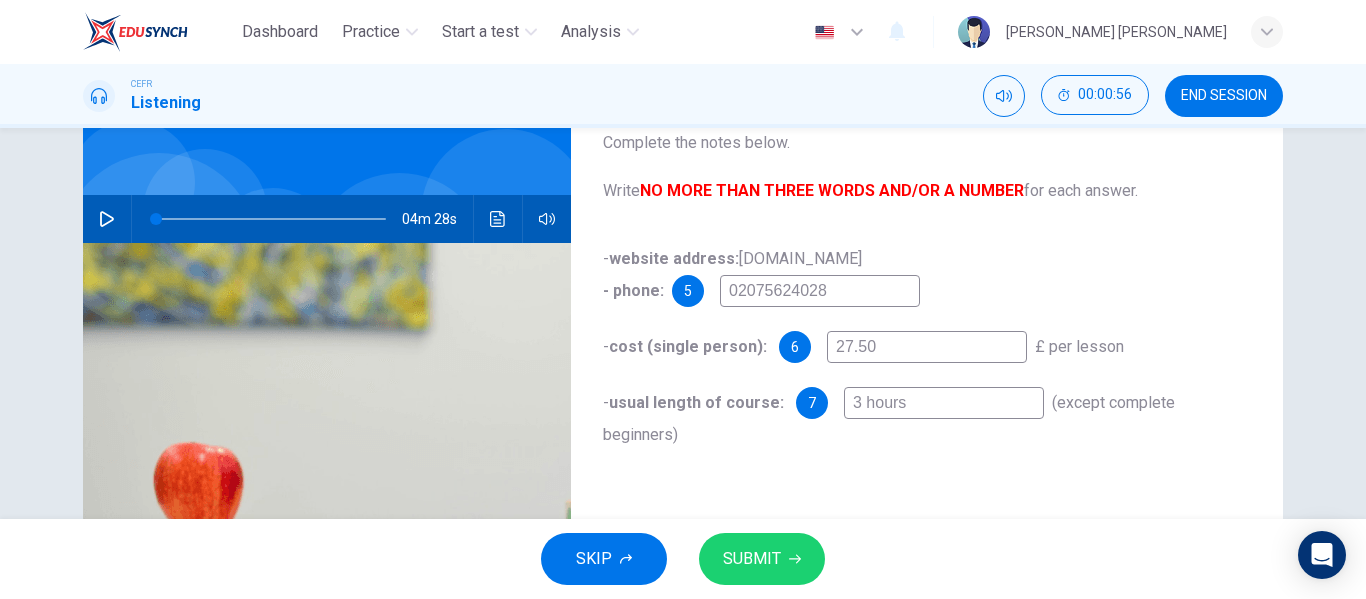 type on "02075624028" 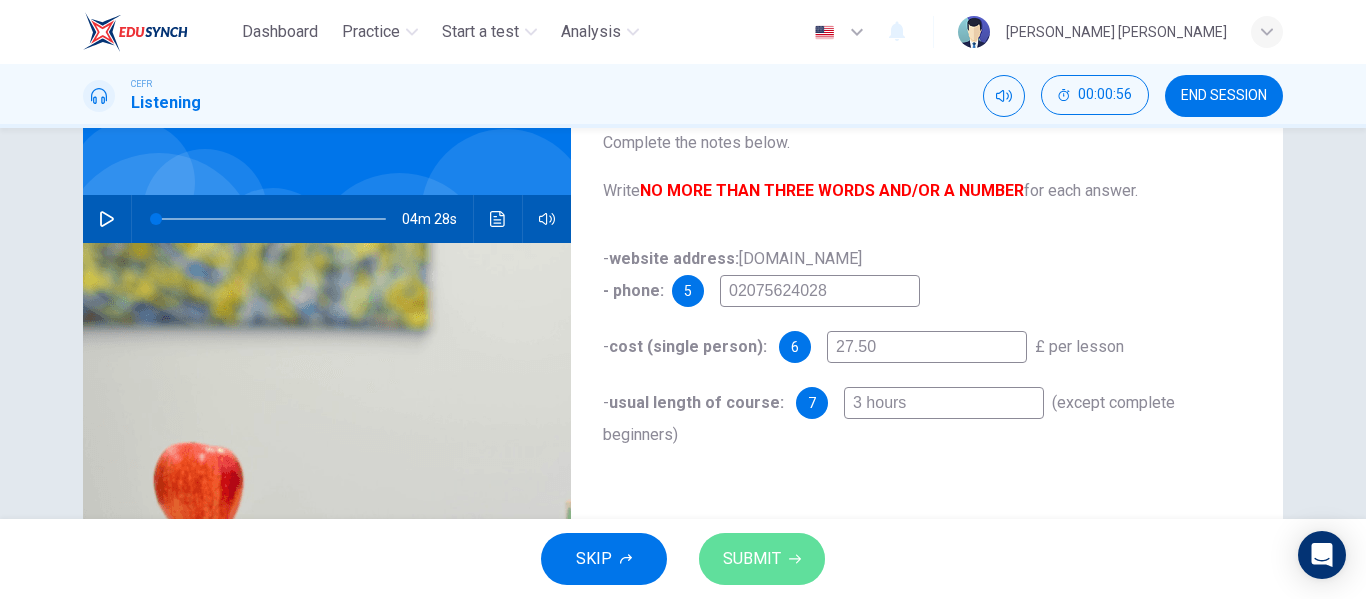 type 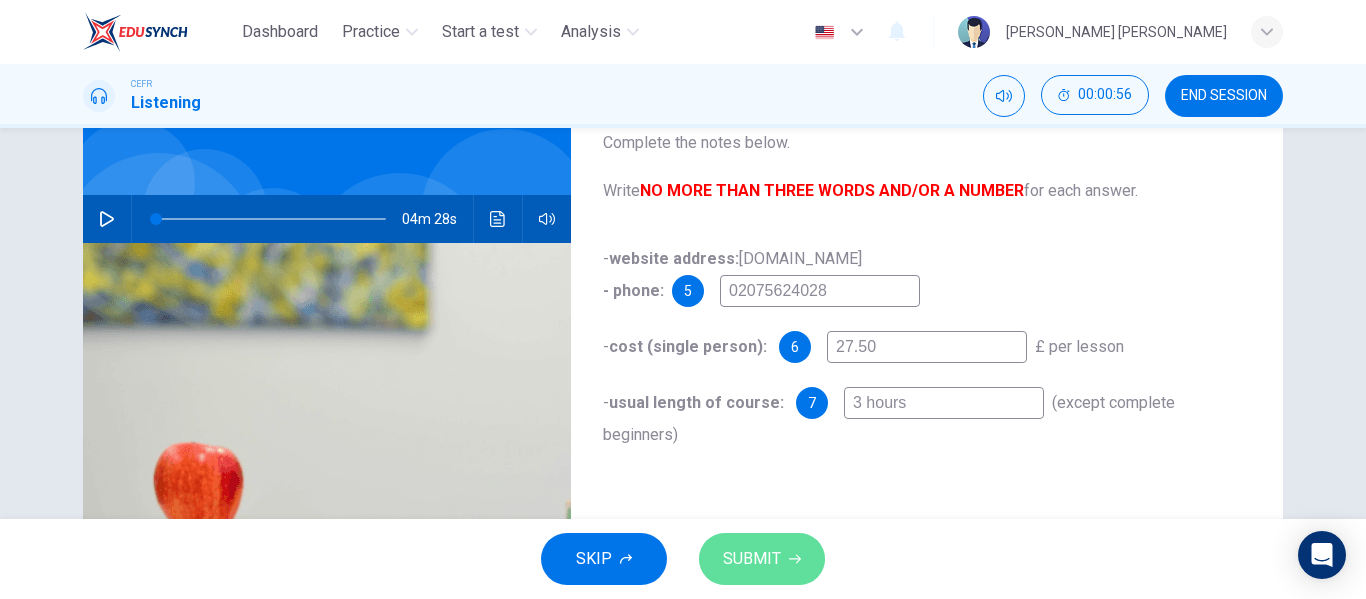 click on "SUBMIT" at bounding box center (752, 559) 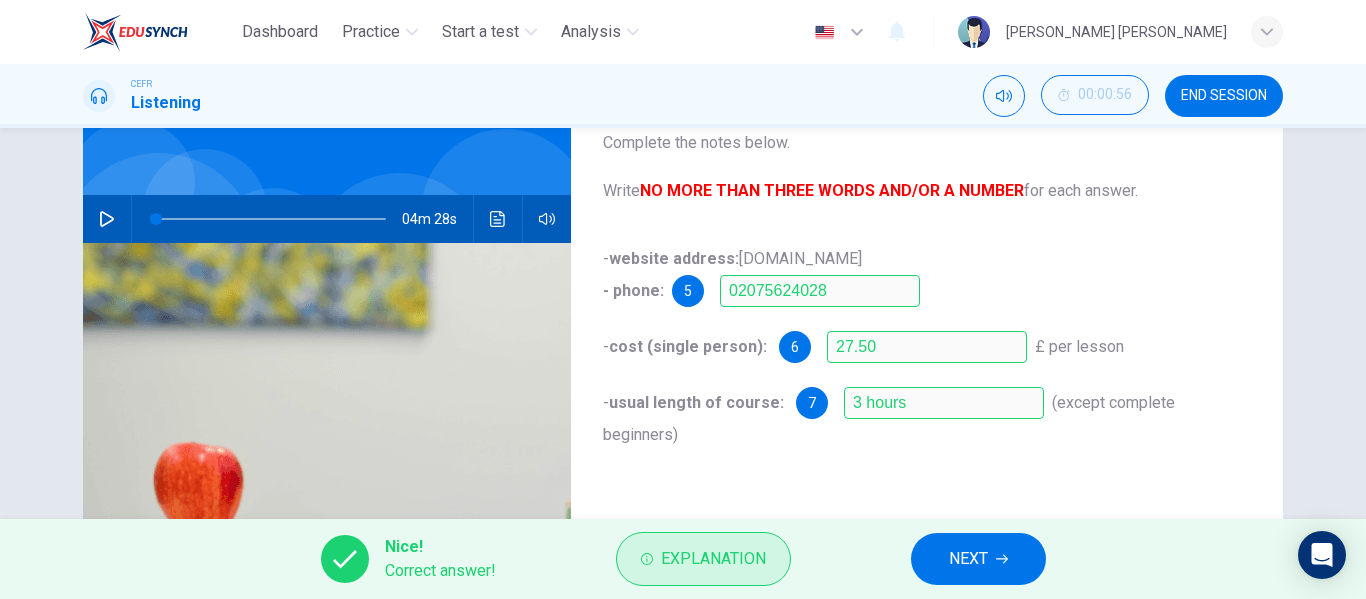 type 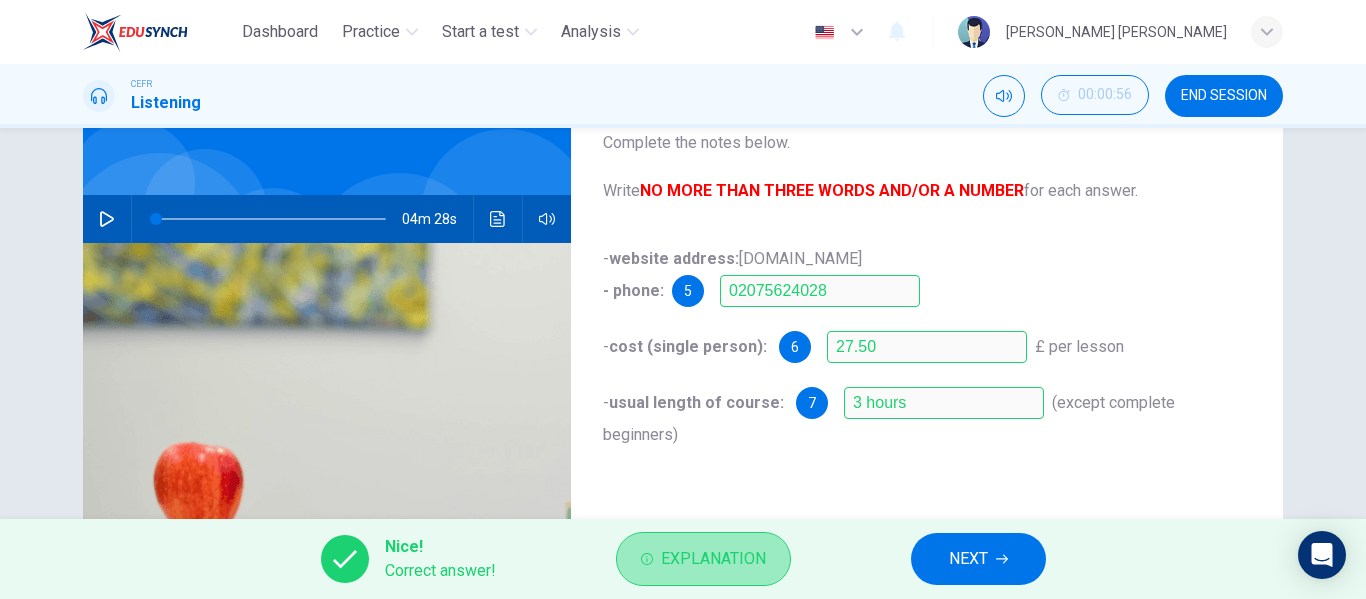 click on "Explanation" at bounding box center [713, 559] 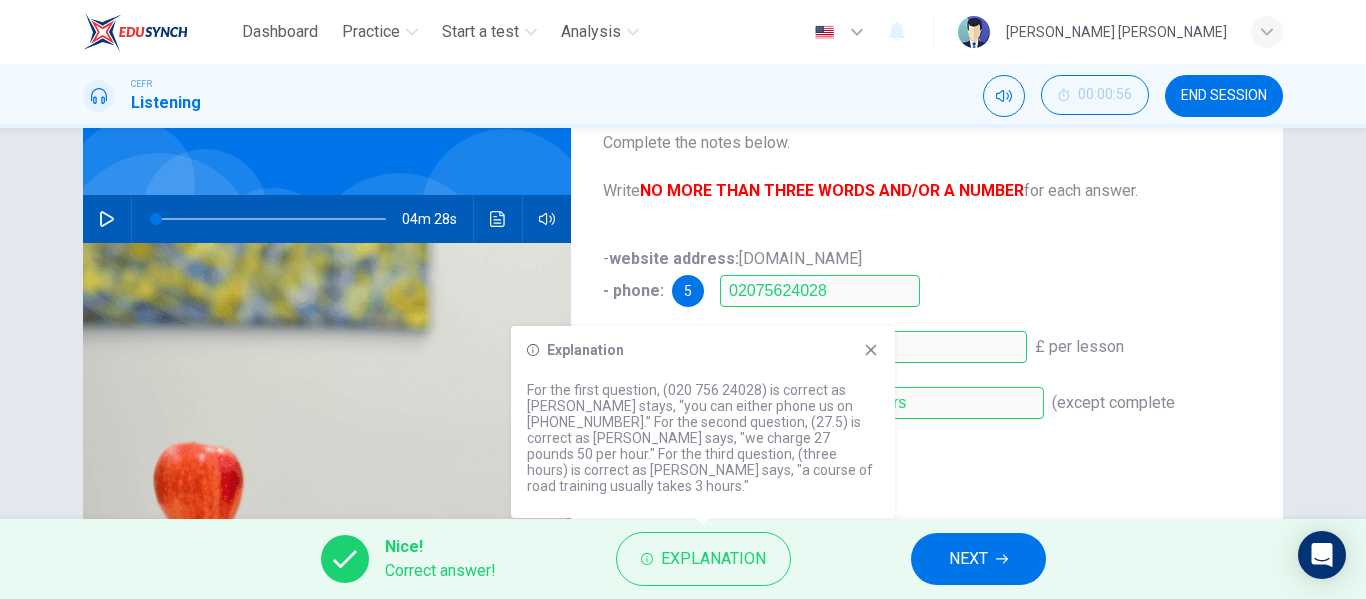 click 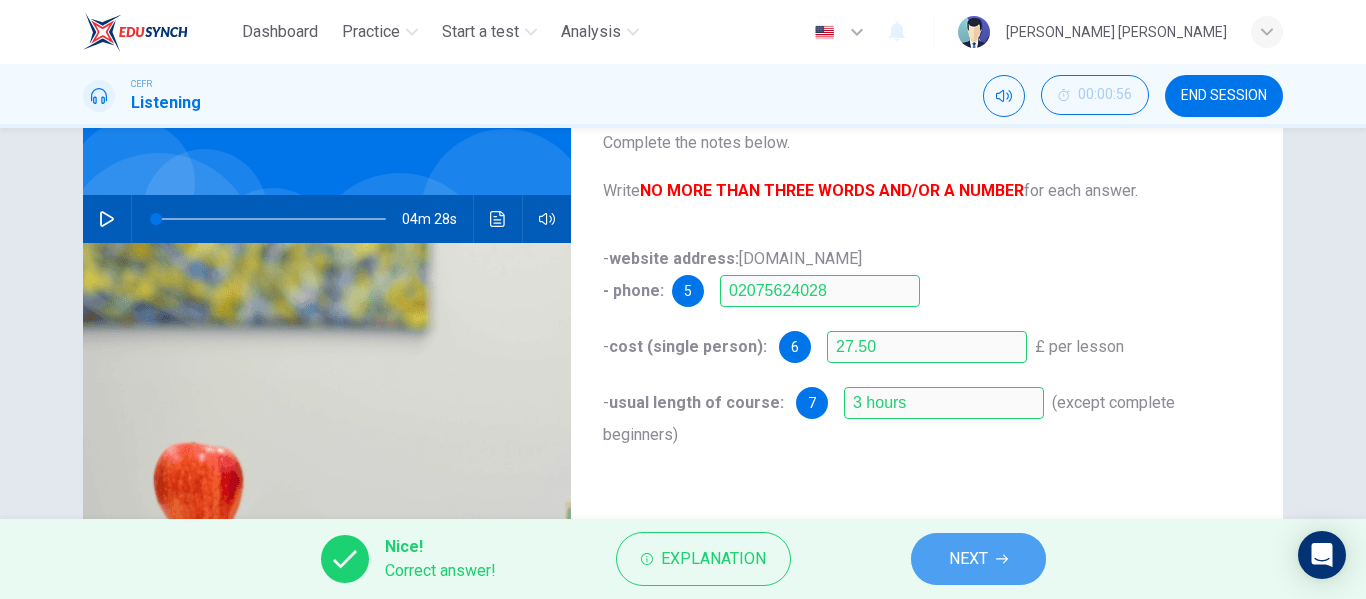 click on "NEXT" at bounding box center (978, 559) 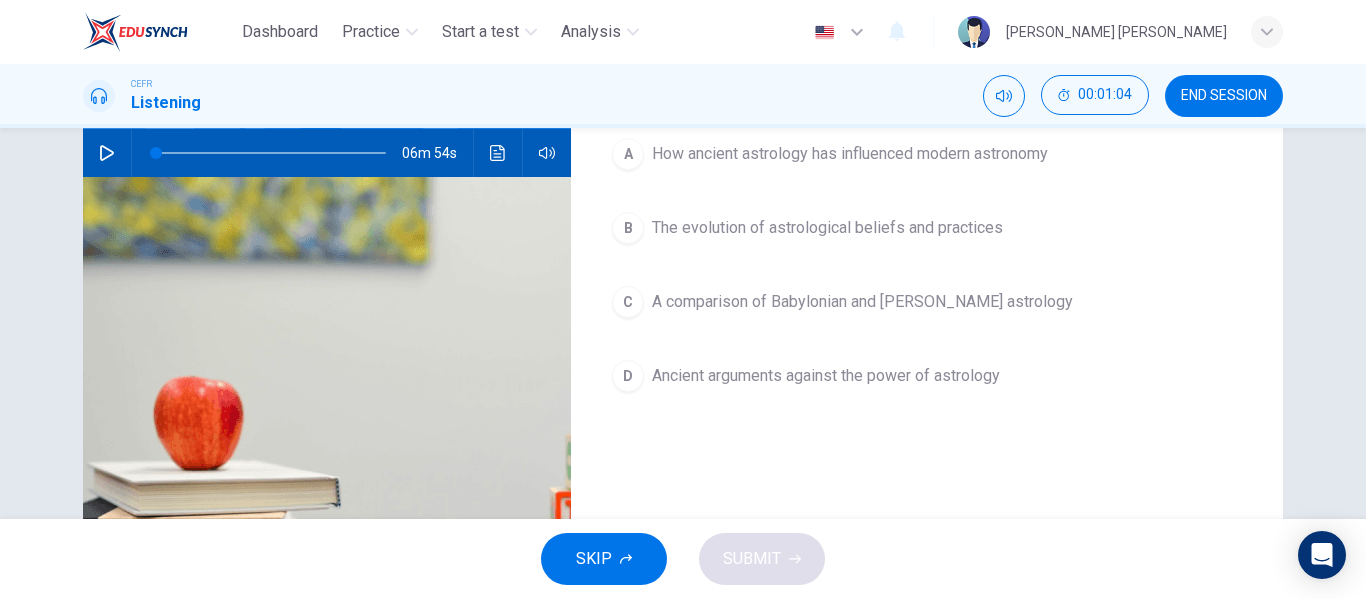 scroll, scrollTop: 0, scrollLeft: 0, axis: both 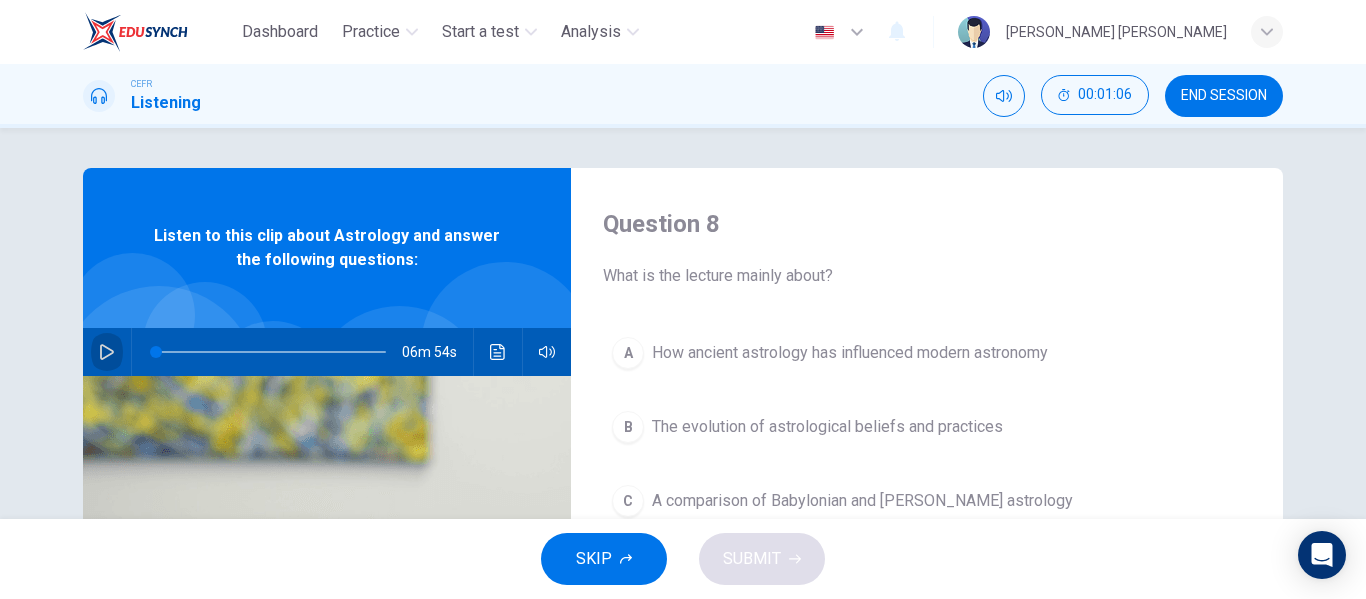 click 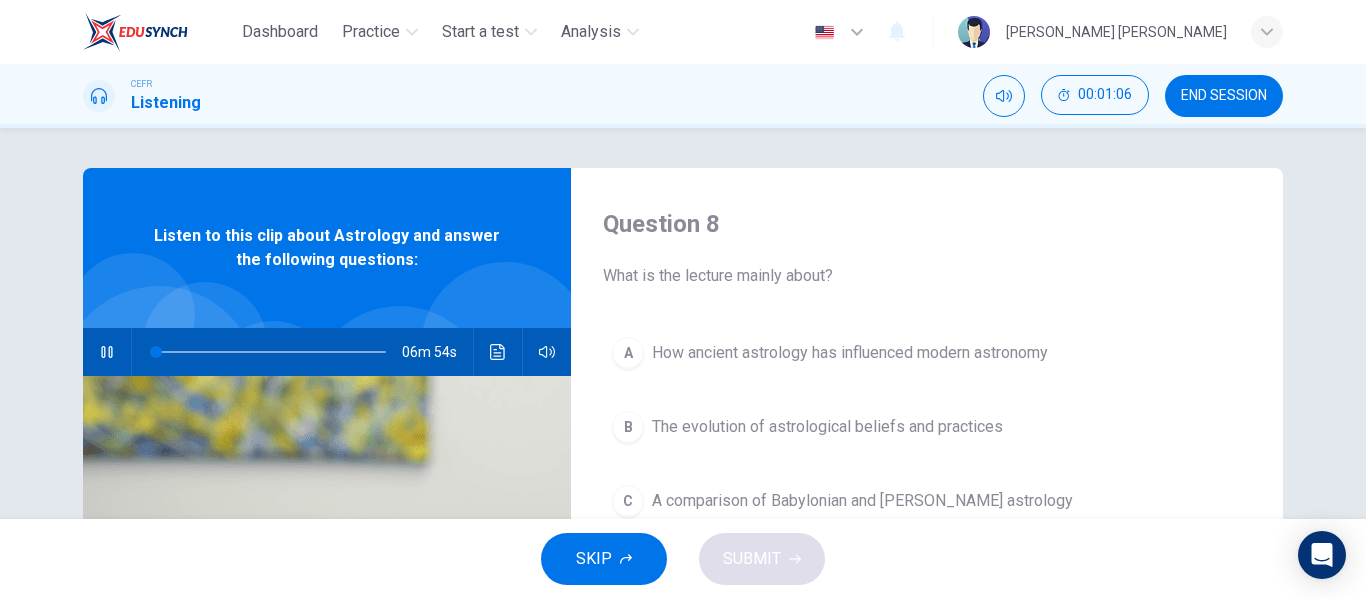 type on "0" 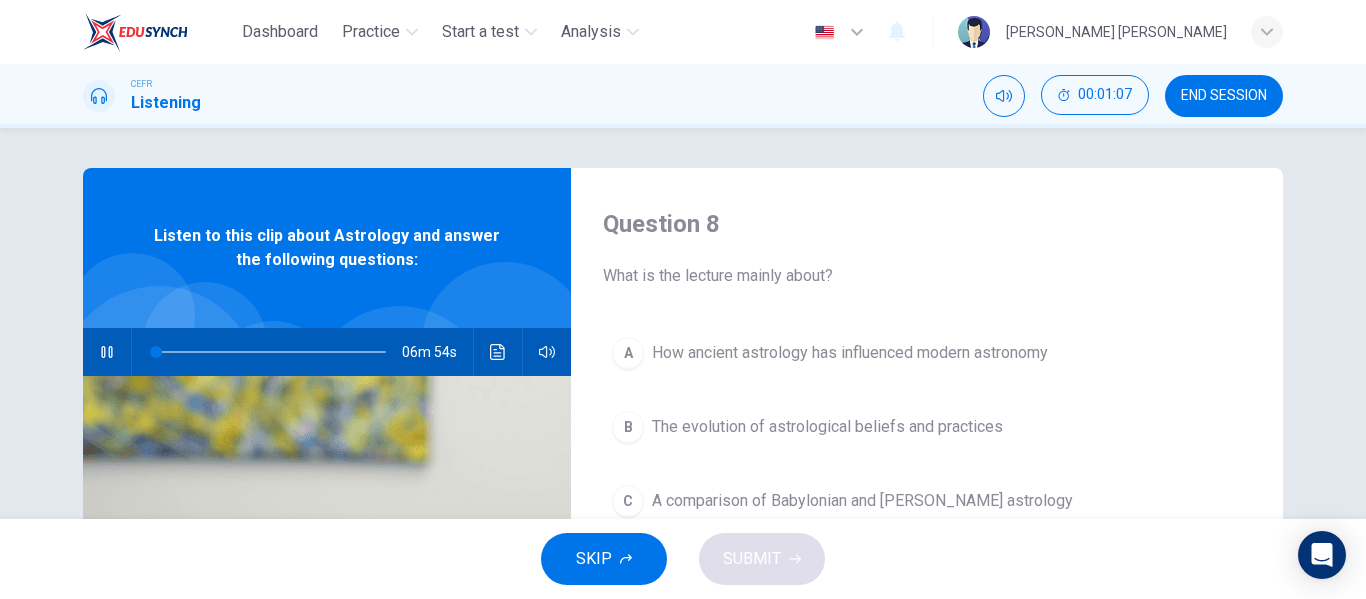 type 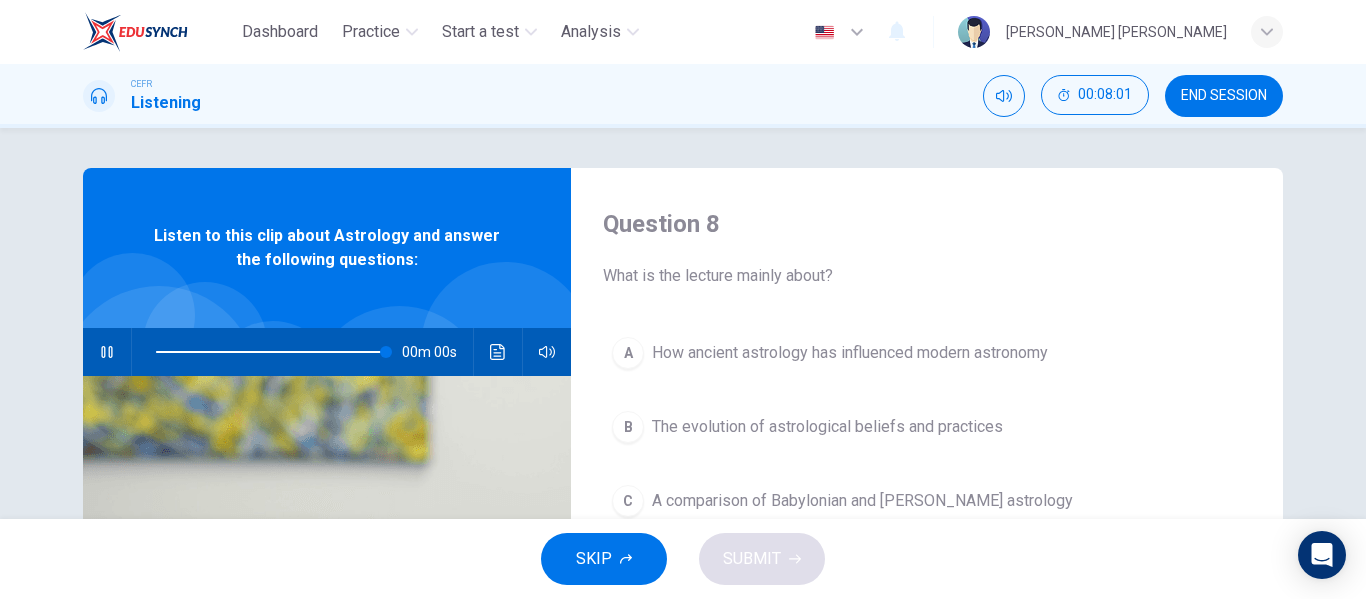 type on "0" 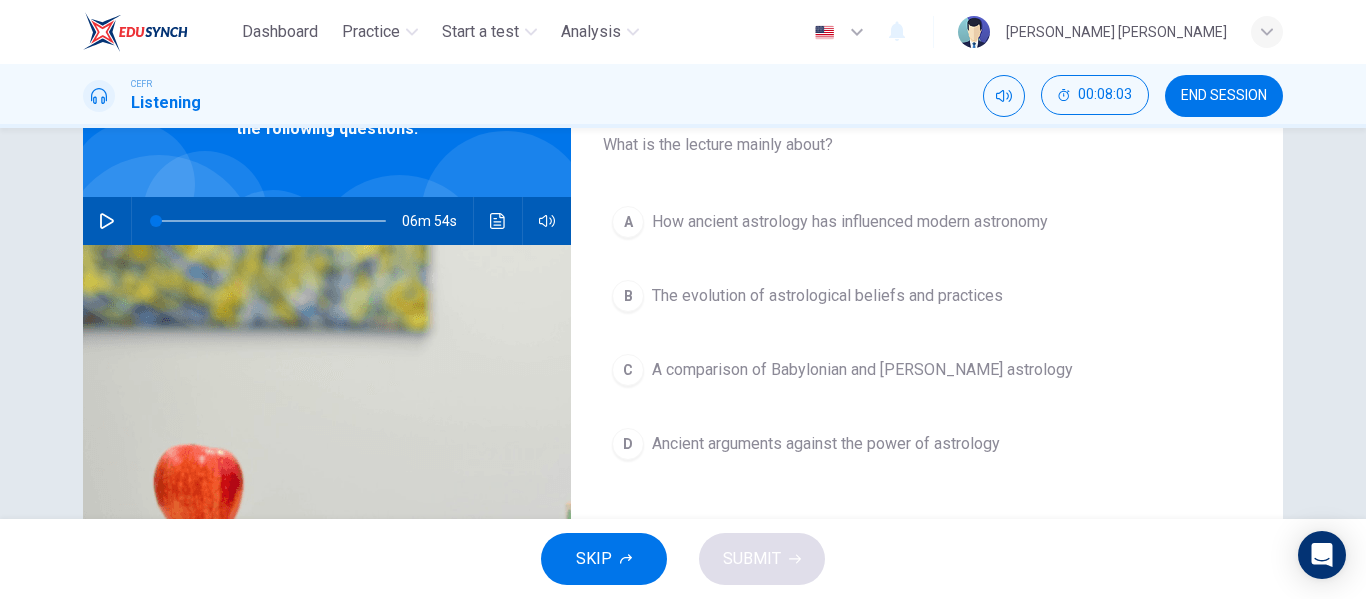 scroll, scrollTop: 132, scrollLeft: 0, axis: vertical 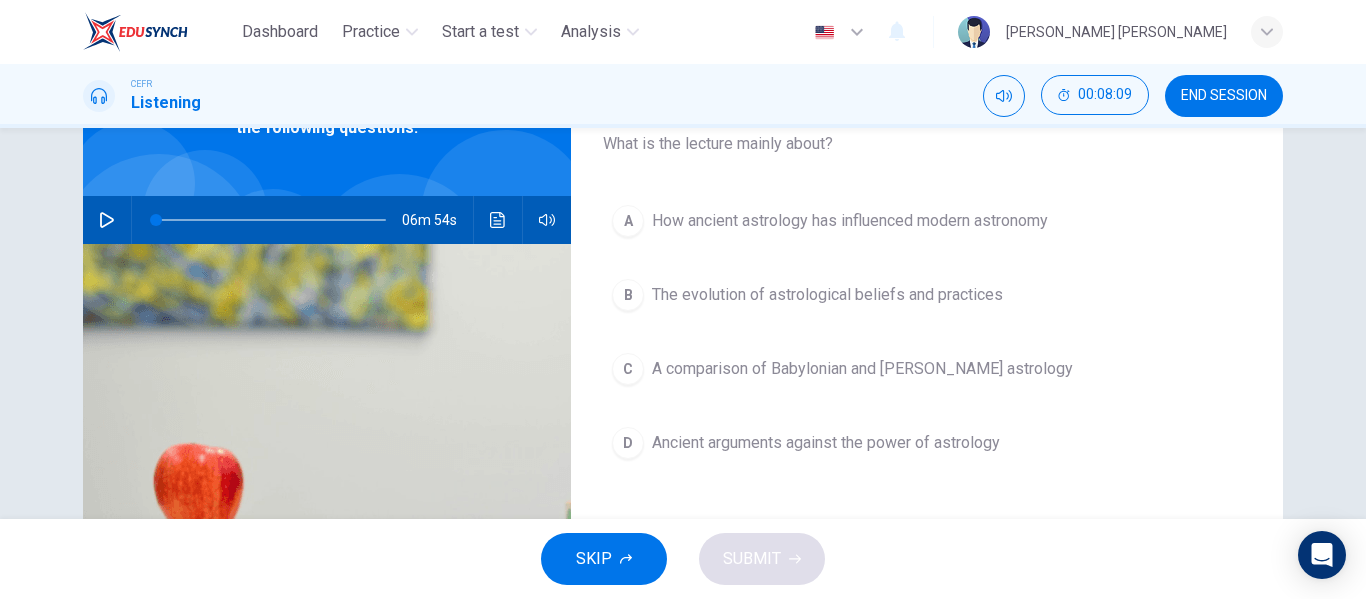 type 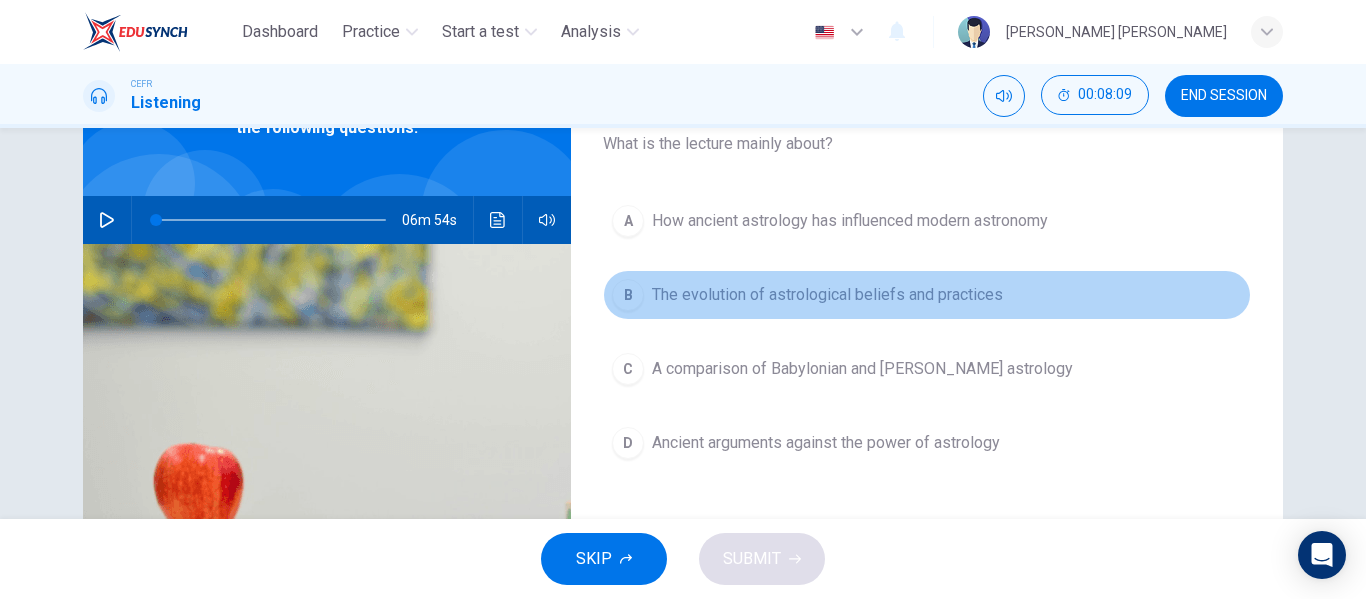 click on "The evolution of astrological beliefs and practices" at bounding box center (827, 295) 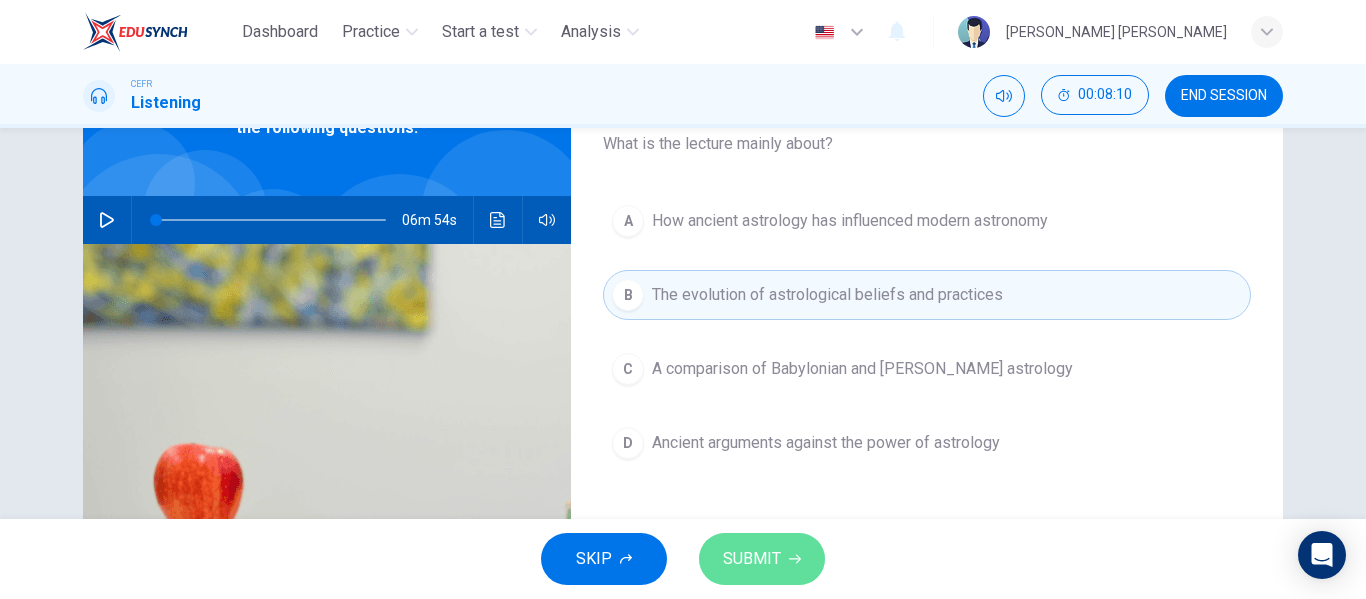 click on "SUBMIT" at bounding box center (762, 559) 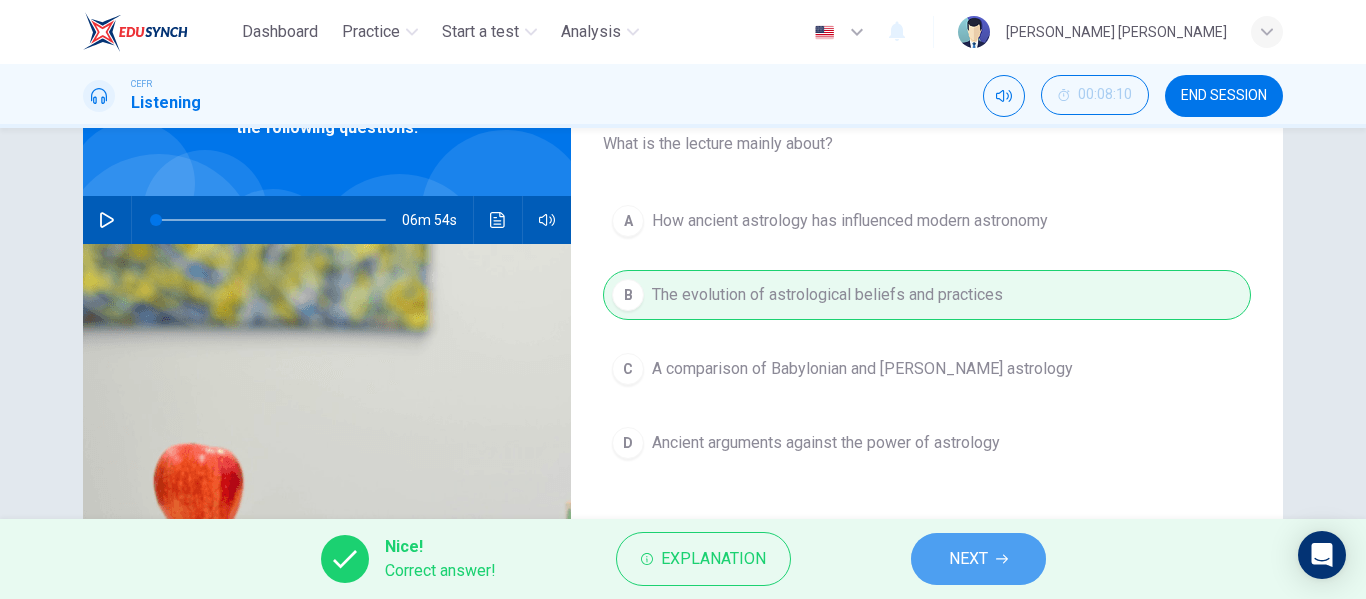 click on "NEXT" at bounding box center (978, 559) 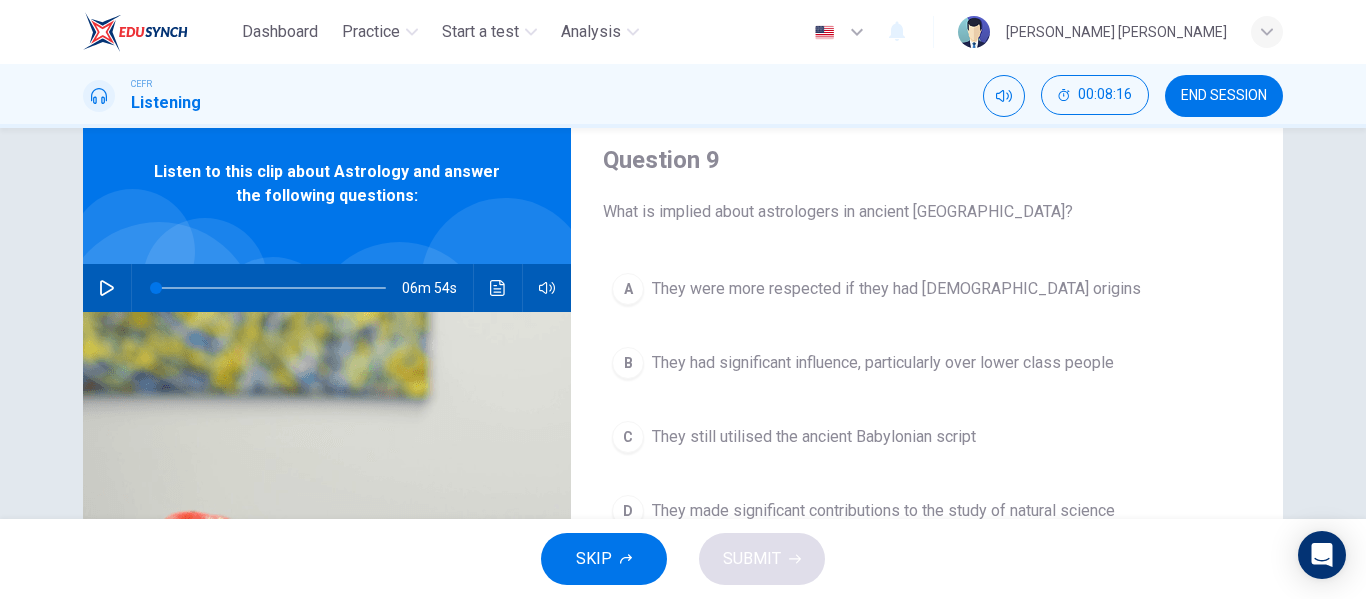 scroll, scrollTop: 63, scrollLeft: 0, axis: vertical 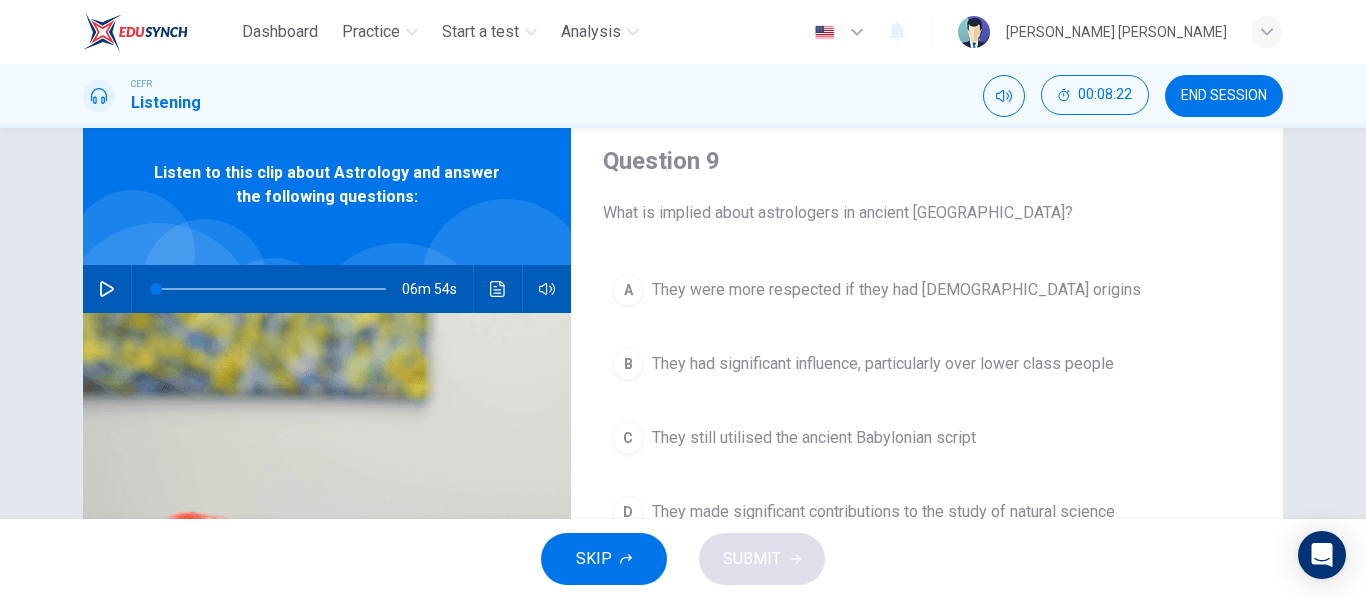 click on "B They had significant influence, particularly over lower class people" at bounding box center [927, 364] 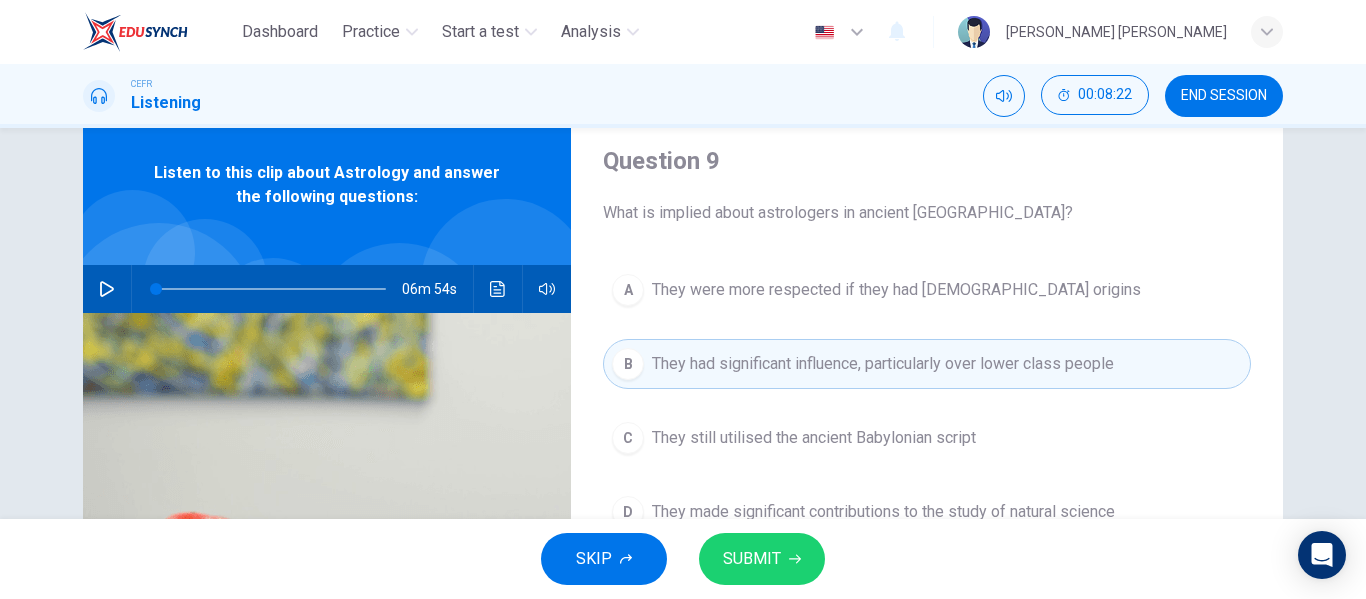 type 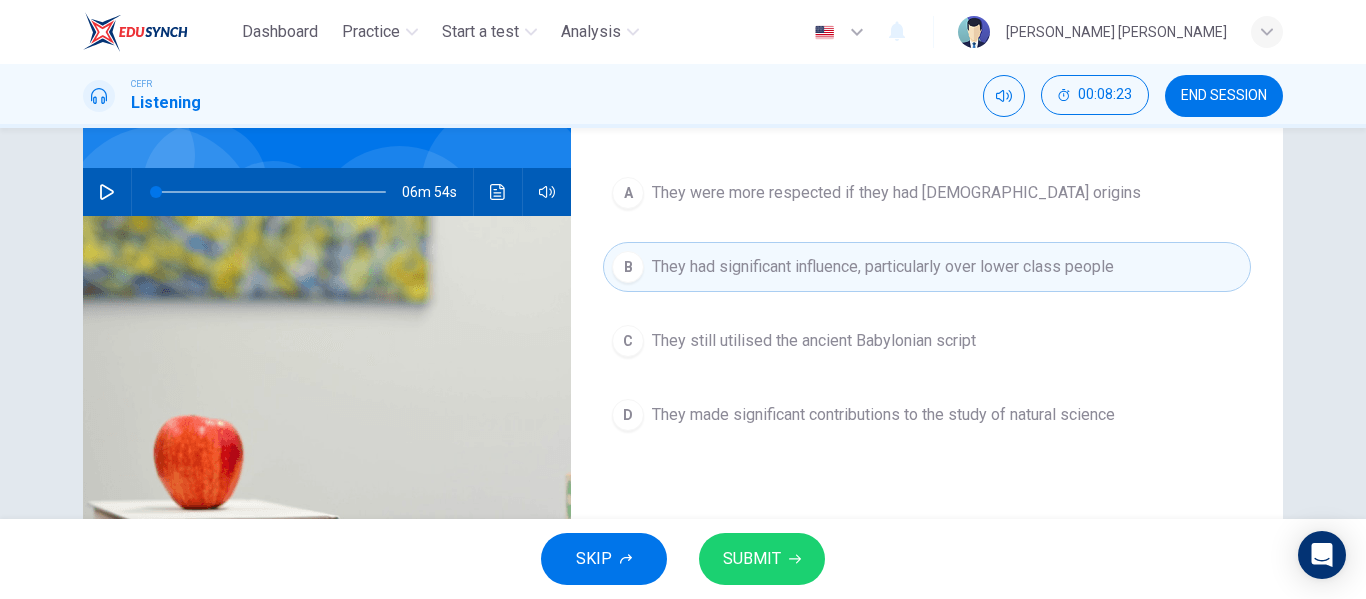 scroll, scrollTop: 178, scrollLeft: 0, axis: vertical 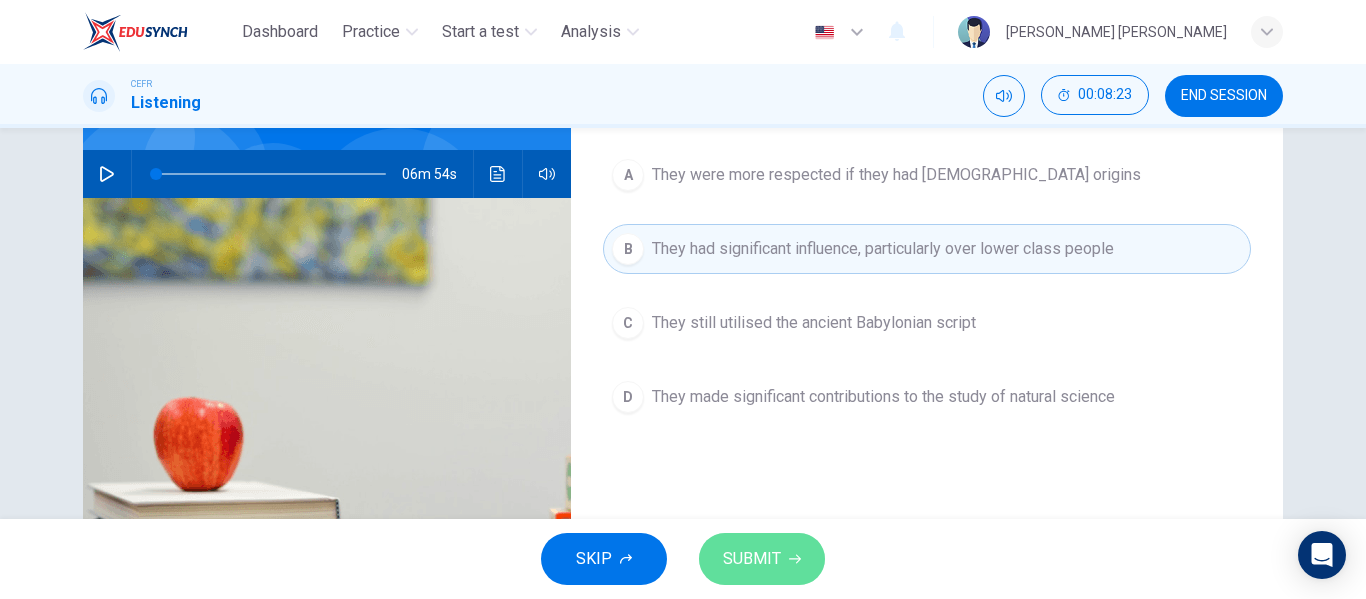 click on "SUBMIT" at bounding box center [752, 559] 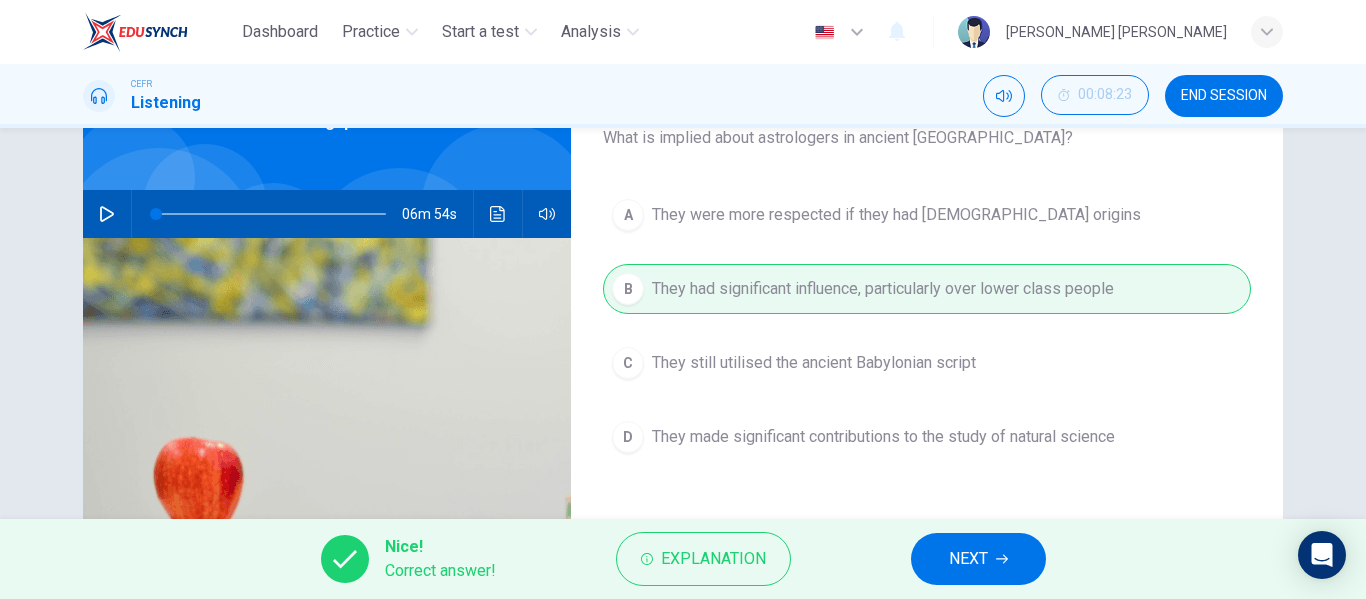 scroll, scrollTop: 137, scrollLeft: 0, axis: vertical 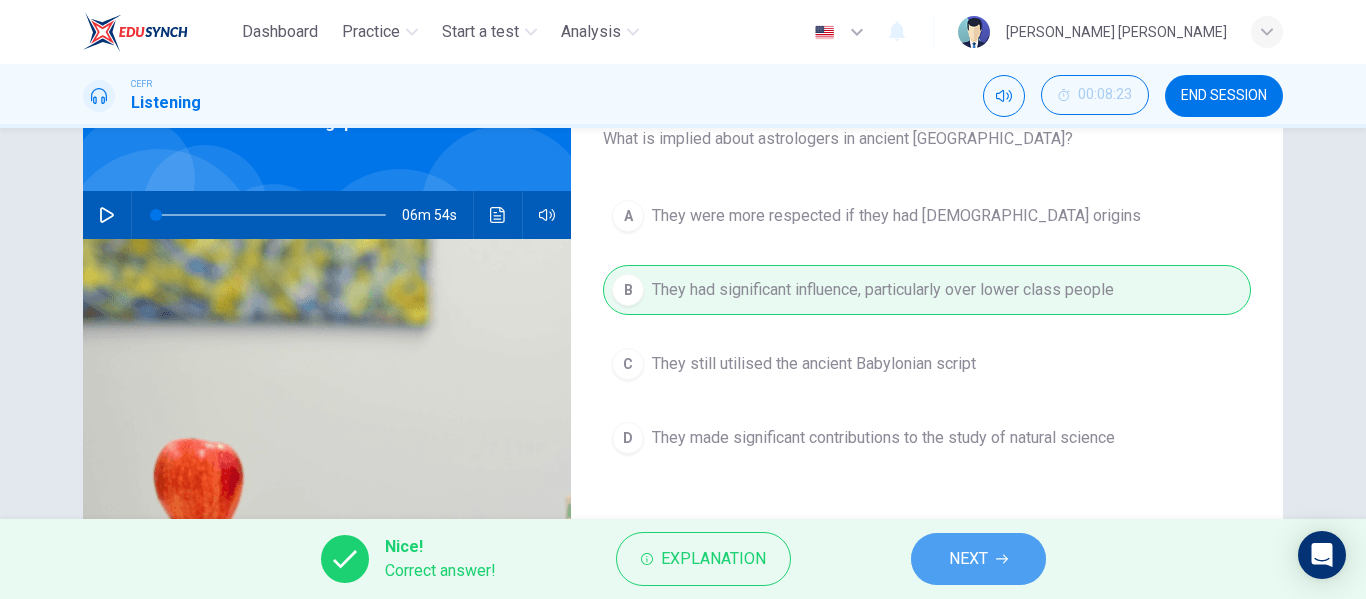 click on "NEXT" at bounding box center [978, 559] 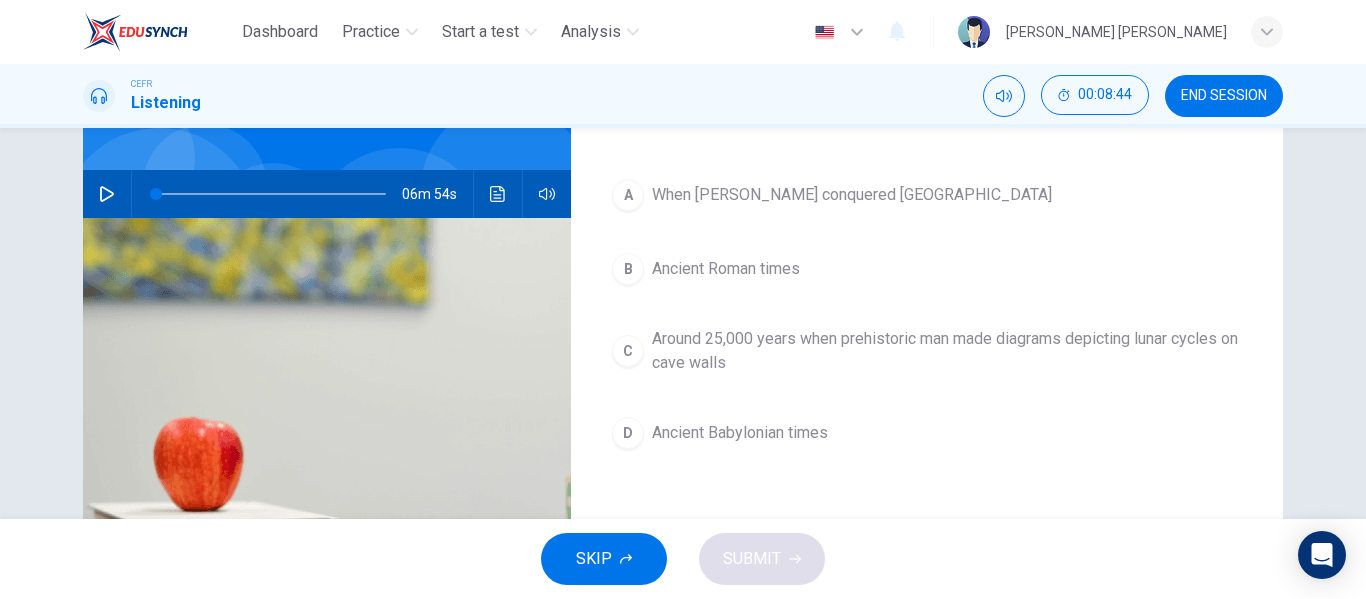 scroll, scrollTop: 158, scrollLeft: 0, axis: vertical 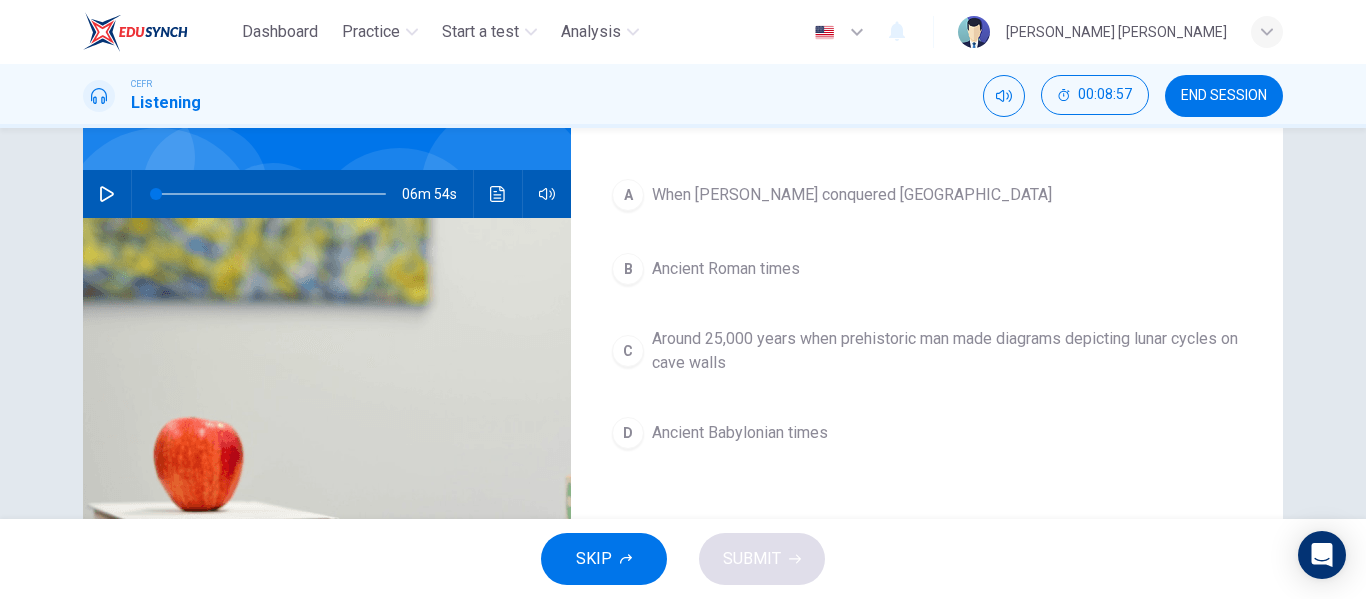 type 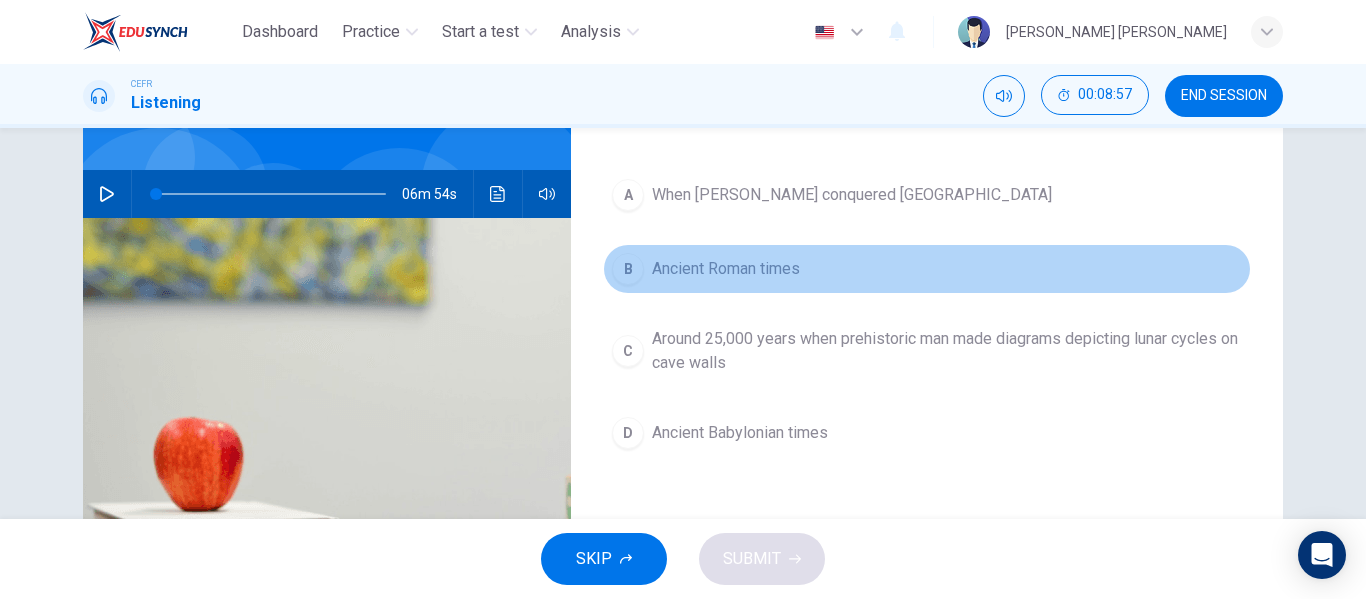 click on "B Ancient Roman times" at bounding box center [927, 269] 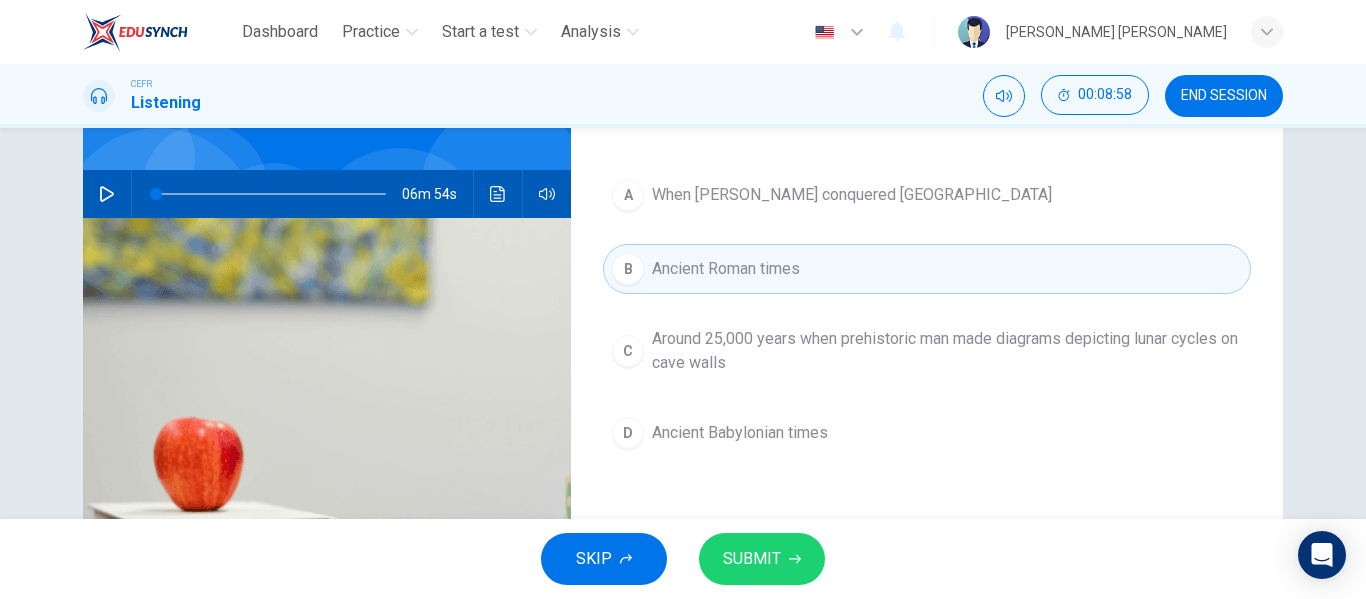 type 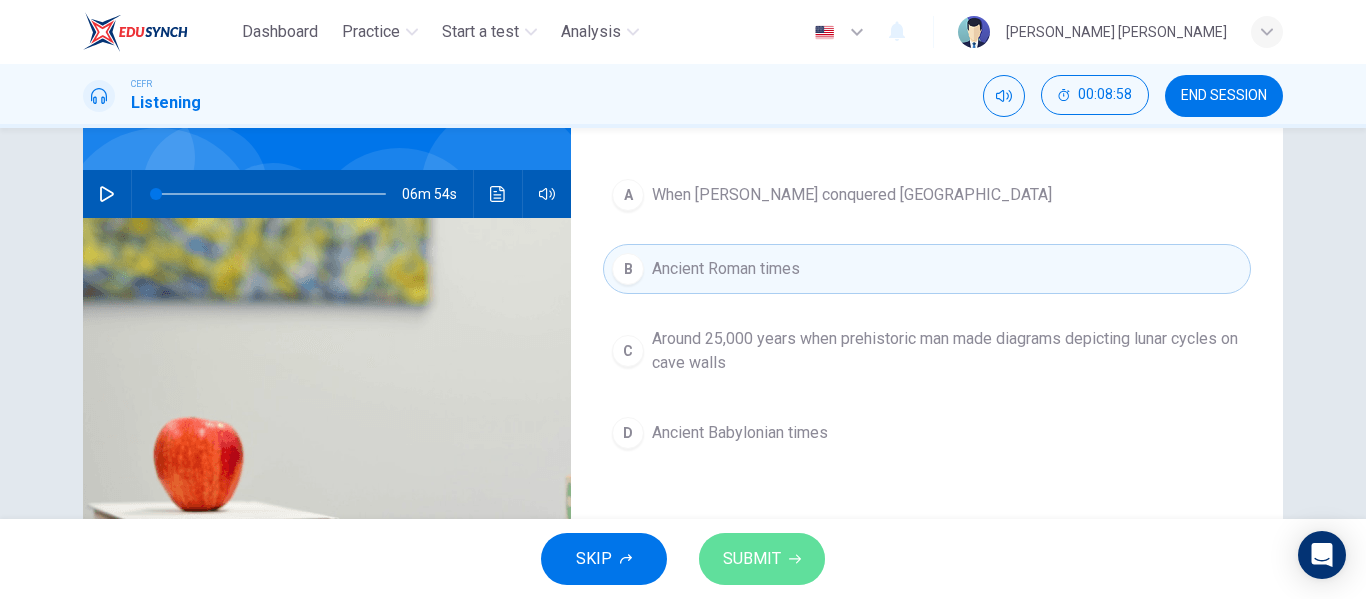 click on "SUBMIT" at bounding box center [762, 559] 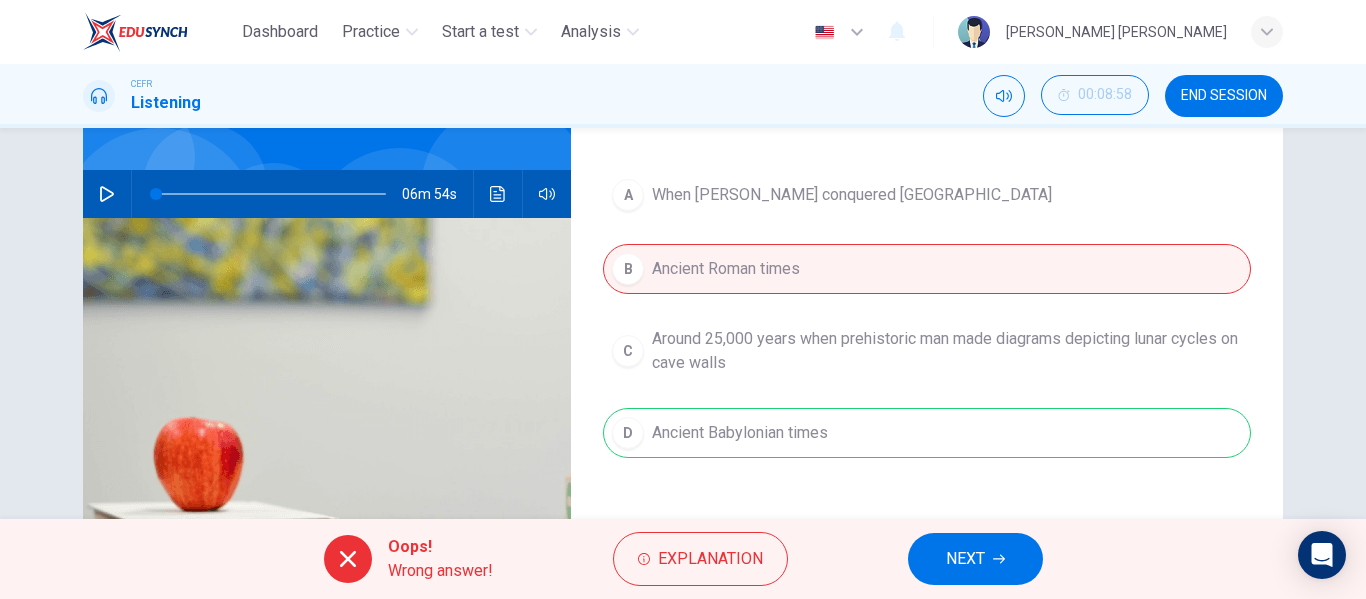 click on "A When Alexander conquered Asia B Ancient Roman times C Around 25,000 years when prehistoric man made diagrams depicting lunar cycles on cave walls D Ancient Babylonian times" at bounding box center [927, 334] 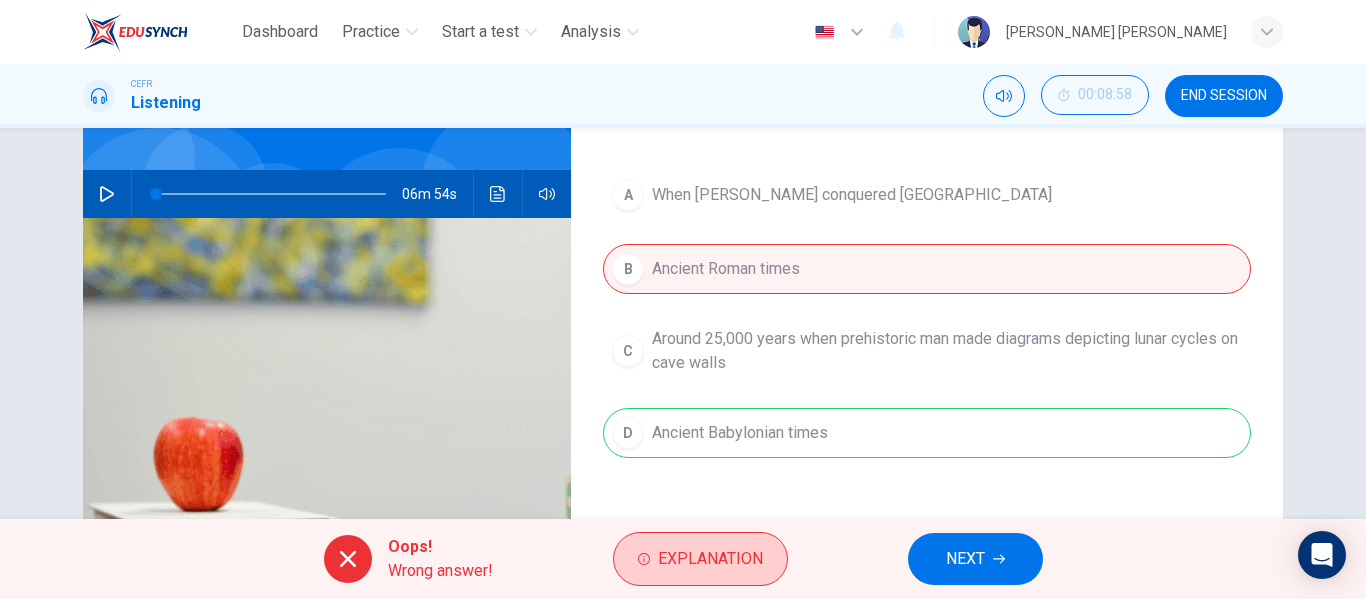 type 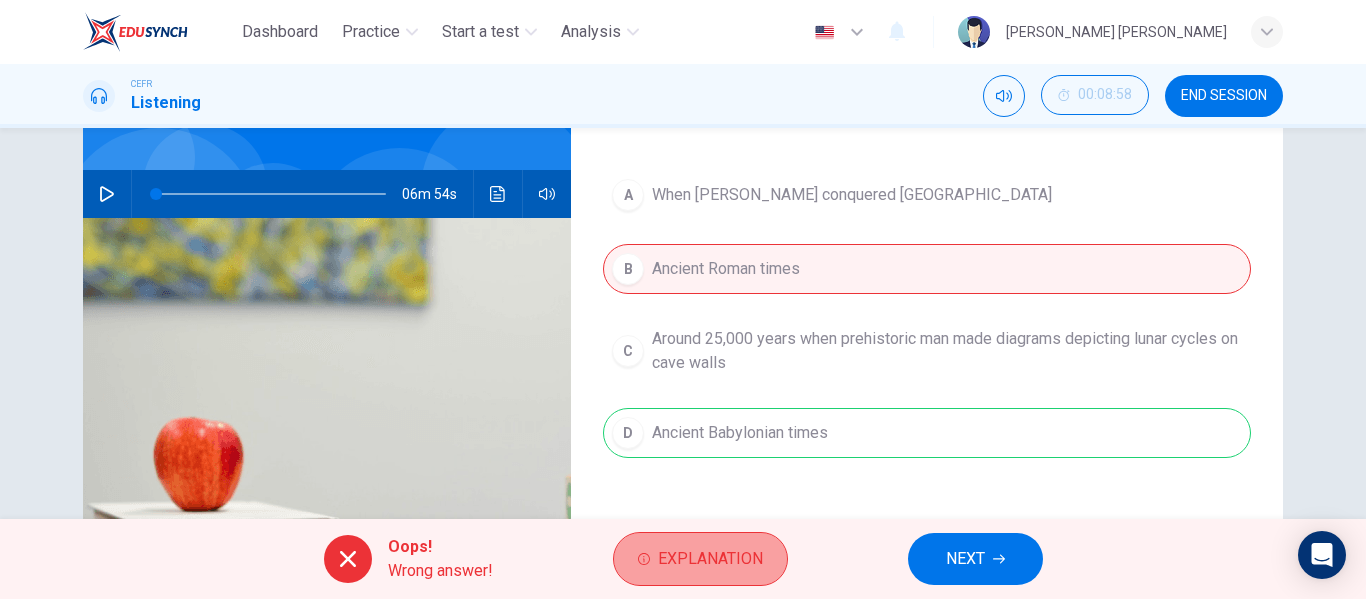 click on "Explanation" at bounding box center [710, 559] 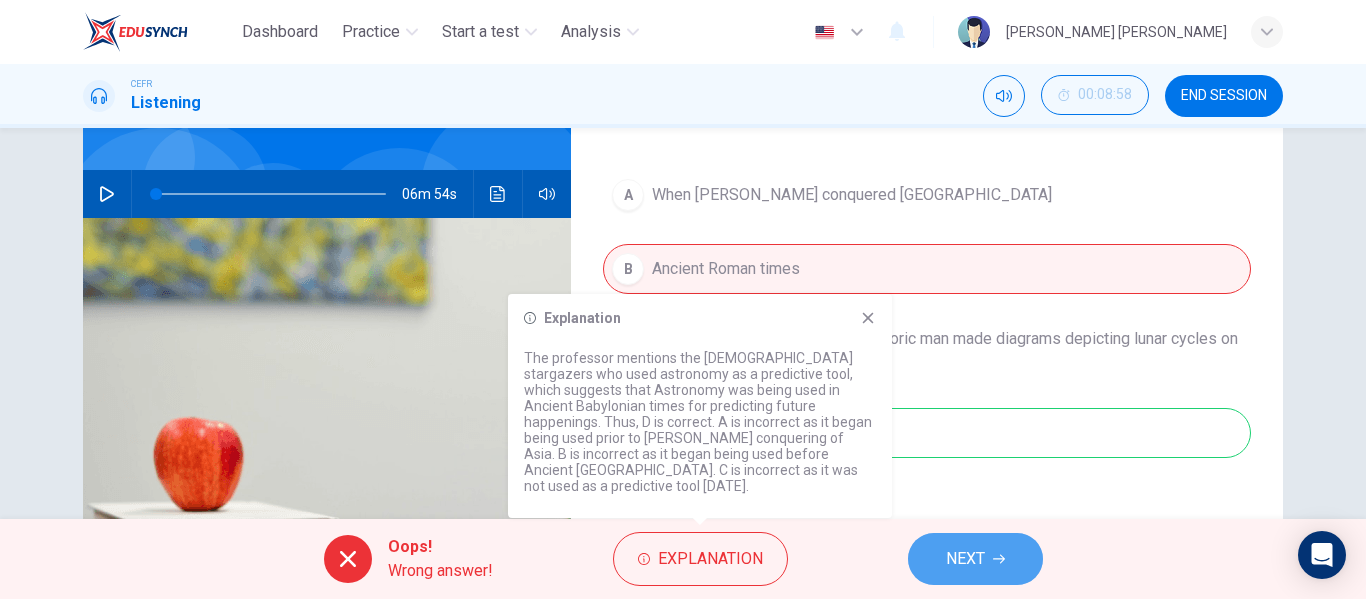 click on "NEXT" at bounding box center (975, 559) 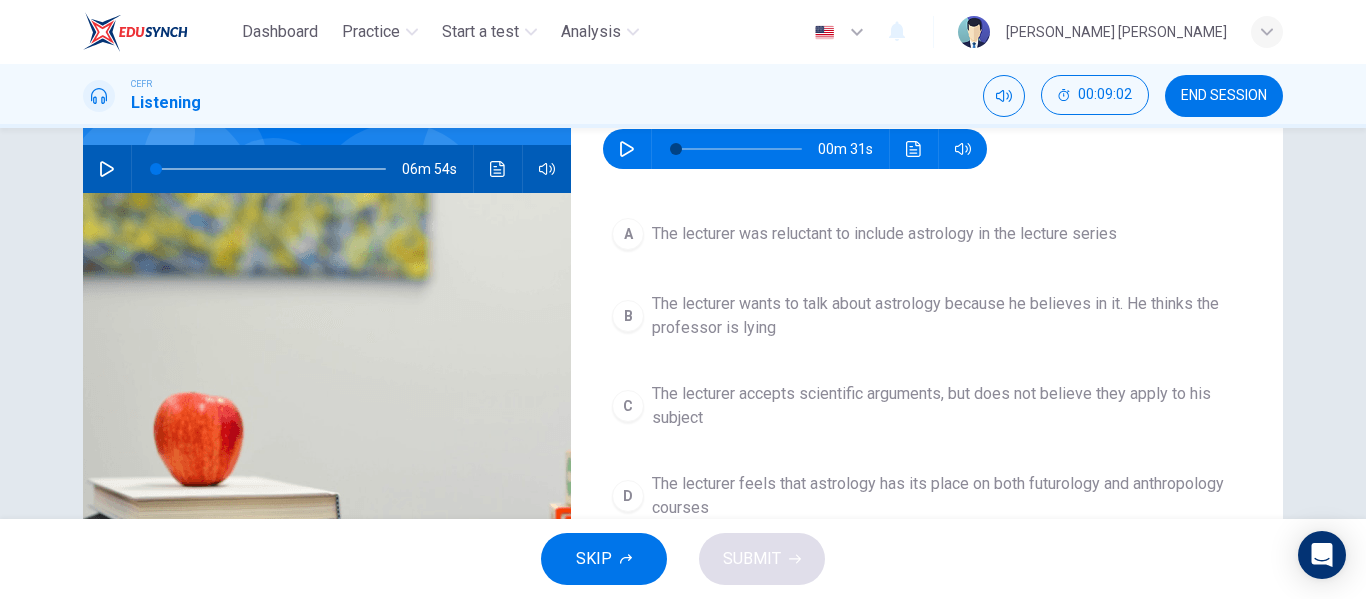 scroll, scrollTop: 182, scrollLeft: 0, axis: vertical 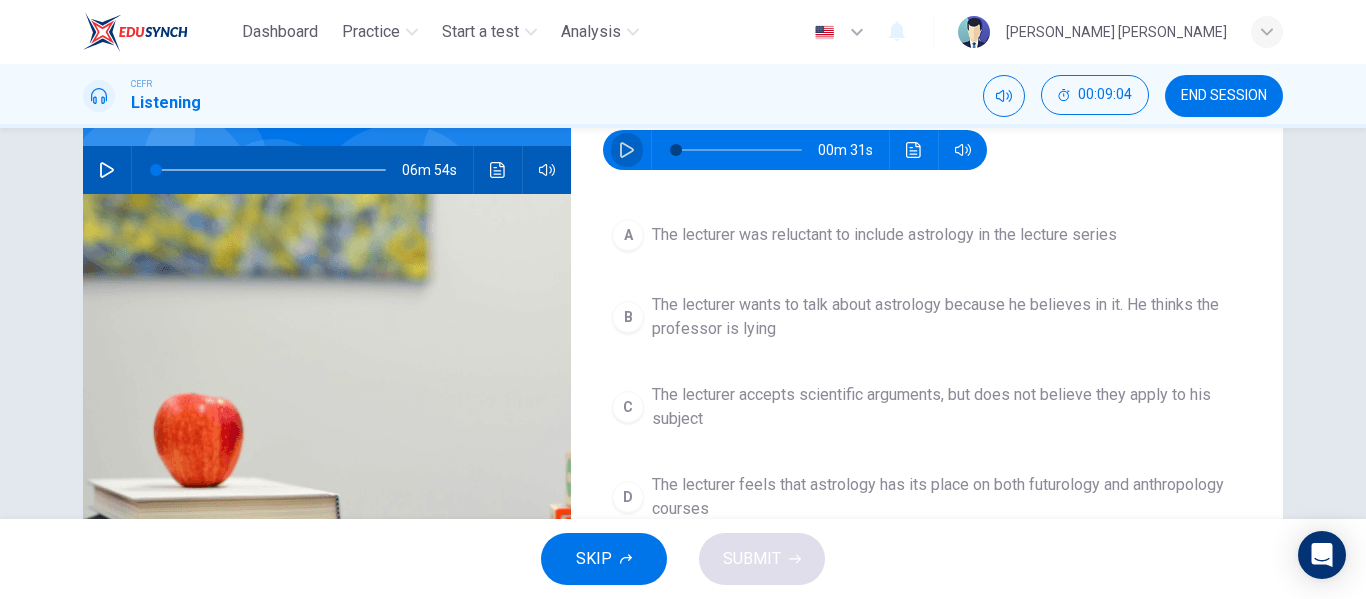 click 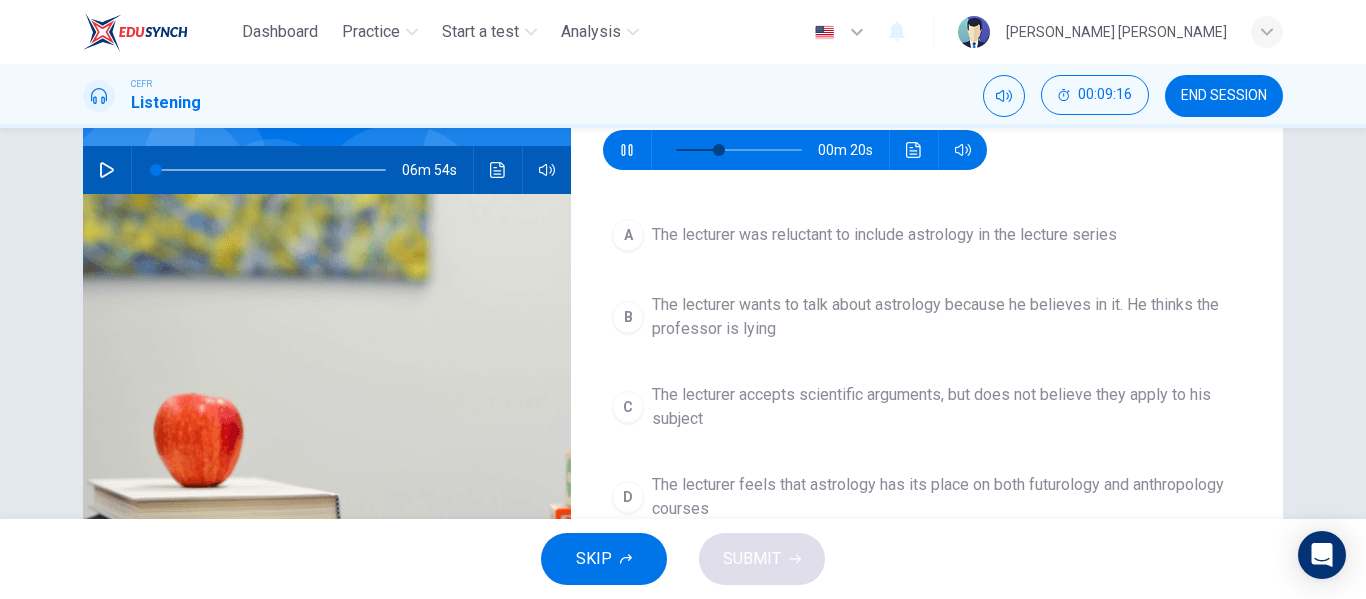 type on "38" 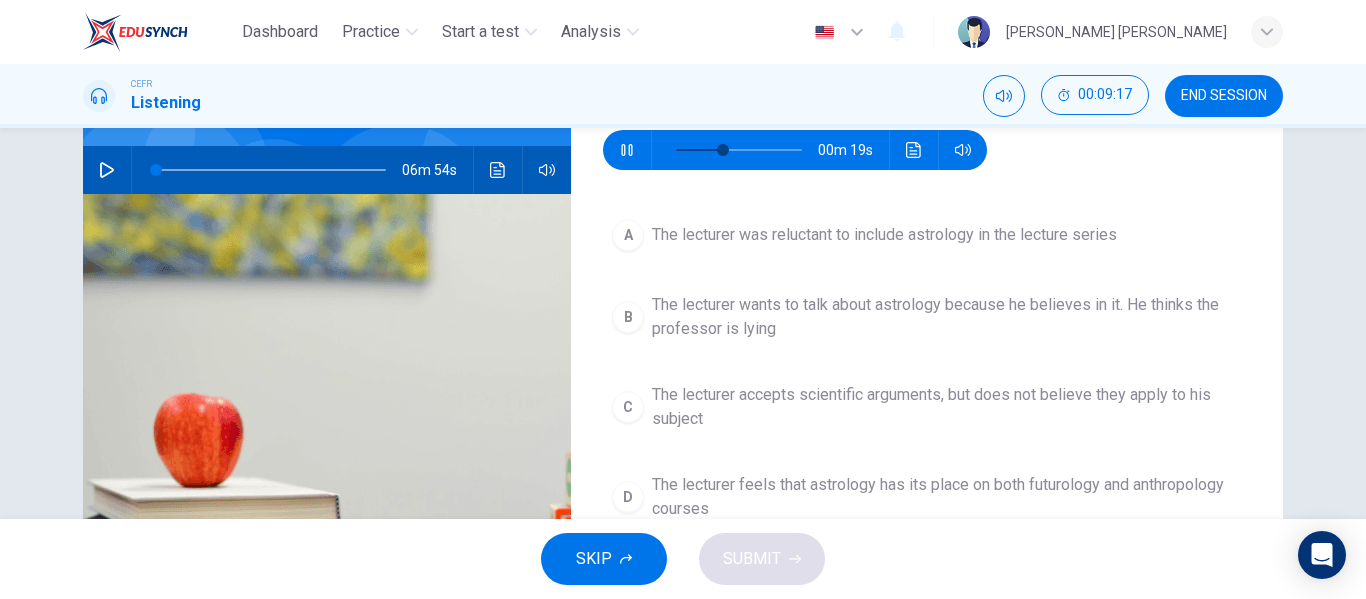 type 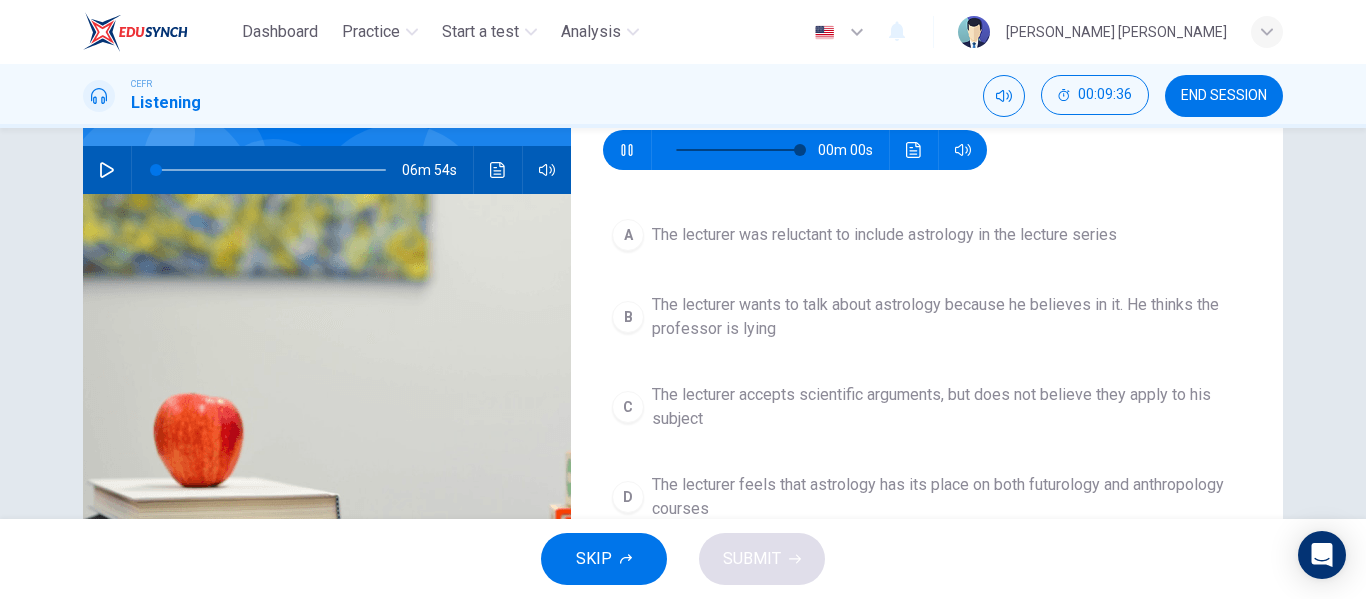type on "0" 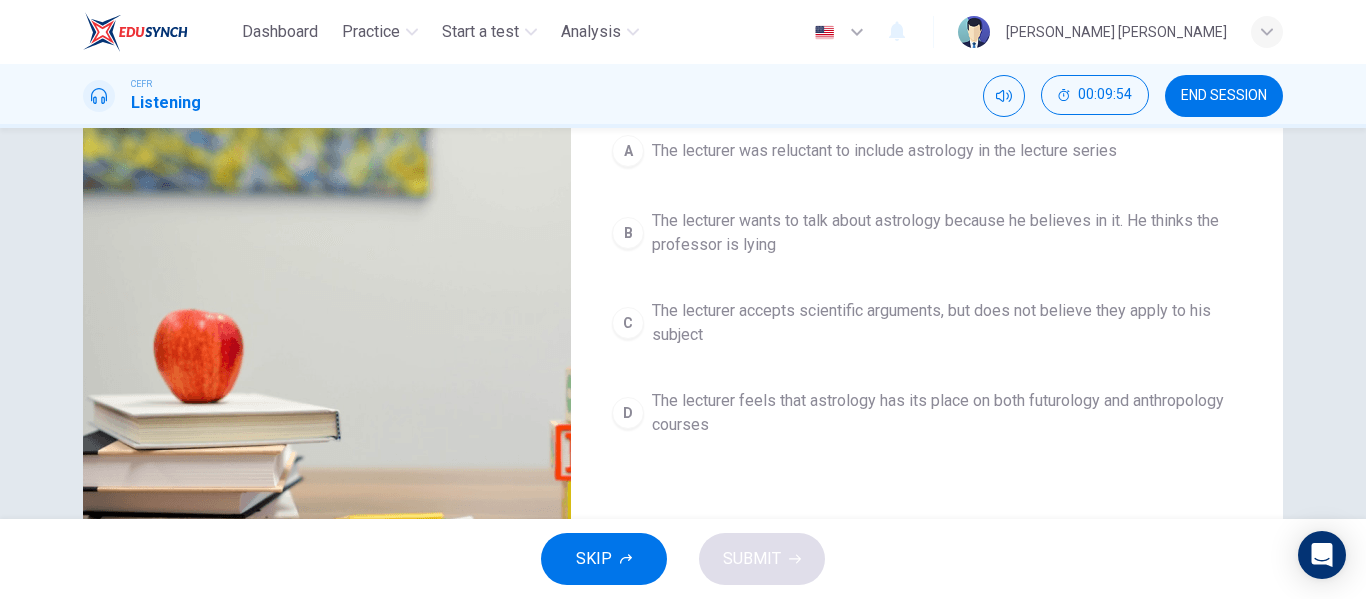 scroll, scrollTop: 267, scrollLeft: 0, axis: vertical 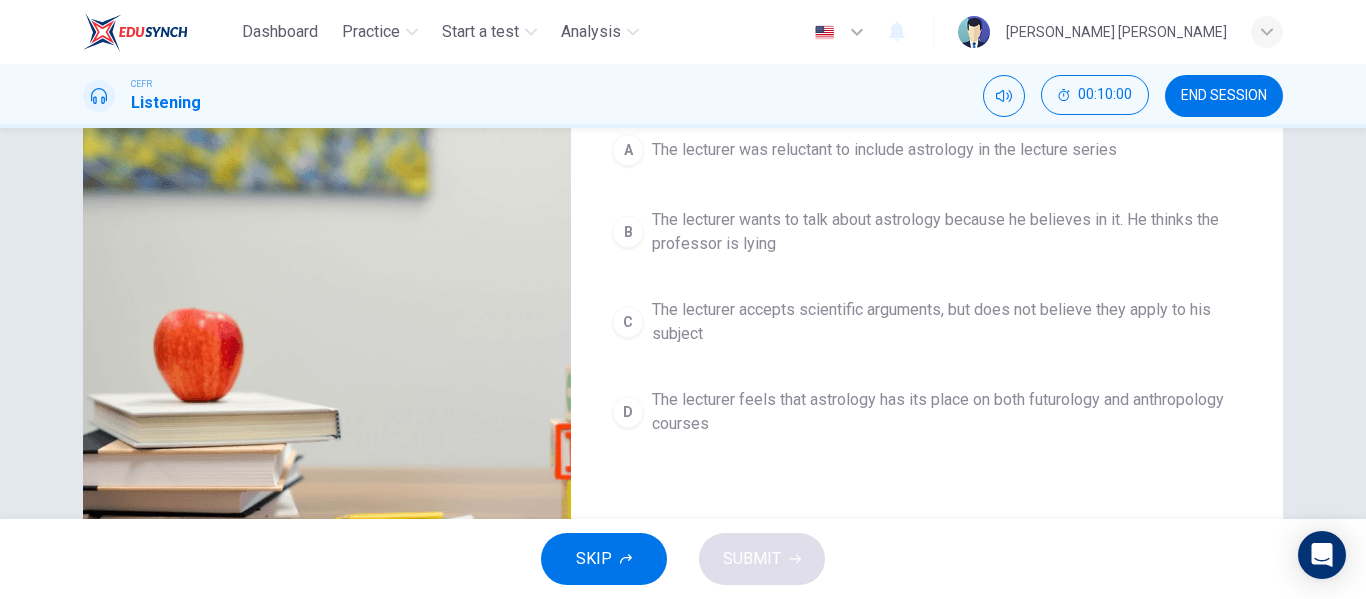 click on "The lecturer feels that astrology has its place on both futurology and anthropology courses" at bounding box center (947, 412) 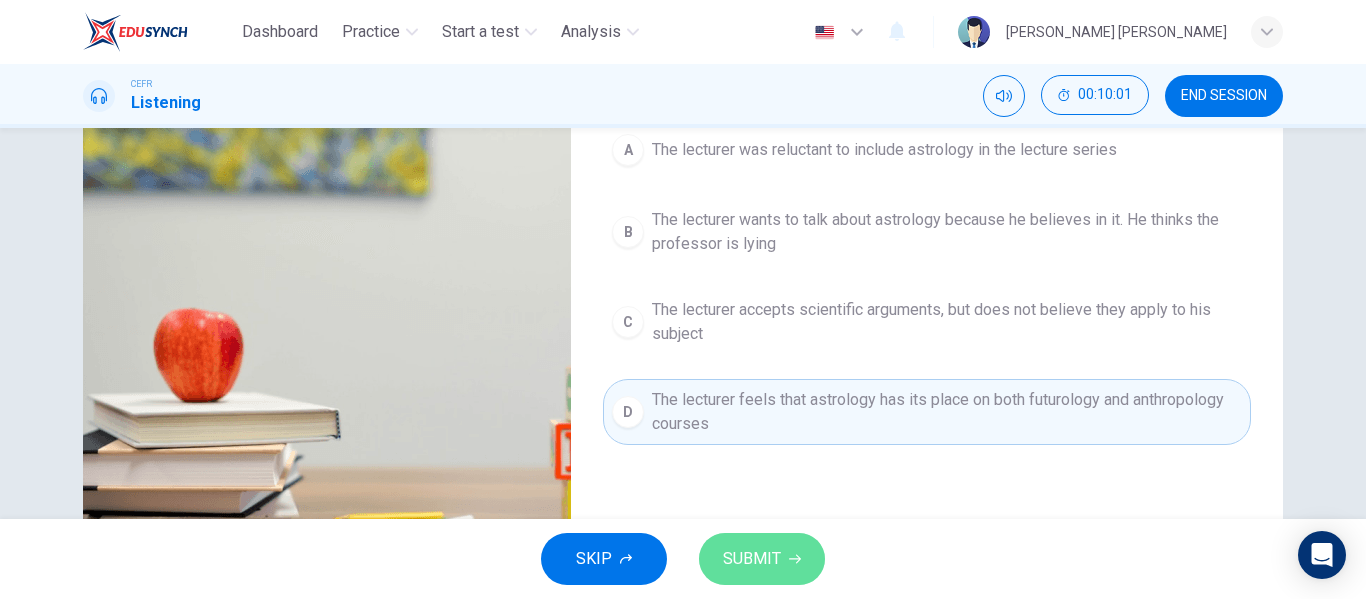 click on "SUBMIT" at bounding box center (762, 559) 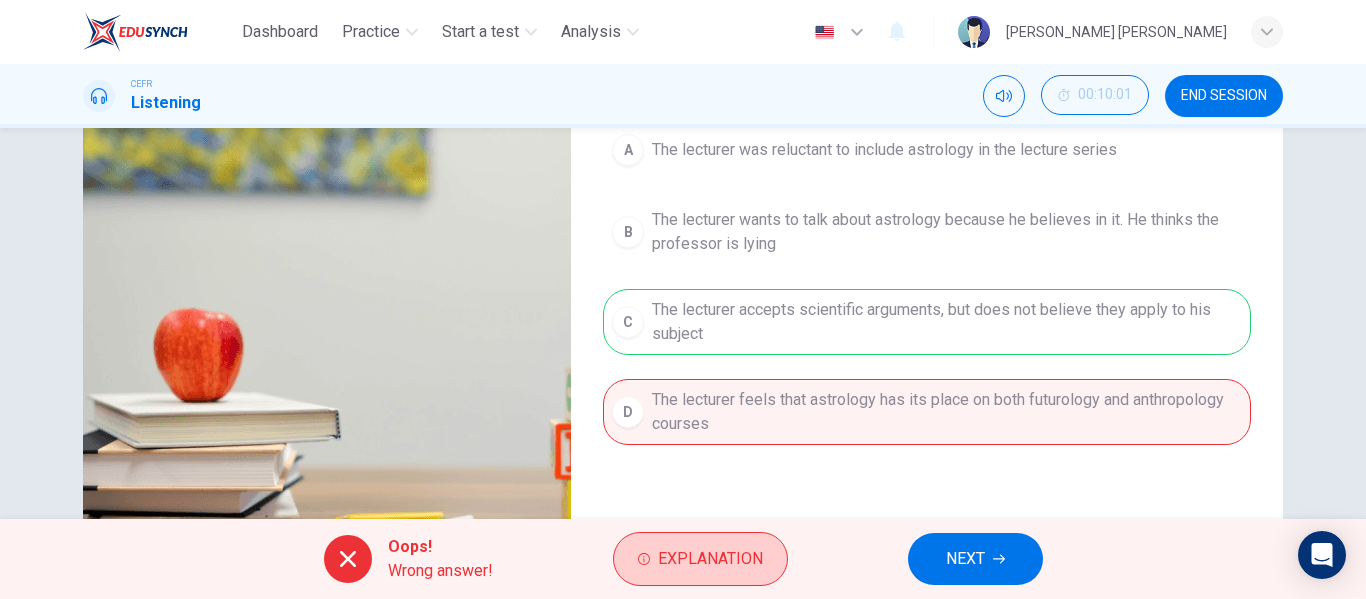 click on "Explanation" at bounding box center (700, 559) 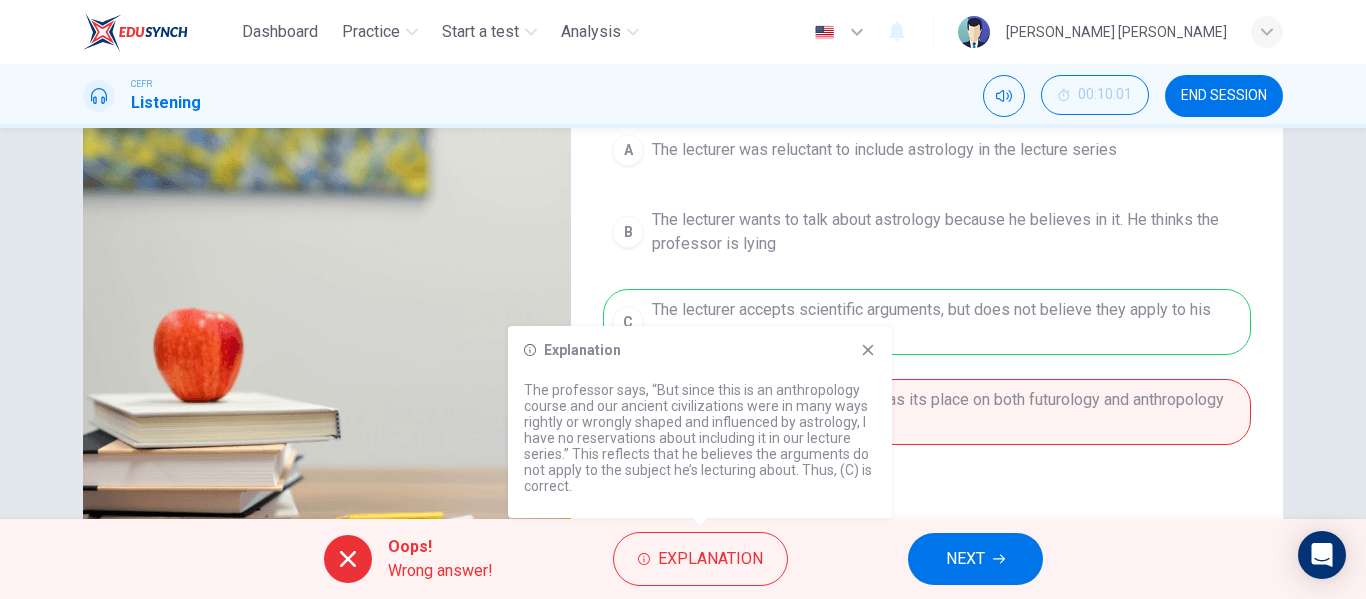 click 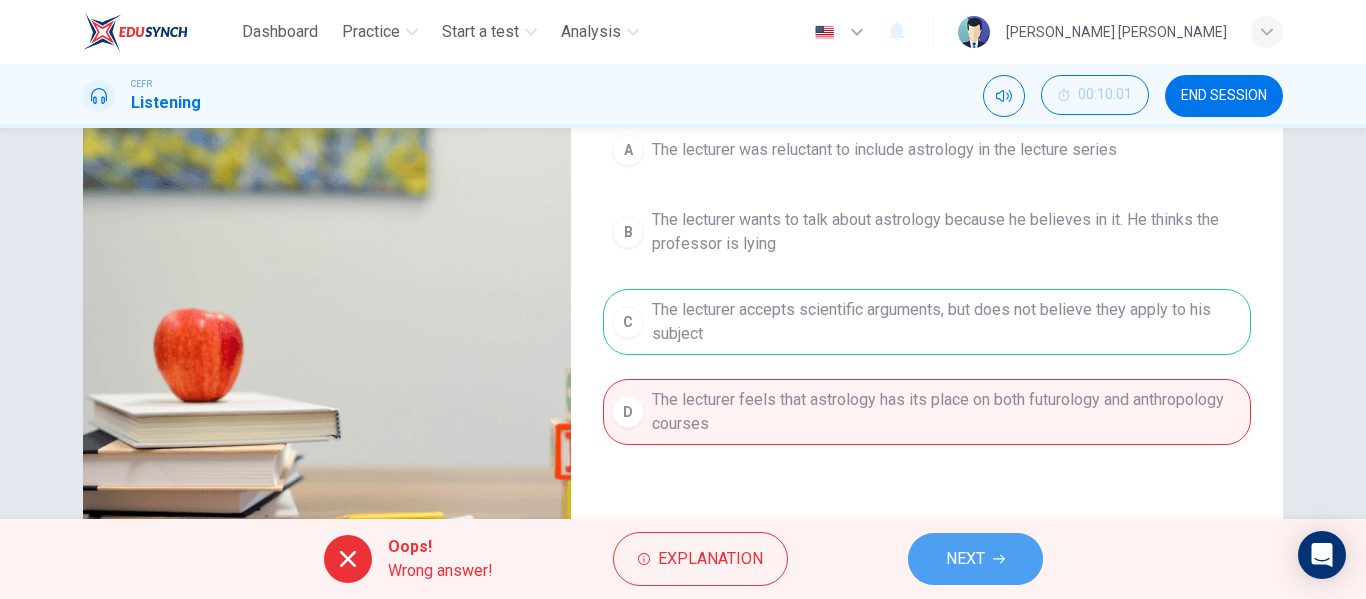 click on "NEXT" at bounding box center [965, 559] 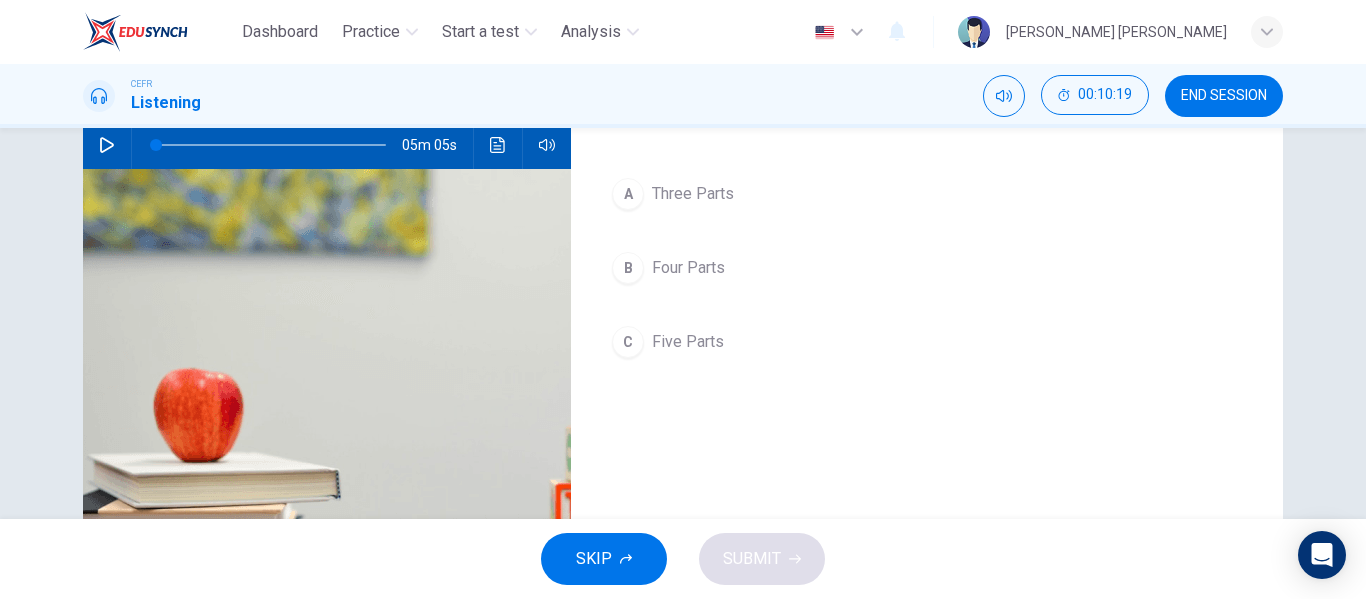 scroll, scrollTop: 0, scrollLeft: 0, axis: both 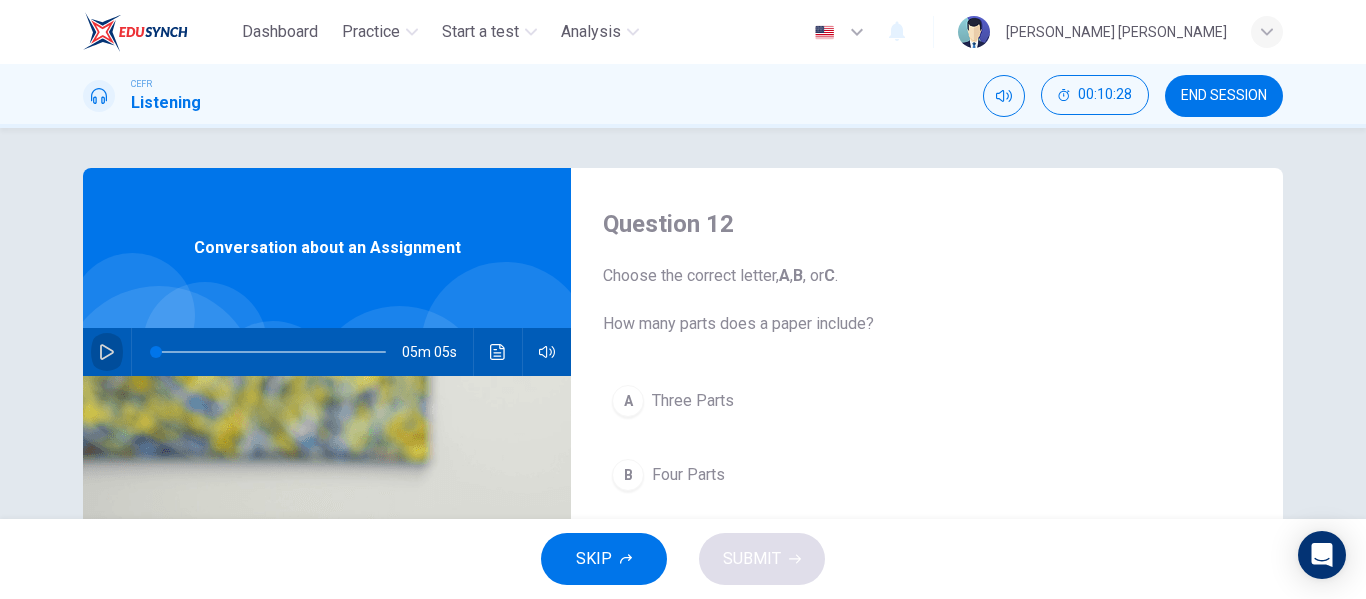 click at bounding box center [107, 352] 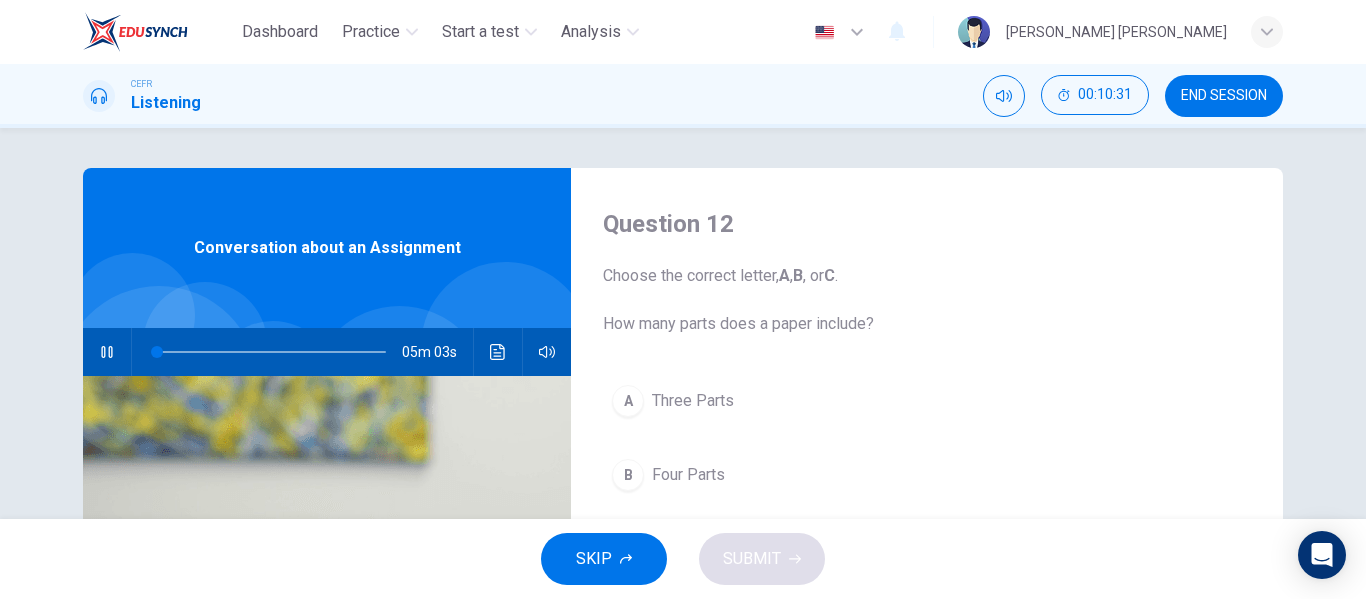 type on "1" 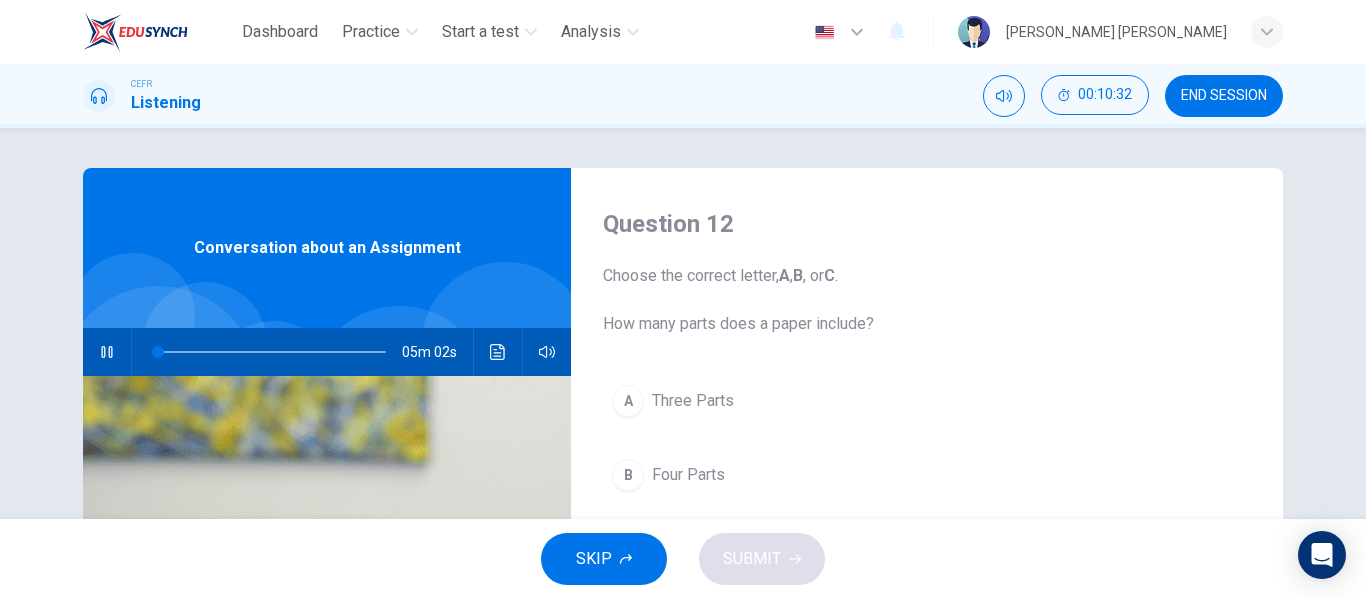 type 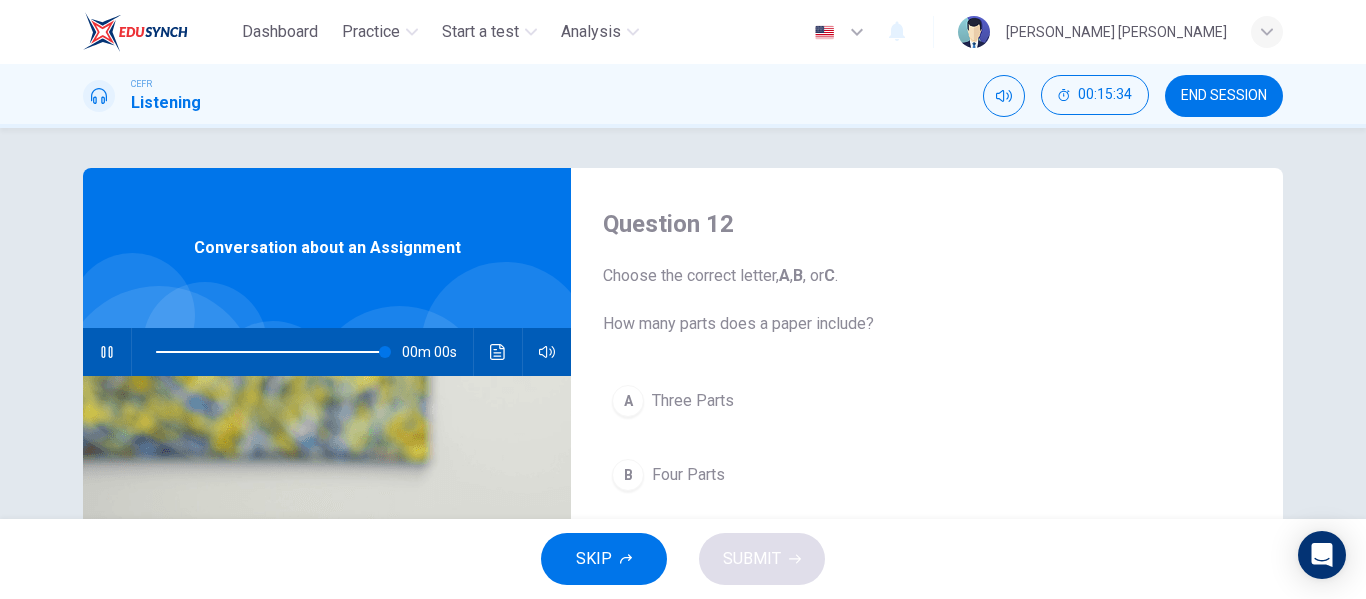 type on "0" 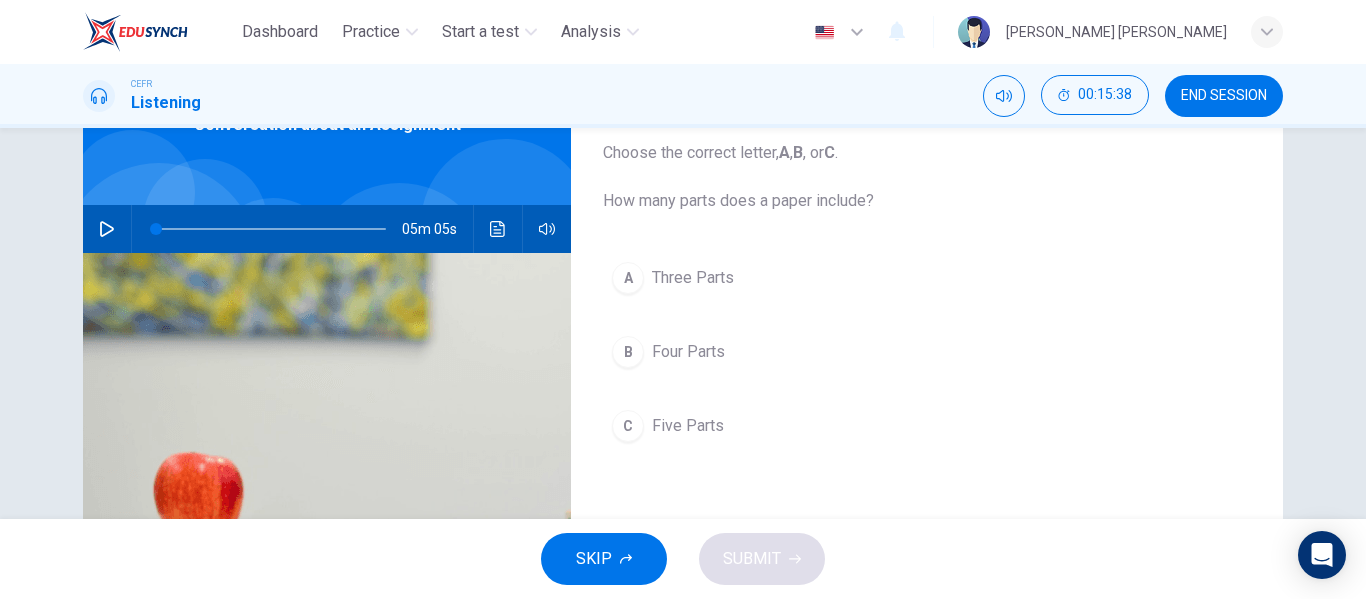 scroll, scrollTop: 122, scrollLeft: 0, axis: vertical 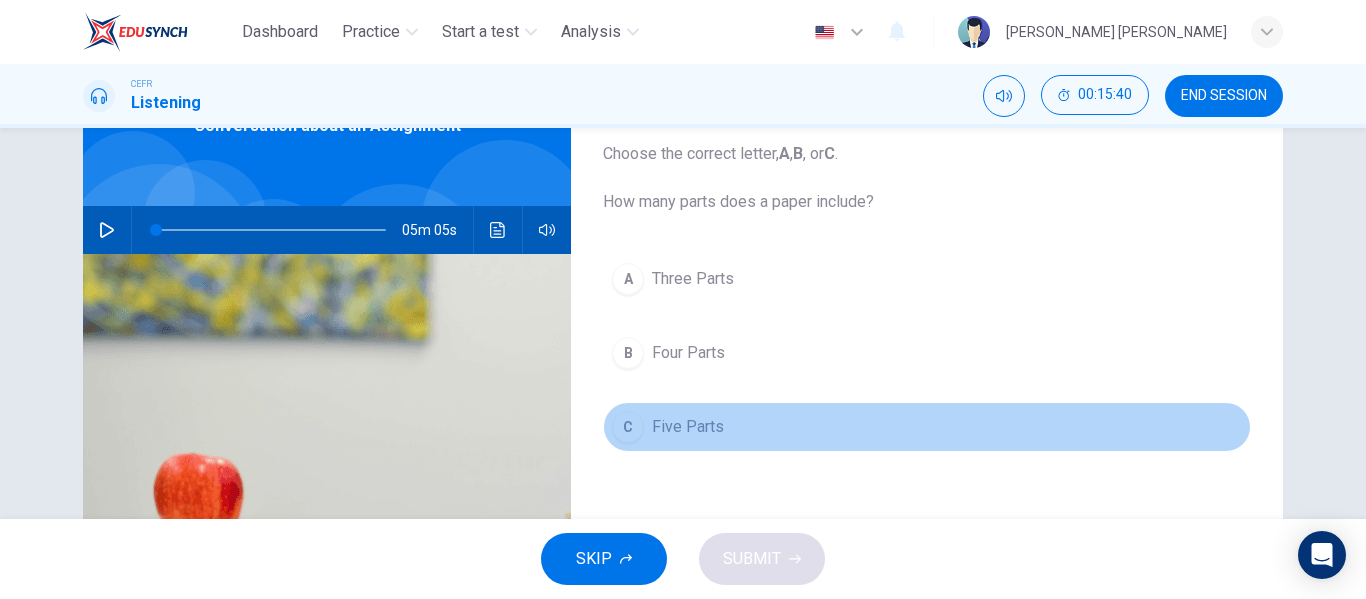 click on "Five Parts" at bounding box center [688, 427] 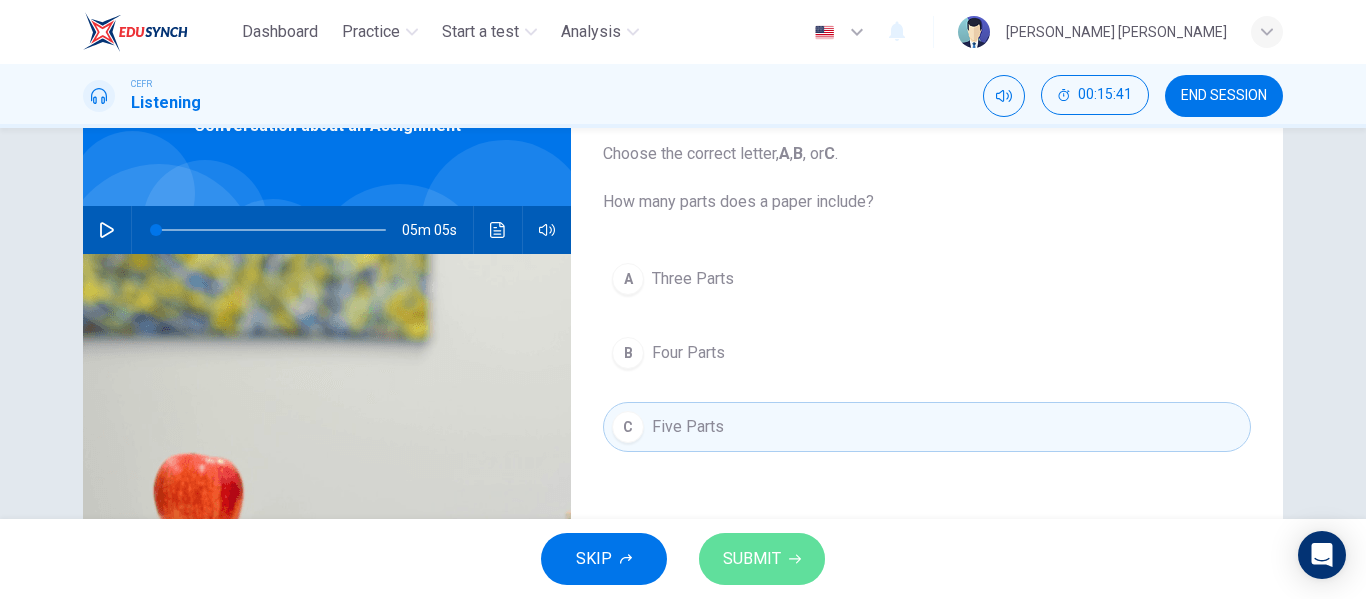 click on "SUBMIT" at bounding box center (752, 559) 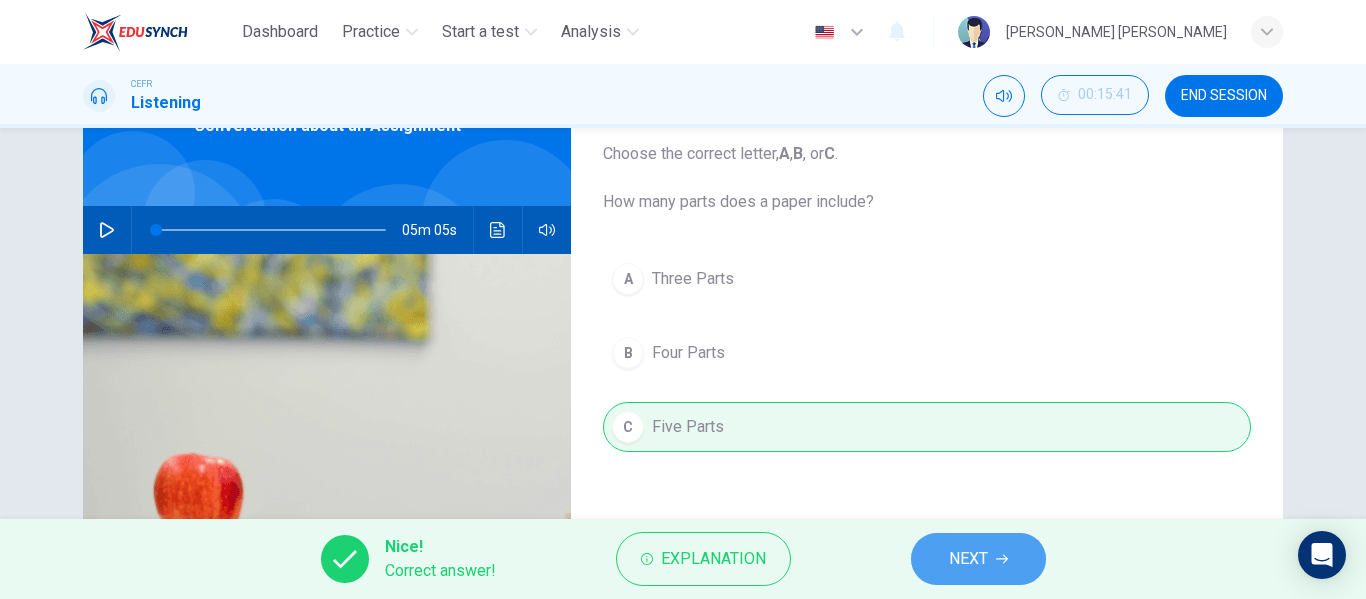 click on "NEXT" at bounding box center (978, 559) 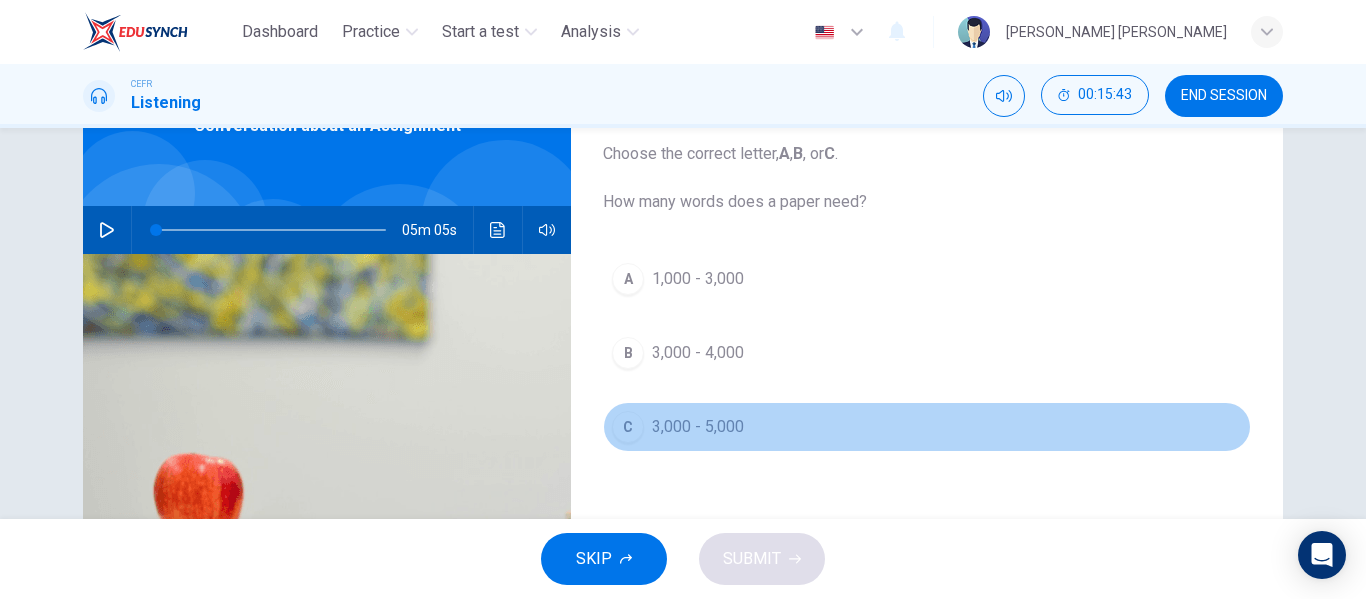 click on "C 3,000 - 5,000" at bounding box center (927, 427) 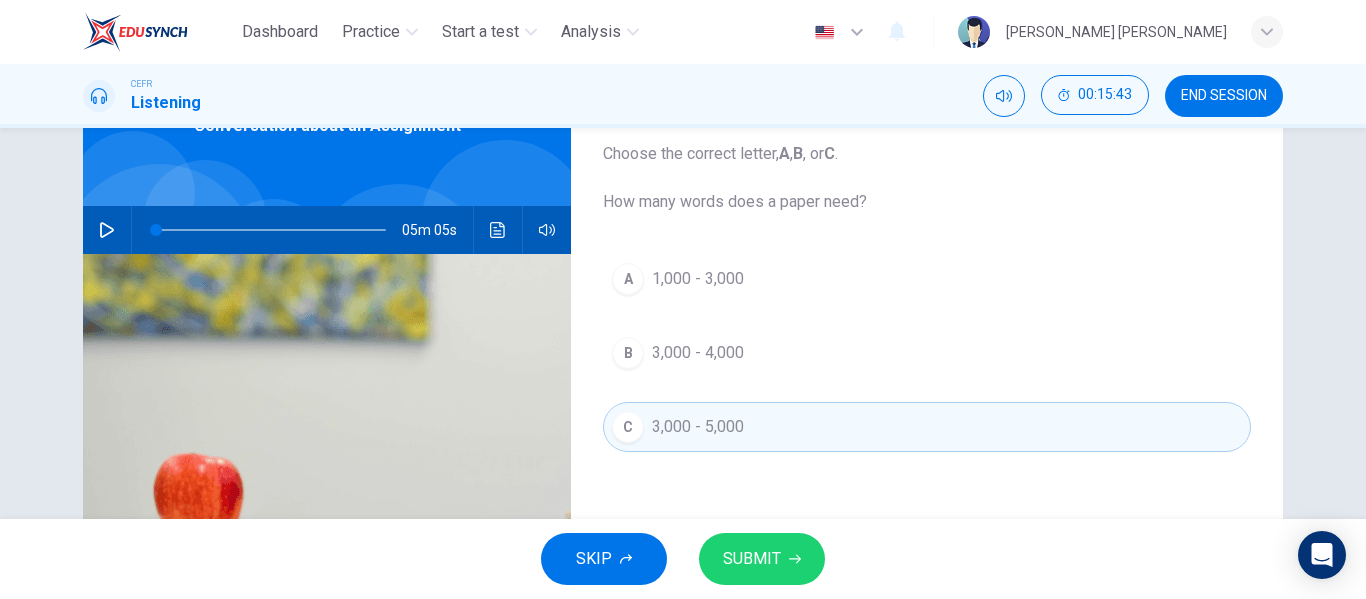 click on "SUBMIT" at bounding box center (752, 559) 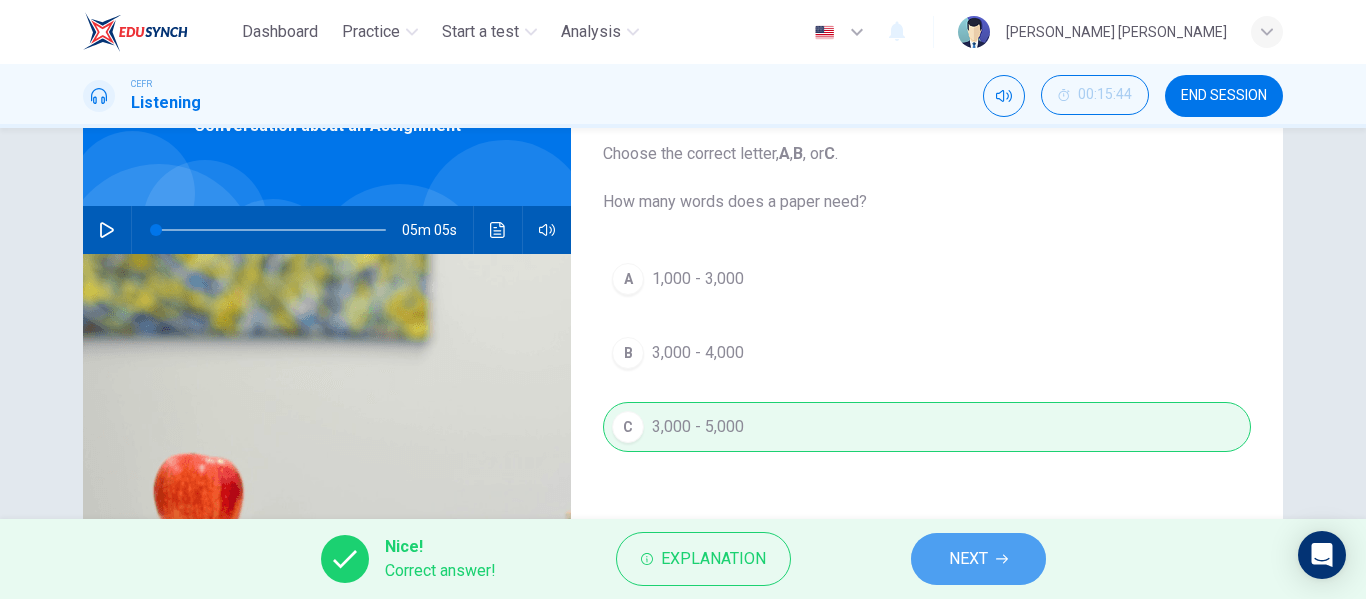 click on "NEXT" at bounding box center (978, 559) 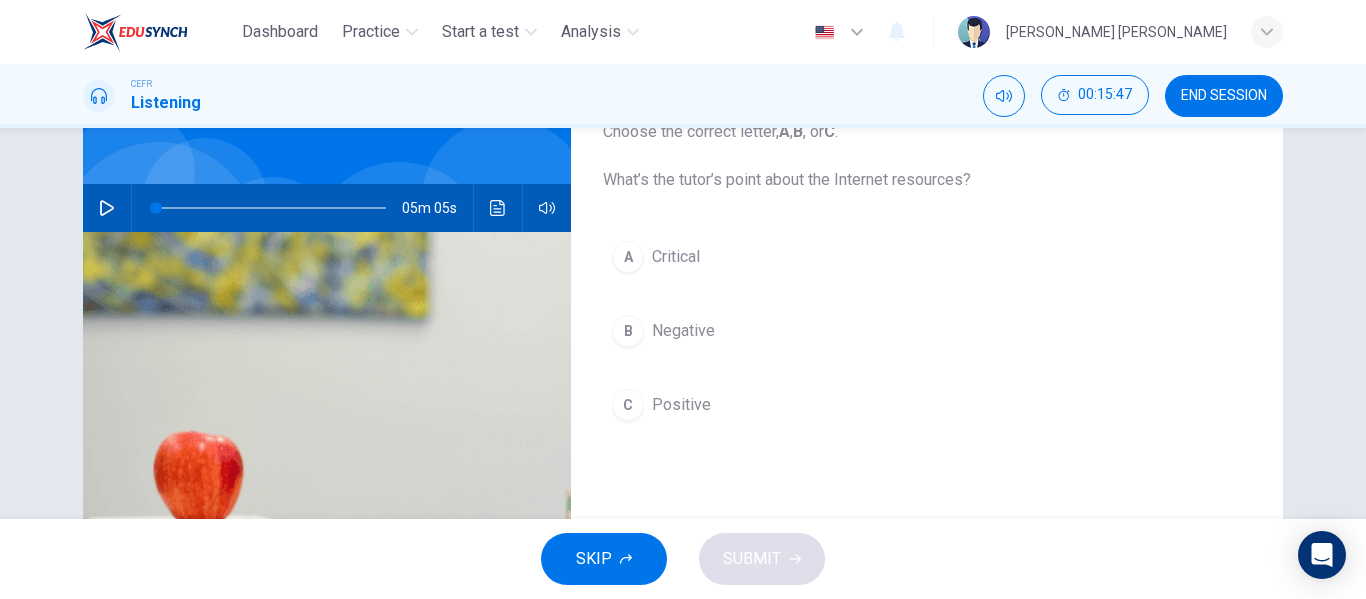 scroll, scrollTop: 124, scrollLeft: 0, axis: vertical 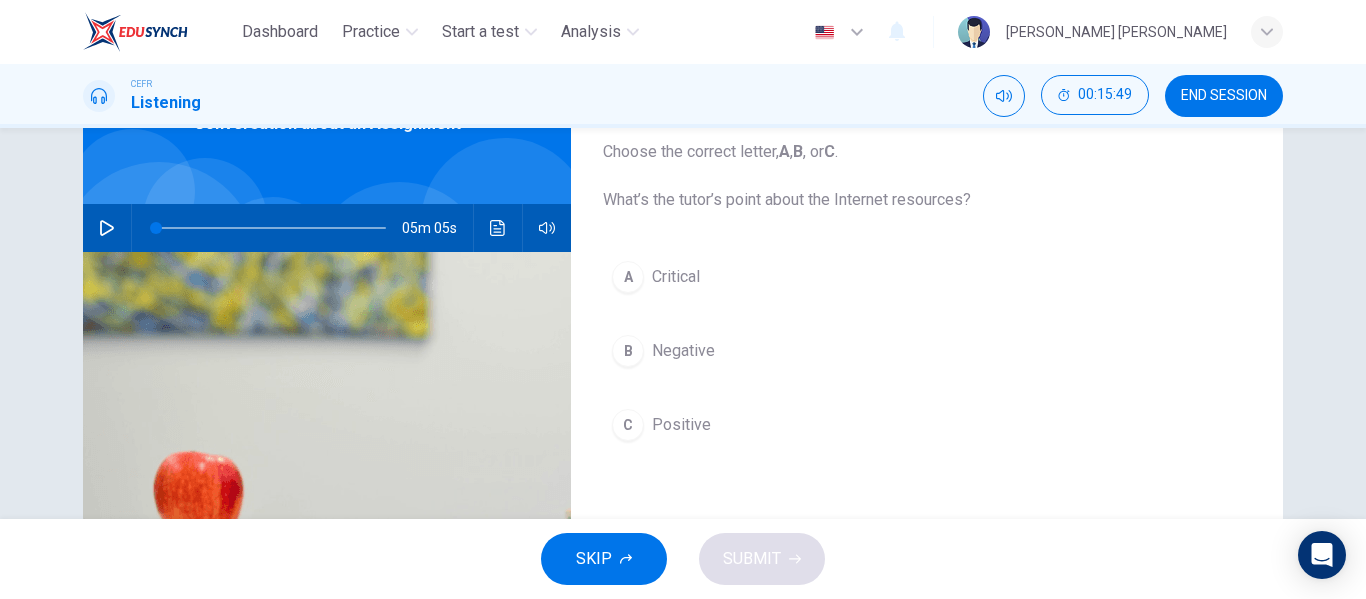click on "Critical" at bounding box center [676, 277] 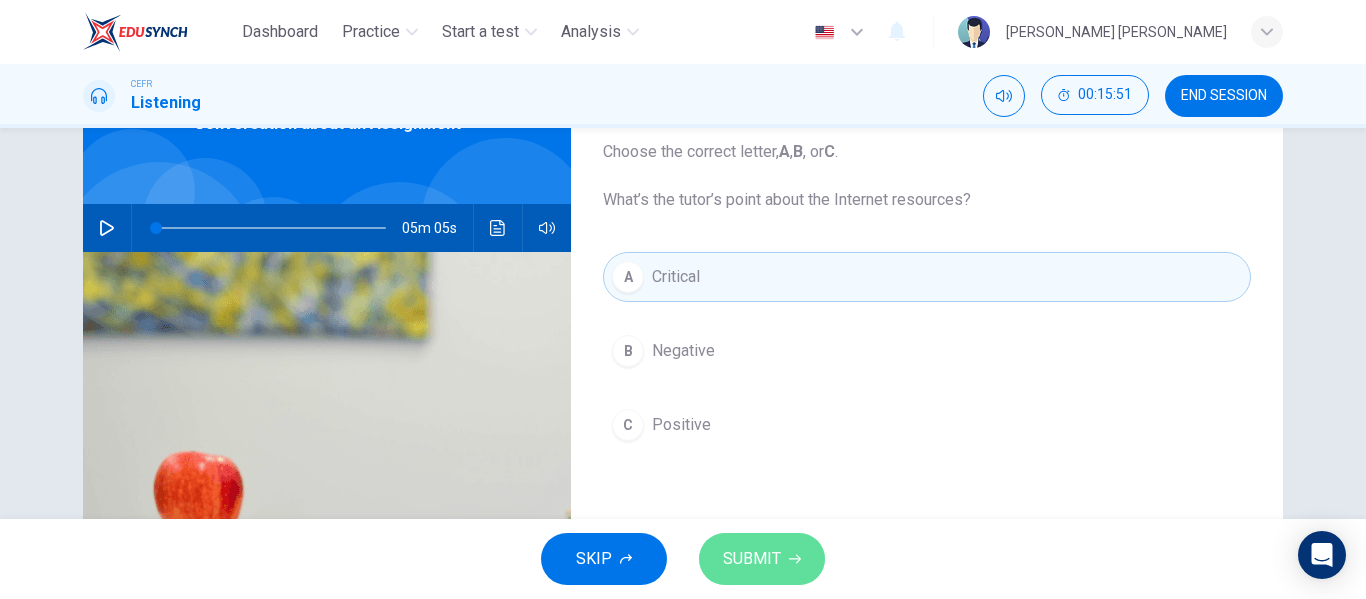 click on "SUBMIT" at bounding box center (762, 559) 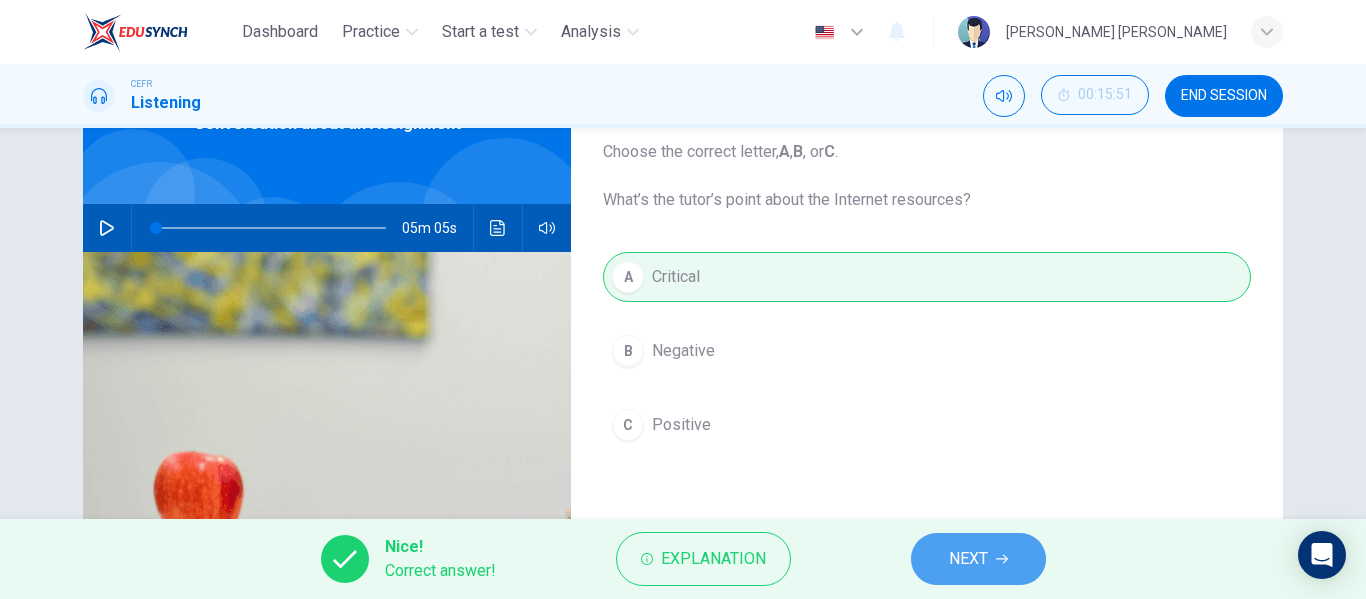 click on "NEXT" at bounding box center (968, 559) 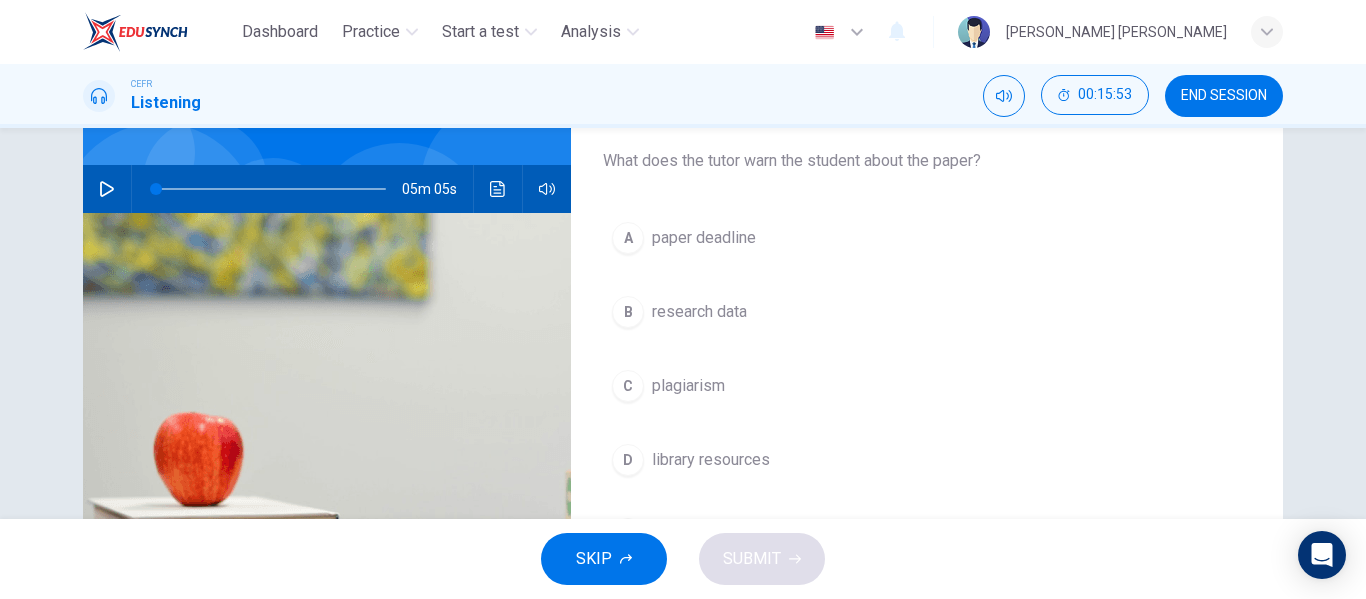 scroll, scrollTop: 173, scrollLeft: 0, axis: vertical 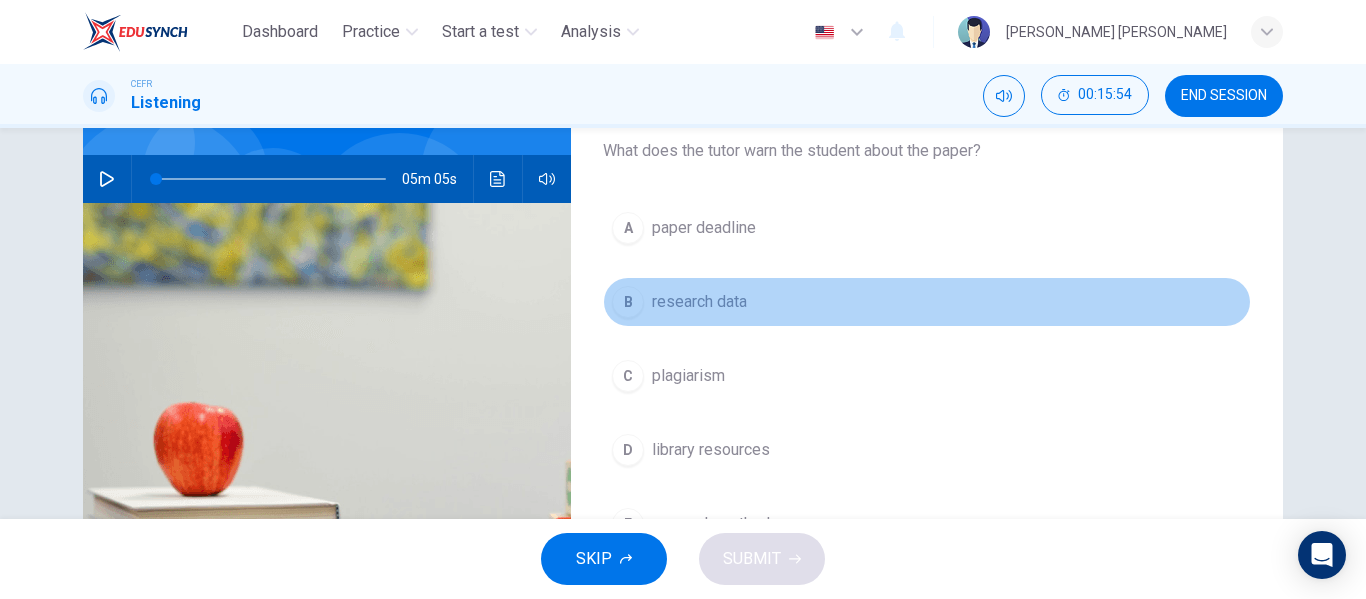 click on "B research data" at bounding box center (927, 302) 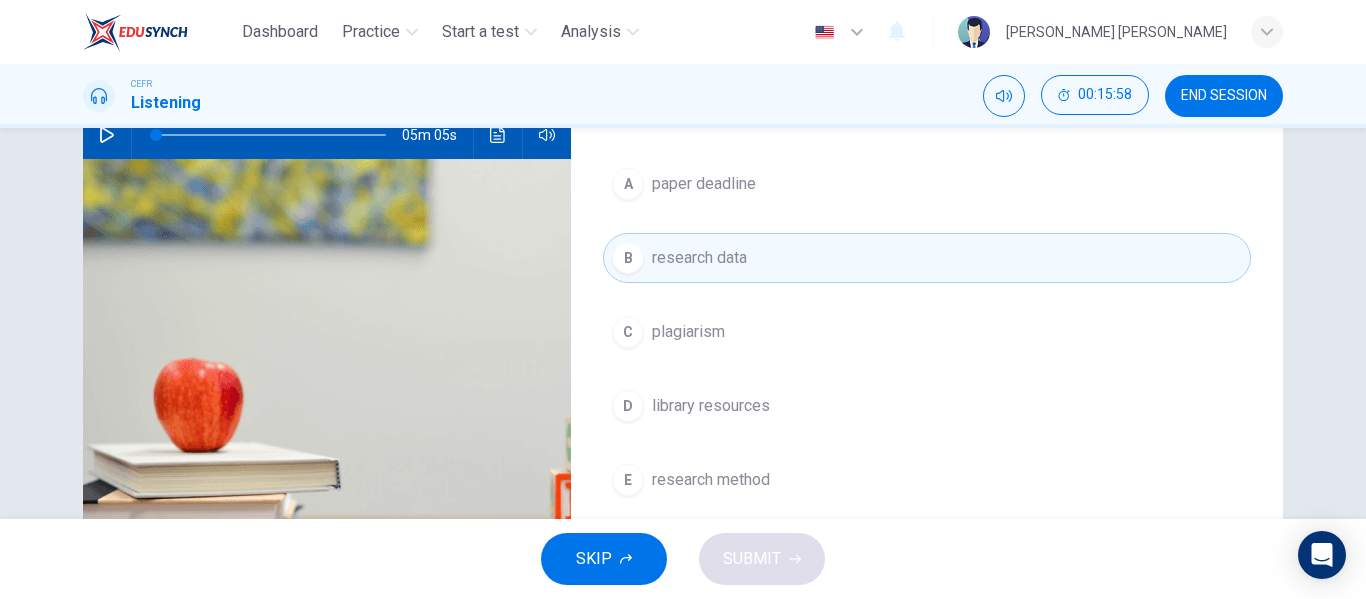 scroll, scrollTop: 216, scrollLeft: 0, axis: vertical 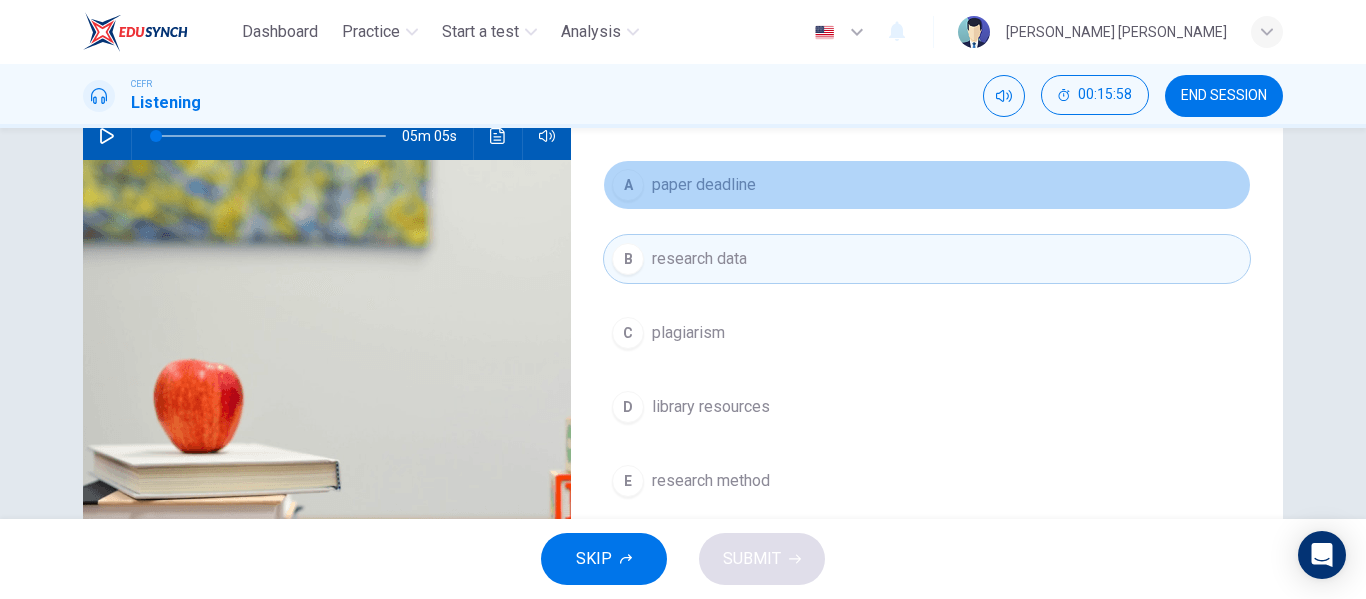 click on "paper deadline" at bounding box center (704, 185) 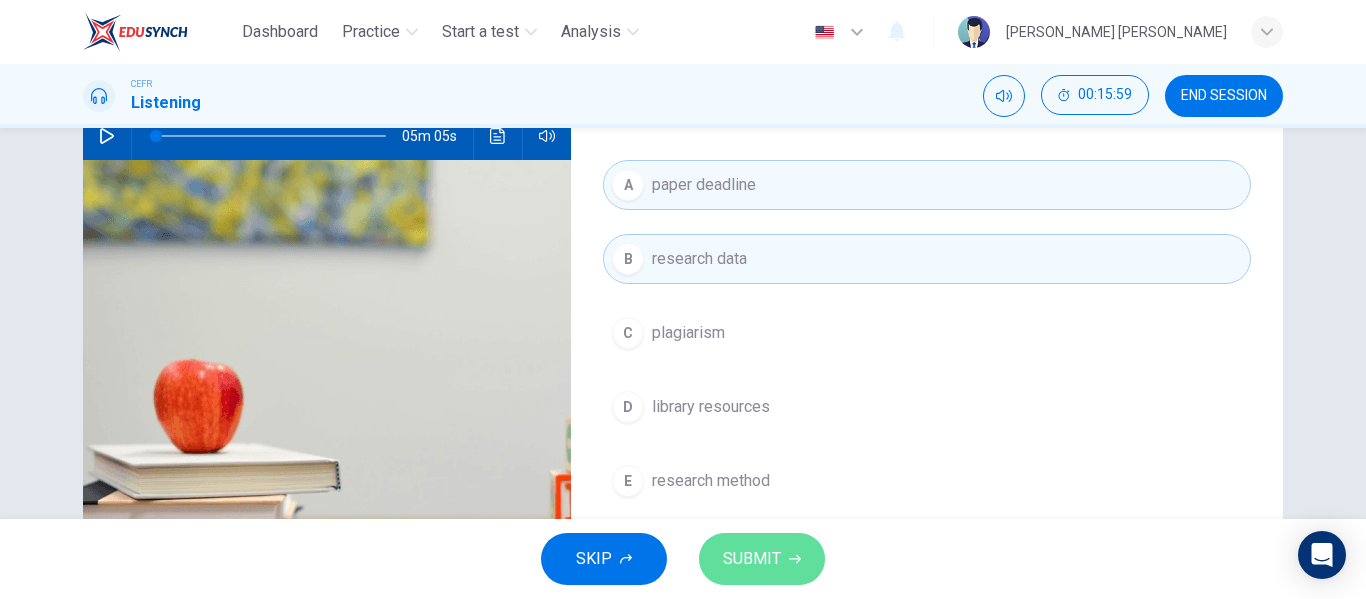 click on "SUBMIT" at bounding box center (762, 559) 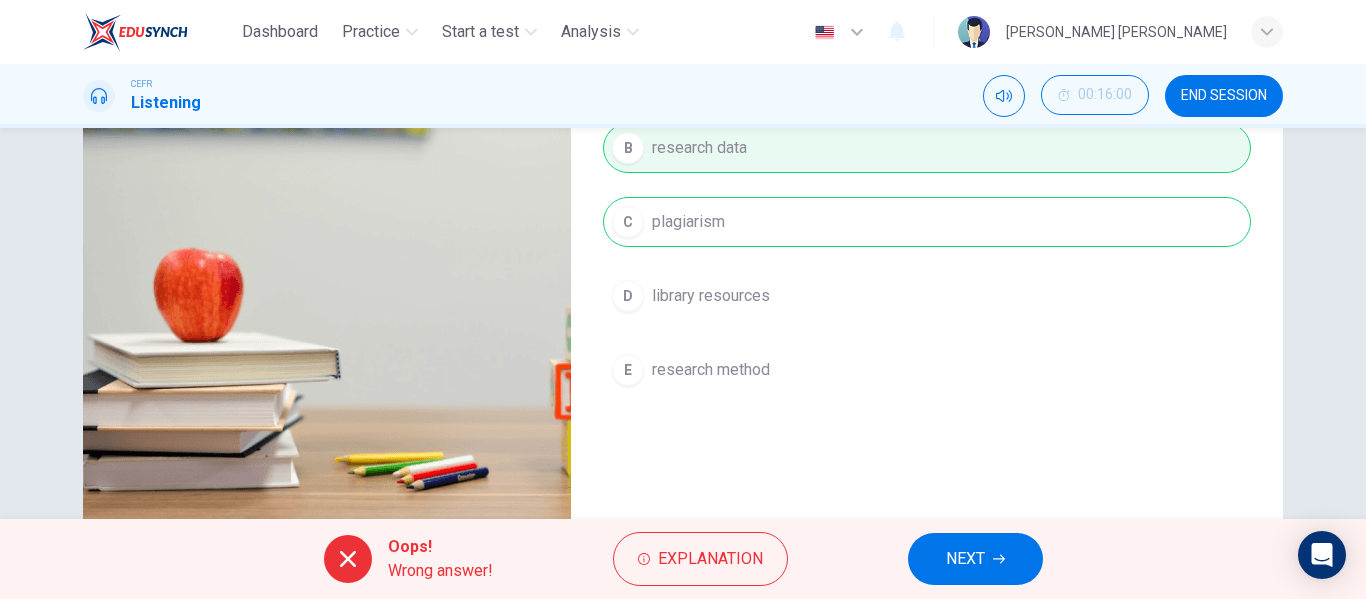 scroll, scrollTop: 331, scrollLeft: 0, axis: vertical 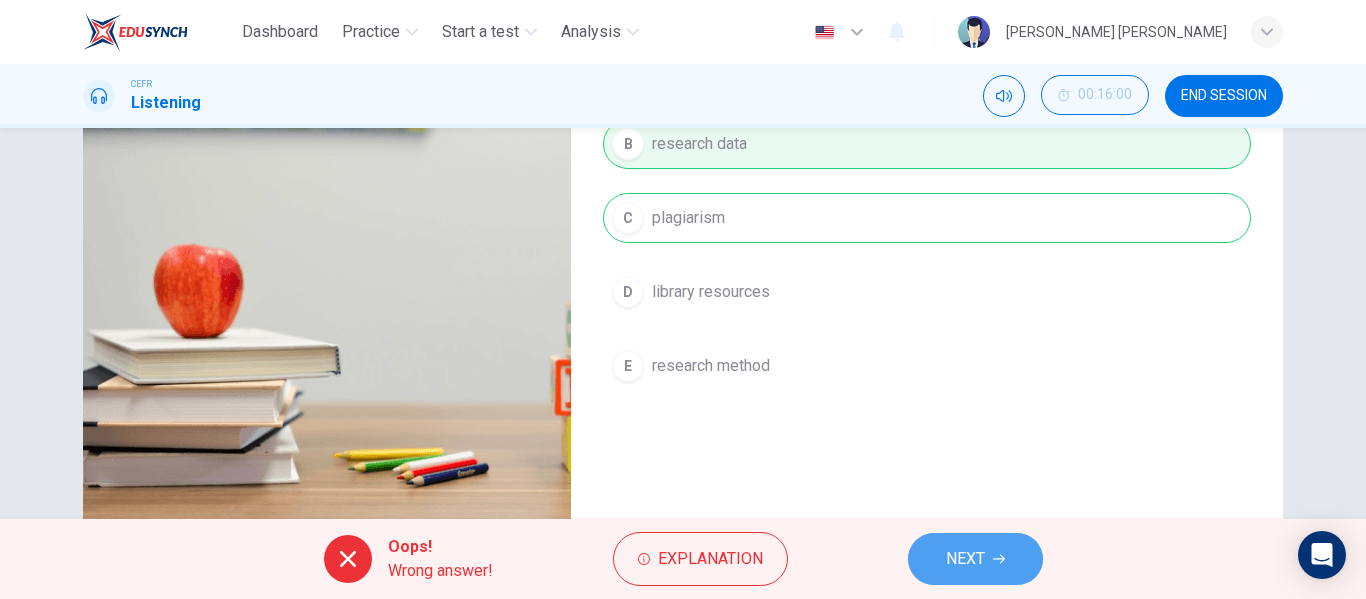 click on "NEXT" at bounding box center [965, 559] 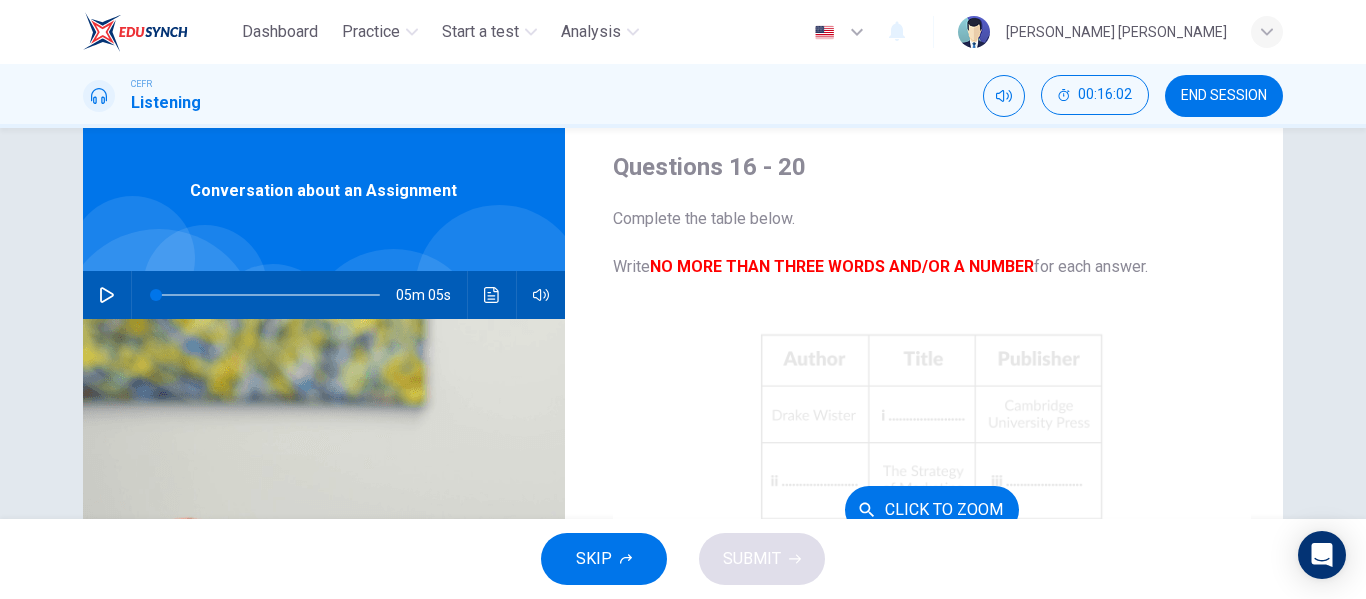 scroll, scrollTop: 54, scrollLeft: 0, axis: vertical 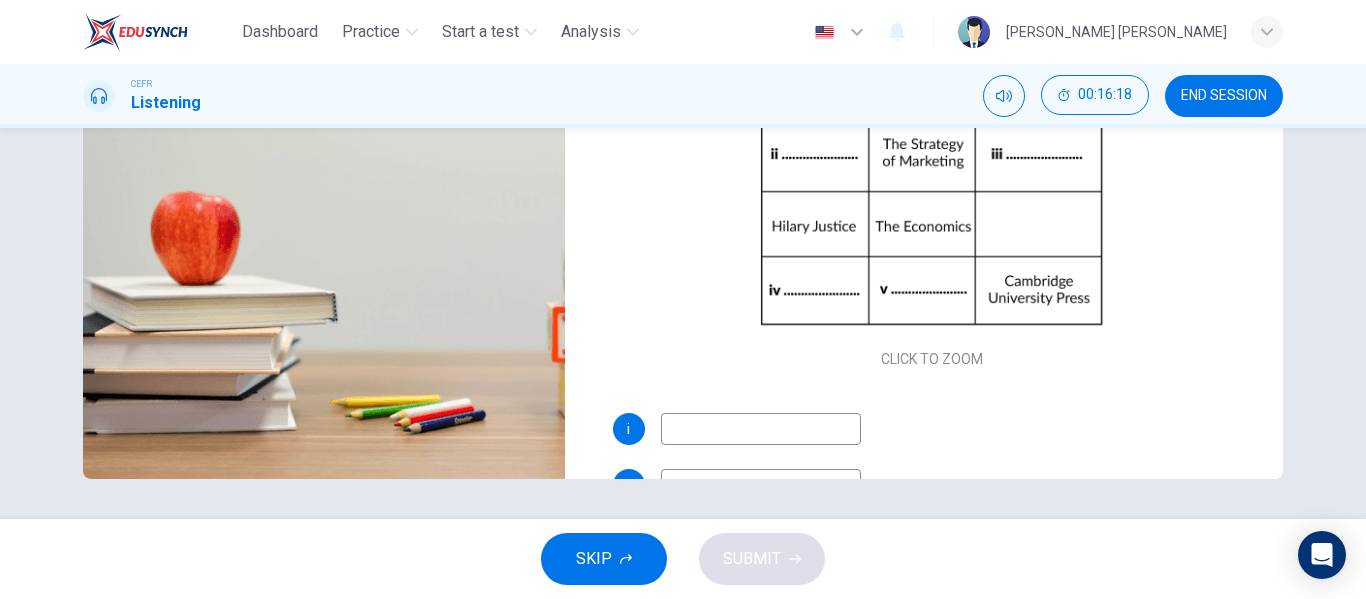 click at bounding box center (761, 429) 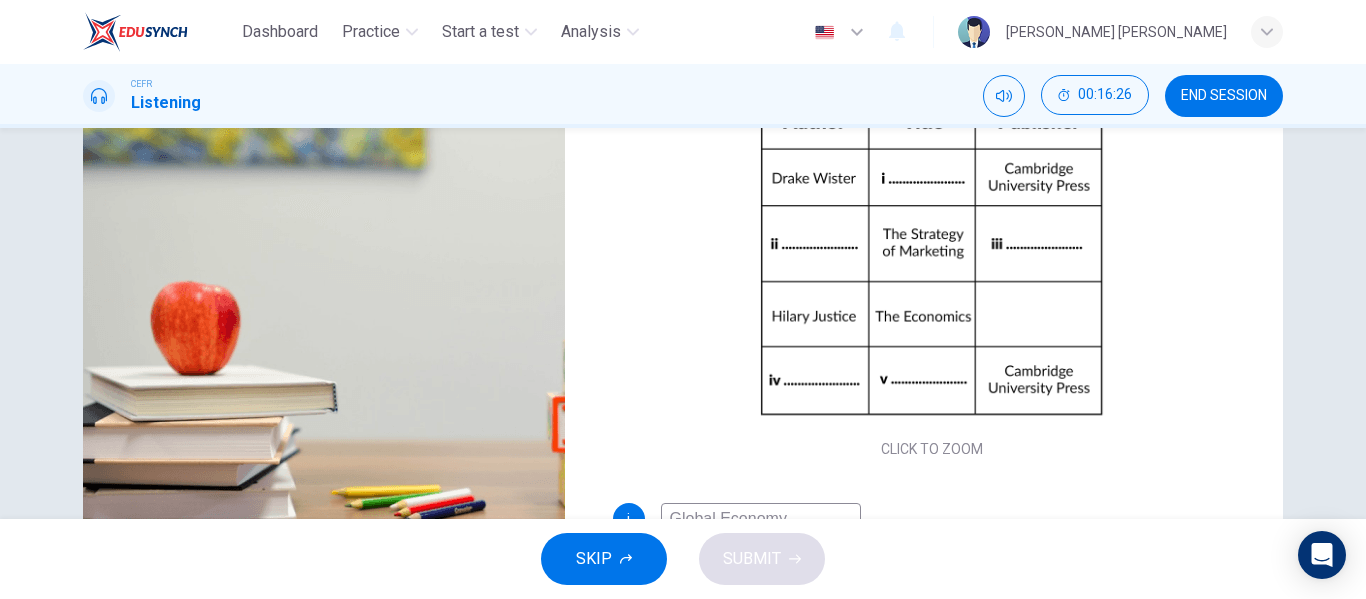 scroll, scrollTop: 384, scrollLeft: 0, axis: vertical 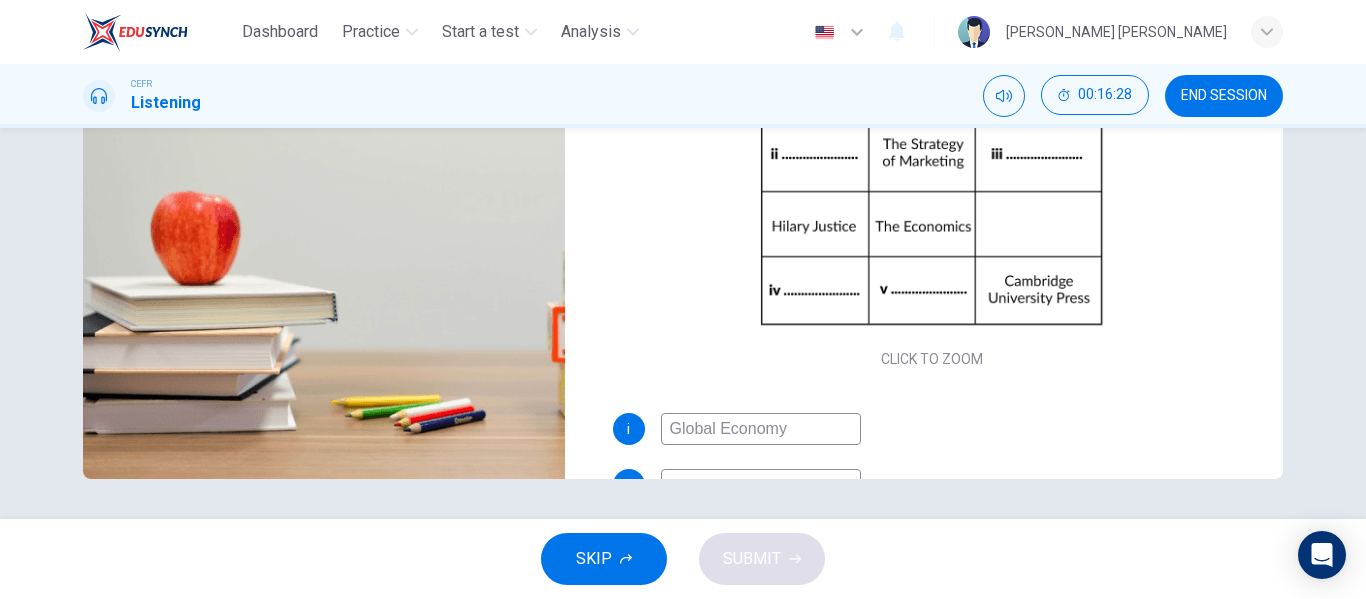 type on "Global Economy" 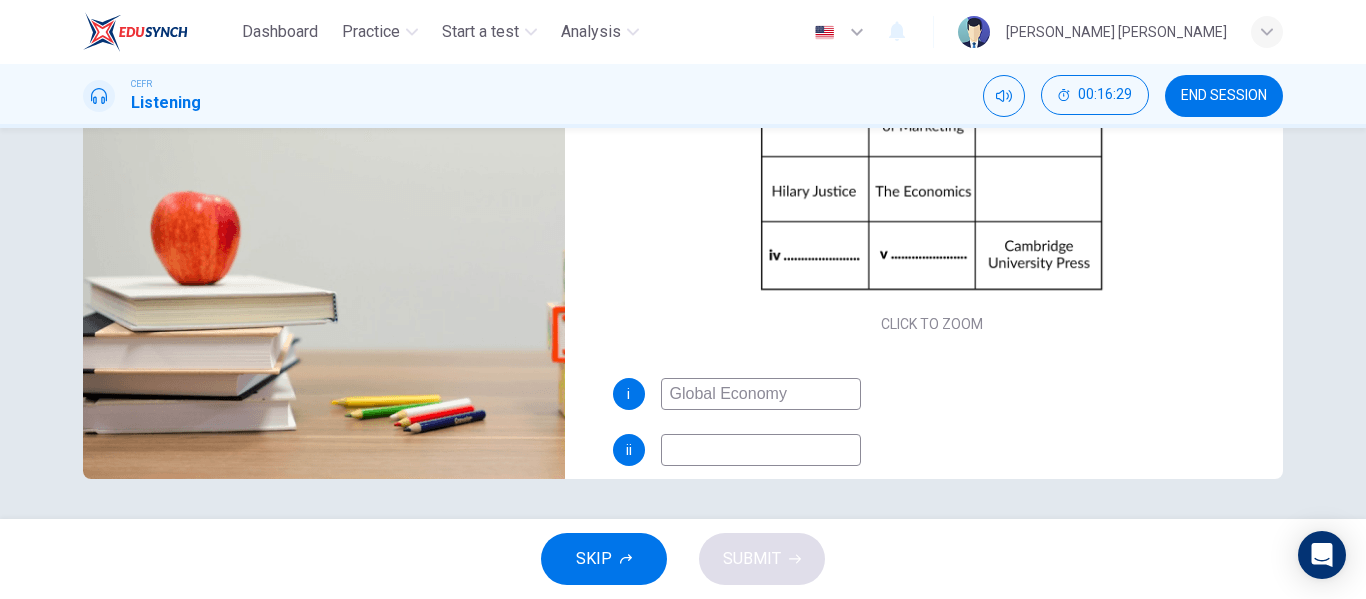 click at bounding box center [761, 450] 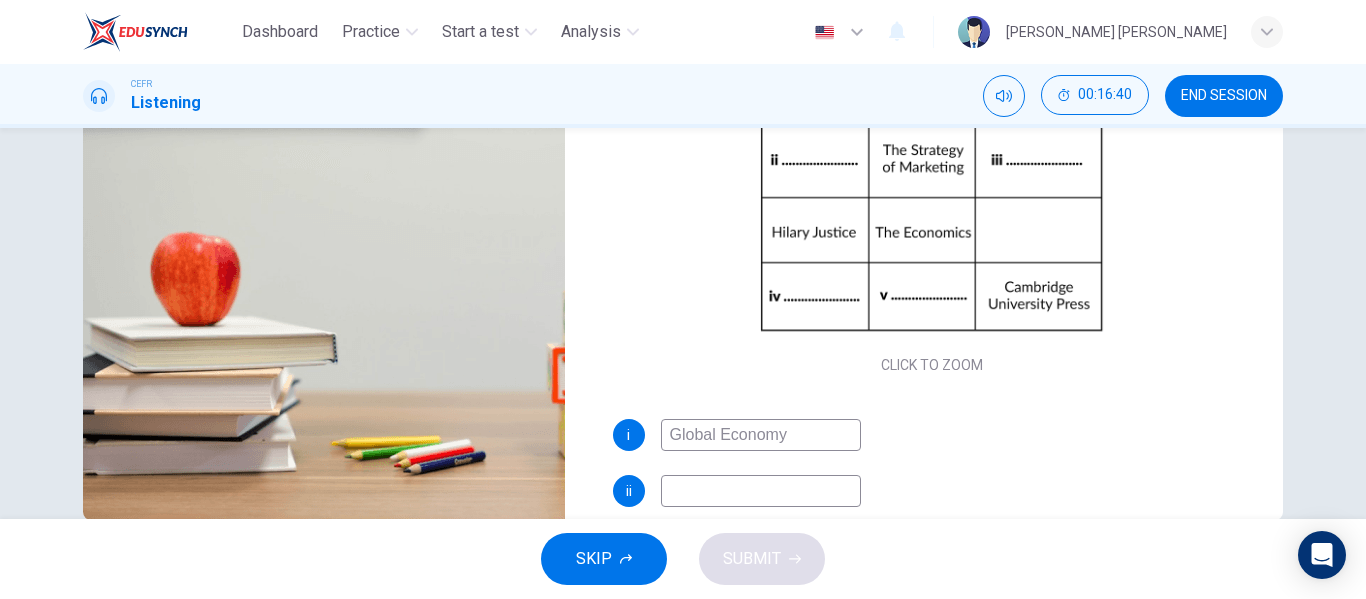 scroll, scrollTop: 379, scrollLeft: 0, axis: vertical 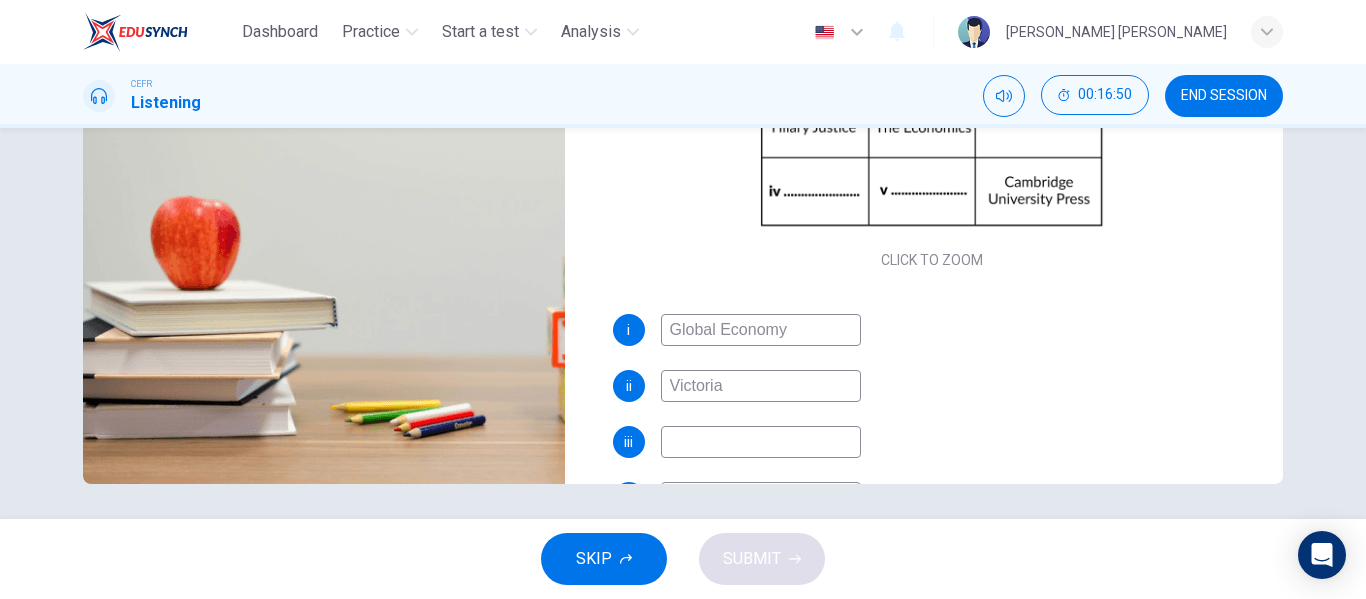 type on "Victoria" 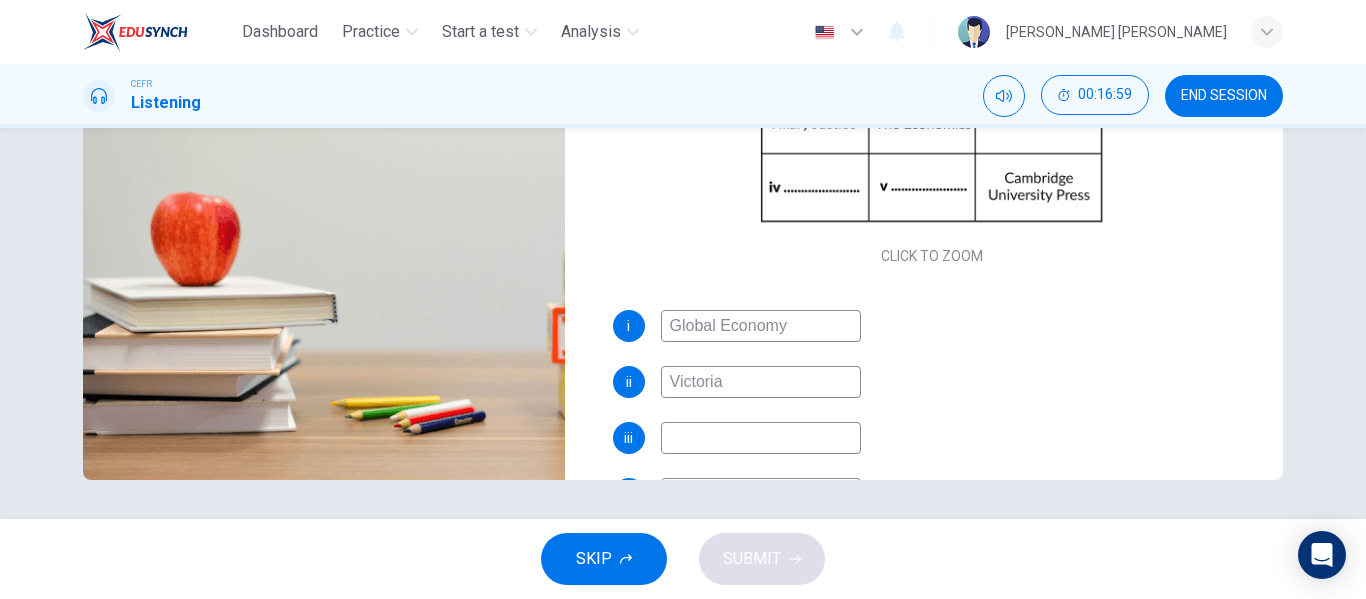 scroll, scrollTop: 384, scrollLeft: 0, axis: vertical 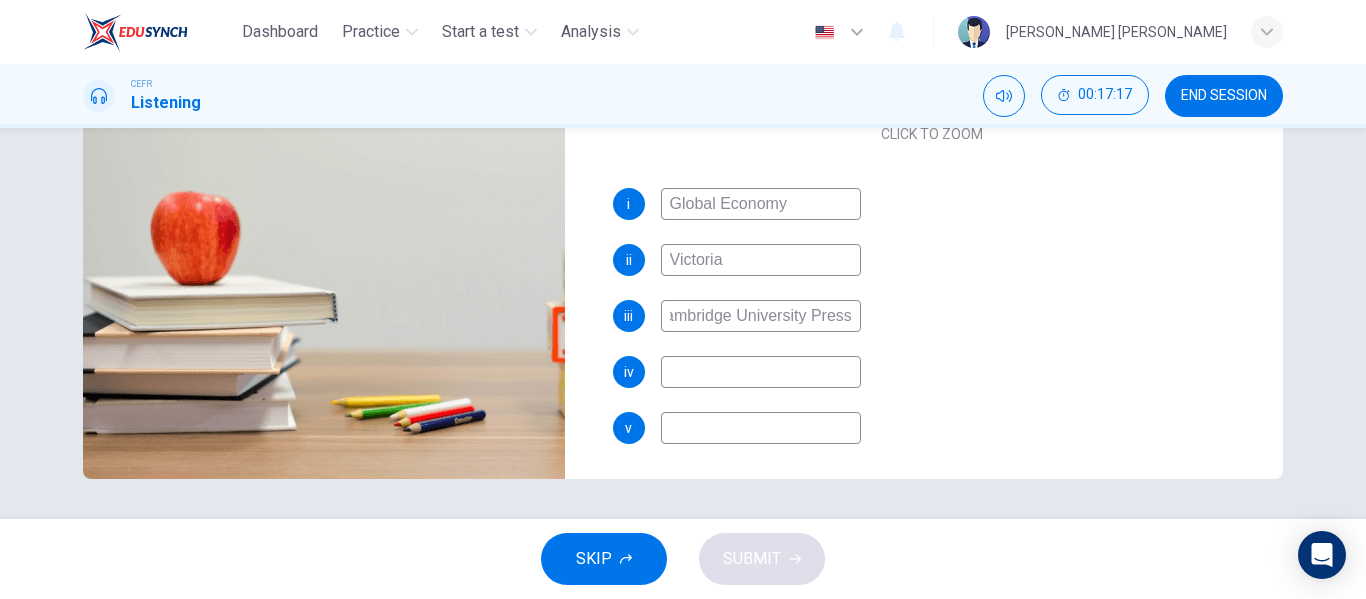 type on "Cambridge University Press" 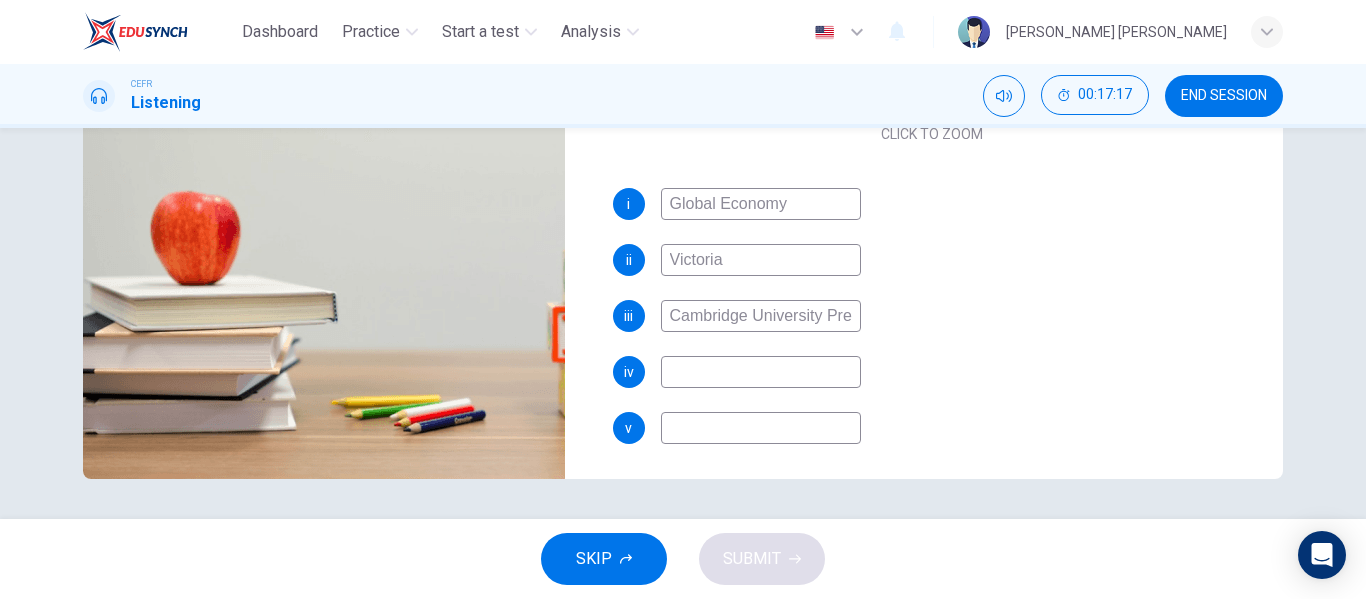 click at bounding box center (761, 372) 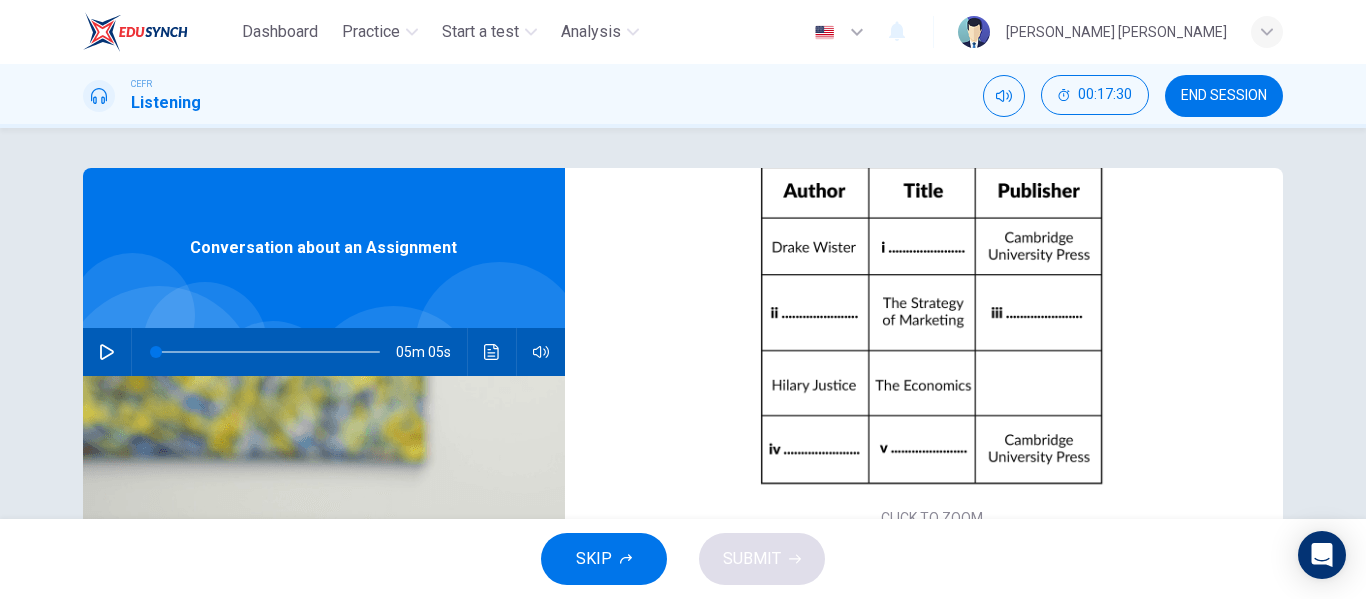 scroll, scrollTop: 384, scrollLeft: 0, axis: vertical 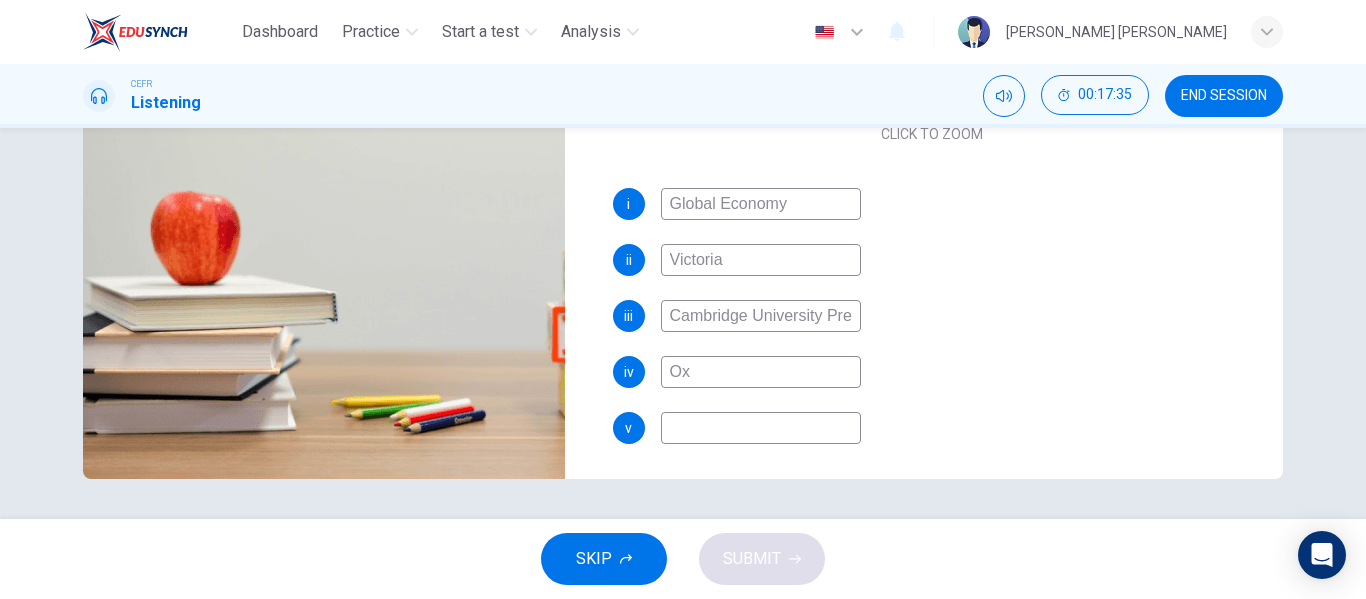 type on "O" 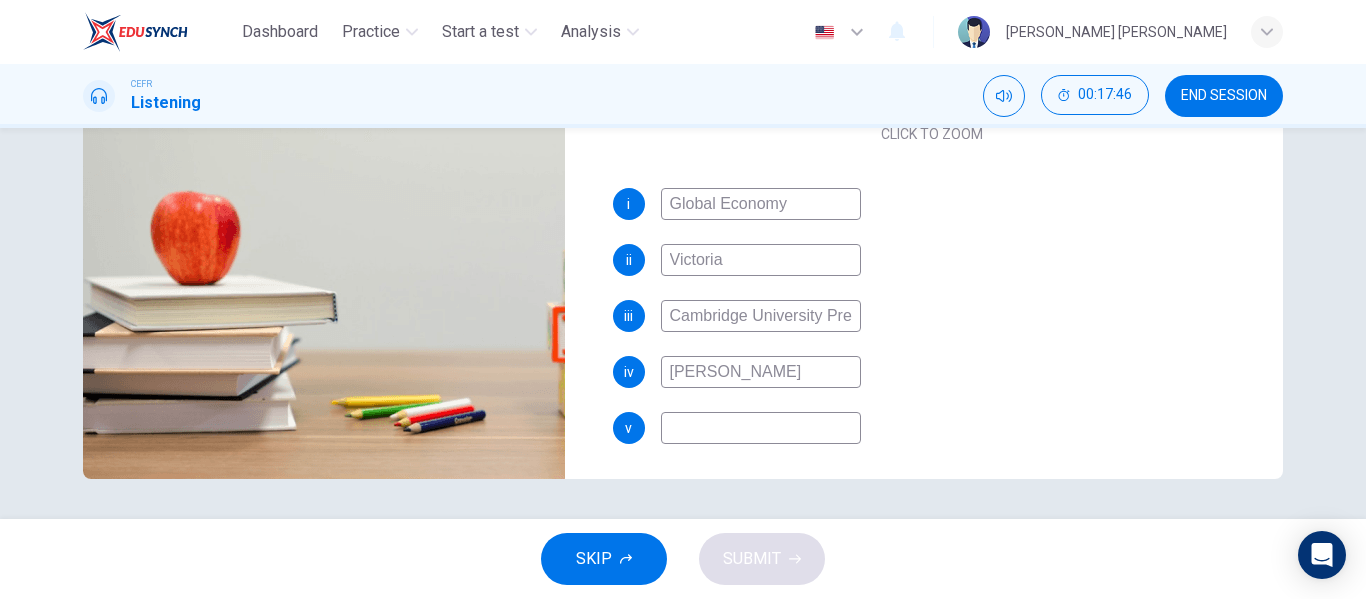 type on "William Hanna" 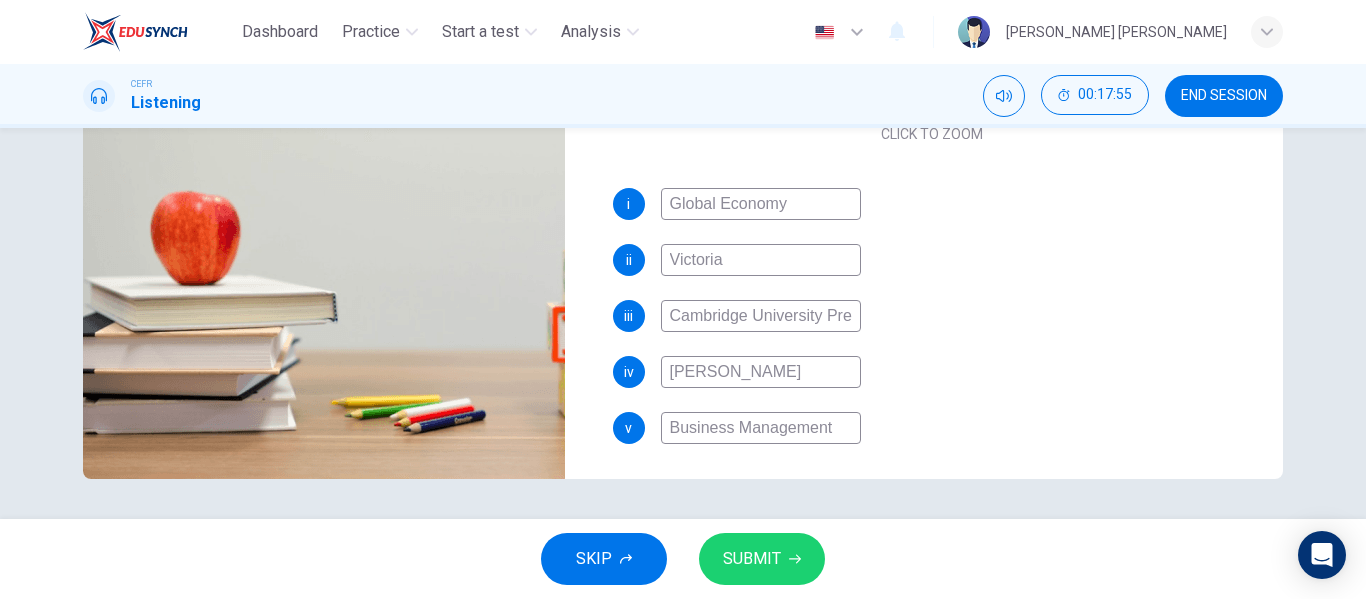 type on "Business Management" 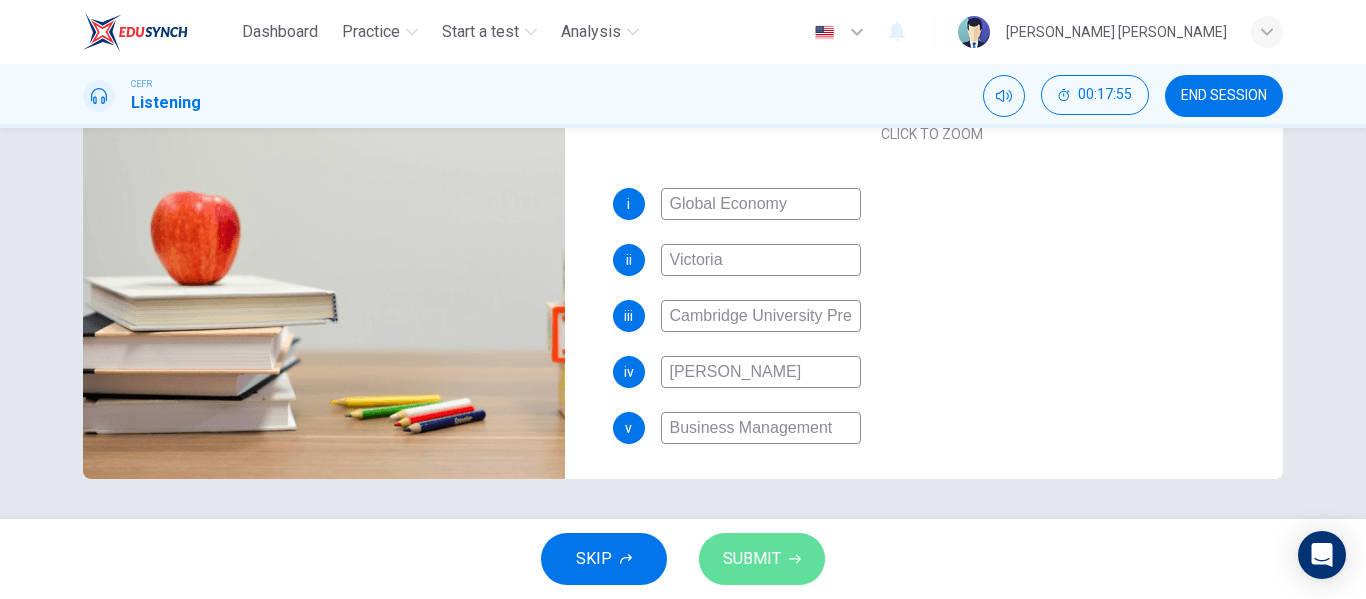 click on "SUBMIT" at bounding box center [762, 559] 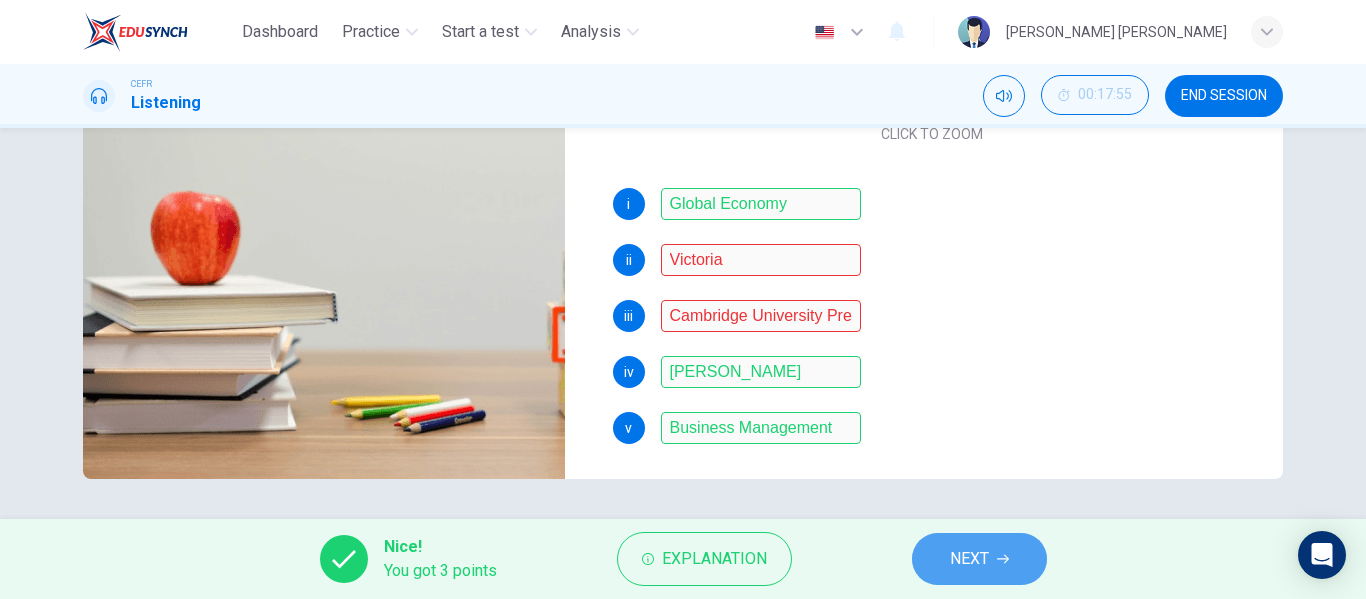 click on "NEXT" at bounding box center [969, 559] 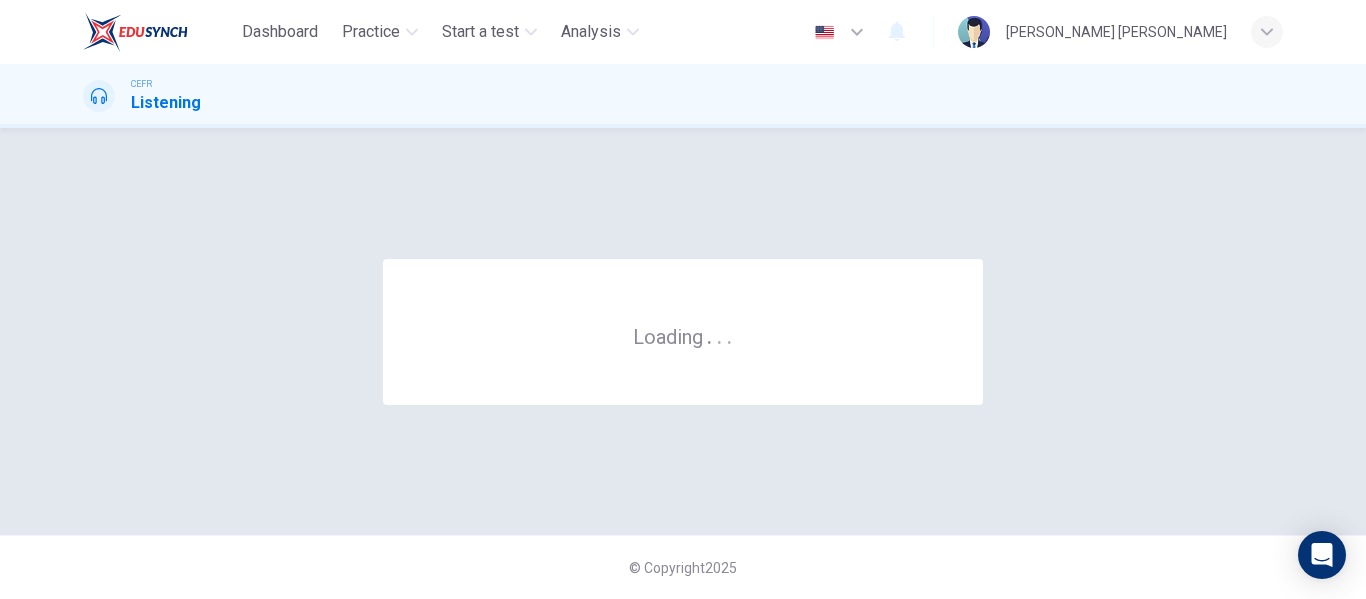 scroll, scrollTop: 0, scrollLeft: 0, axis: both 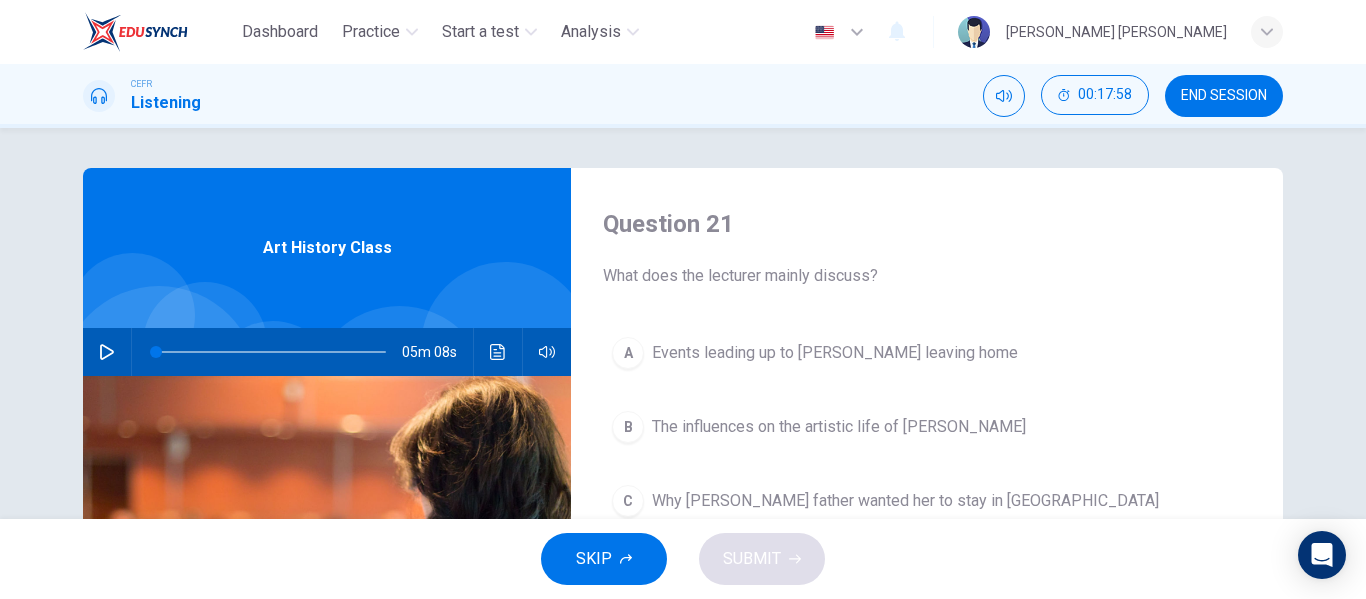 type 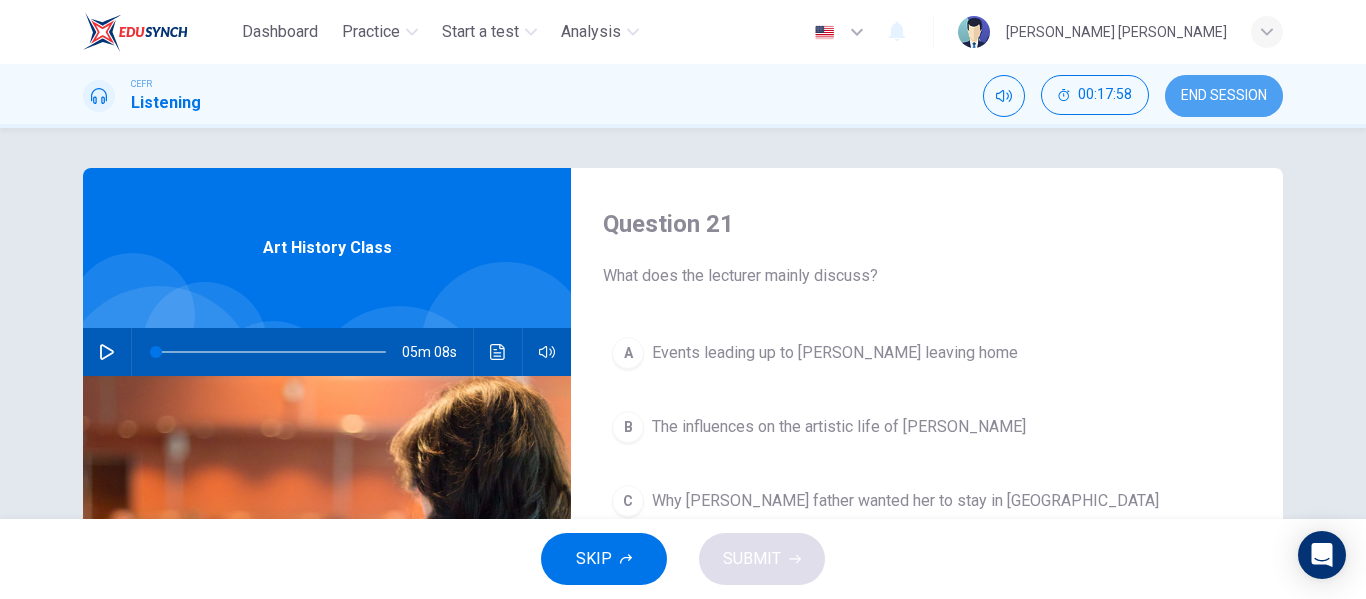 click on "END SESSION" at bounding box center [1224, 96] 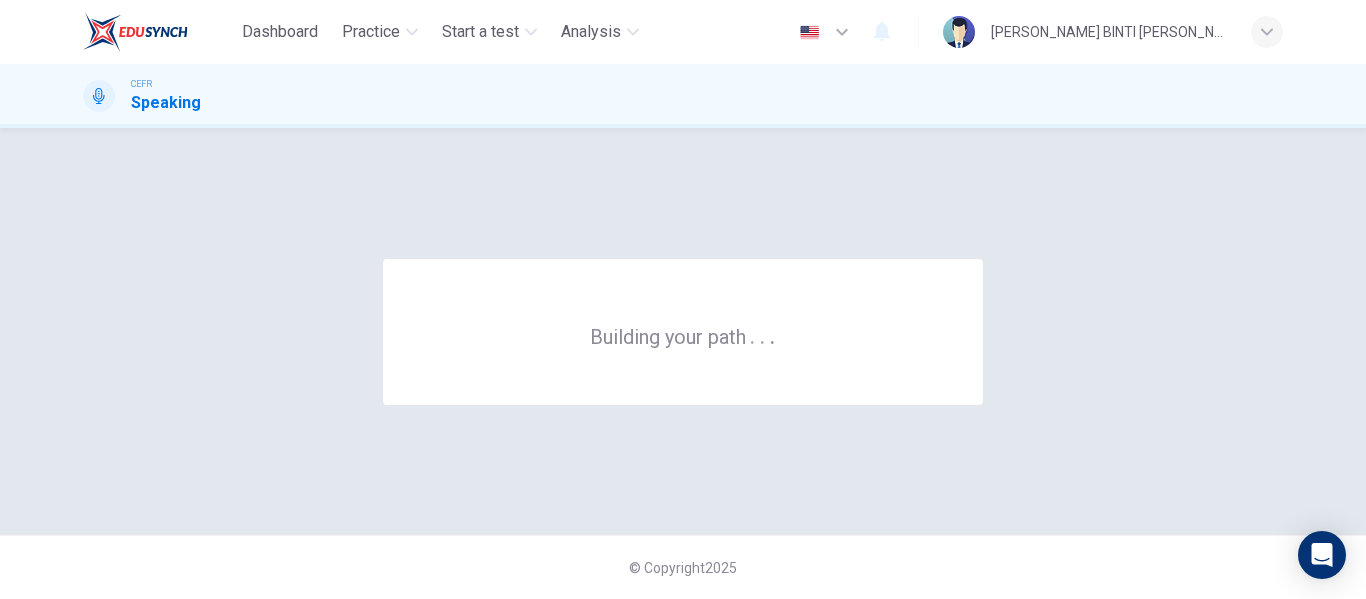 scroll, scrollTop: 0, scrollLeft: 0, axis: both 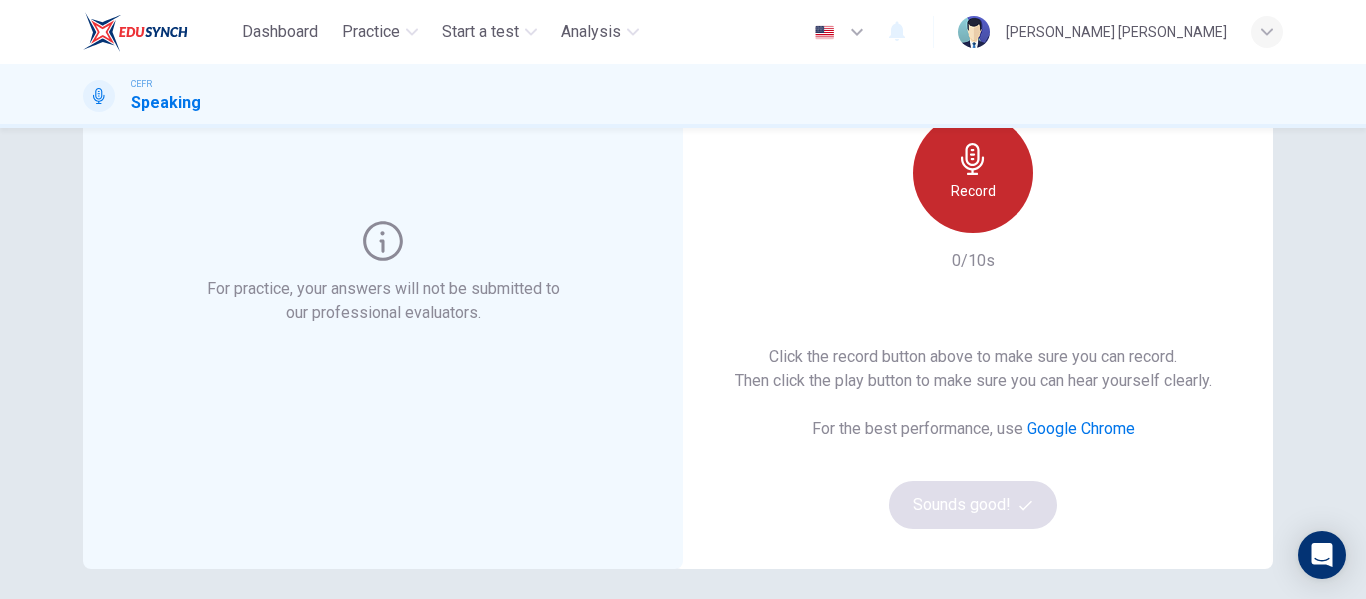 click on "Record" at bounding box center (973, 173) 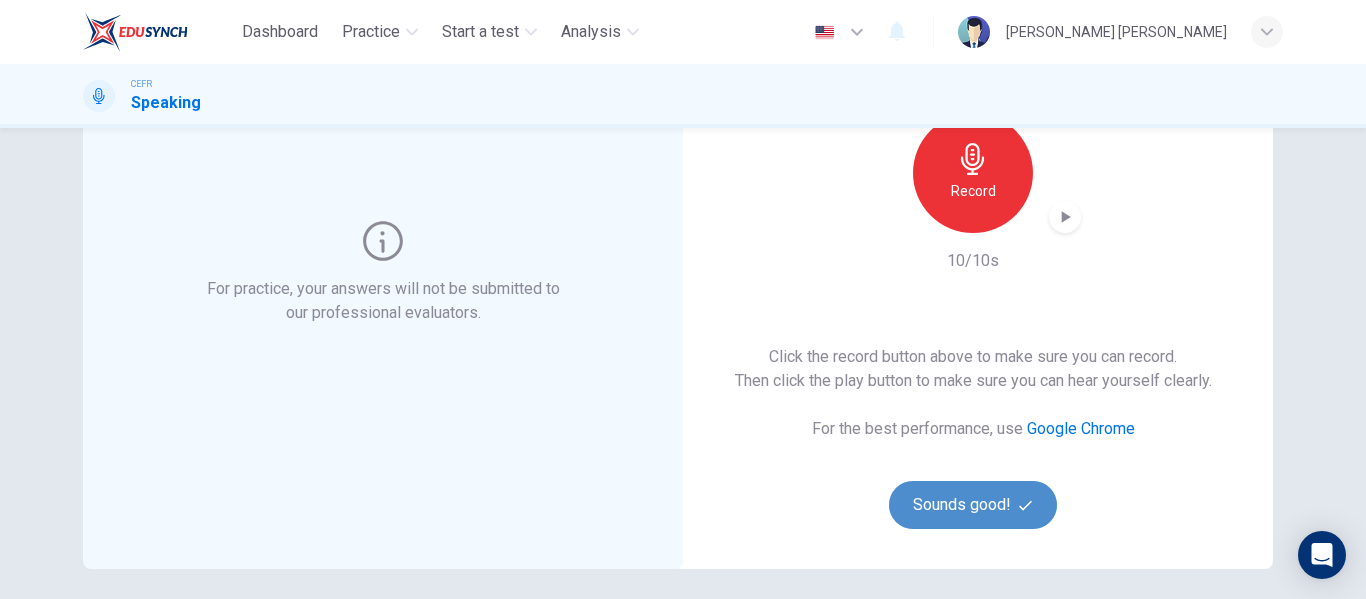 click on "Sounds good!" at bounding box center [973, 505] 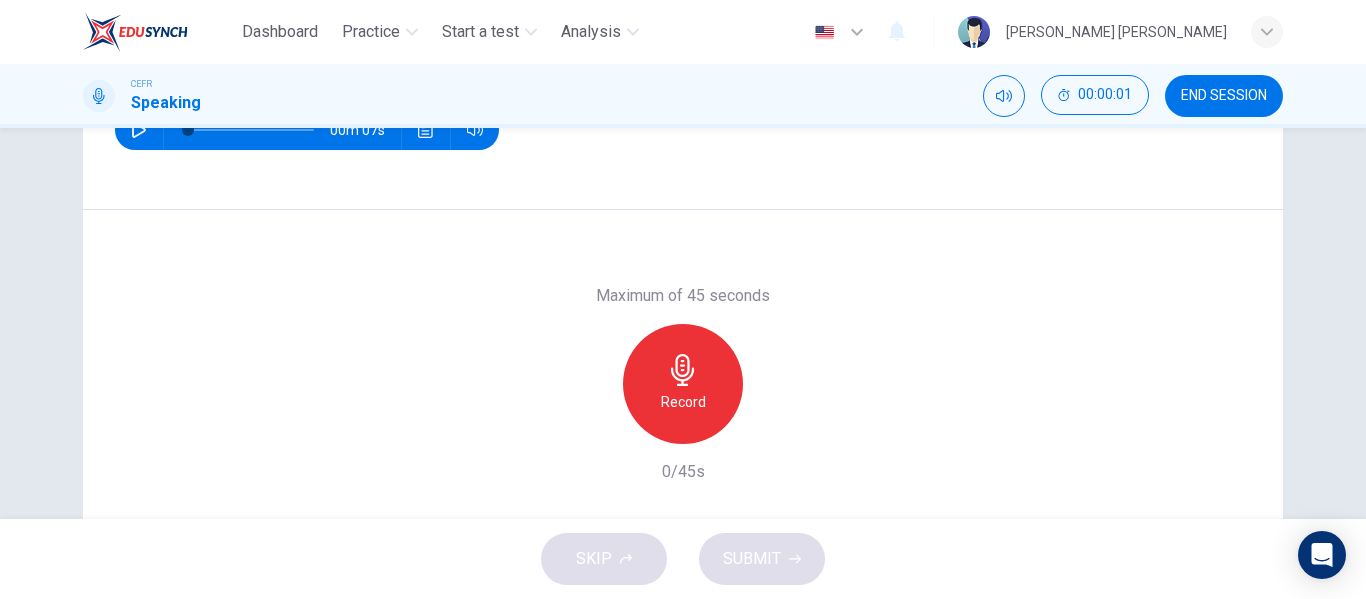 scroll, scrollTop: 0, scrollLeft: 0, axis: both 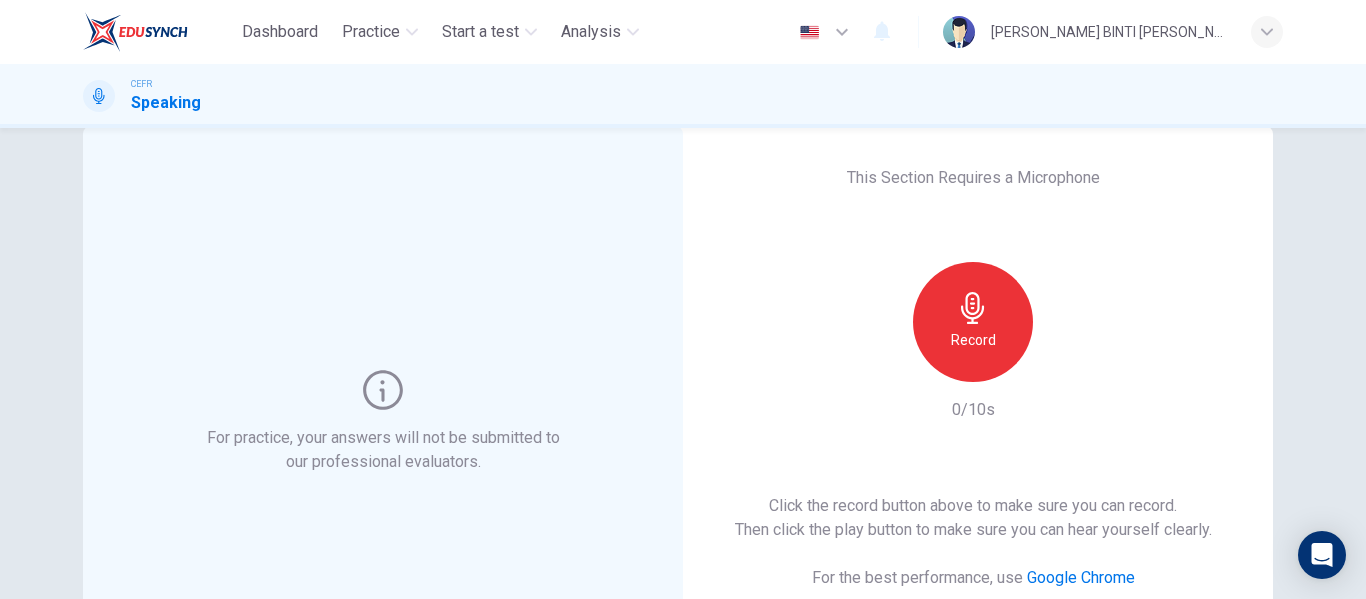 type 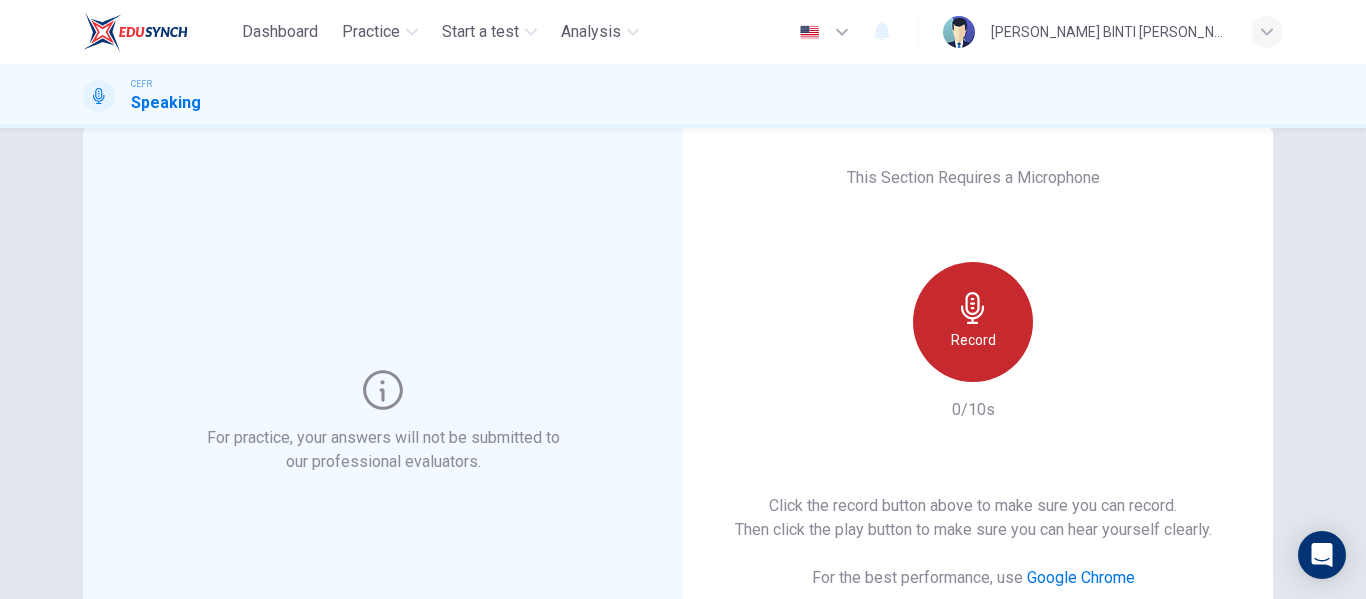 click on "Record" at bounding box center [973, 340] 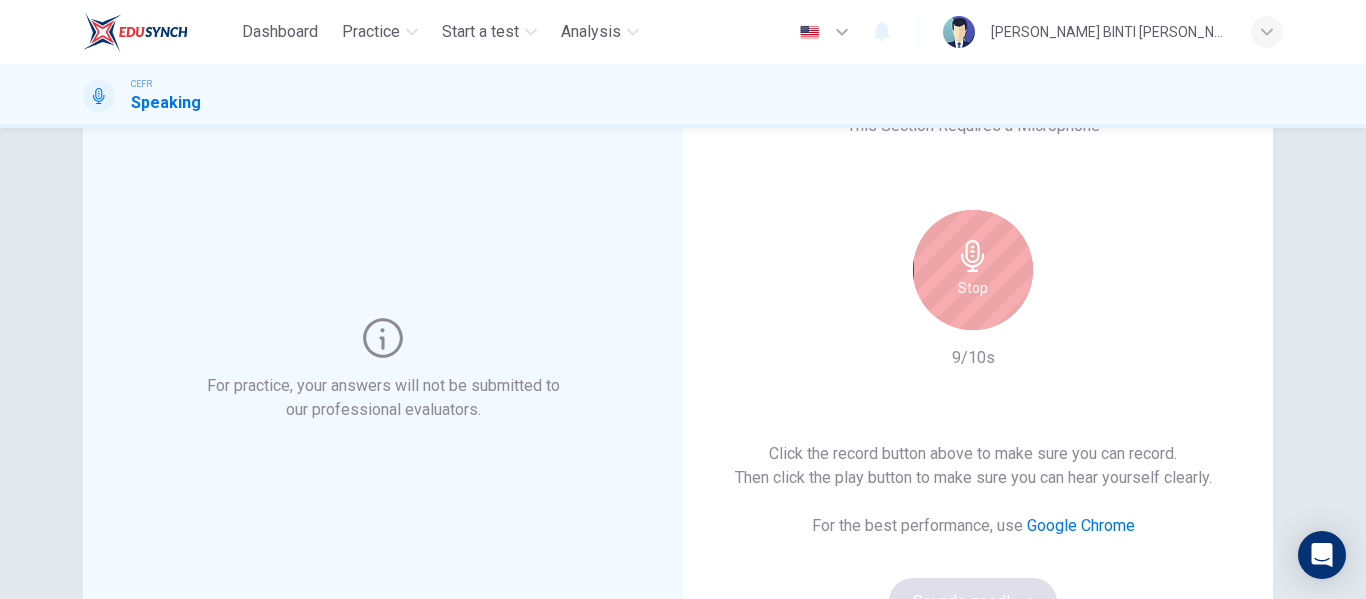 scroll, scrollTop: 50, scrollLeft: 0, axis: vertical 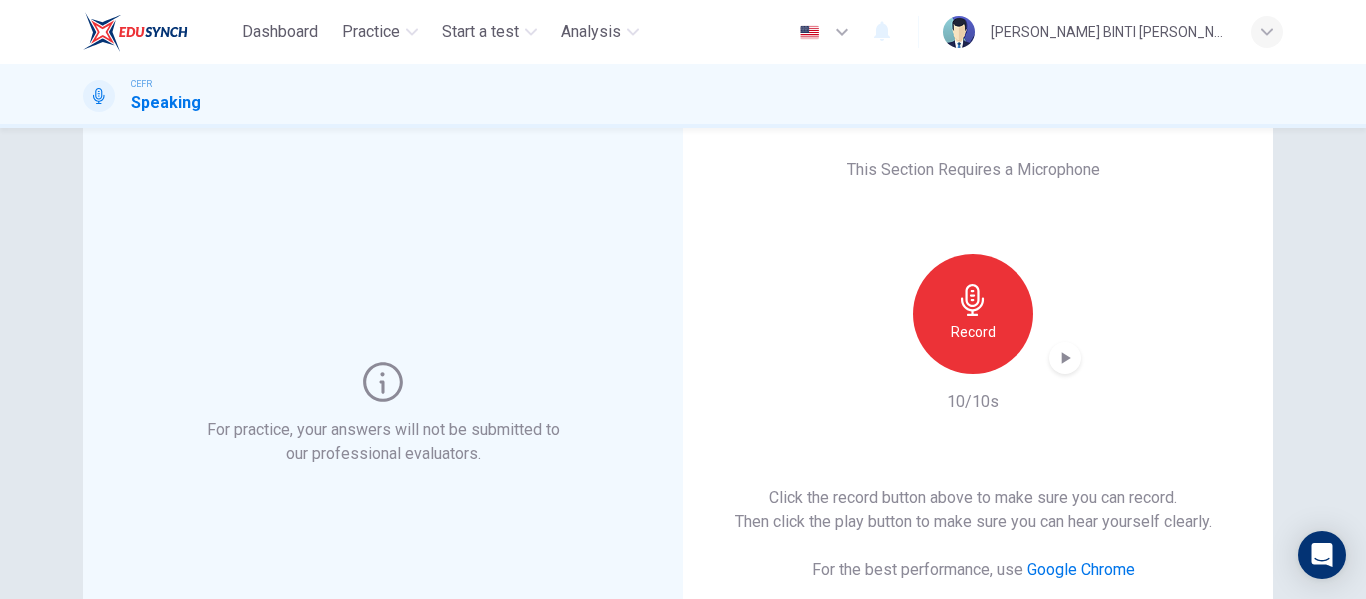 type 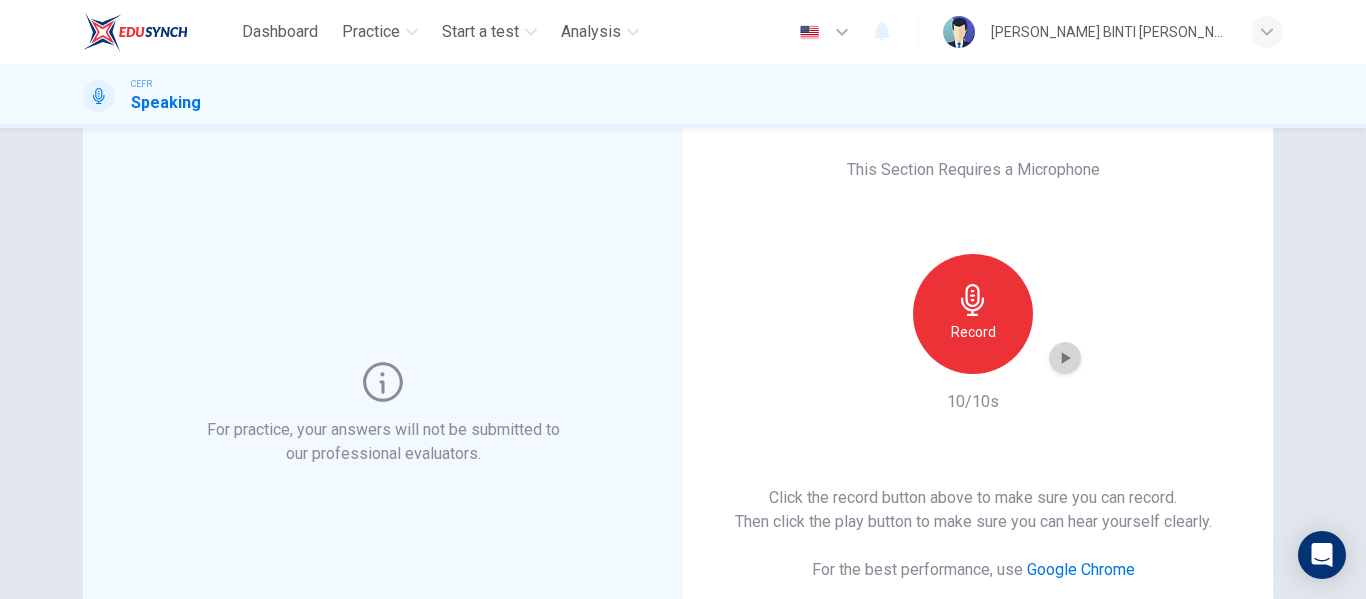click 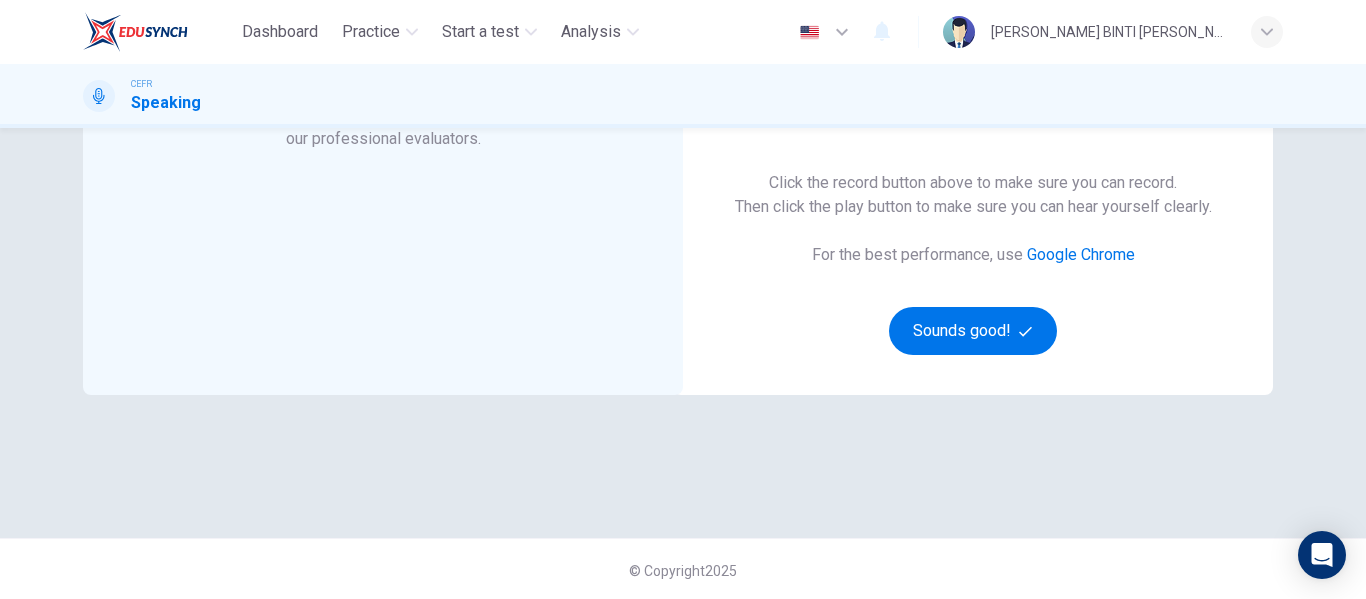 scroll, scrollTop: 368, scrollLeft: 0, axis: vertical 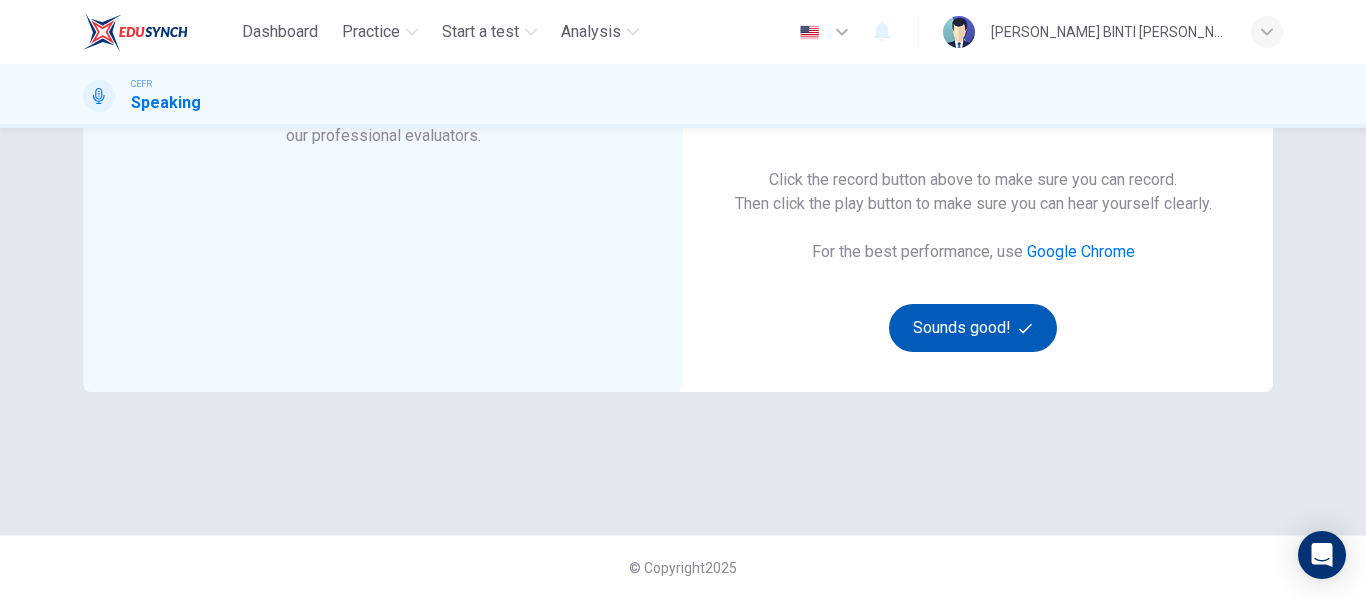 type 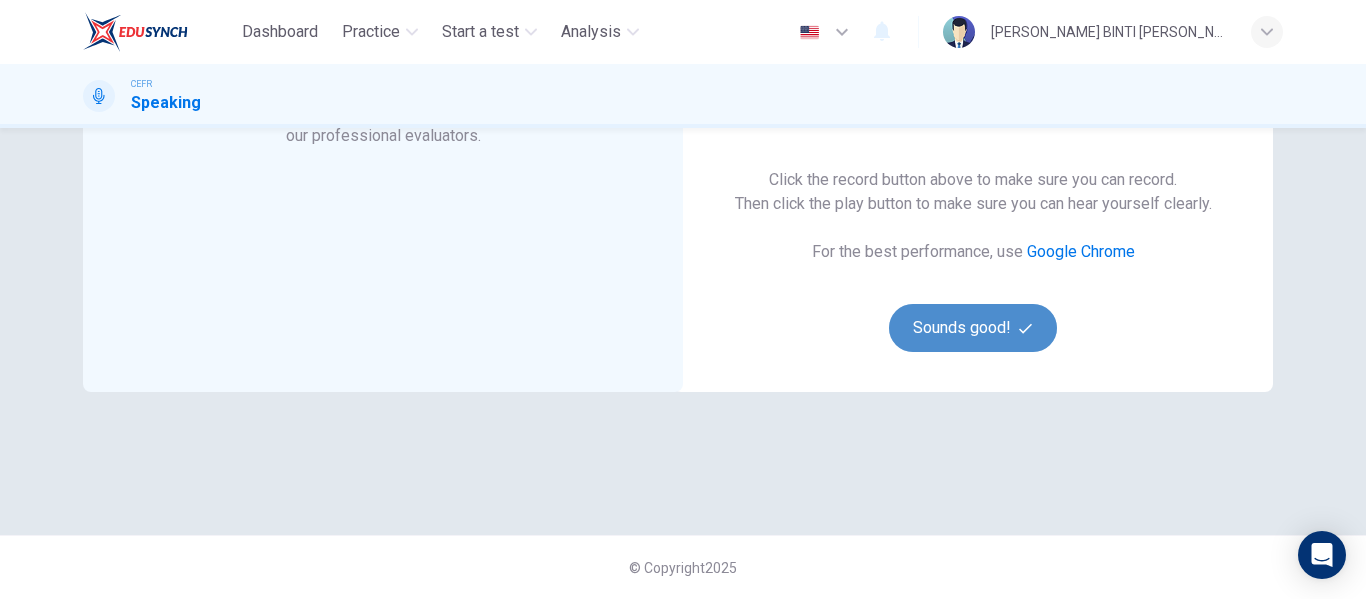 click 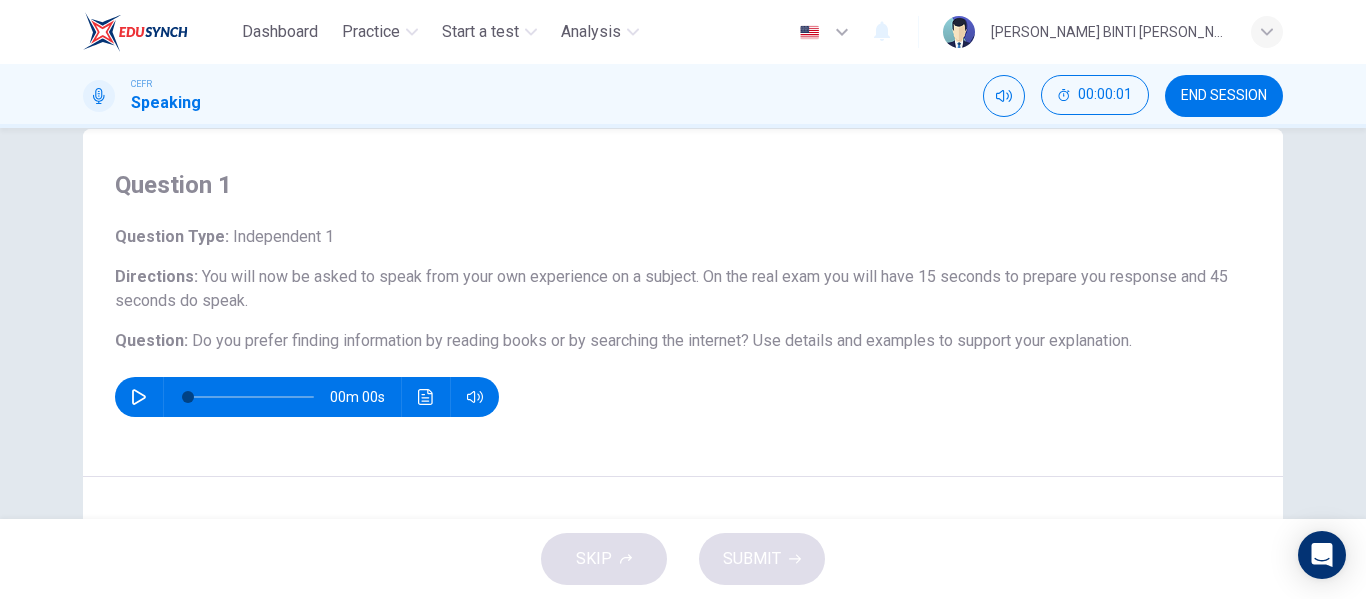 scroll, scrollTop: 38, scrollLeft: 0, axis: vertical 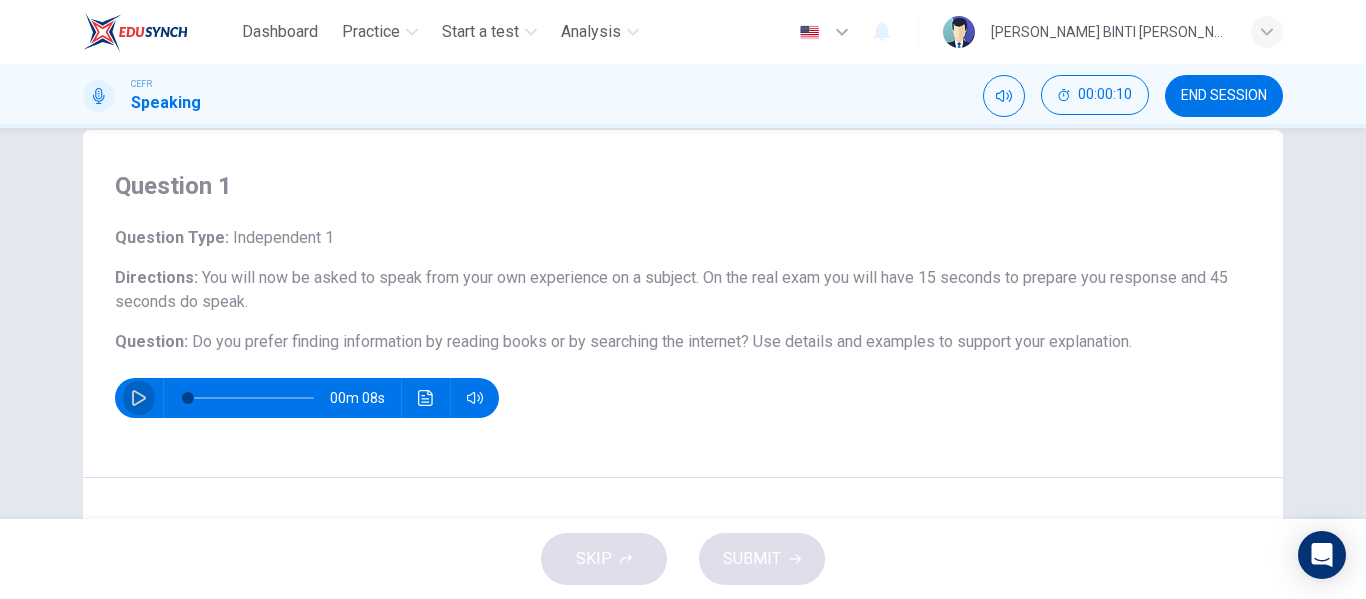 type 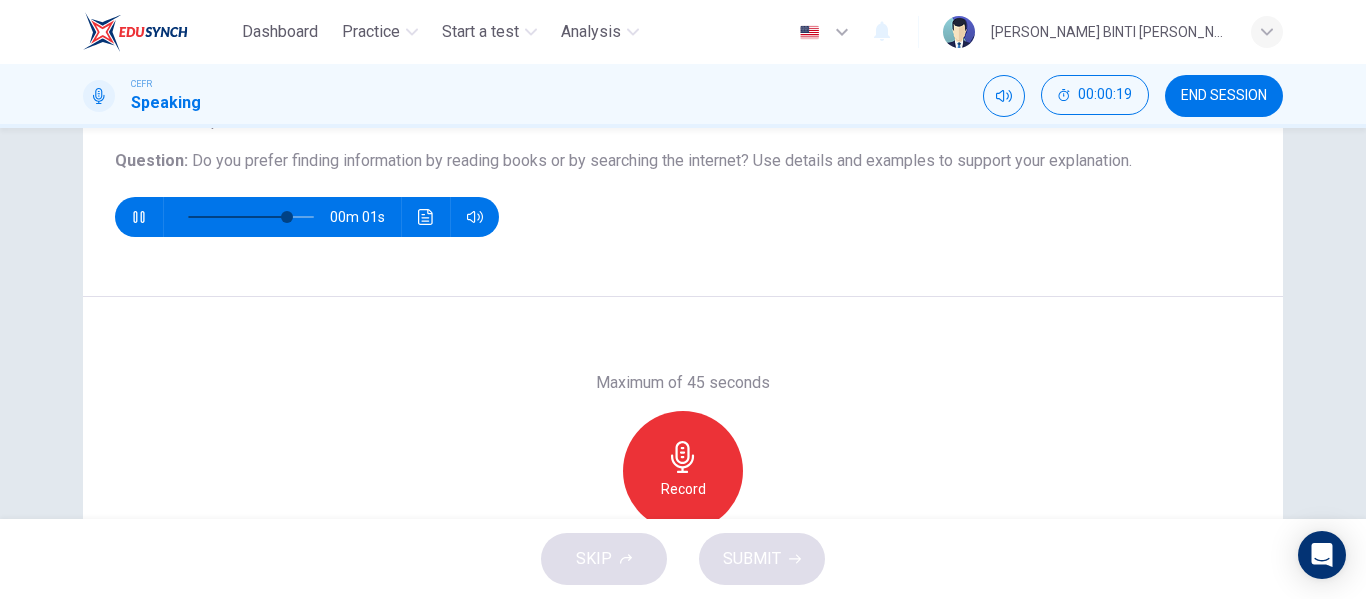 scroll, scrollTop: 230, scrollLeft: 0, axis: vertical 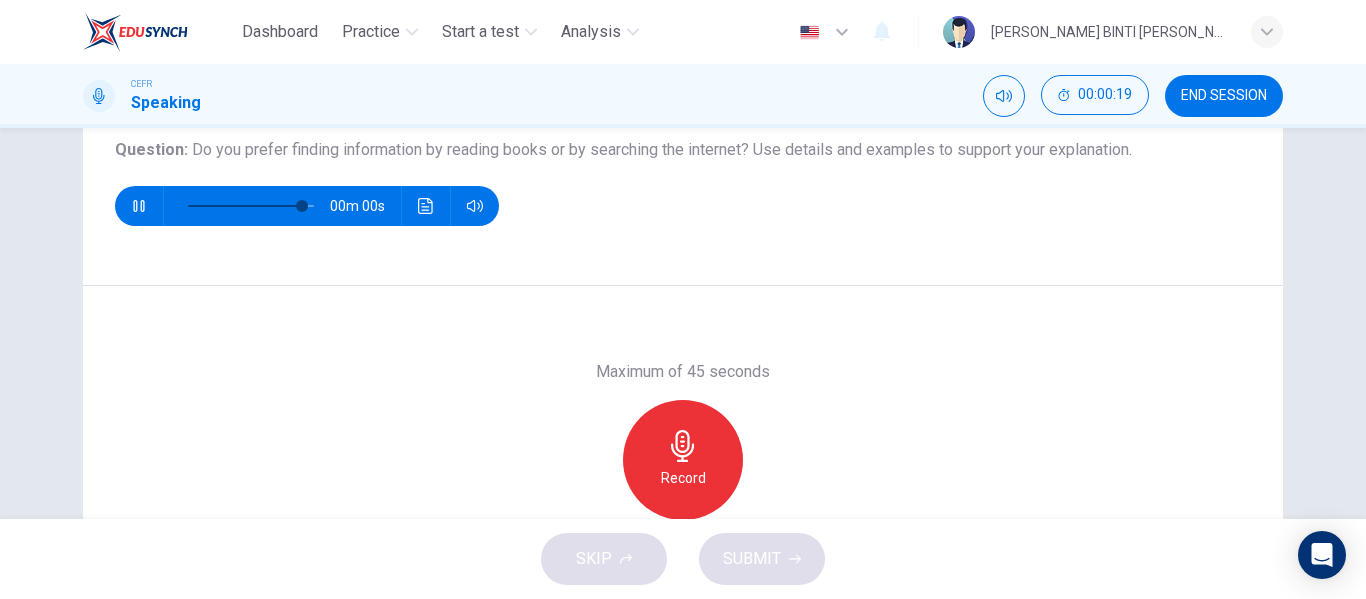 type on "0" 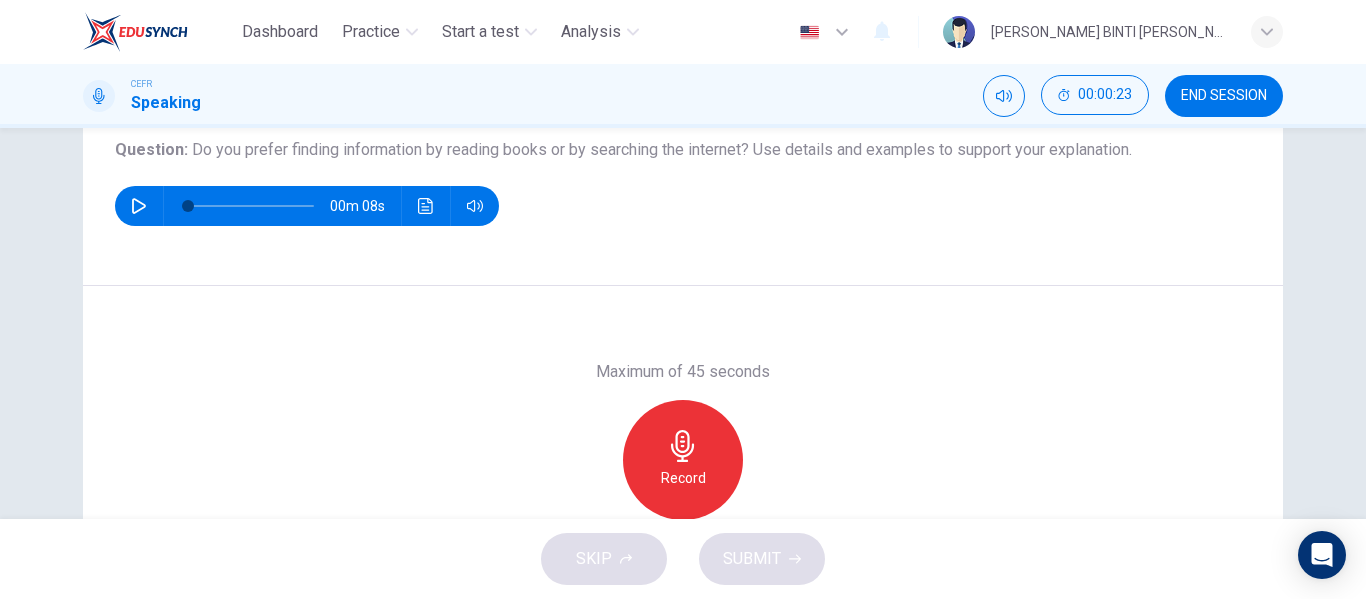 type 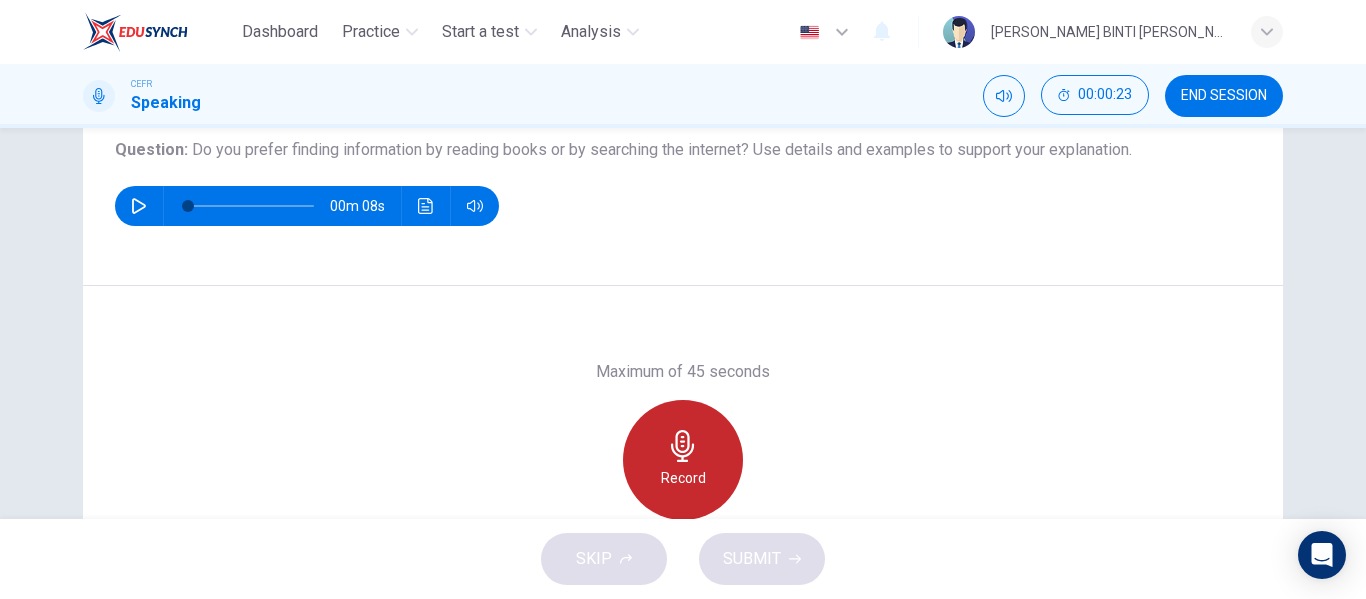 click 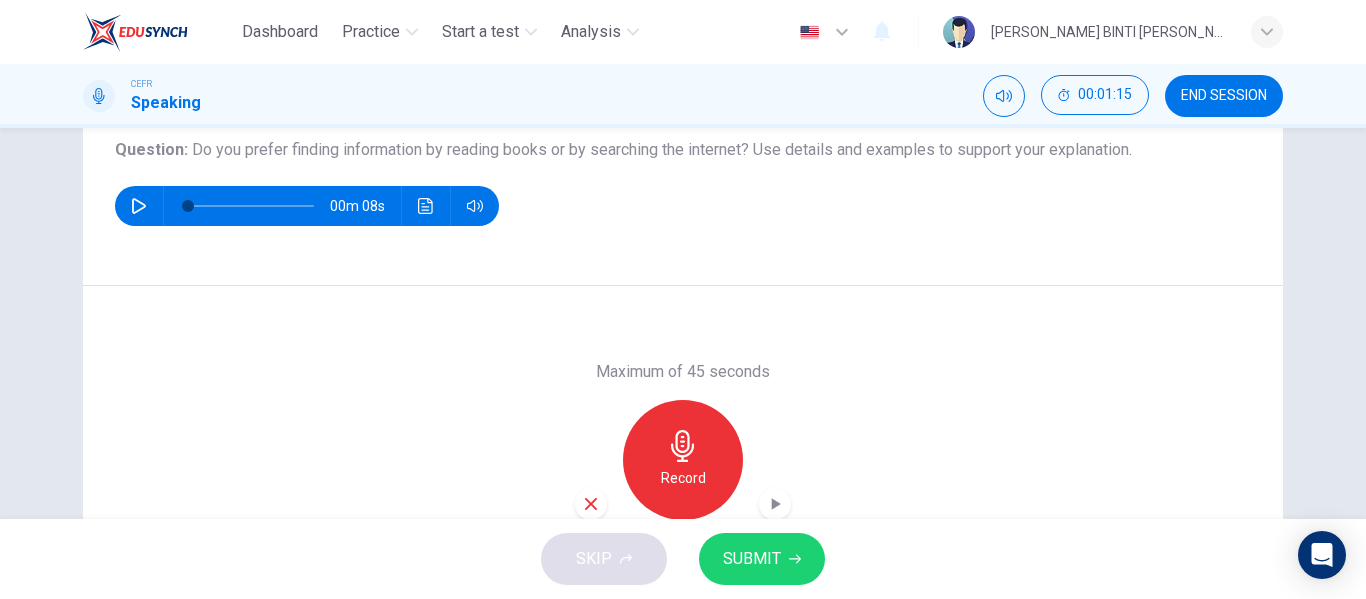 type 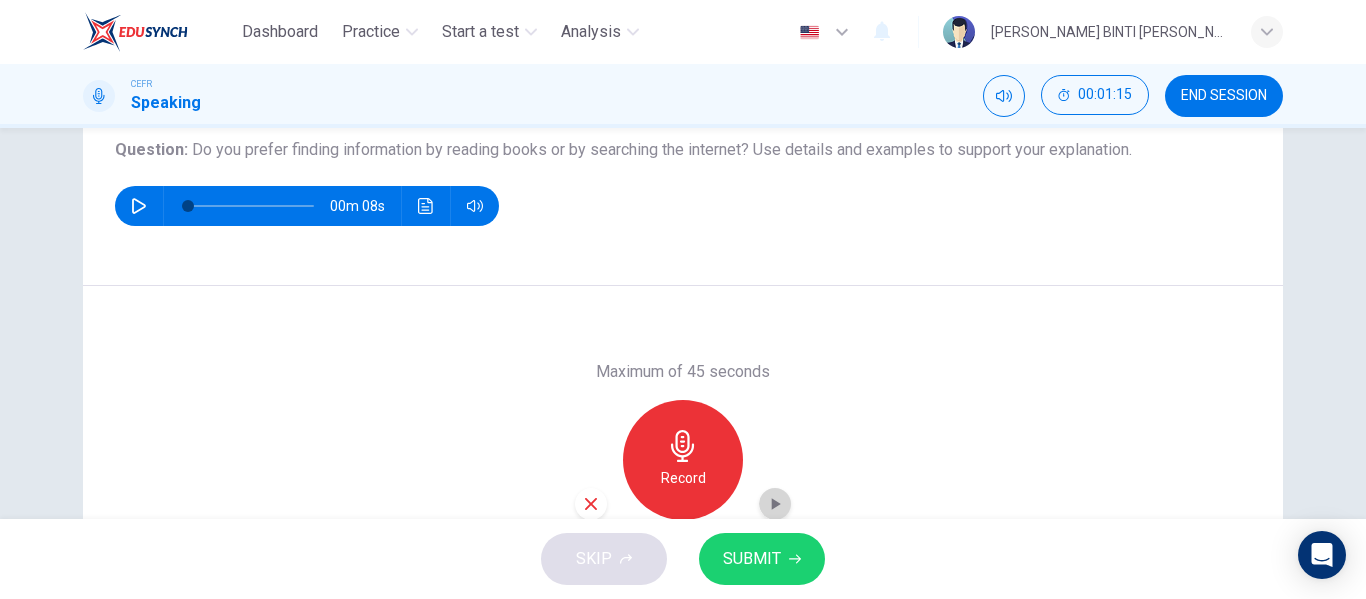 click 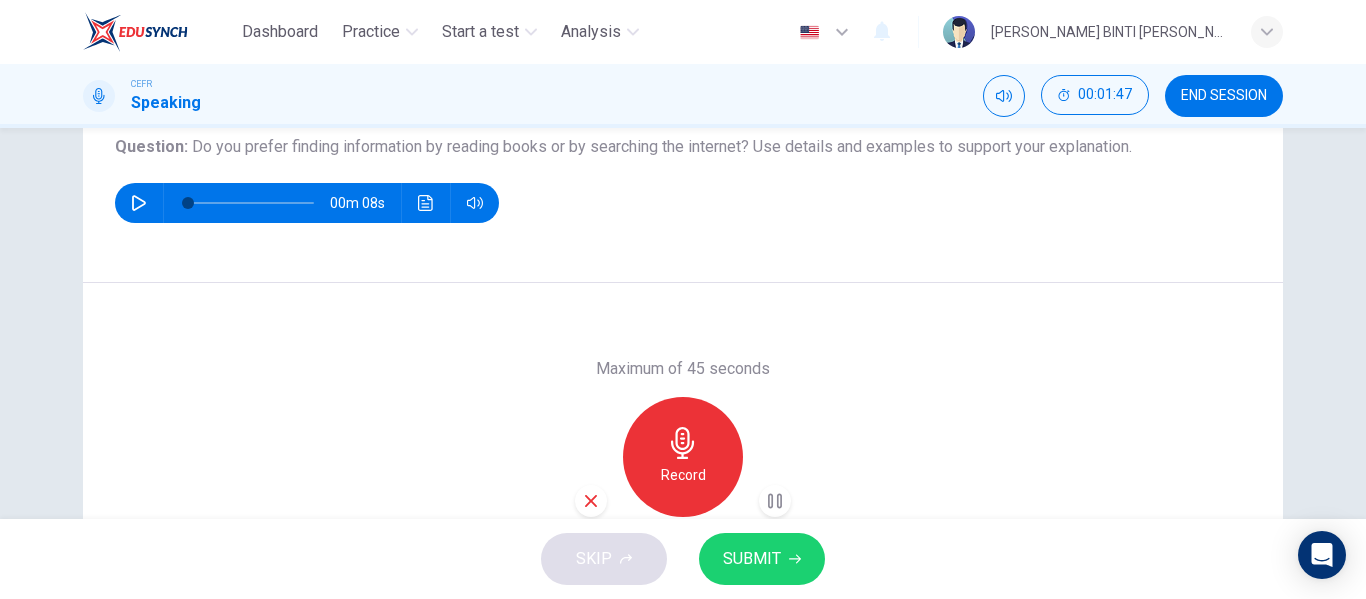 scroll, scrollTop: 232, scrollLeft: 0, axis: vertical 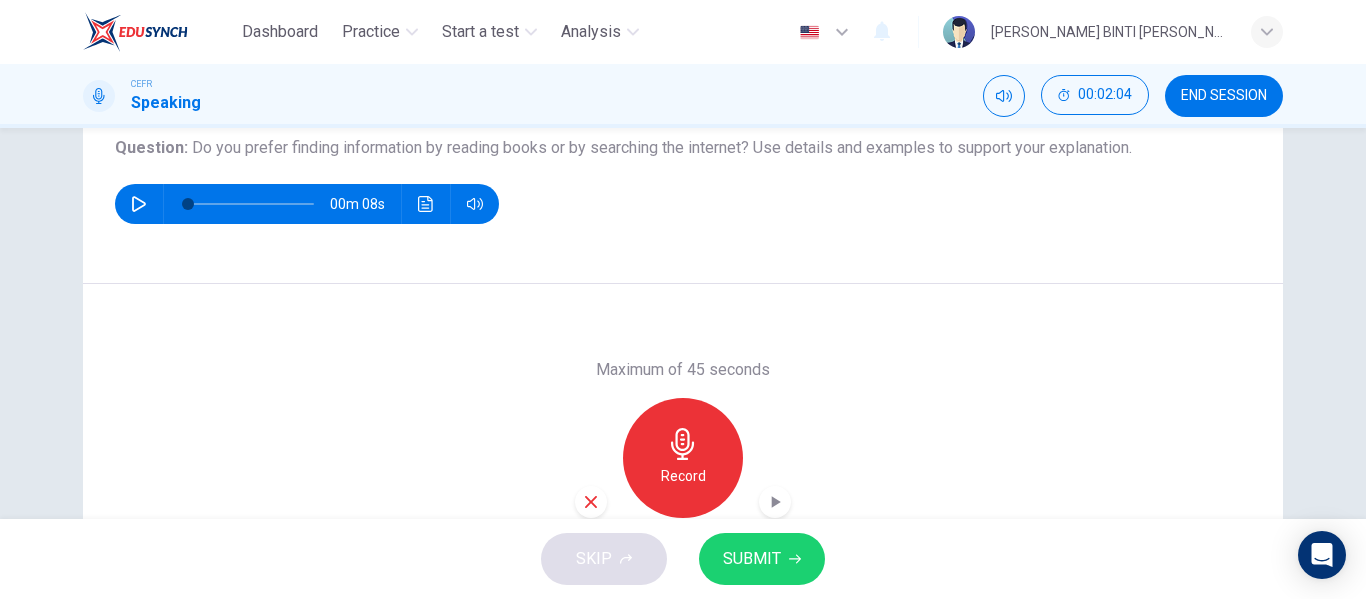 type 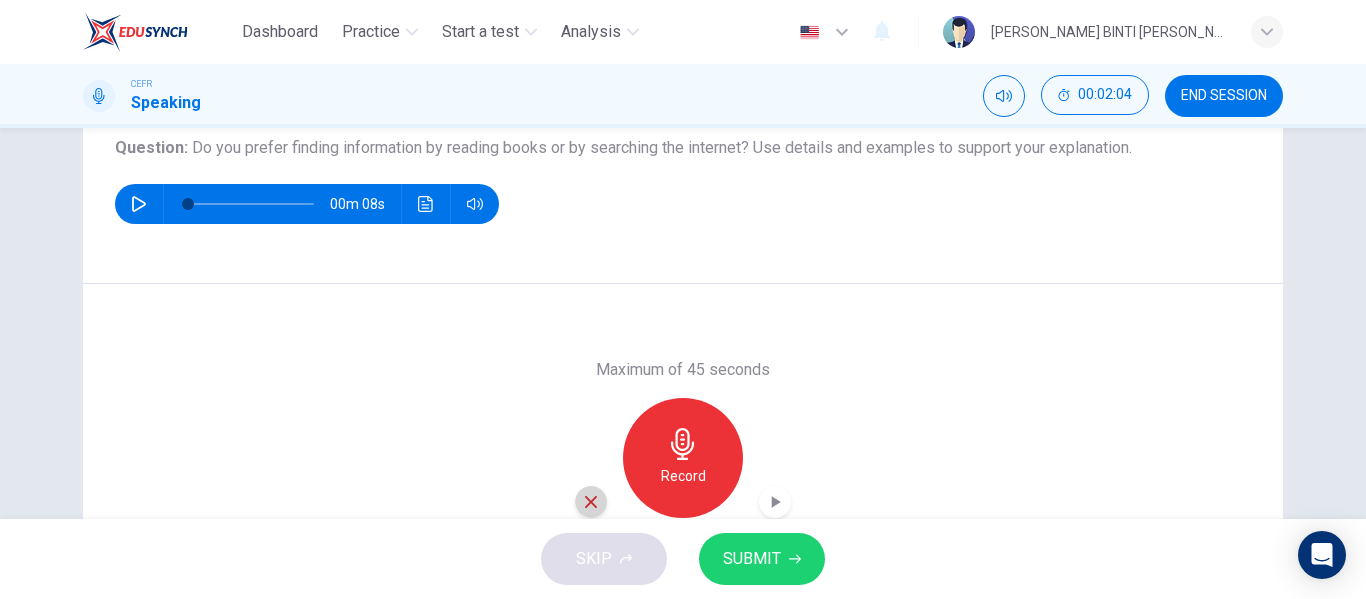 click at bounding box center [591, 502] 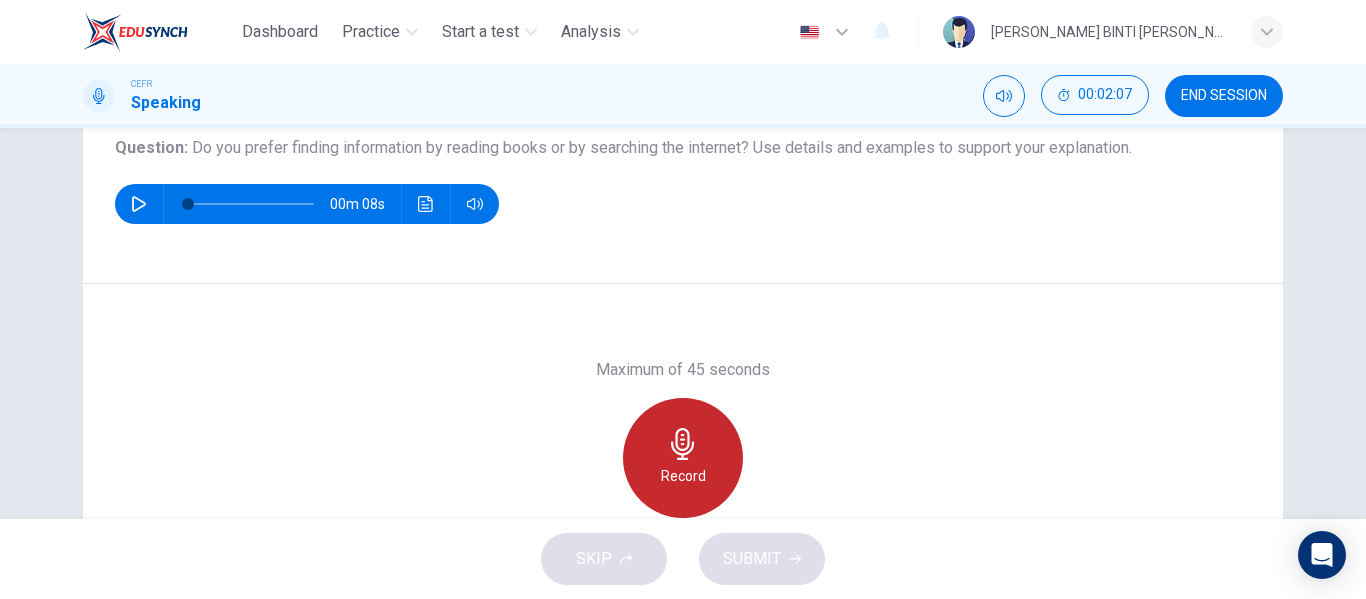 click 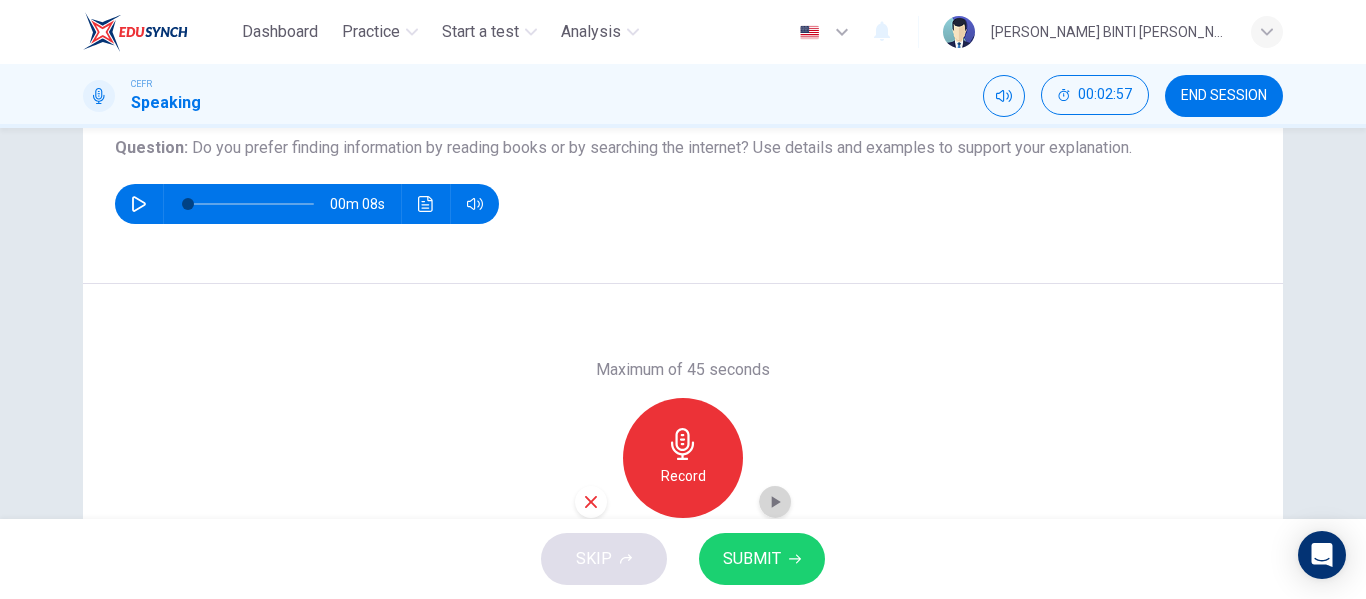 type 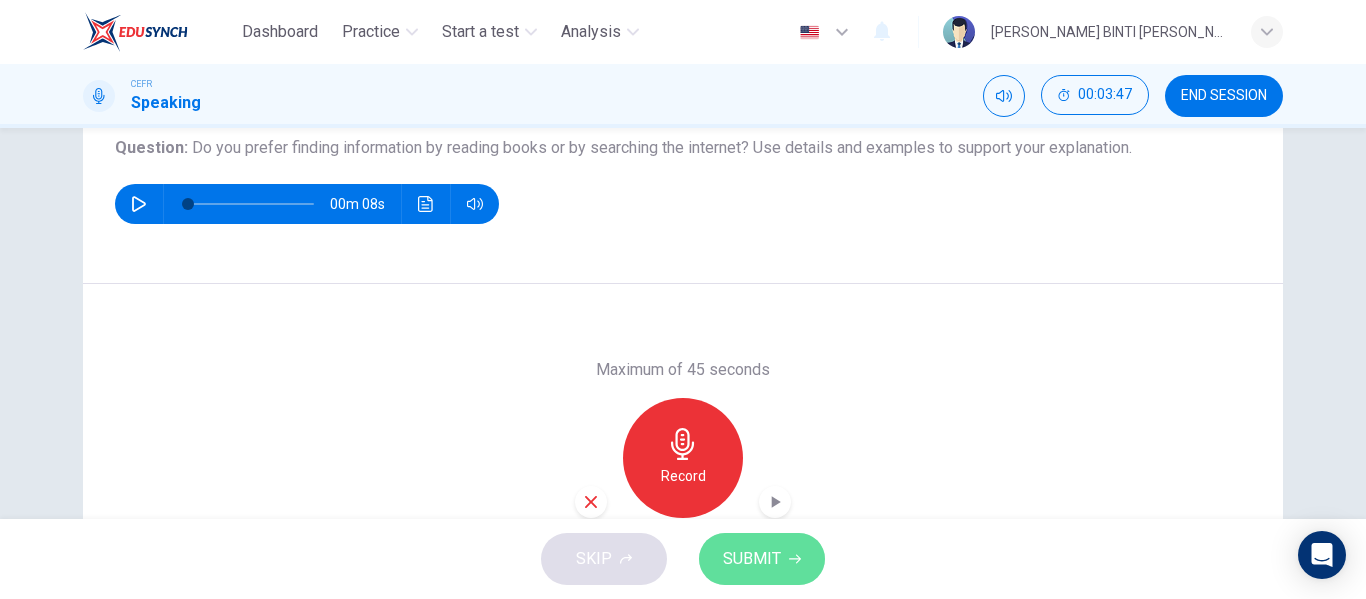 click on "SUBMIT" at bounding box center (762, 559) 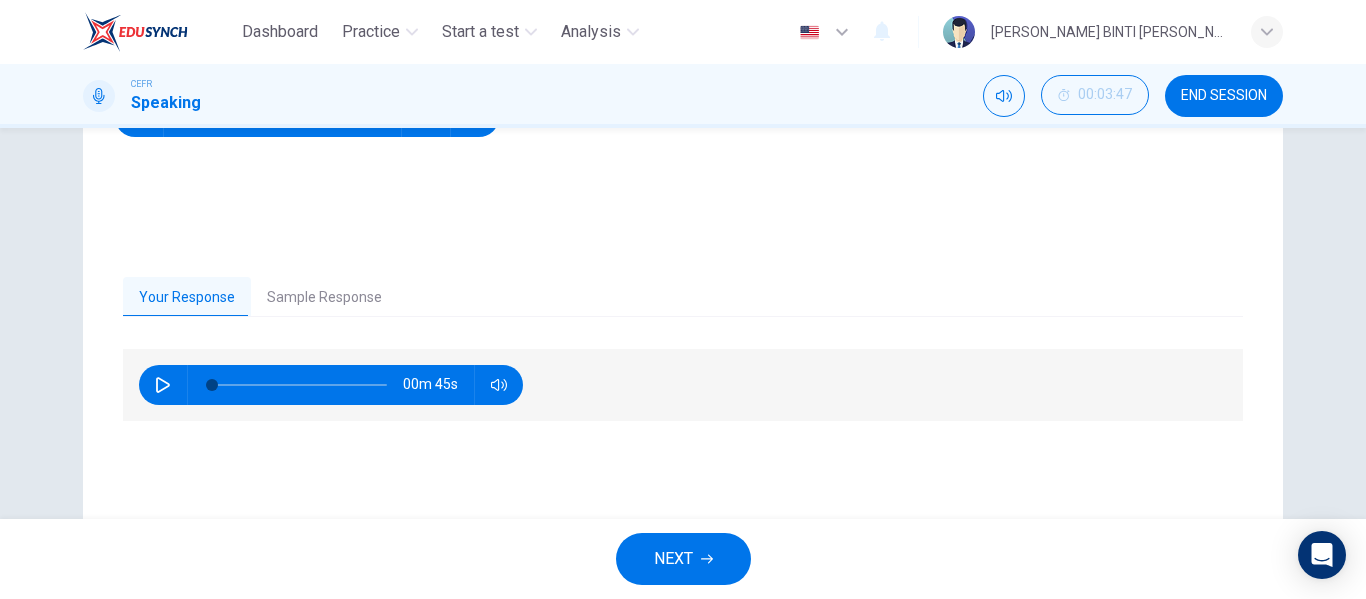scroll, scrollTop: 323, scrollLeft: 0, axis: vertical 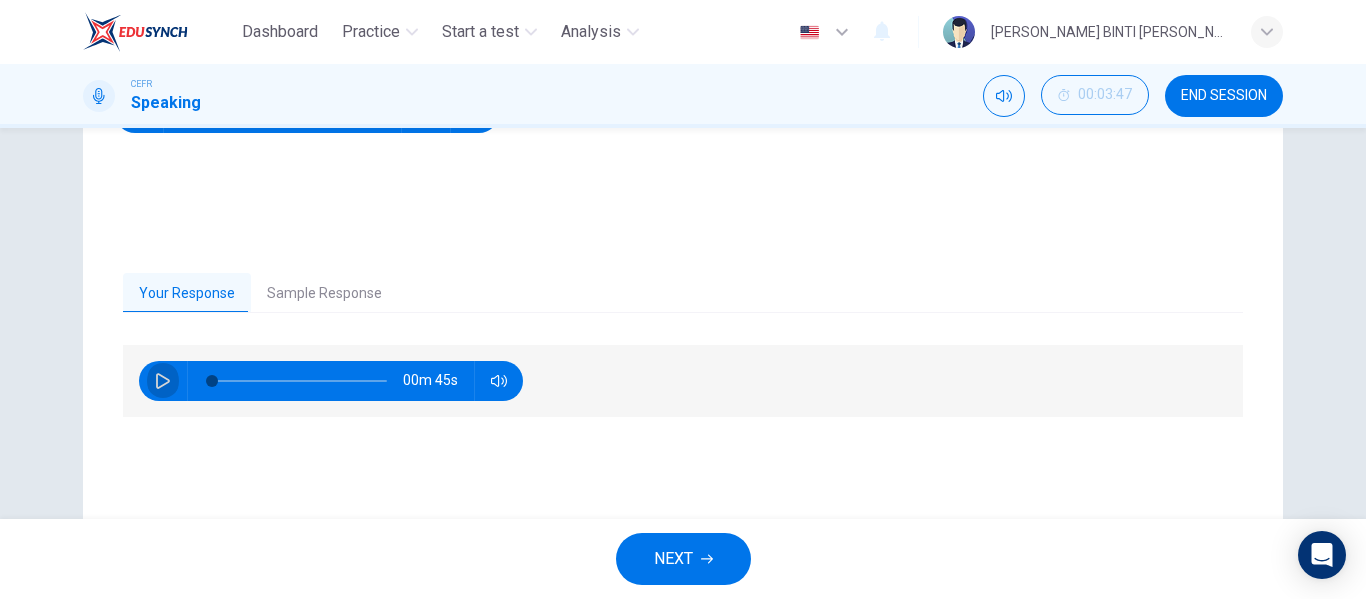 type 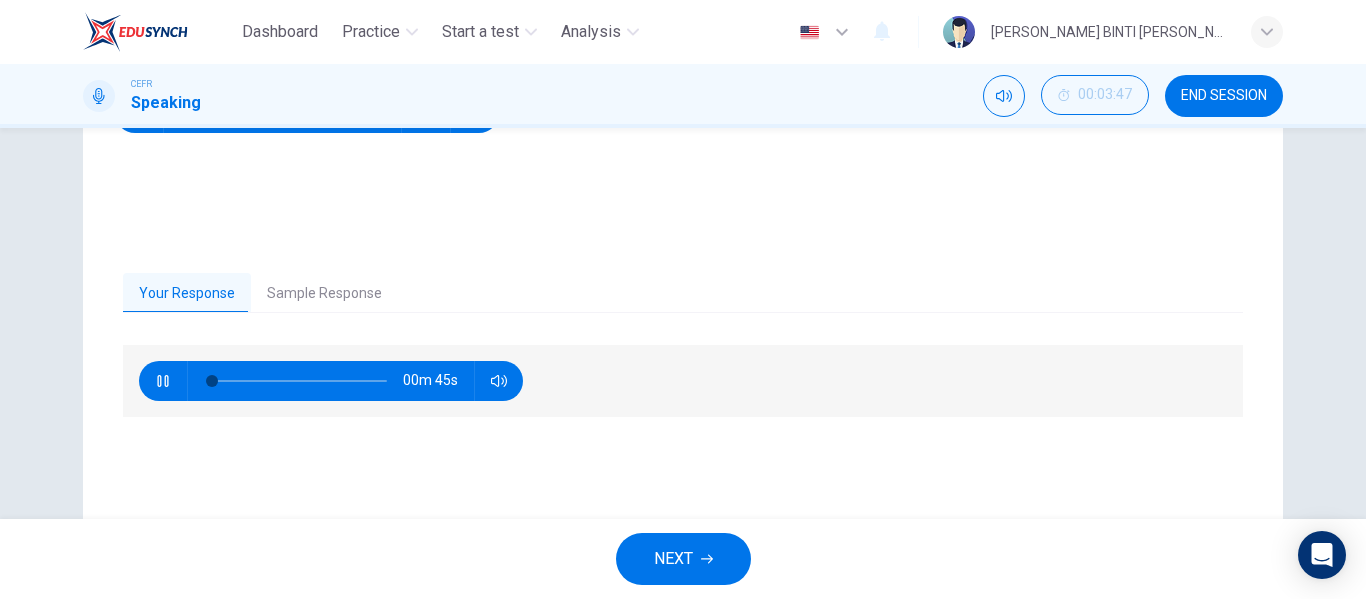 type on "2" 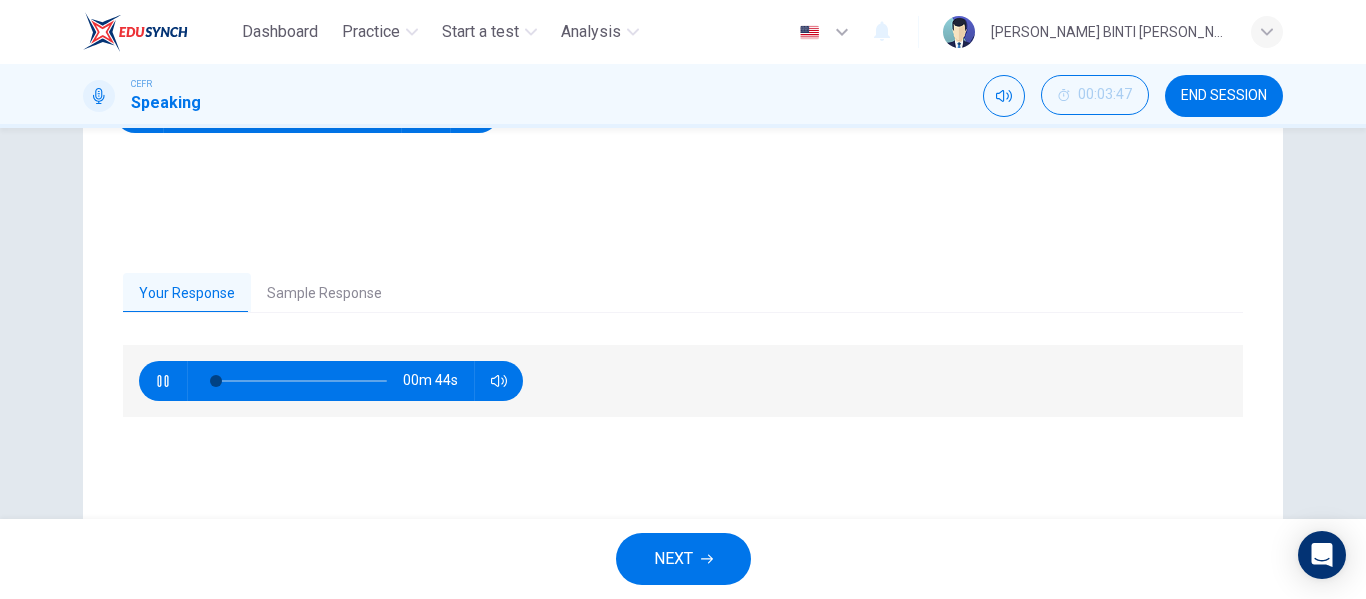 type 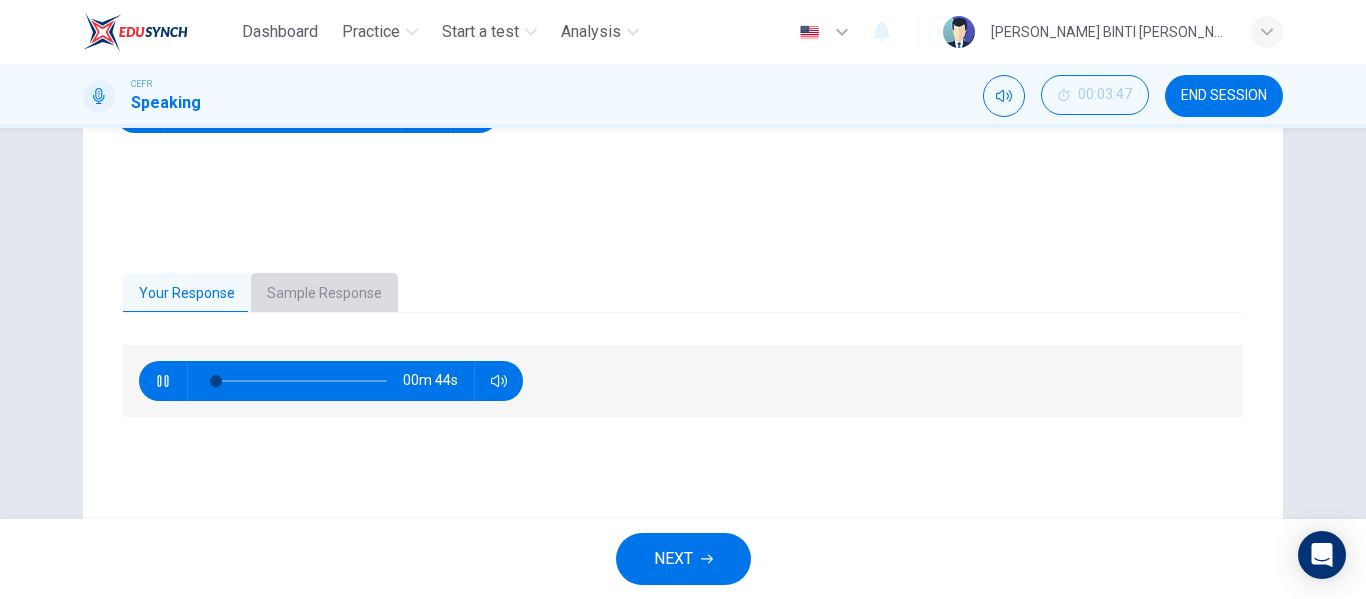 click on "Sample Response" at bounding box center [324, 294] 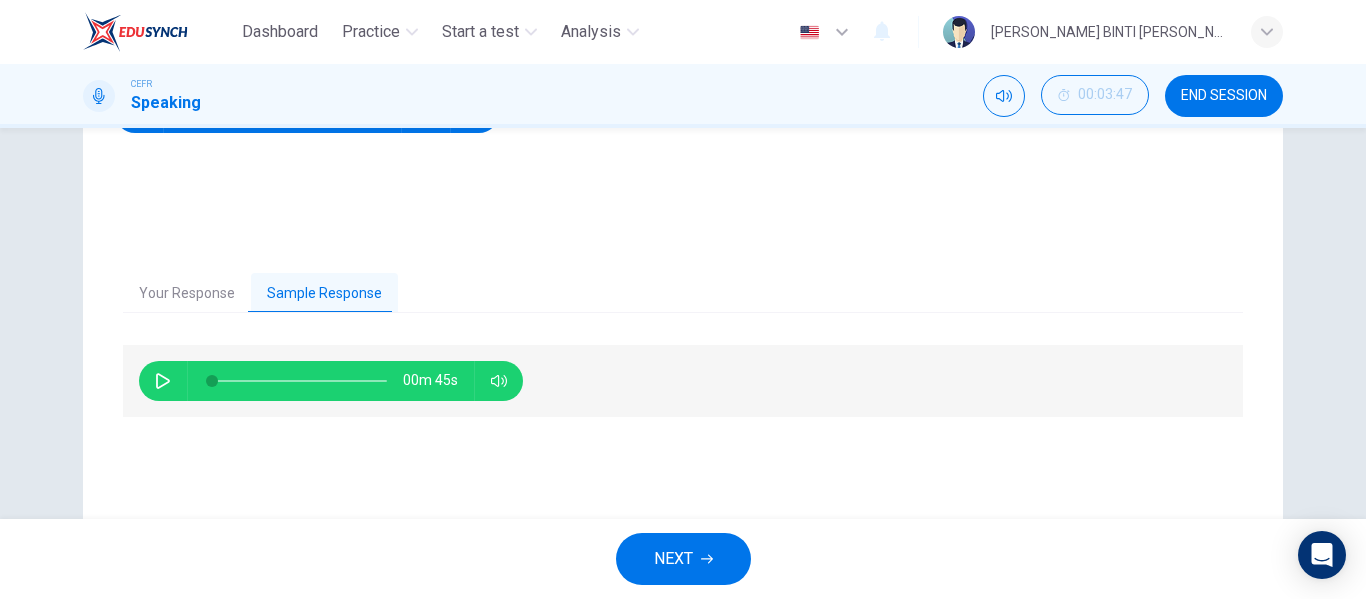 type 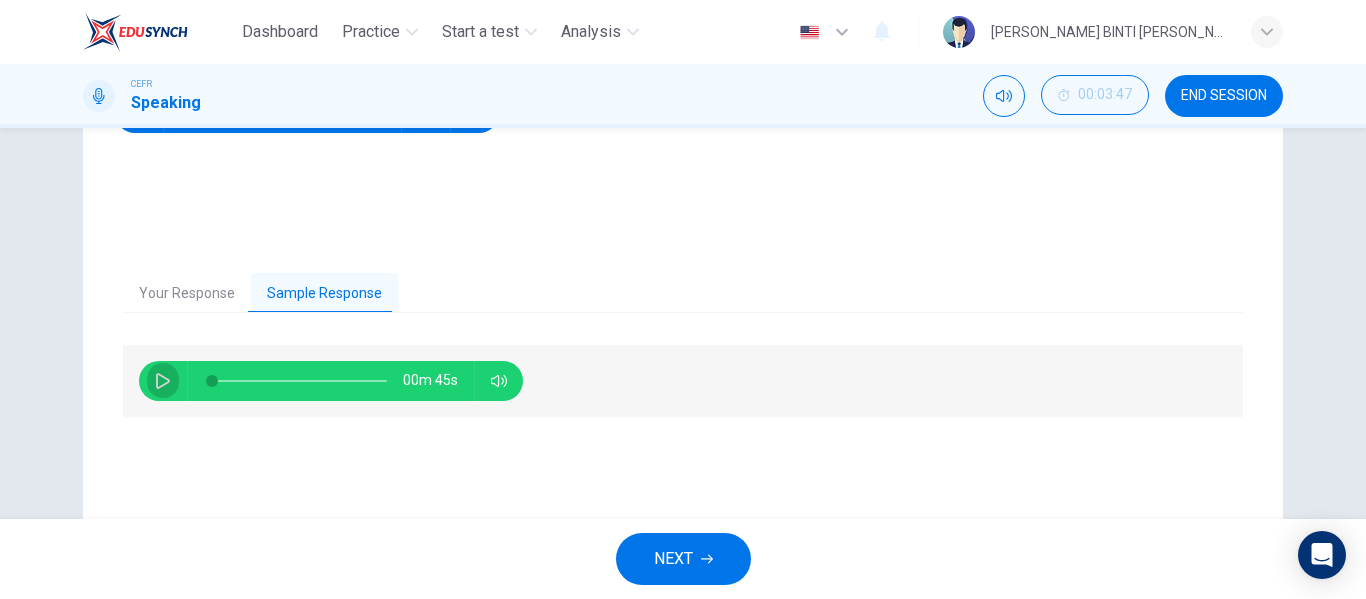click 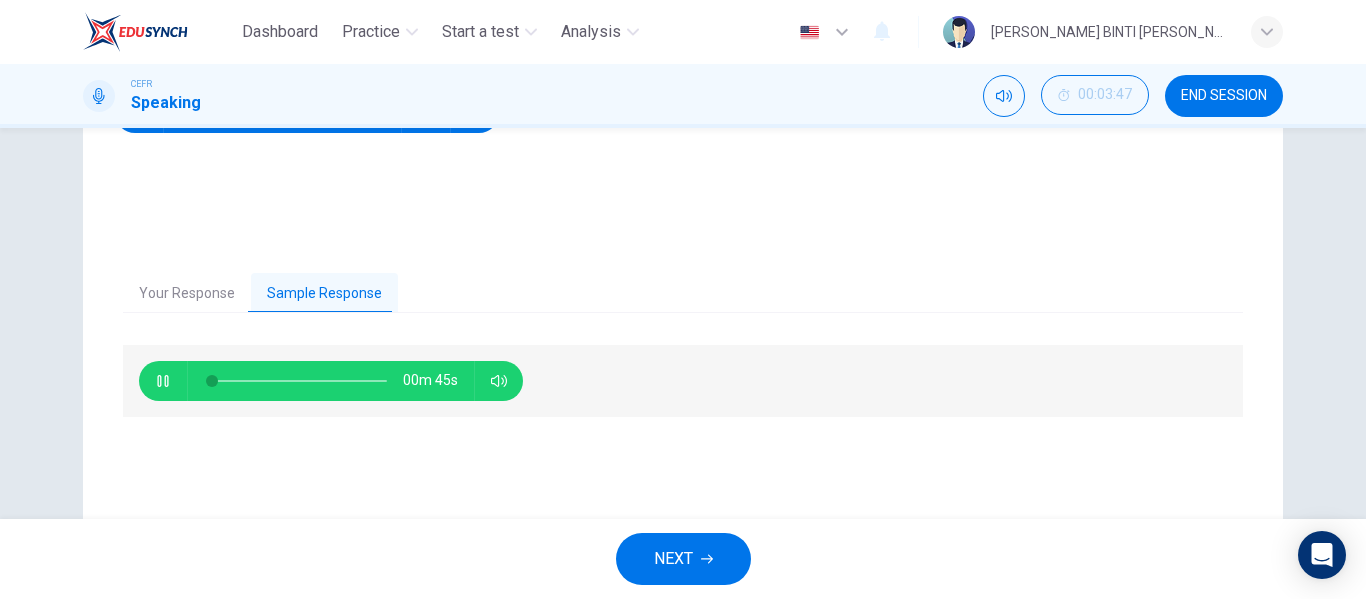 type on "2" 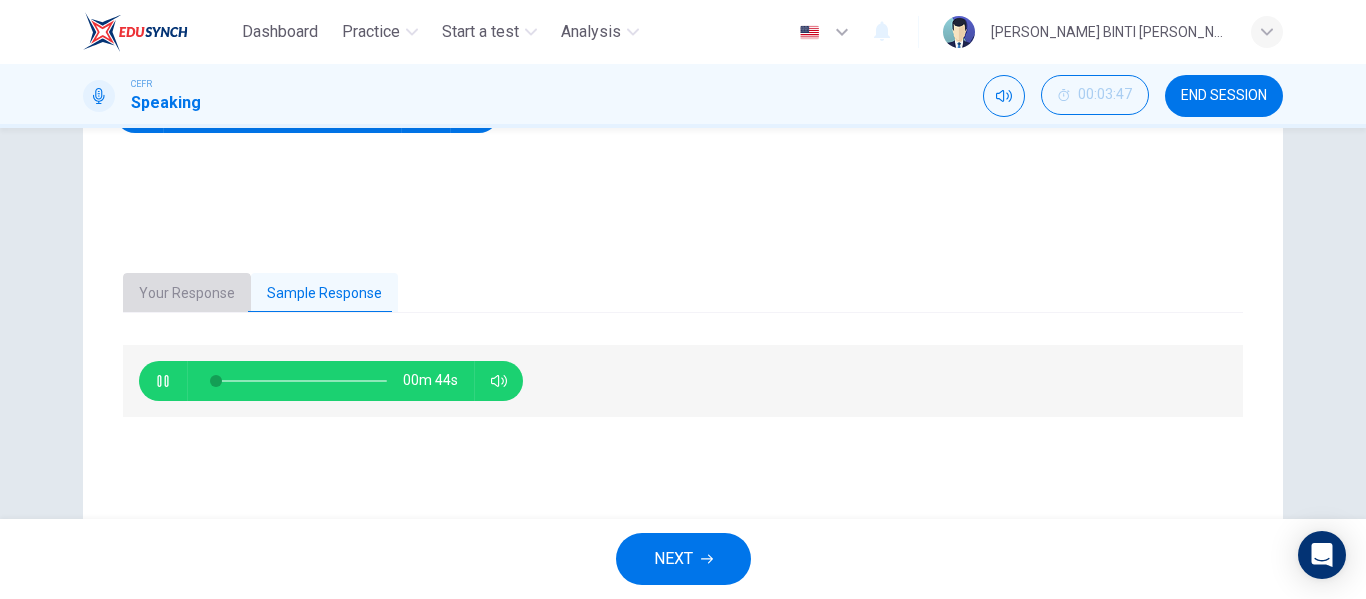 click on "Your Response" at bounding box center (187, 294) 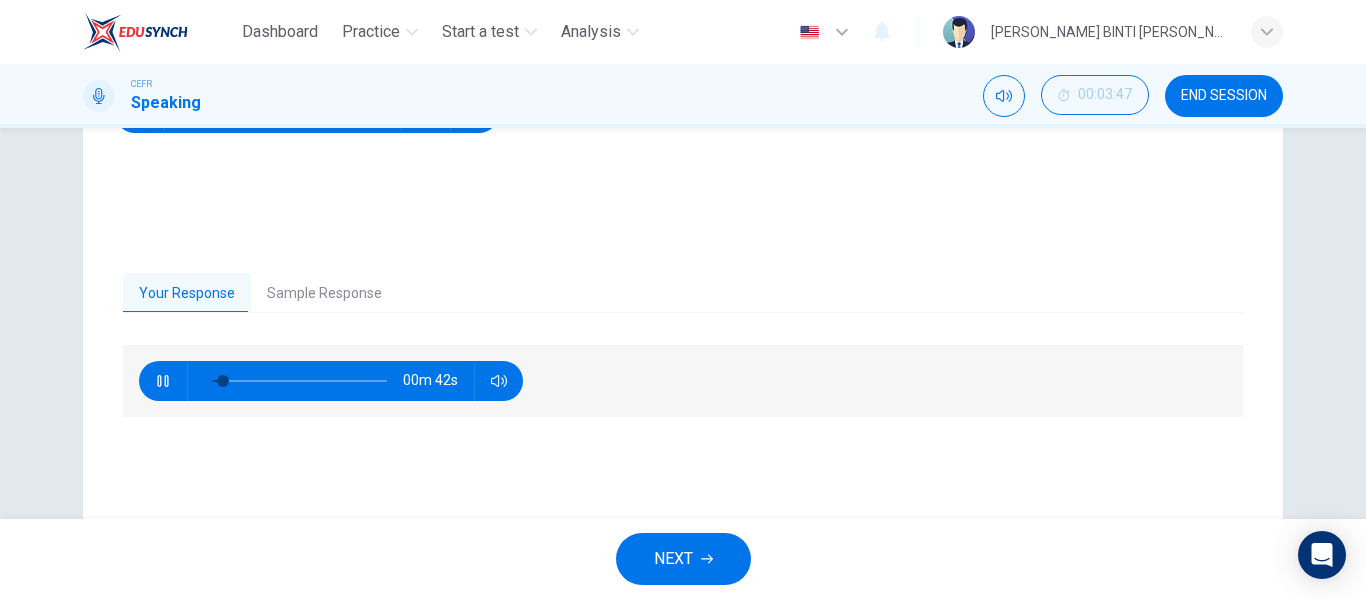 type 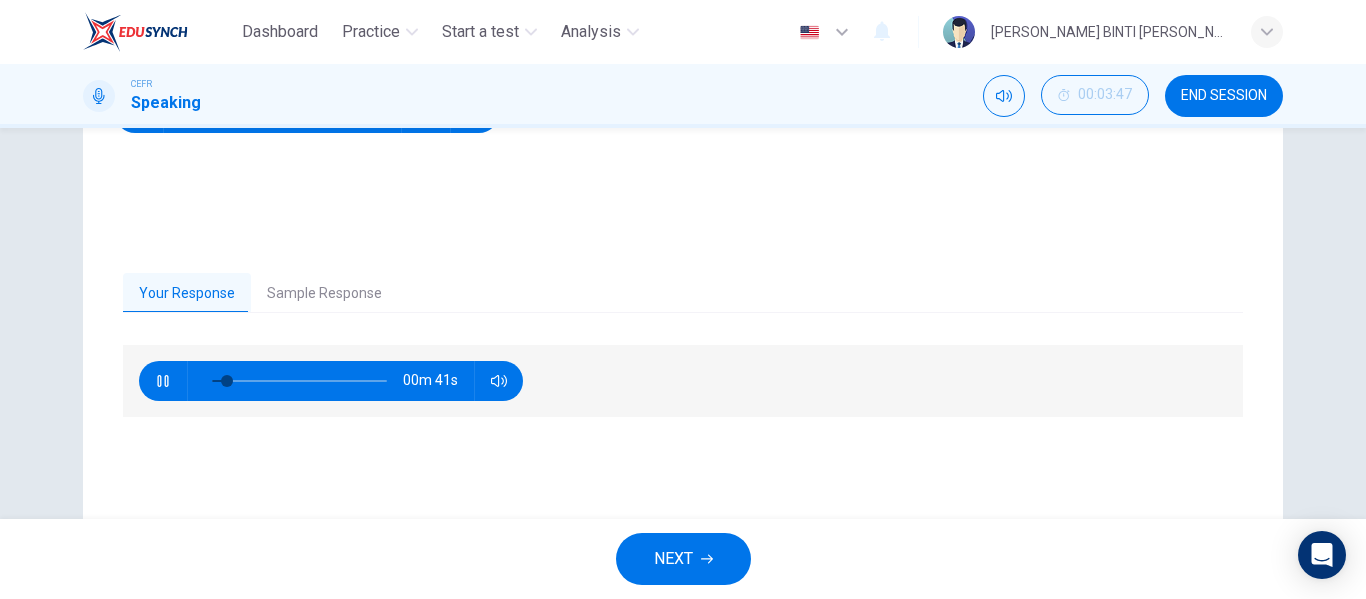 type on "4" 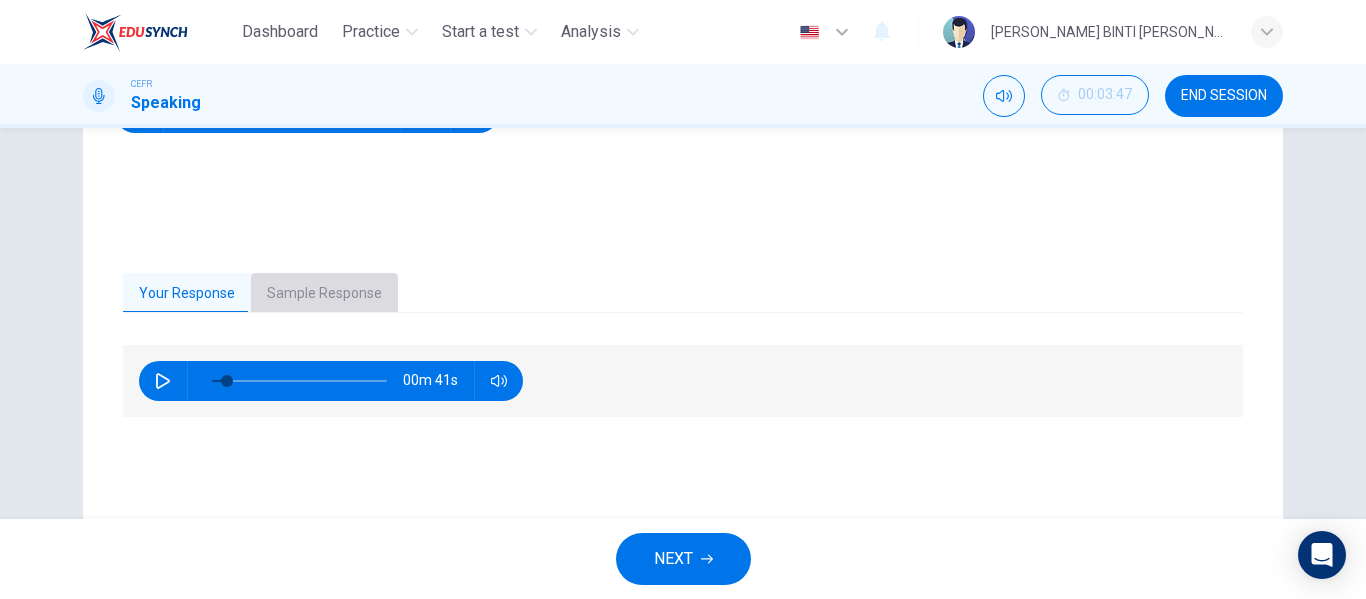 click on "Sample Response" at bounding box center (324, 294) 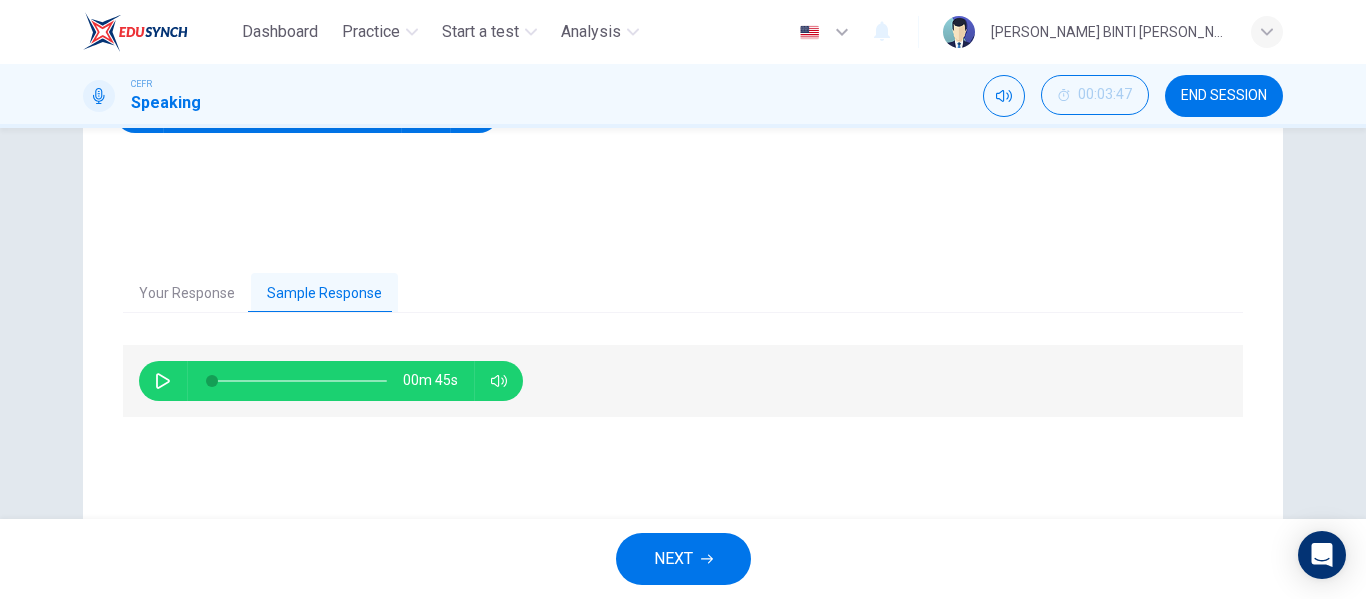 type on "0" 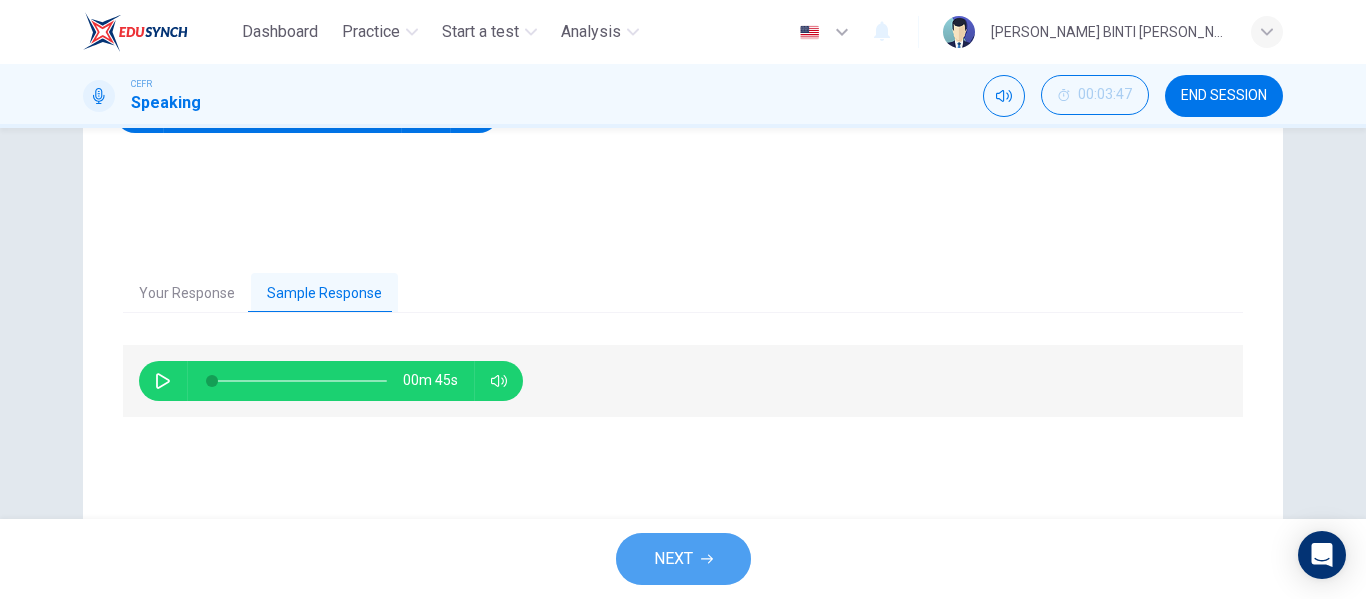 click on "NEXT" at bounding box center (673, 559) 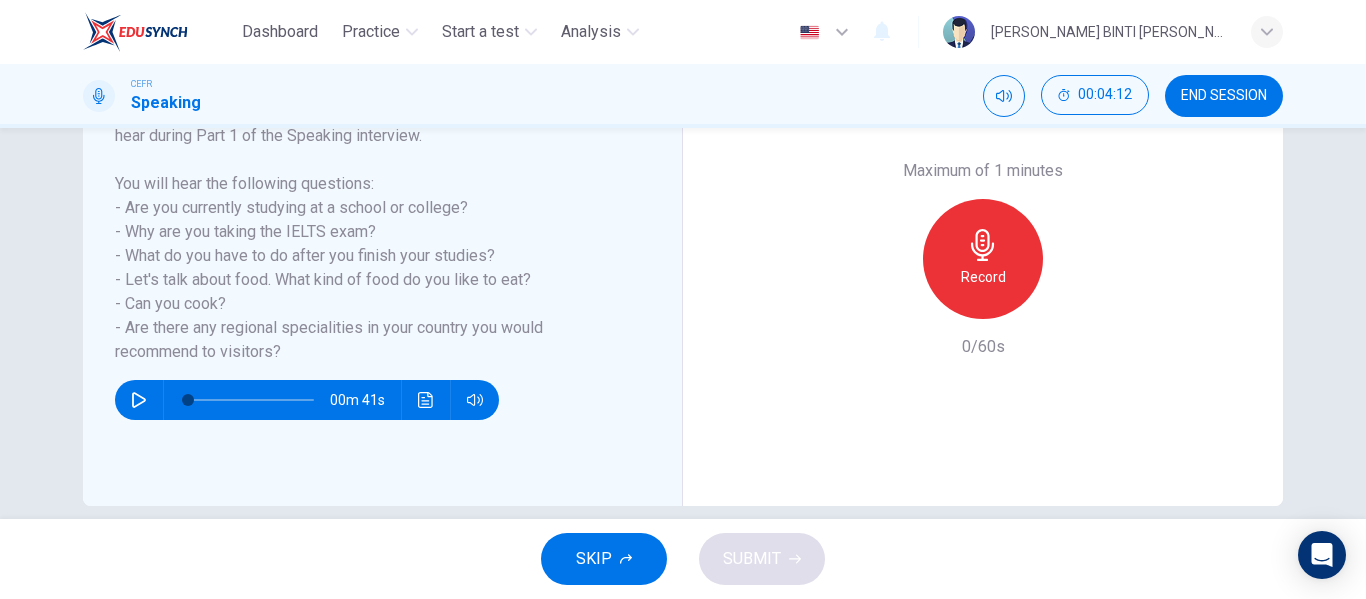 scroll, scrollTop: 352, scrollLeft: 0, axis: vertical 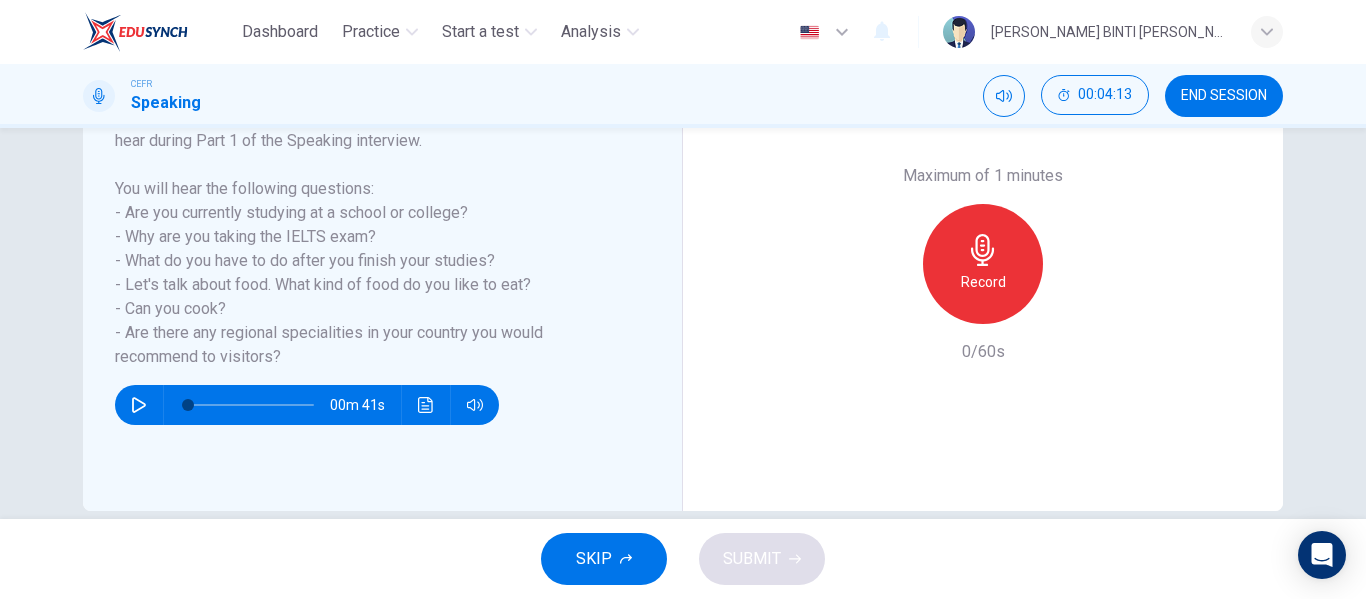 type 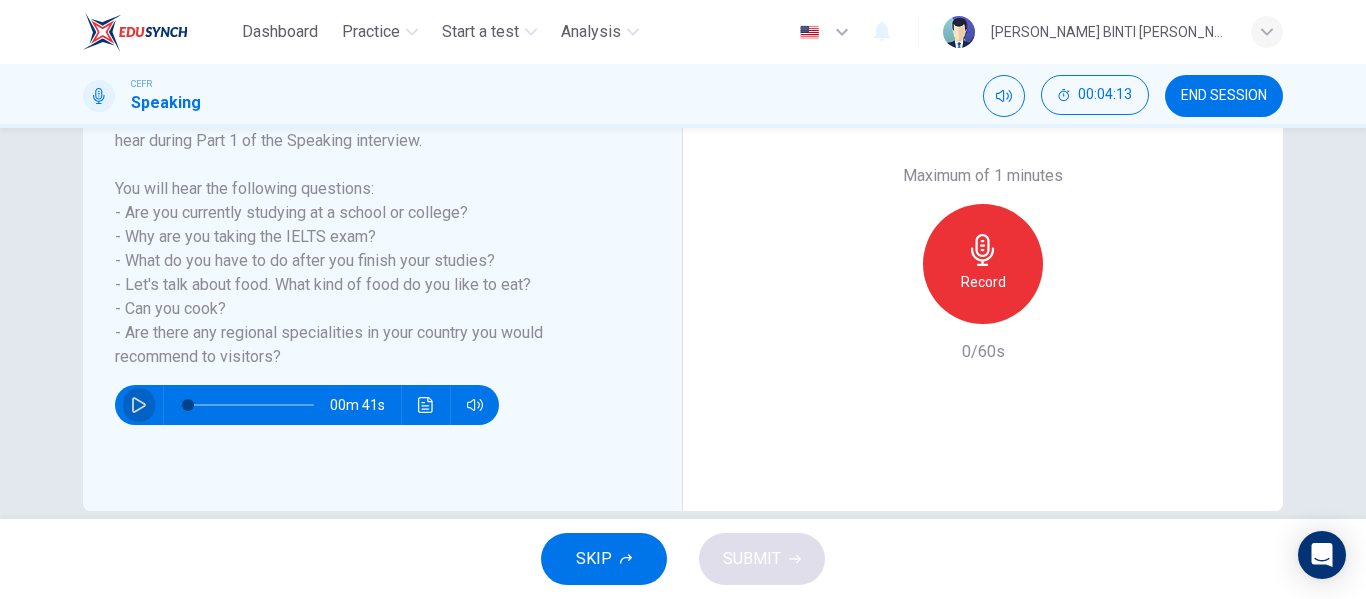 click at bounding box center (139, 405) 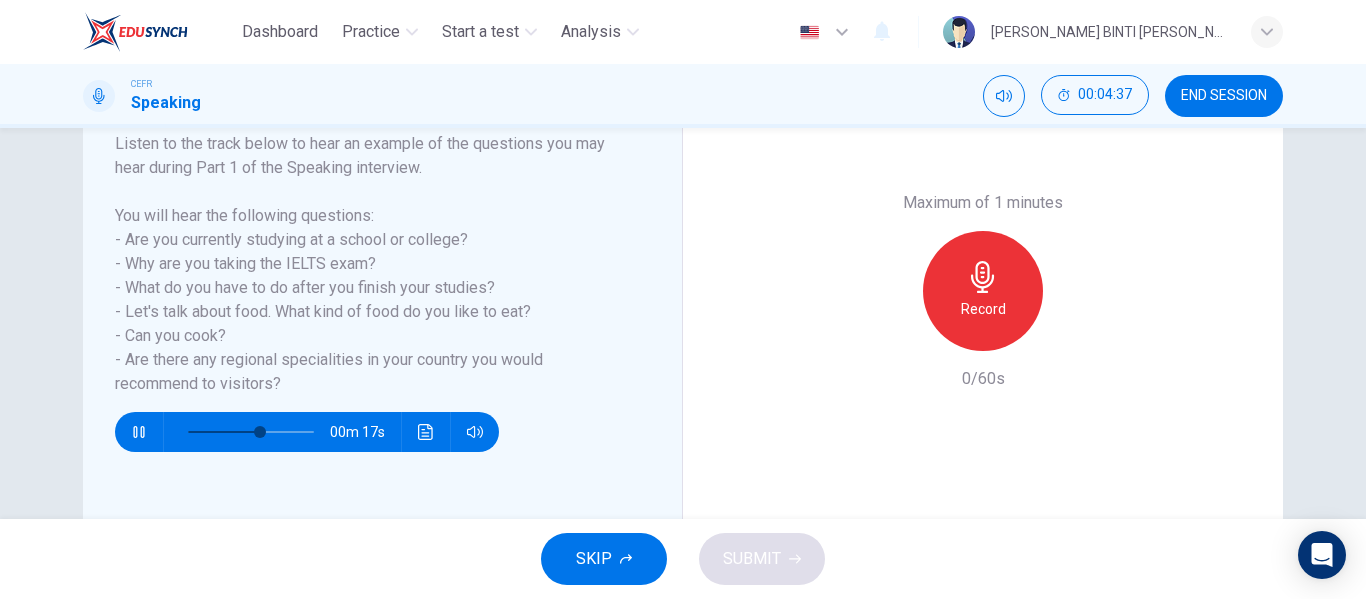 scroll, scrollTop: 330, scrollLeft: 0, axis: vertical 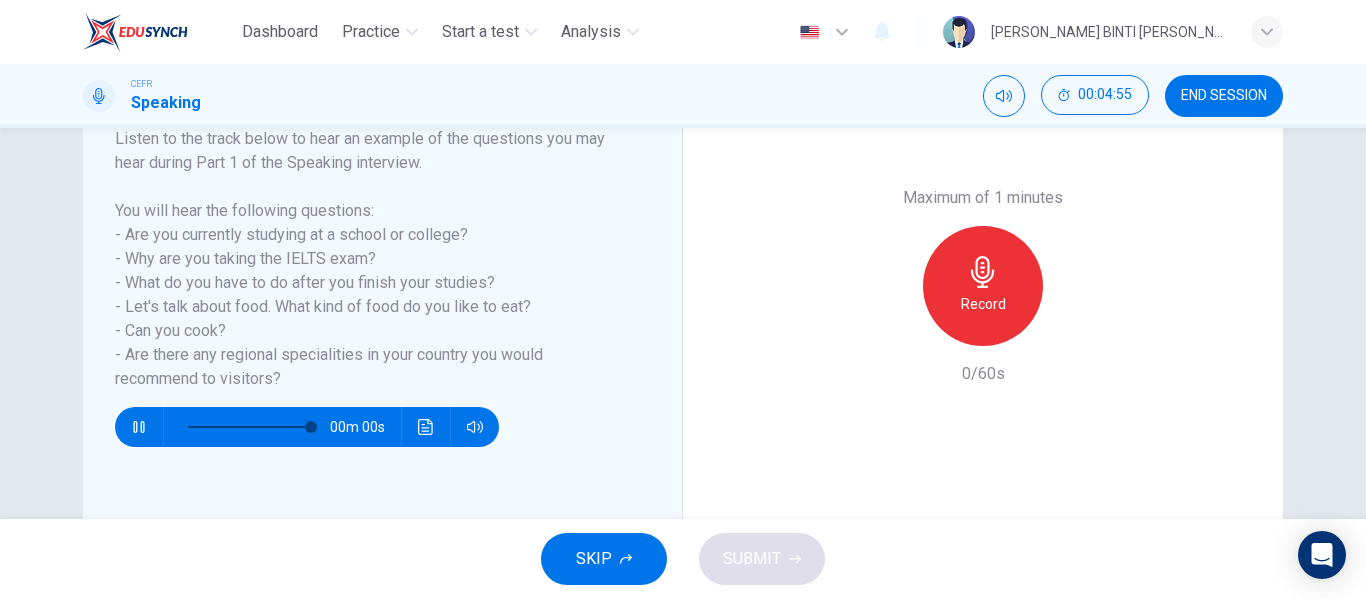 type on "0" 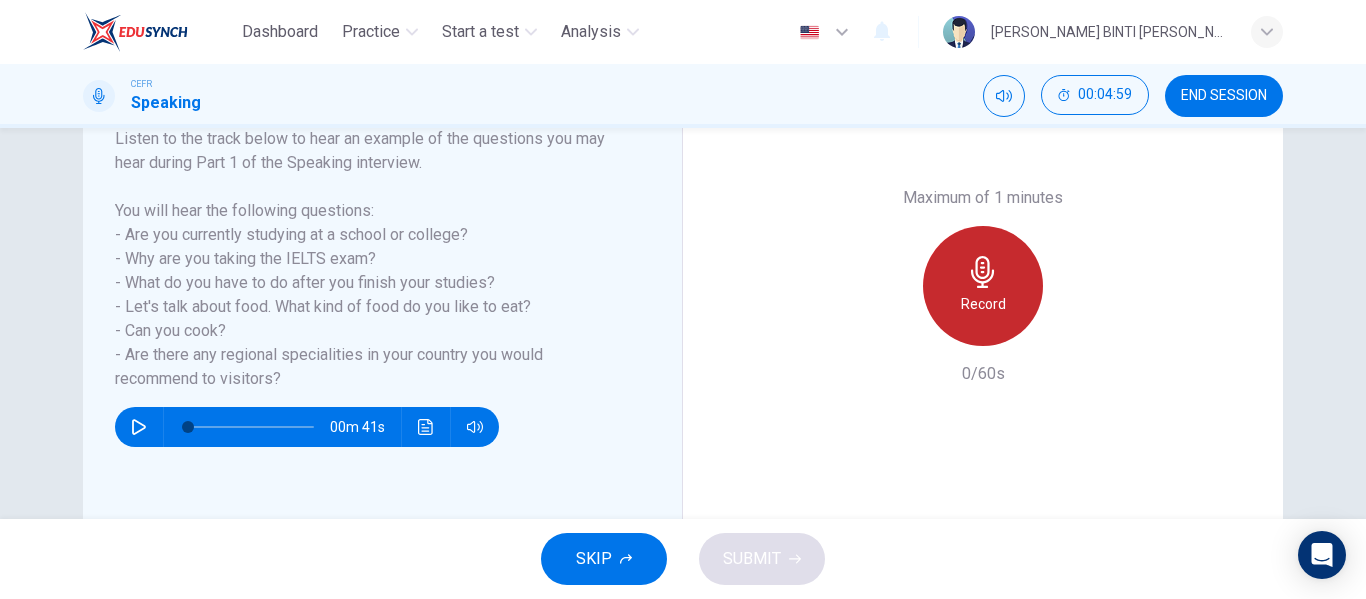 type 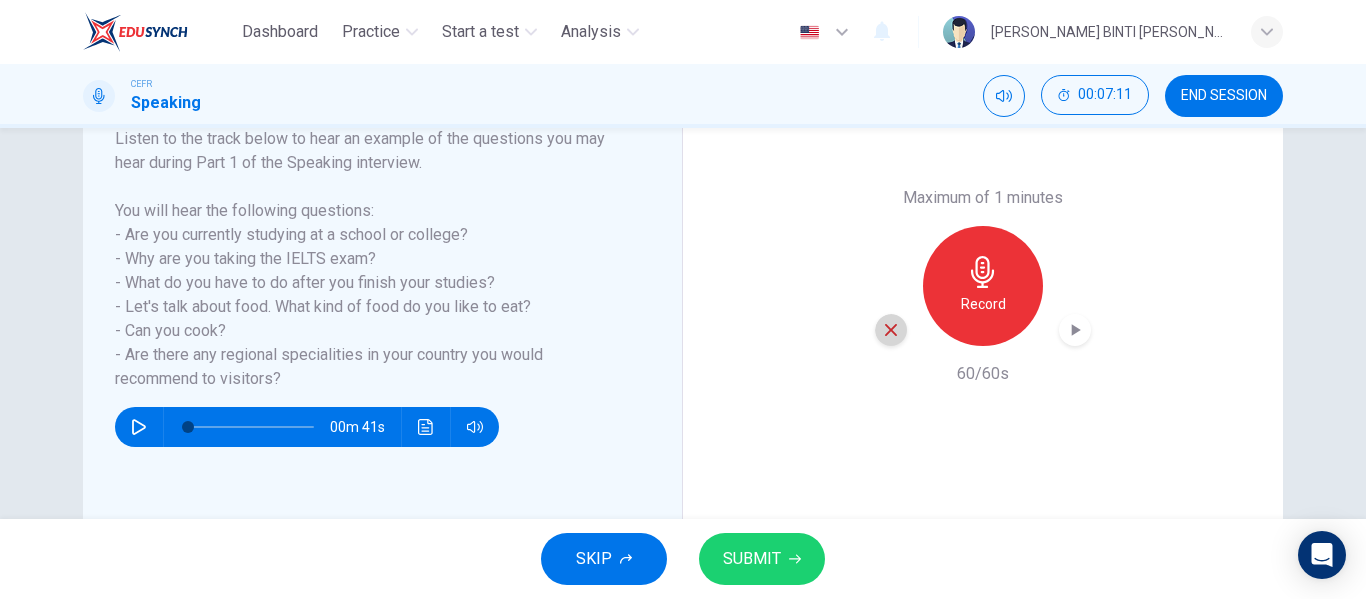 type 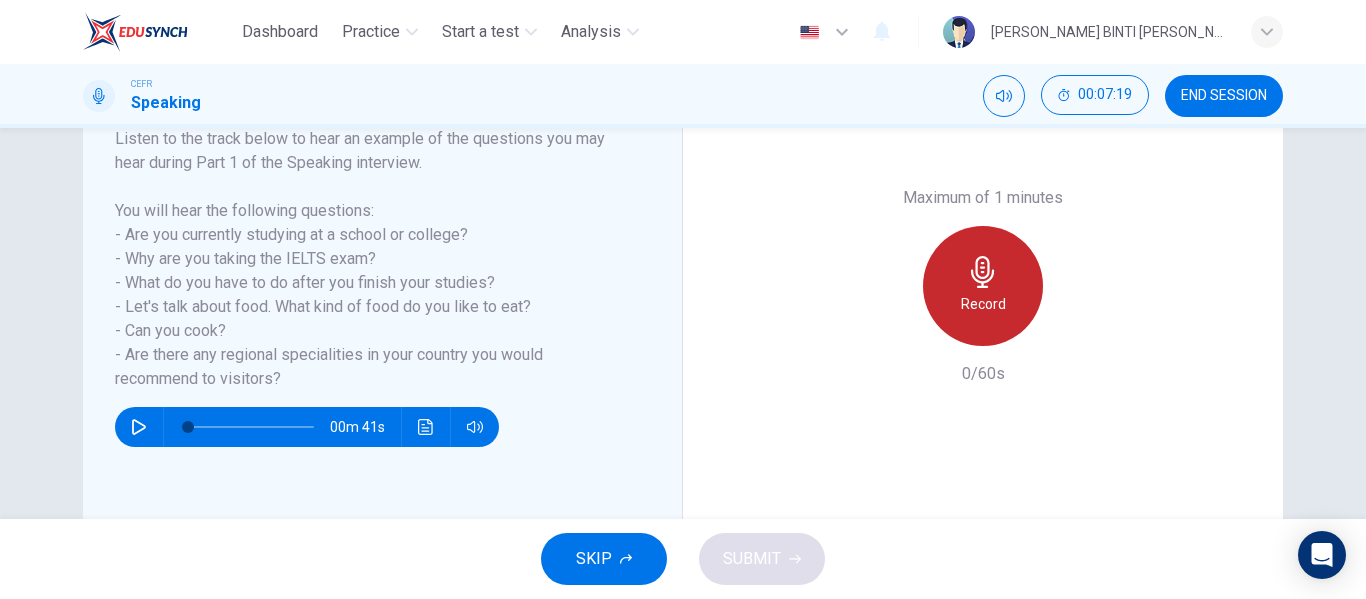 click 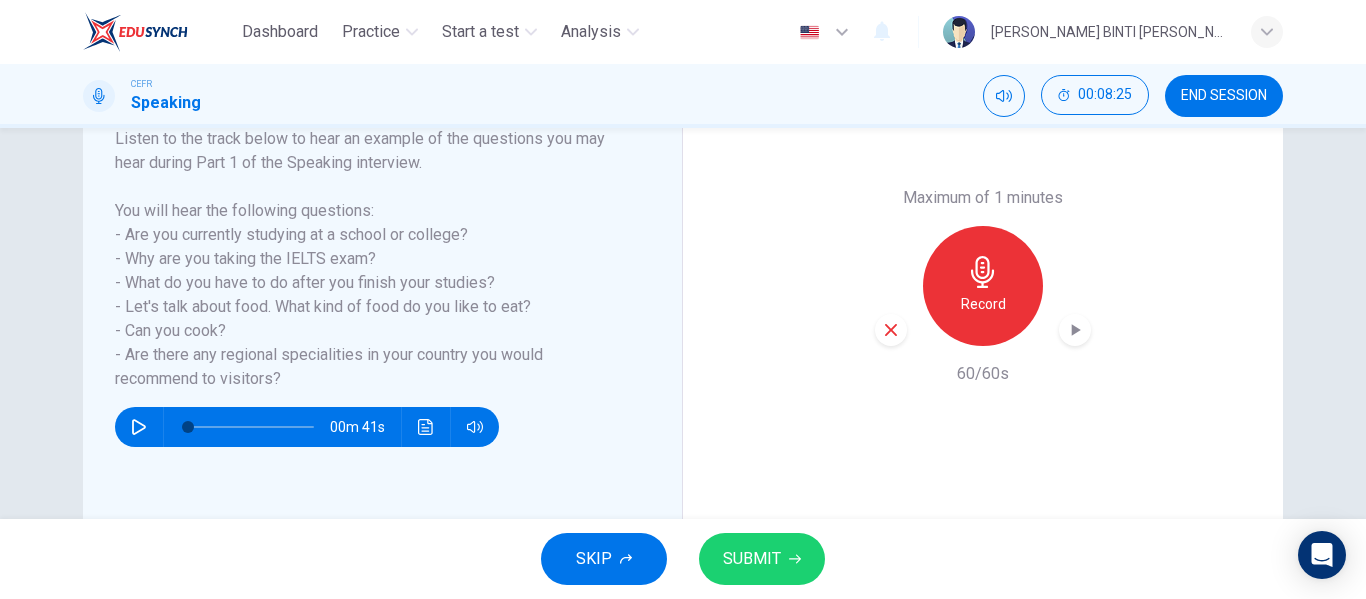 type 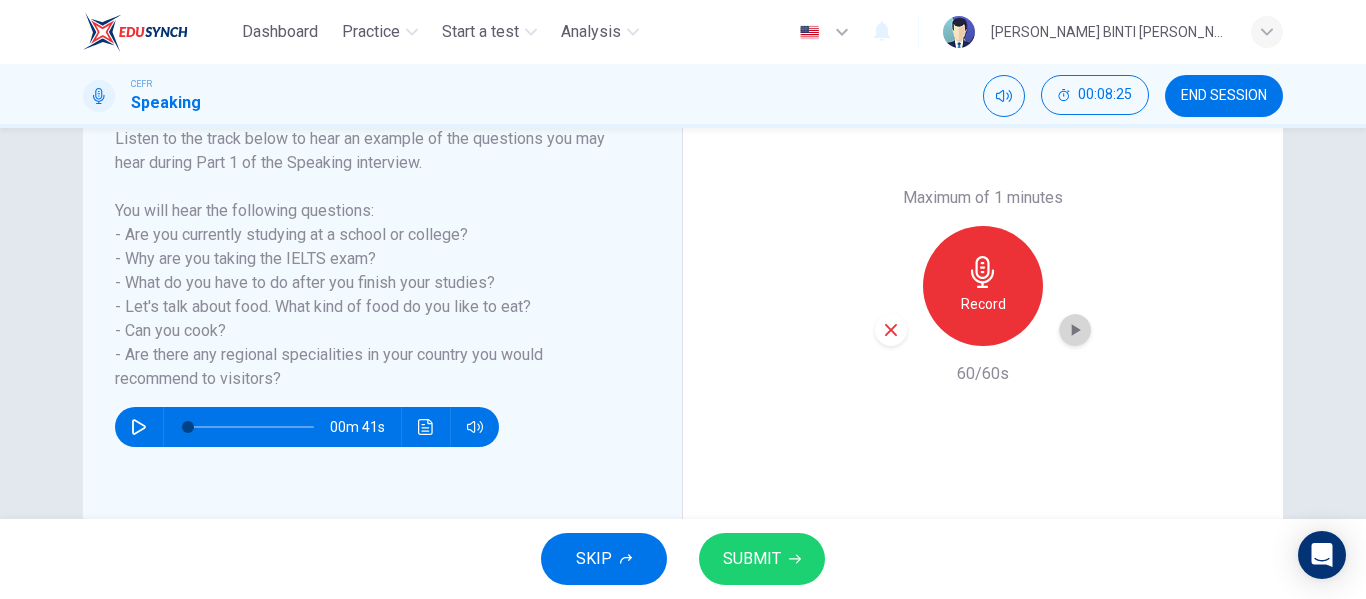 click 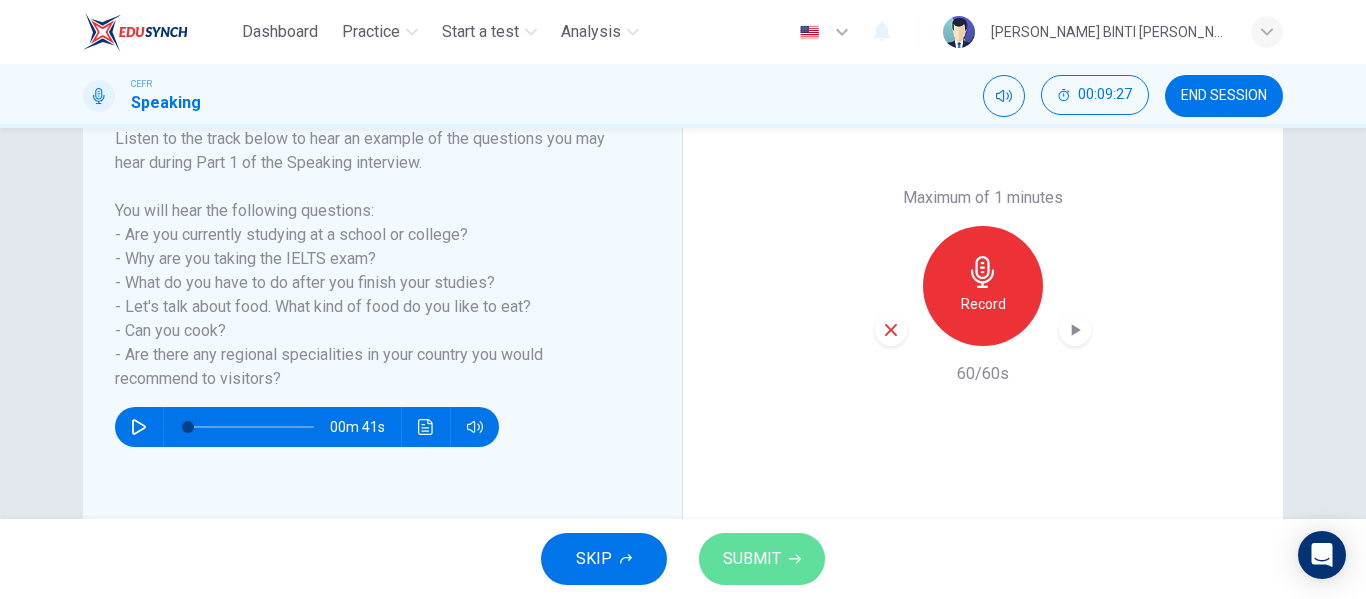 click on "SUBMIT" at bounding box center [762, 559] 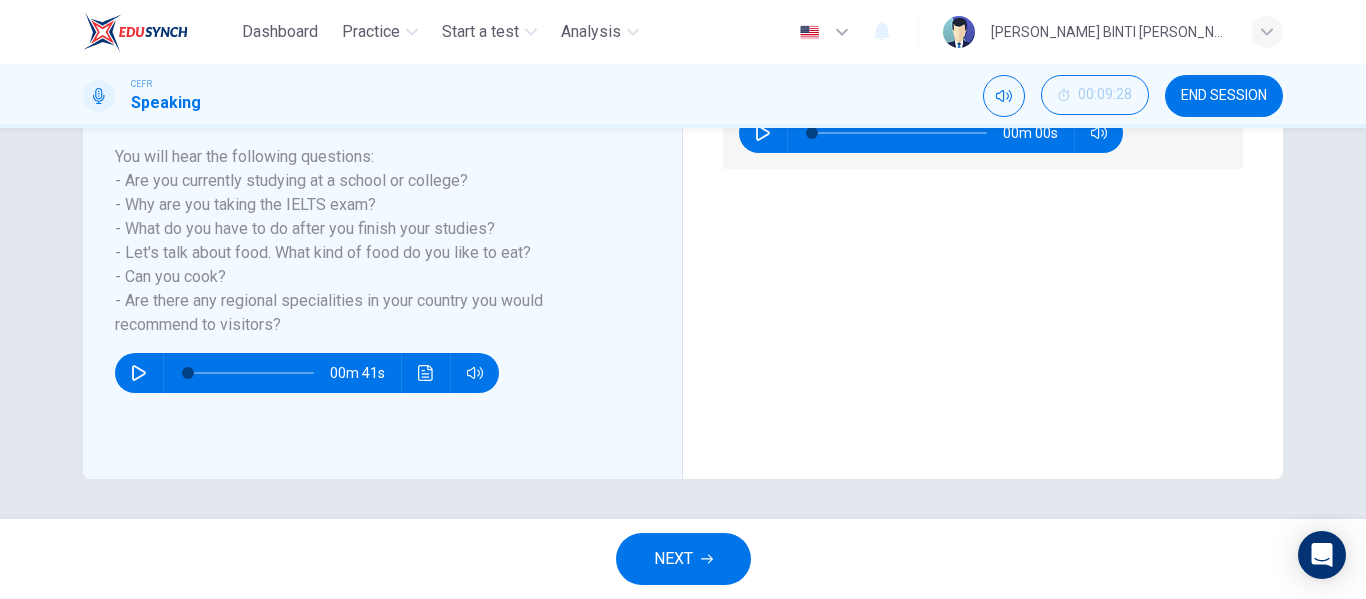scroll, scrollTop: 77, scrollLeft: 0, axis: vertical 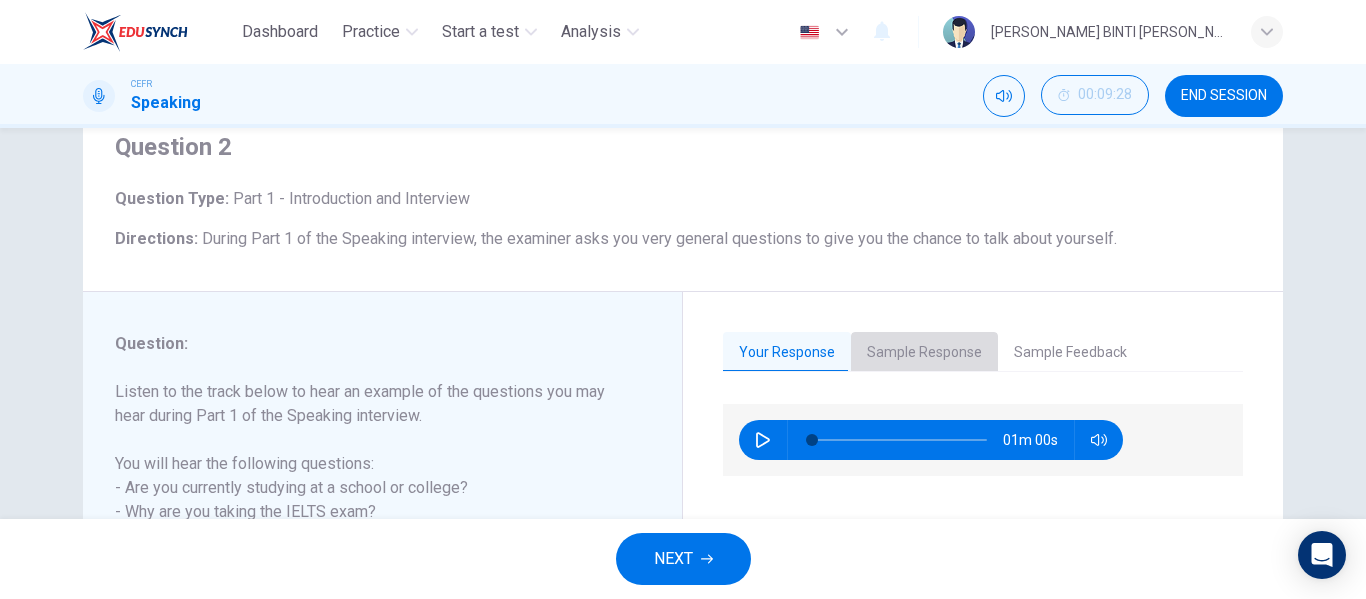 click on "Sample Response" at bounding box center (924, 353) 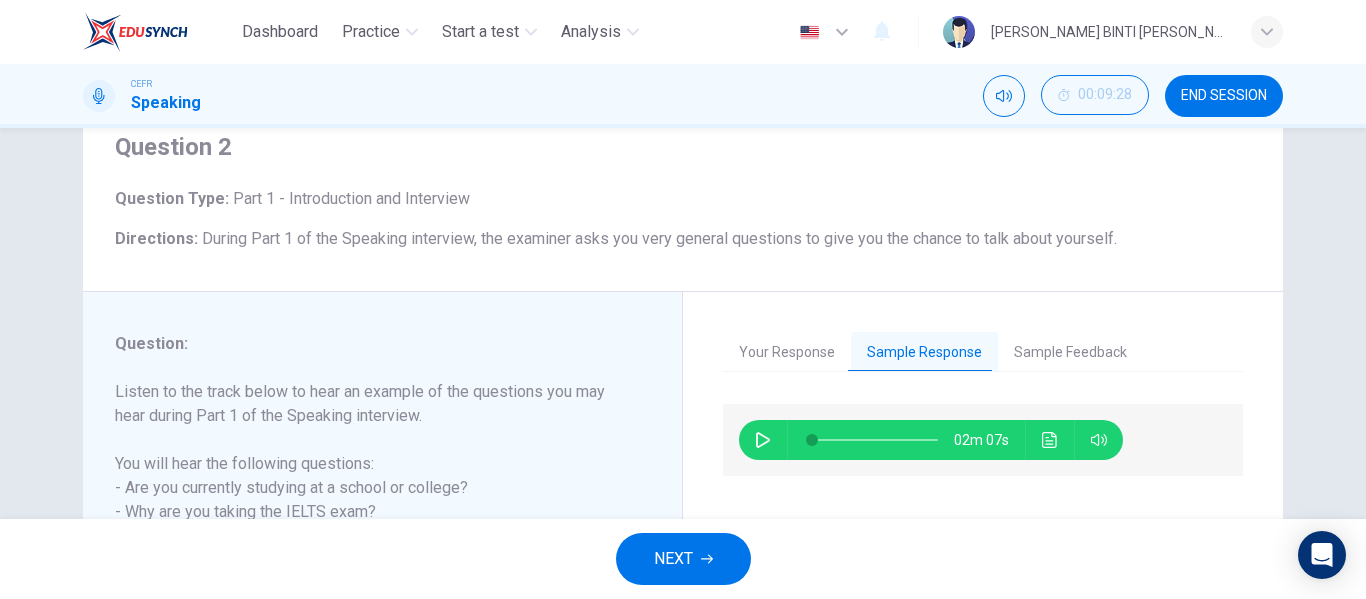 type 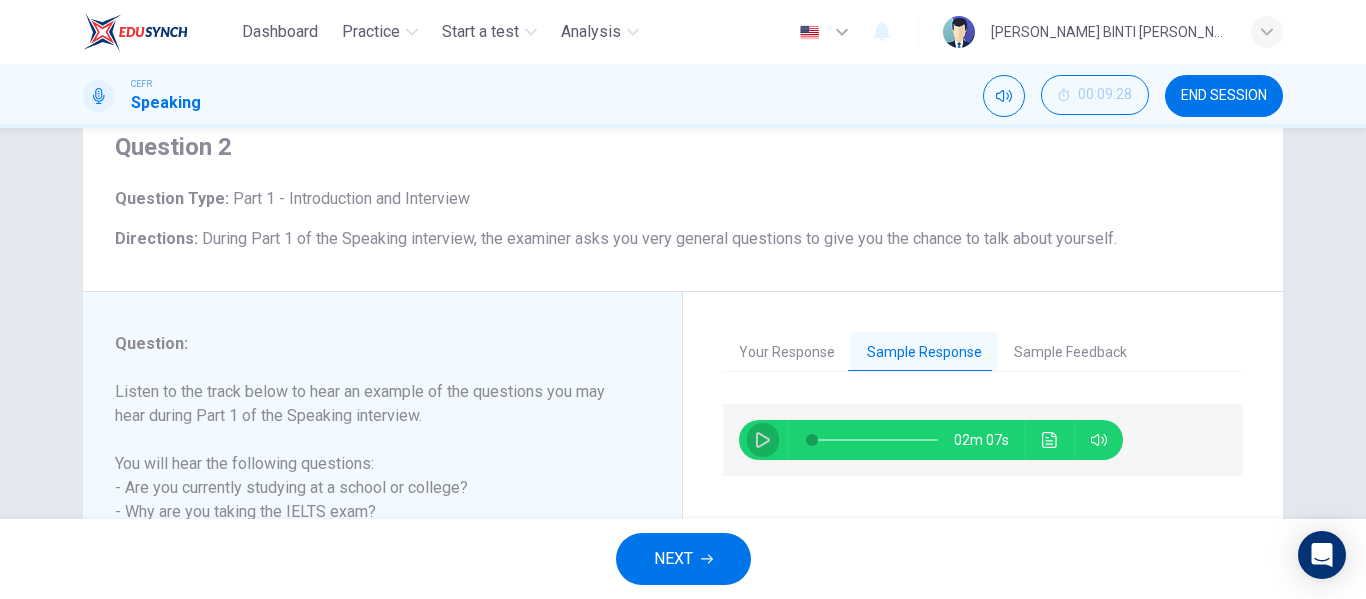 click 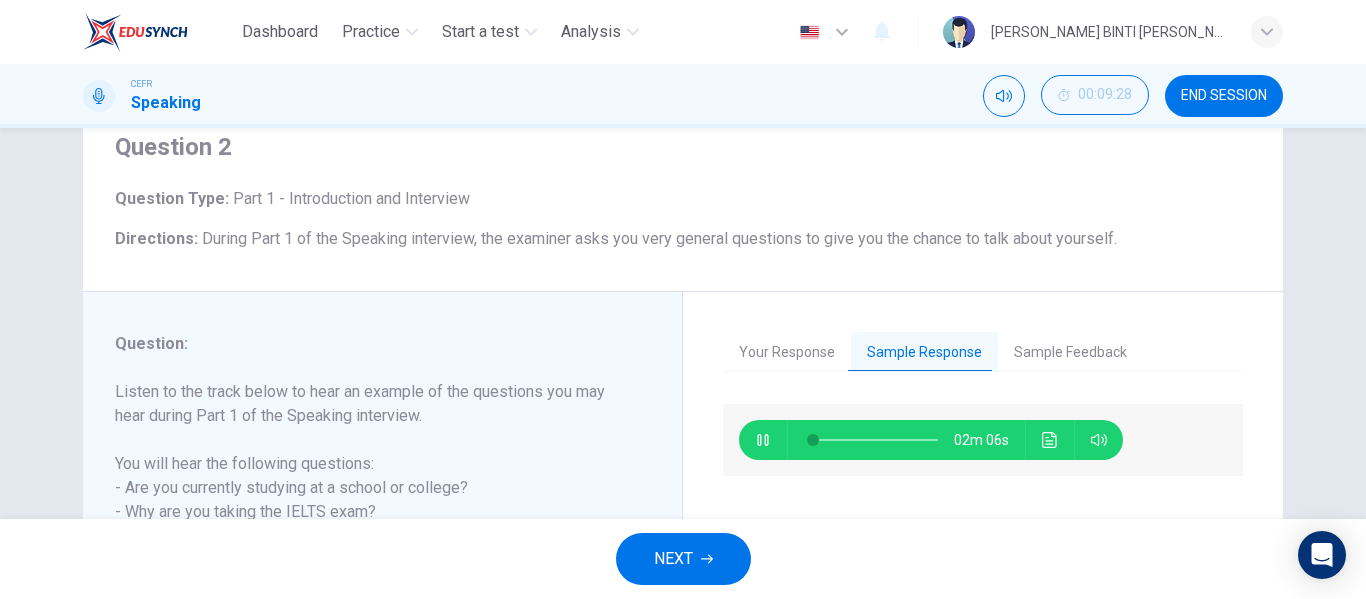 type on "2" 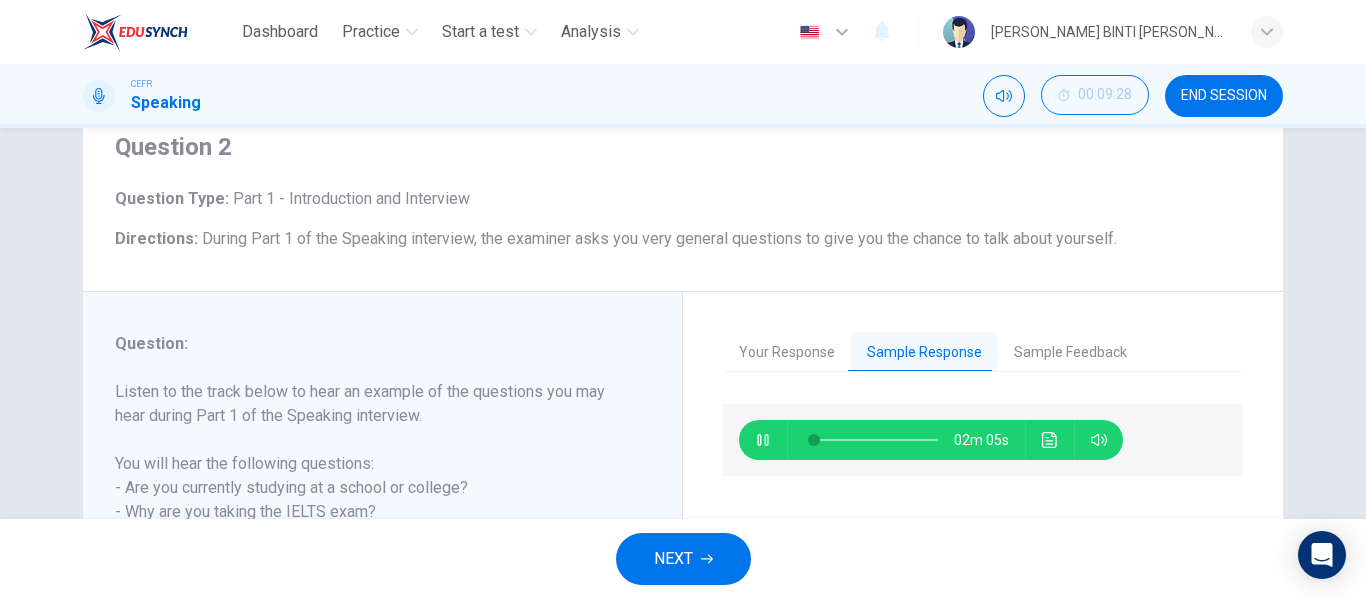type 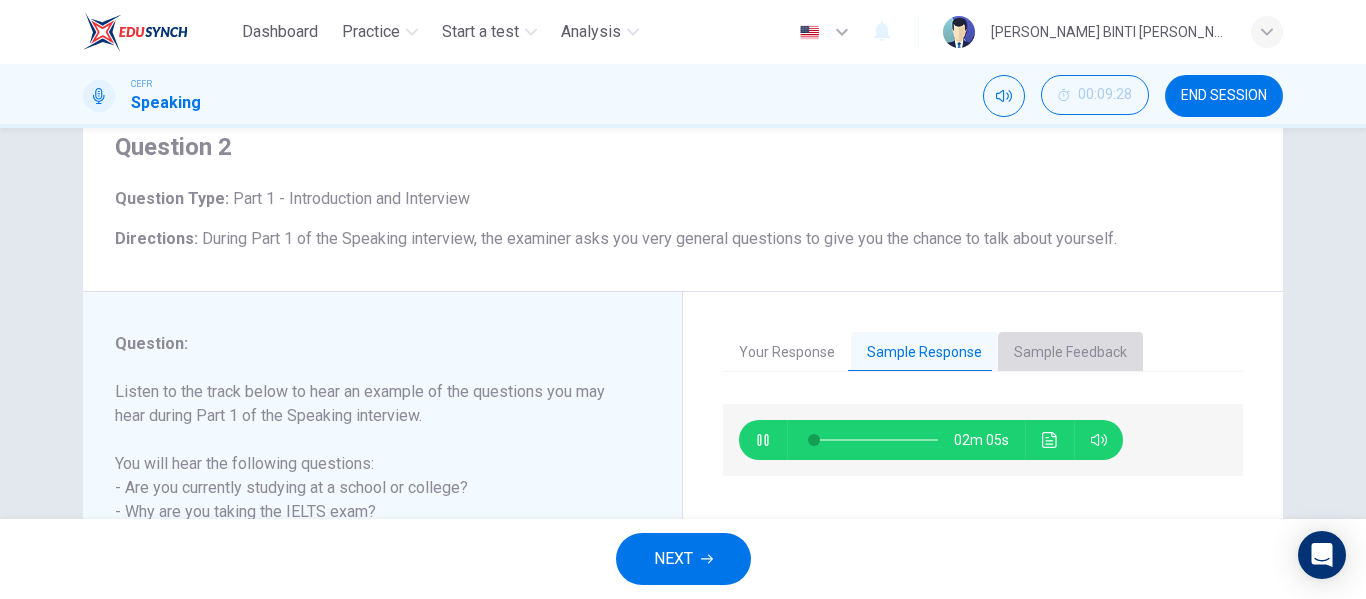 click on "Sample Feedback" at bounding box center (1070, 353) 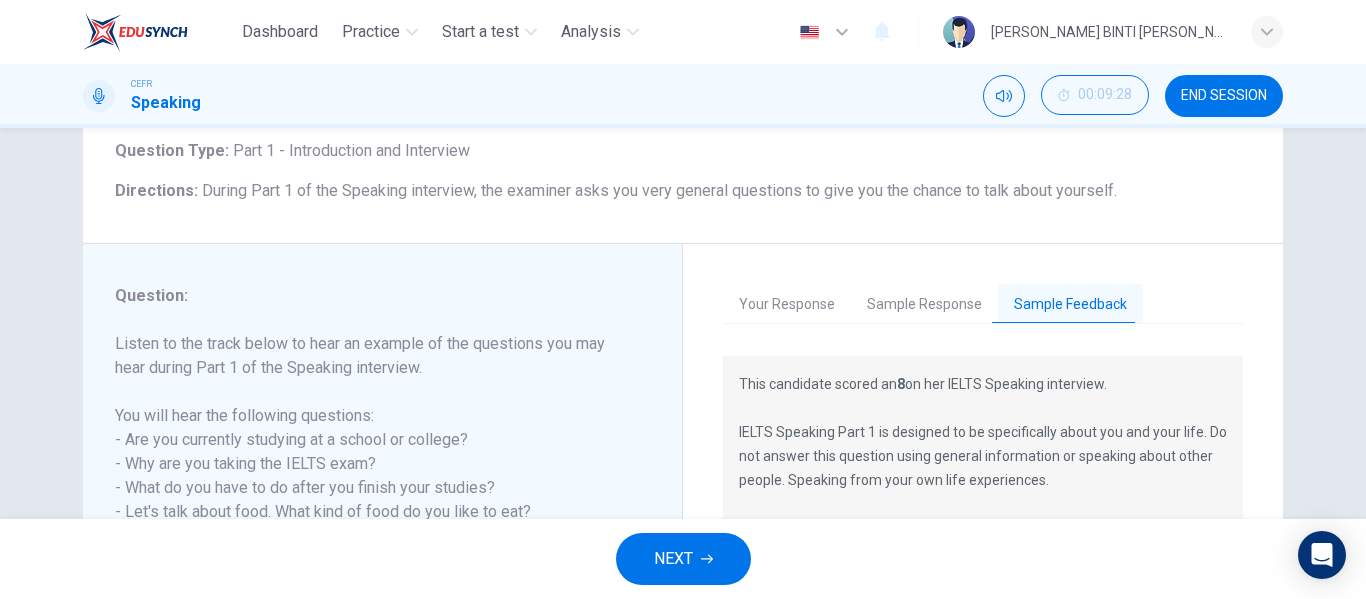 scroll, scrollTop: 77, scrollLeft: 0, axis: vertical 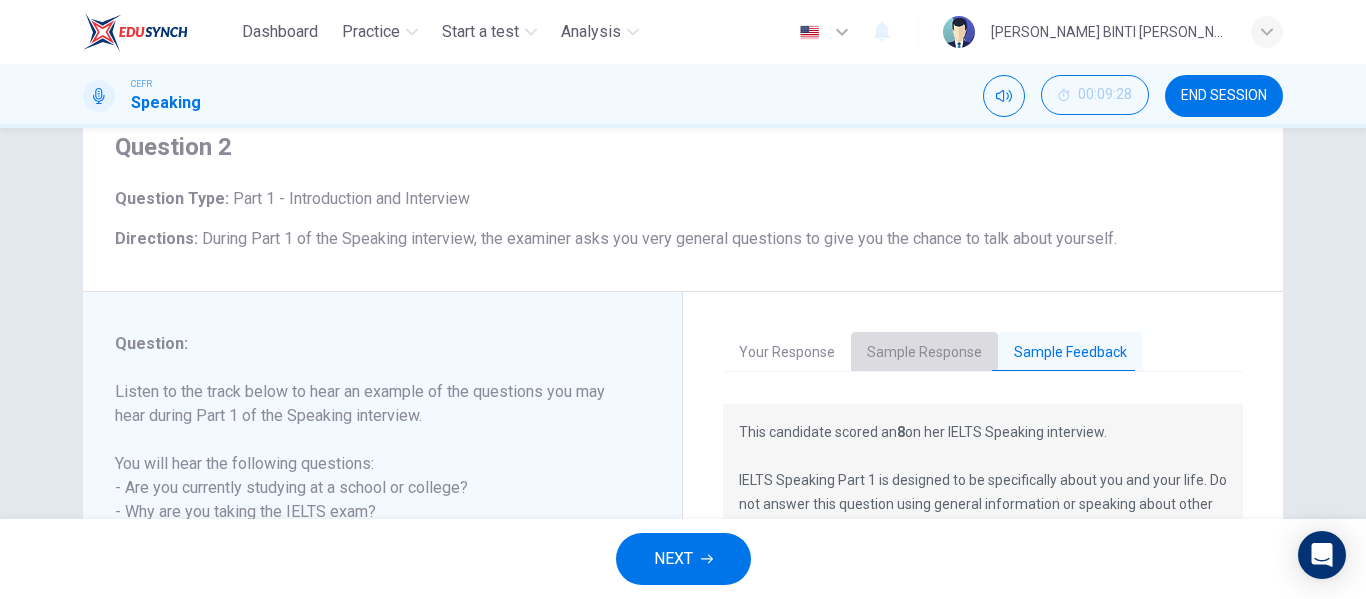 click on "Sample Response" at bounding box center [924, 353] 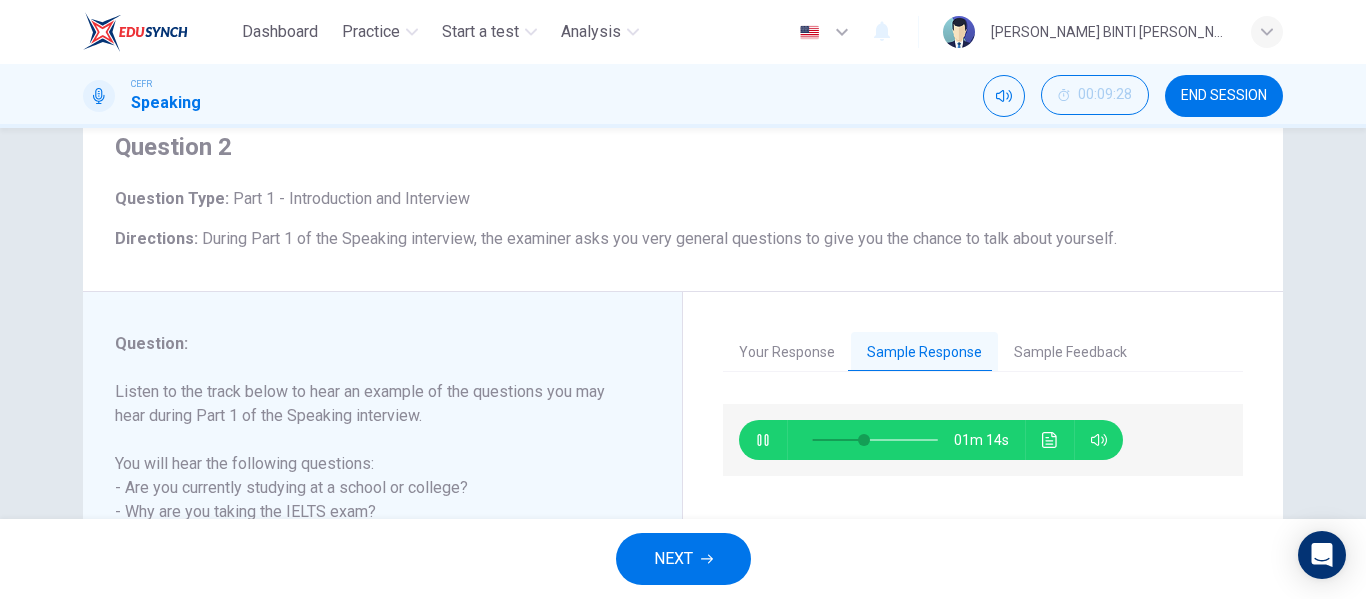 type on "42" 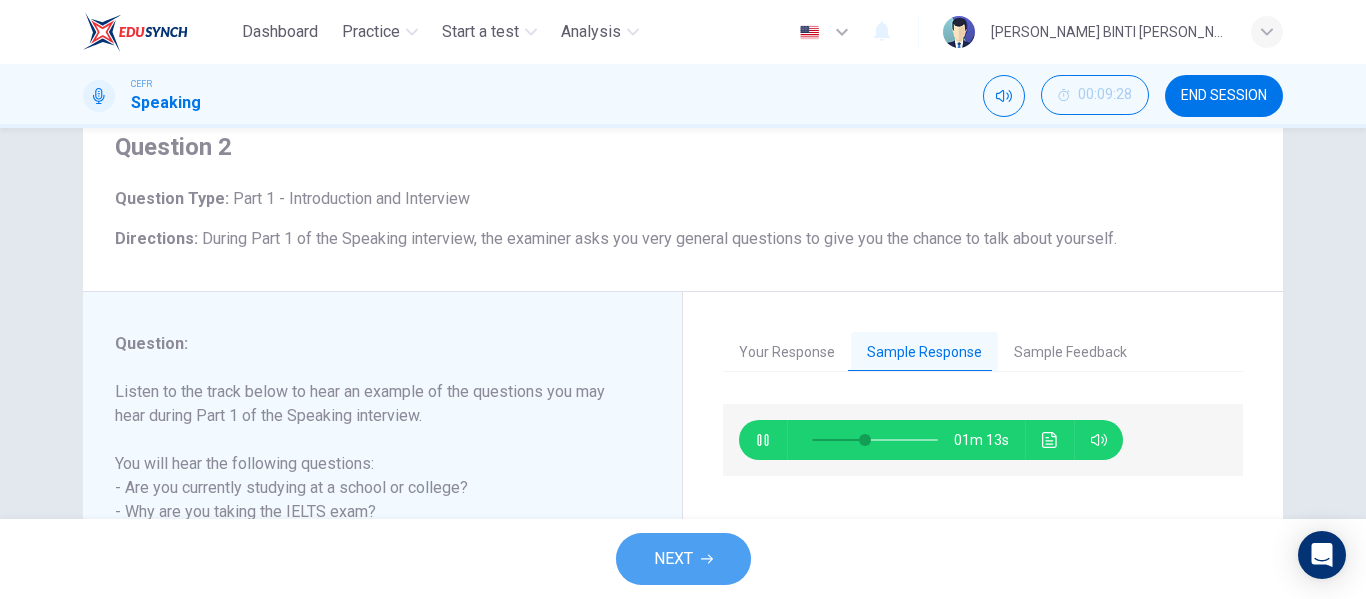 click on "NEXT" at bounding box center (683, 559) 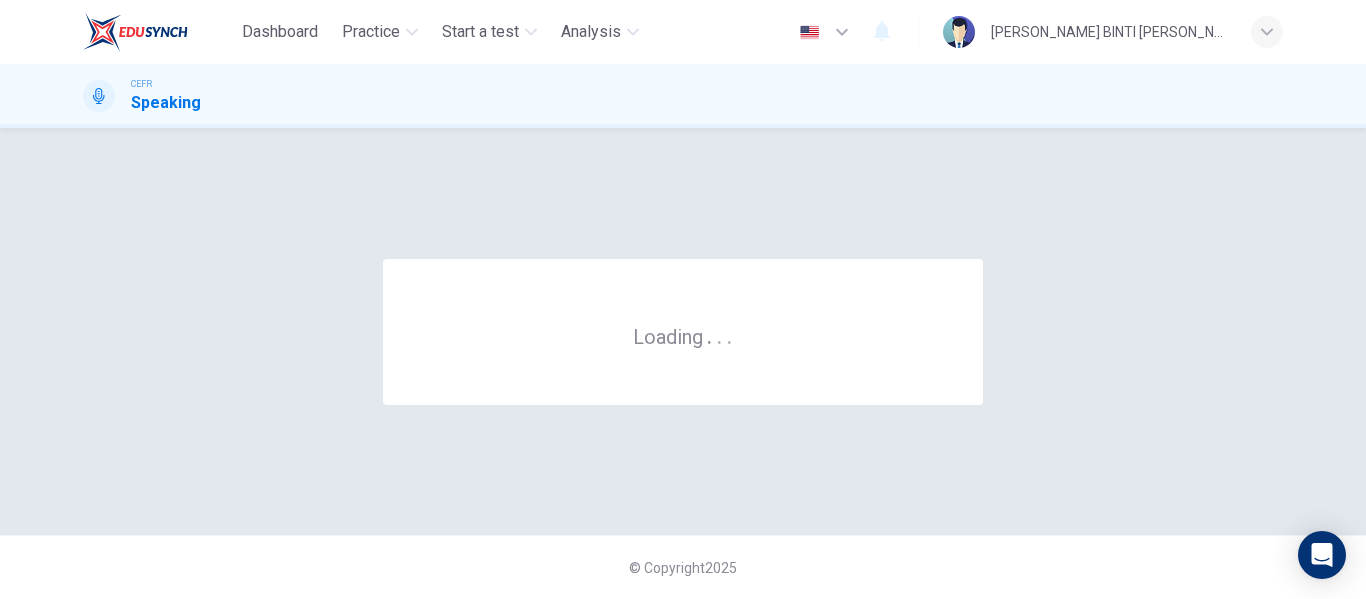 scroll, scrollTop: 0, scrollLeft: 0, axis: both 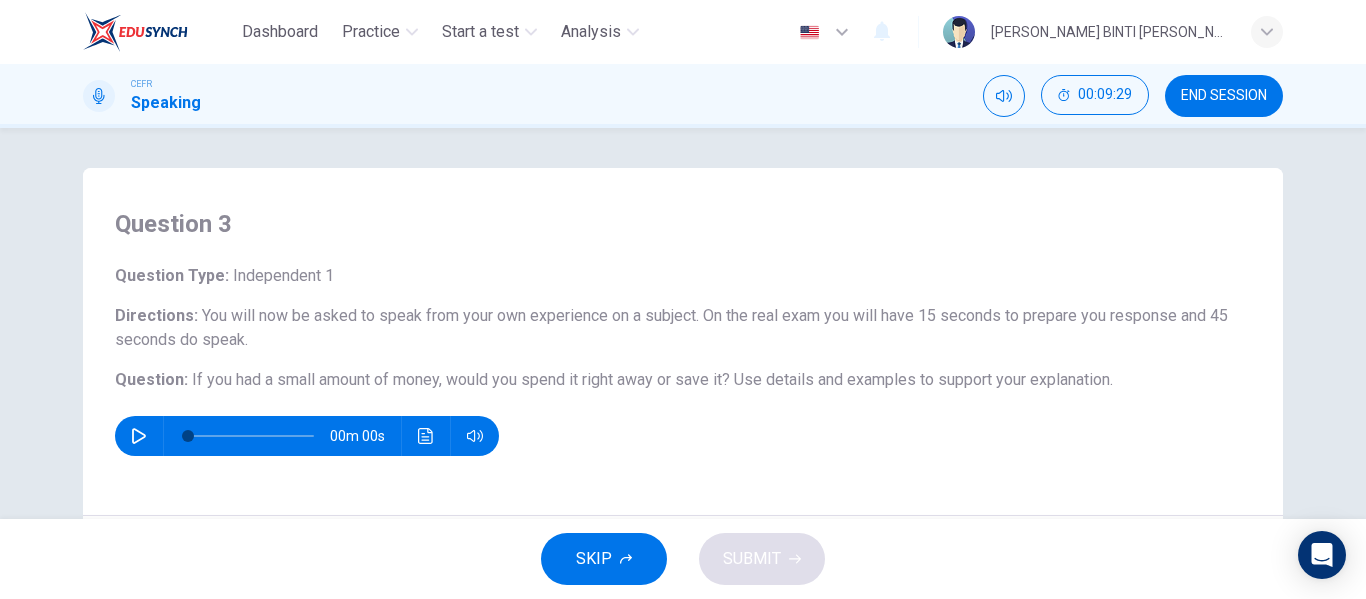 type 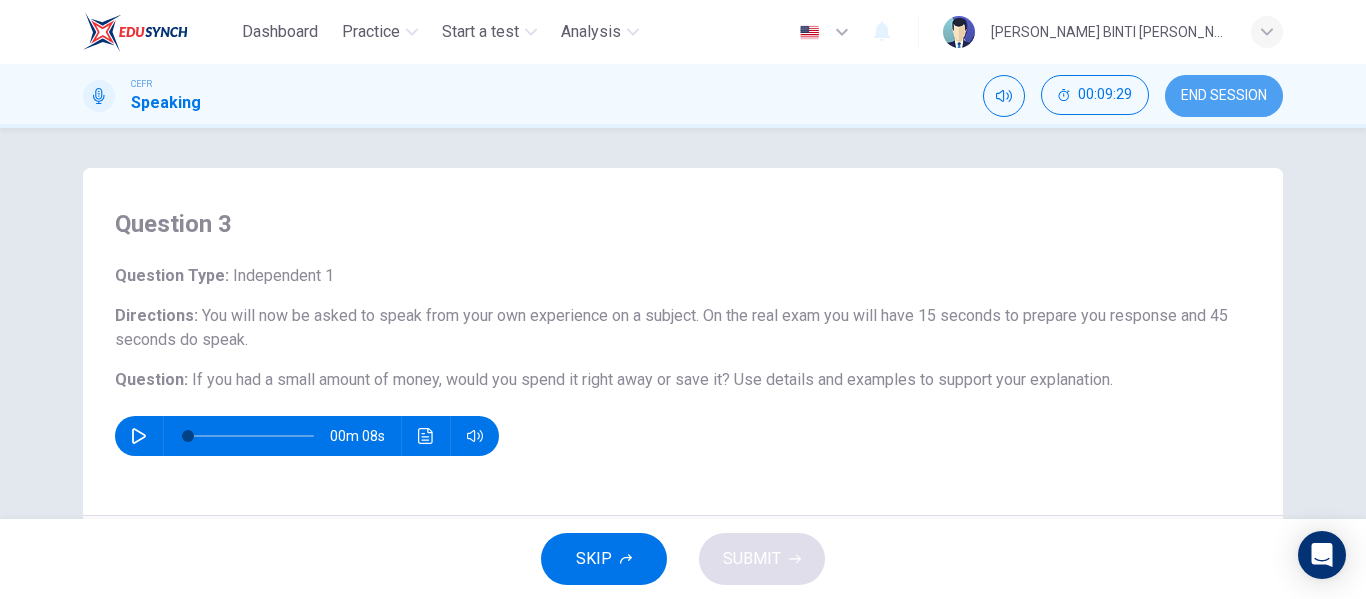 click on "END SESSION" at bounding box center (1224, 96) 